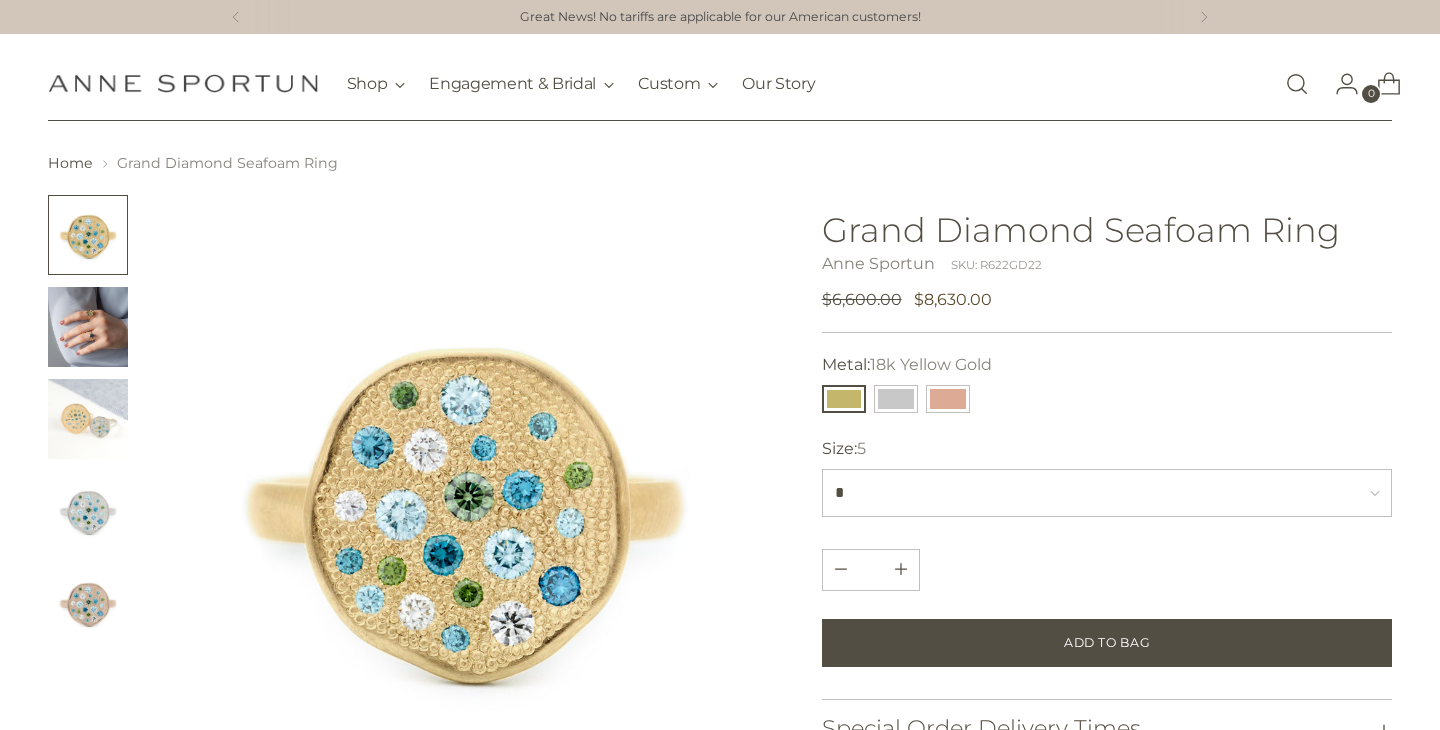 scroll, scrollTop: 0, scrollLeft: 0, axis: both 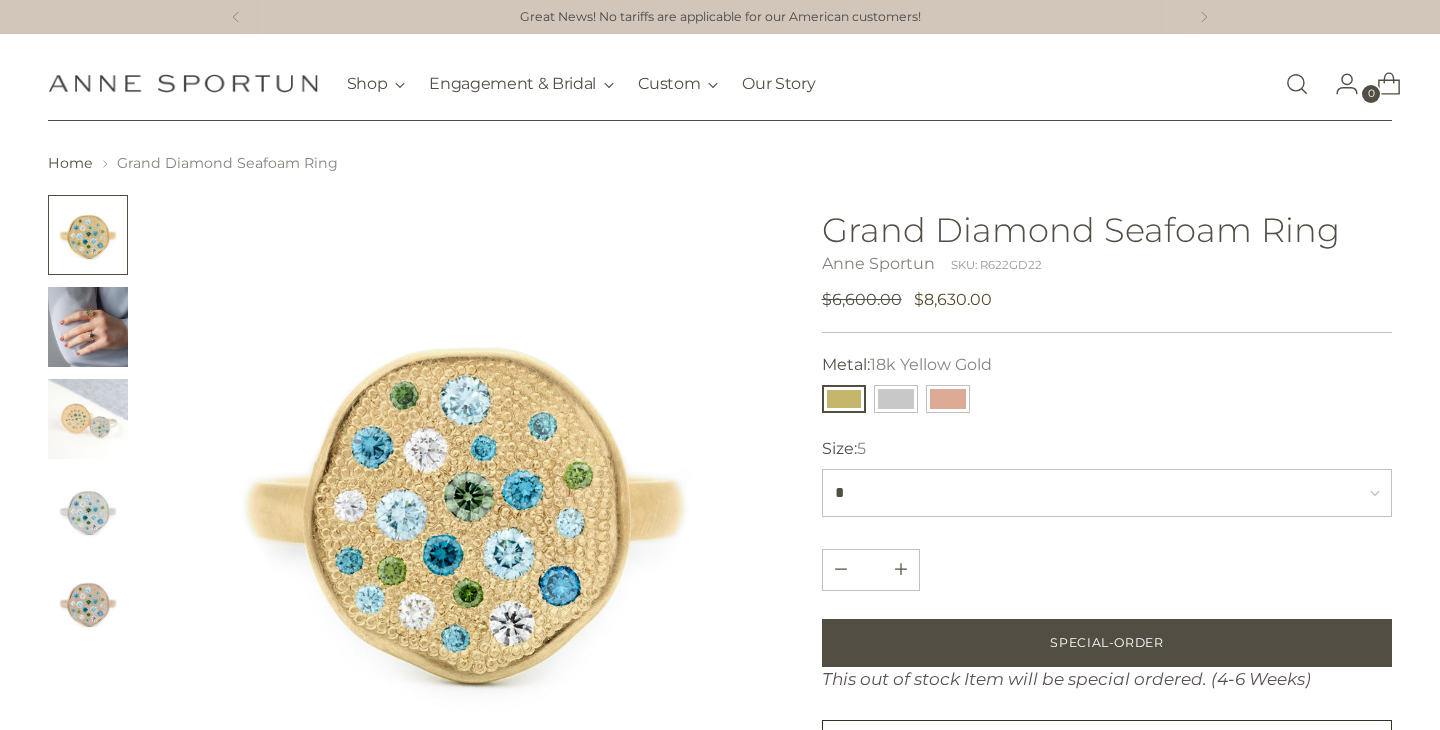 click at bounding box center (88, 327) 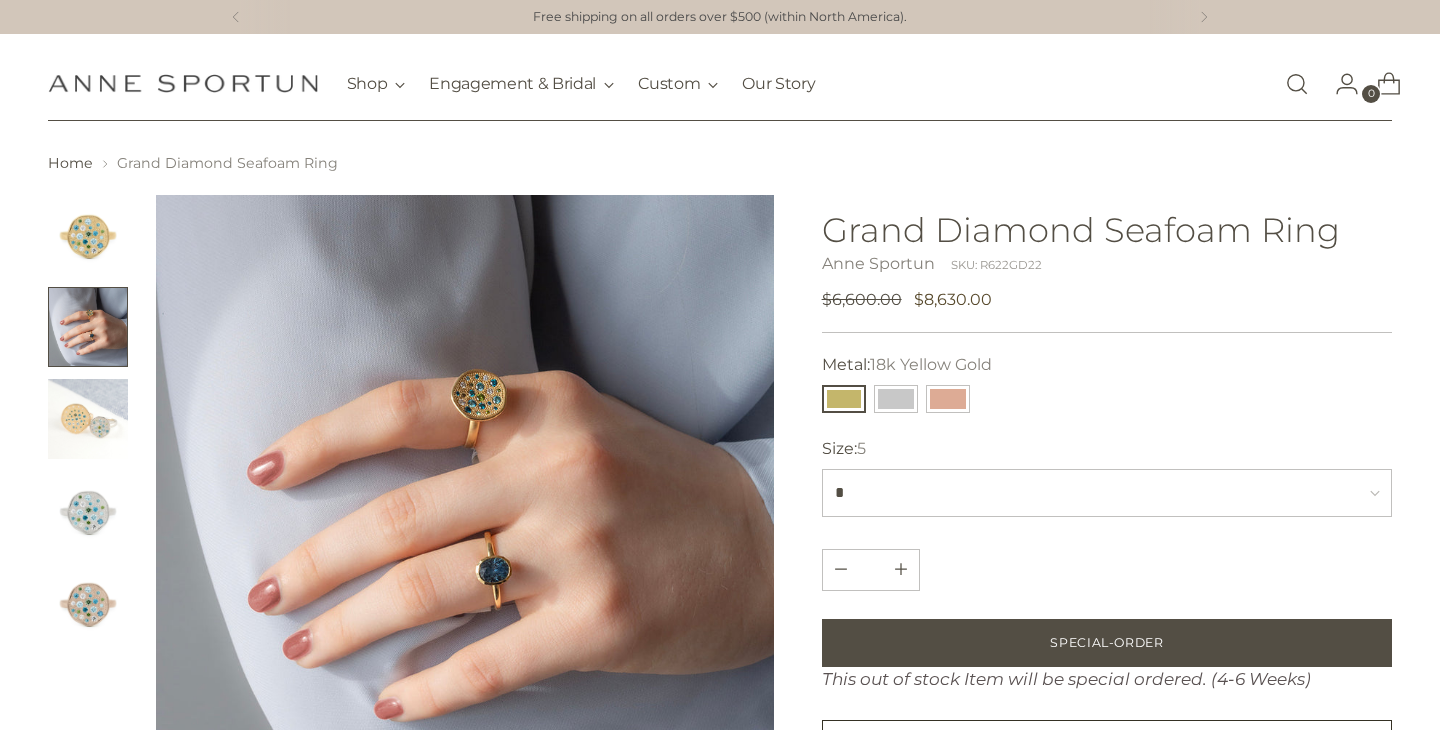 click at bounding box center (88, 419) 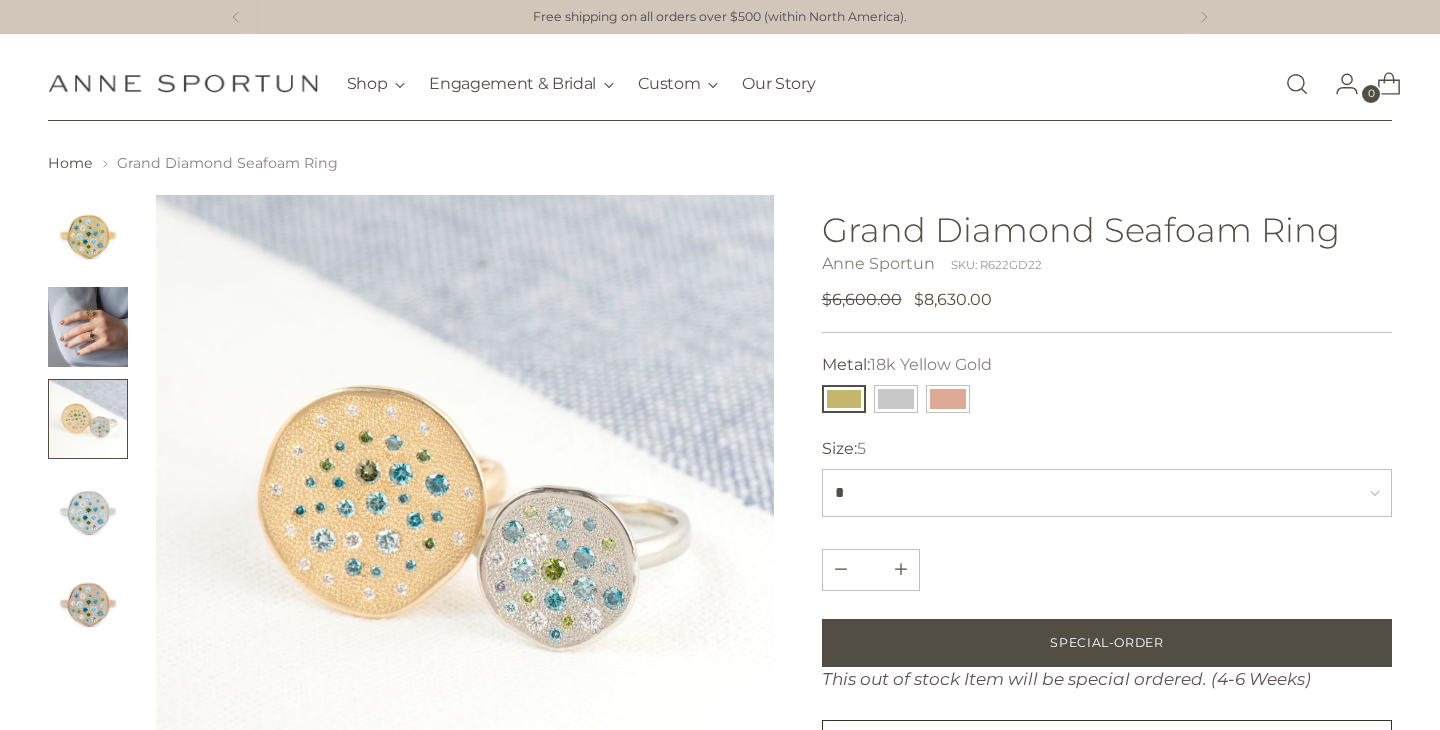 click at bounding box center (88, 511) 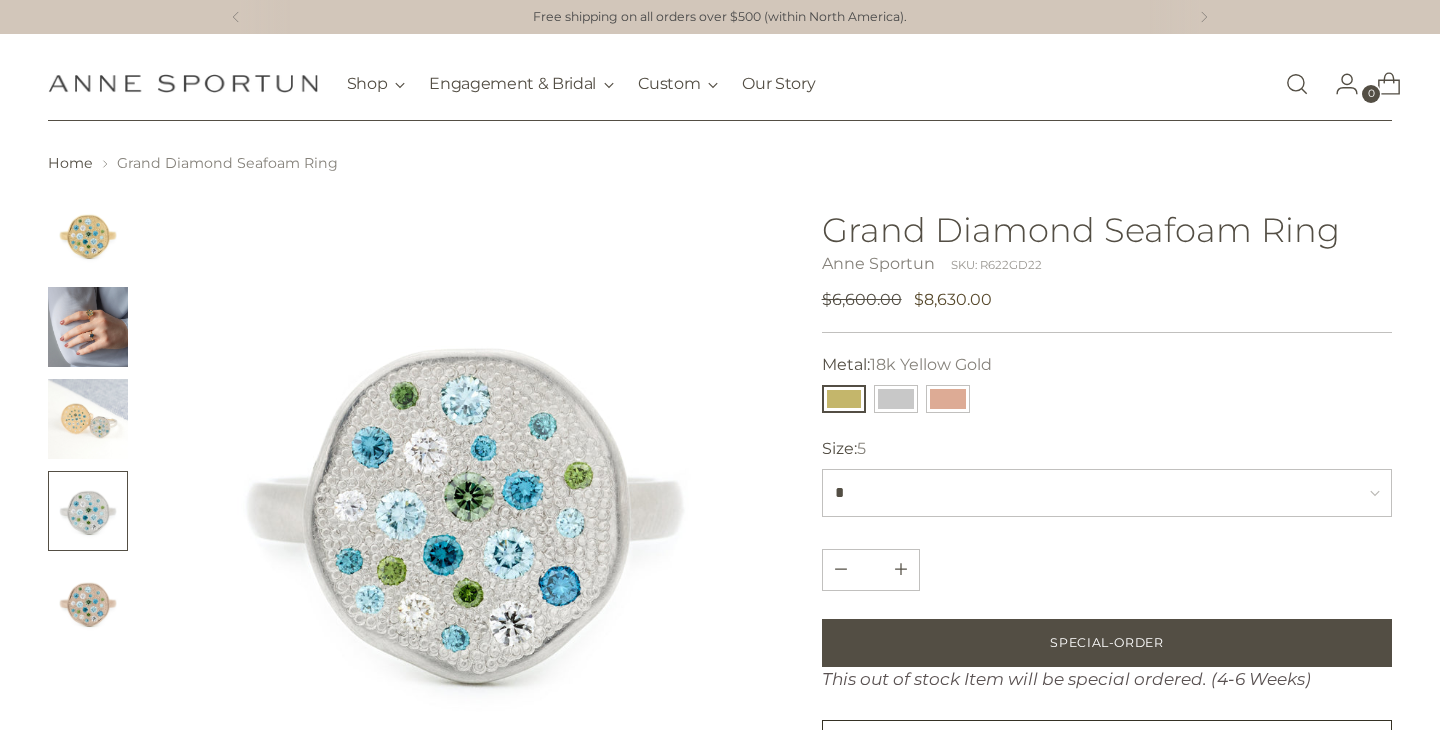 click at bounding box center [88, 603] 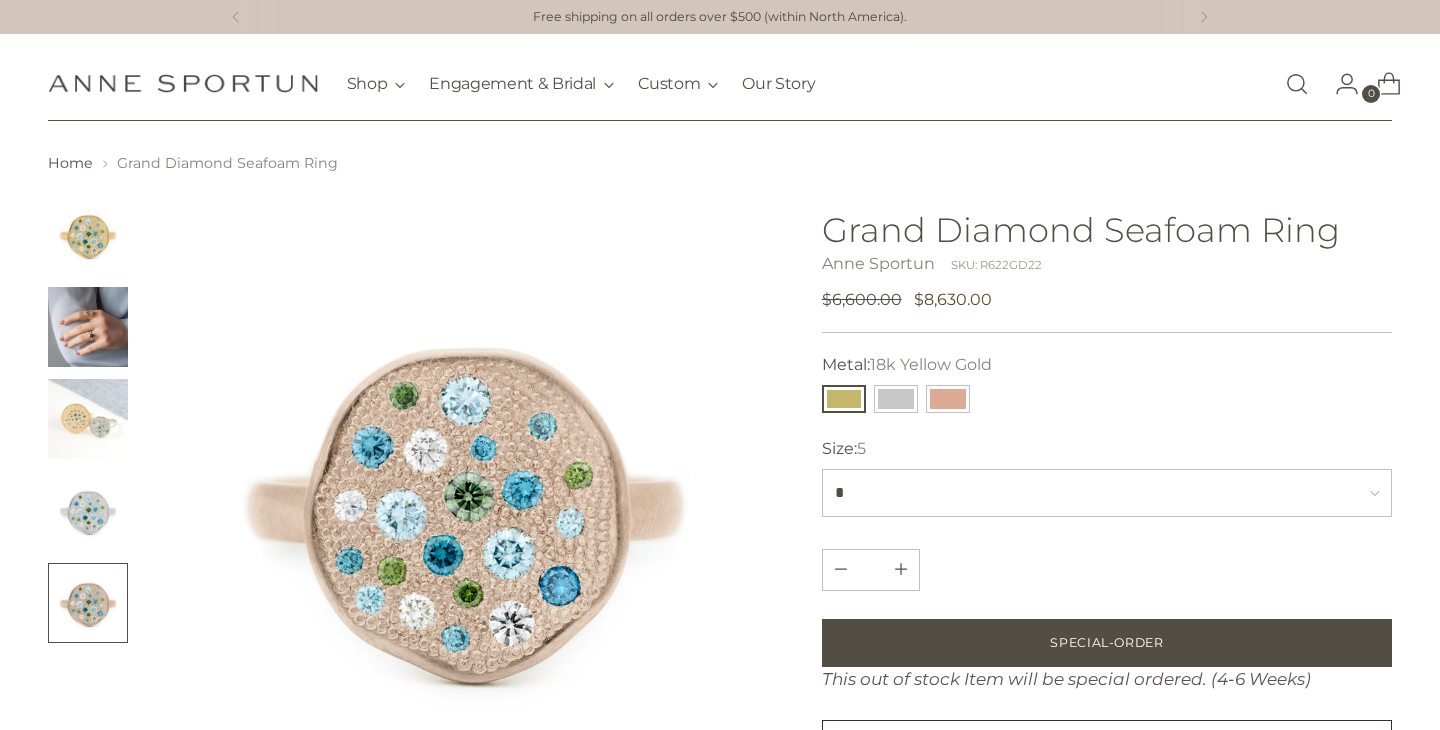 click at bounding box center [88, 327] 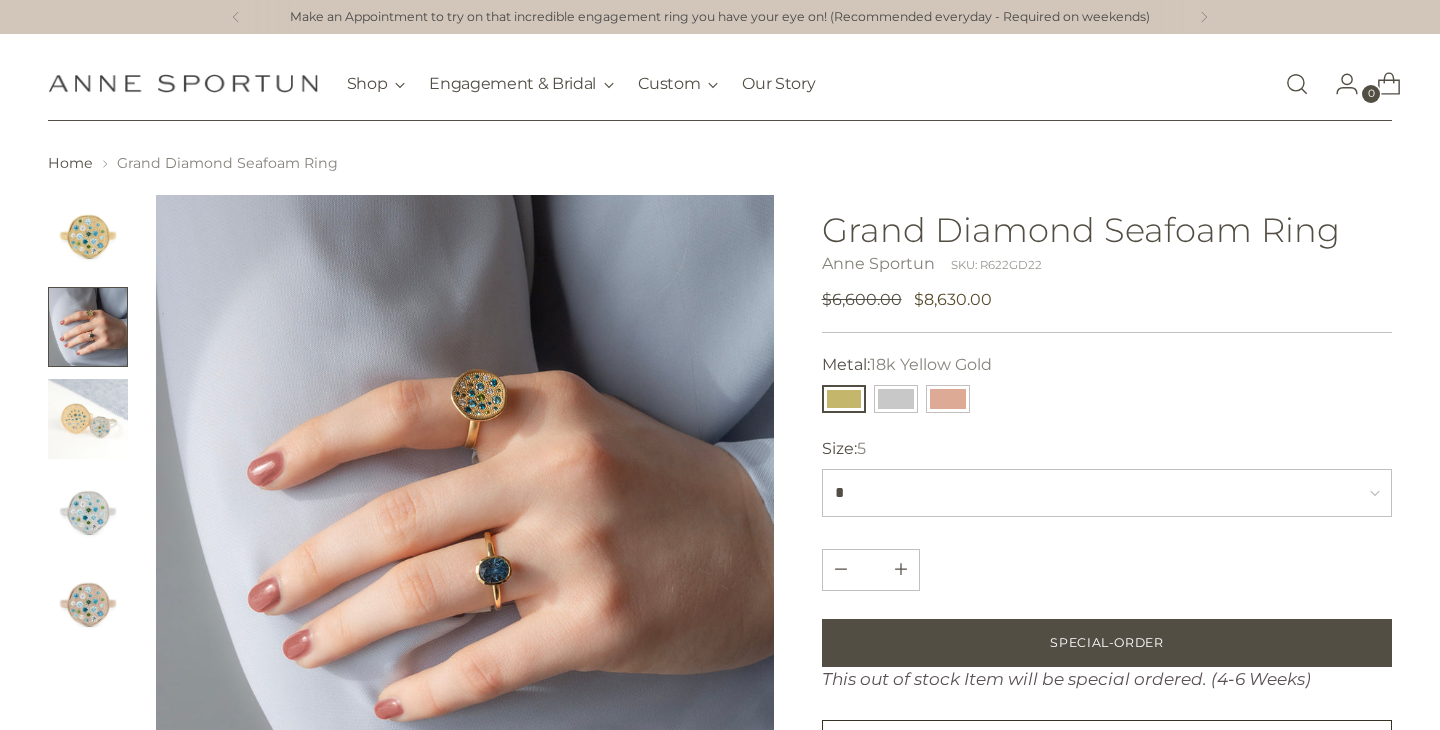 click at bounding box center [465, 504] 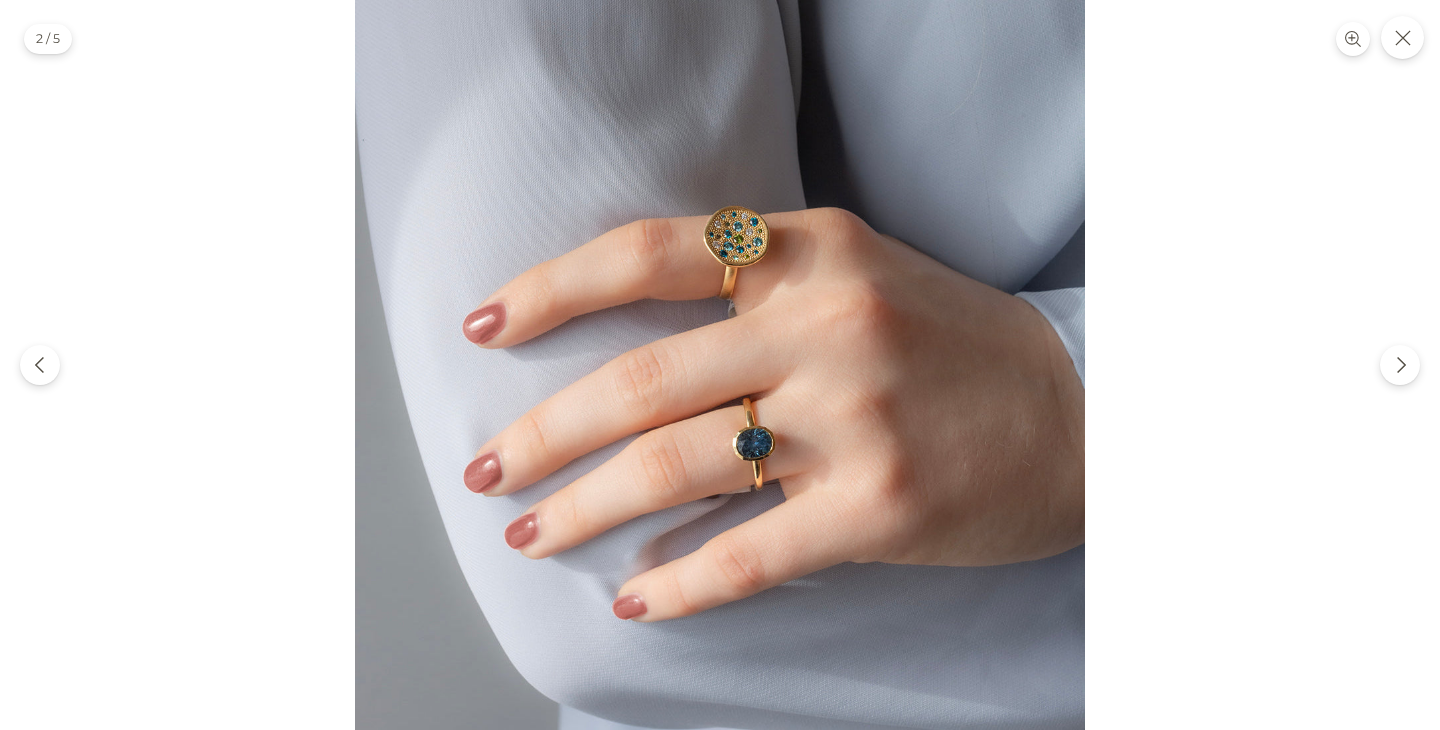 click at bounding box center [720, 365] 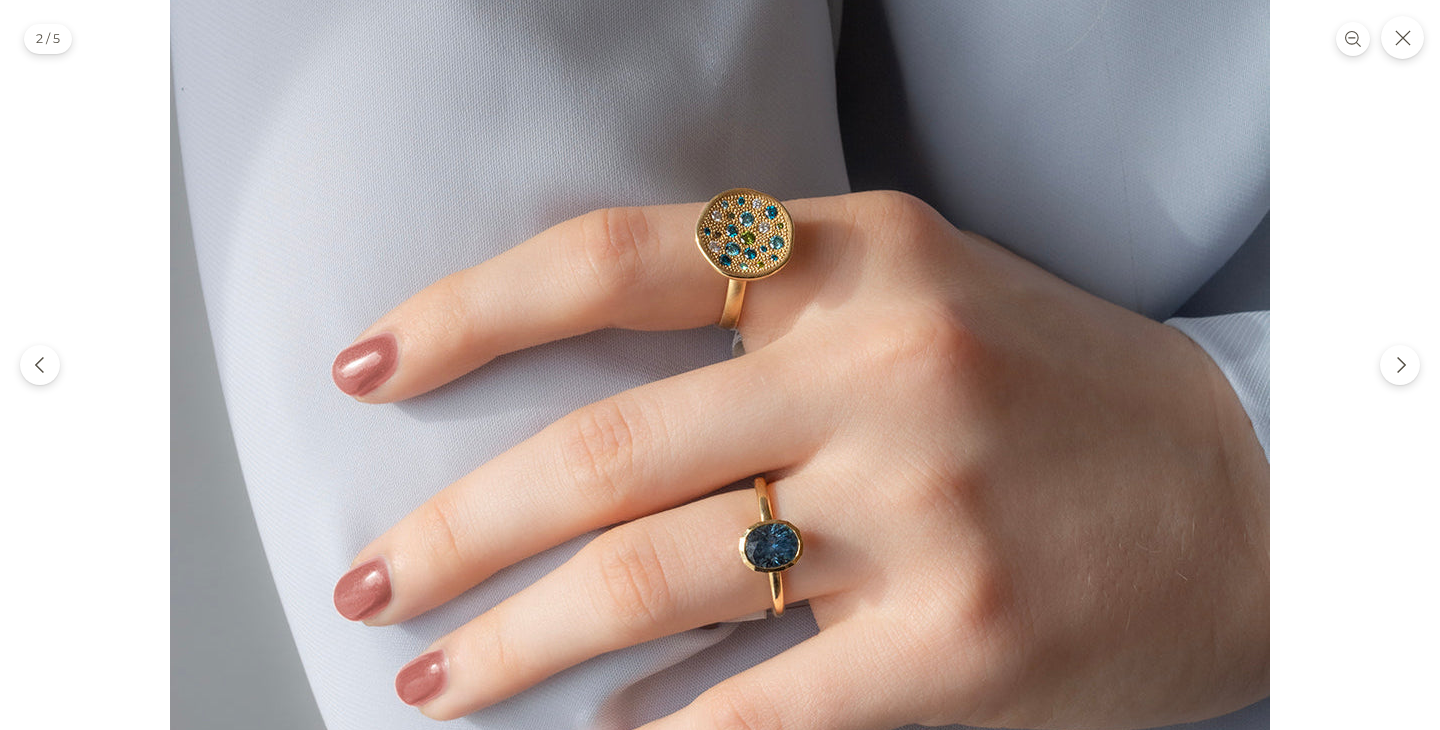 click at bounding box center [720, 428] 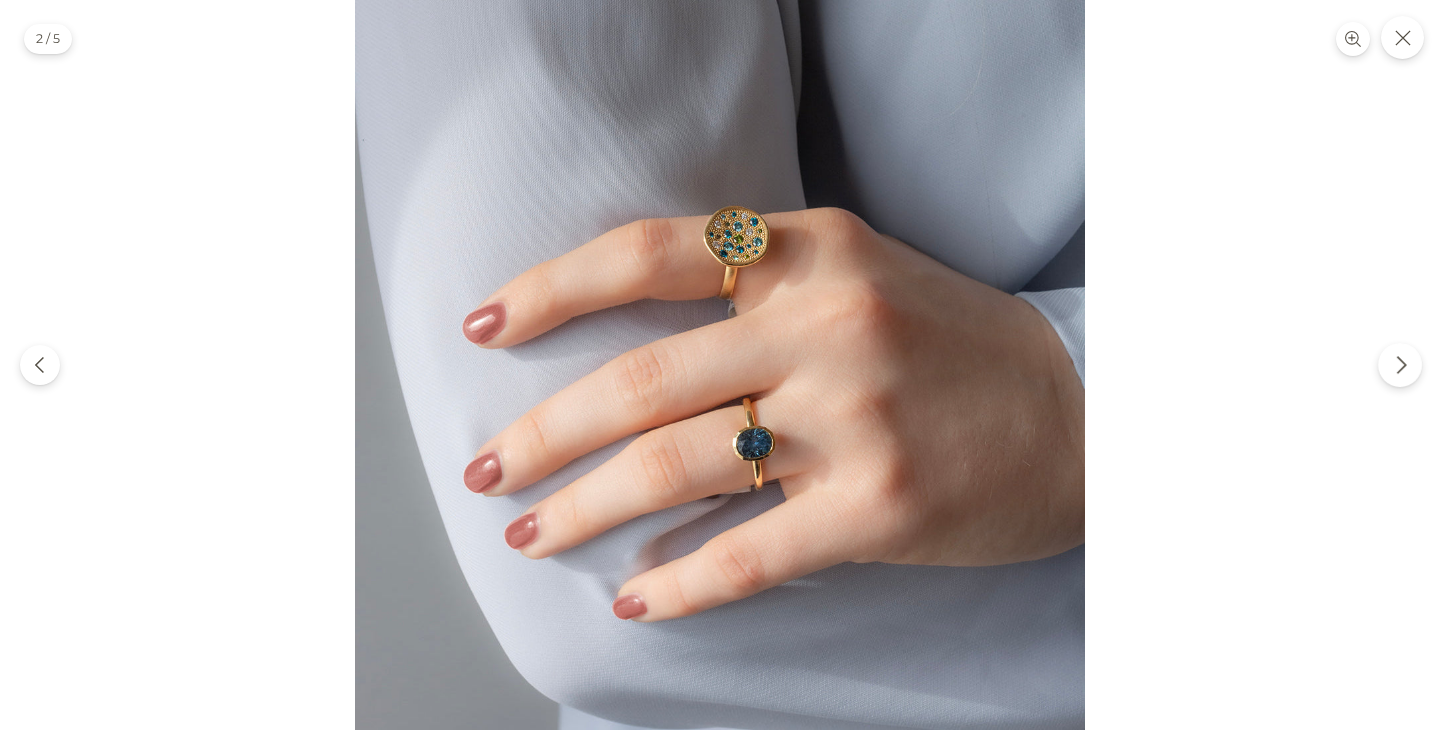 click 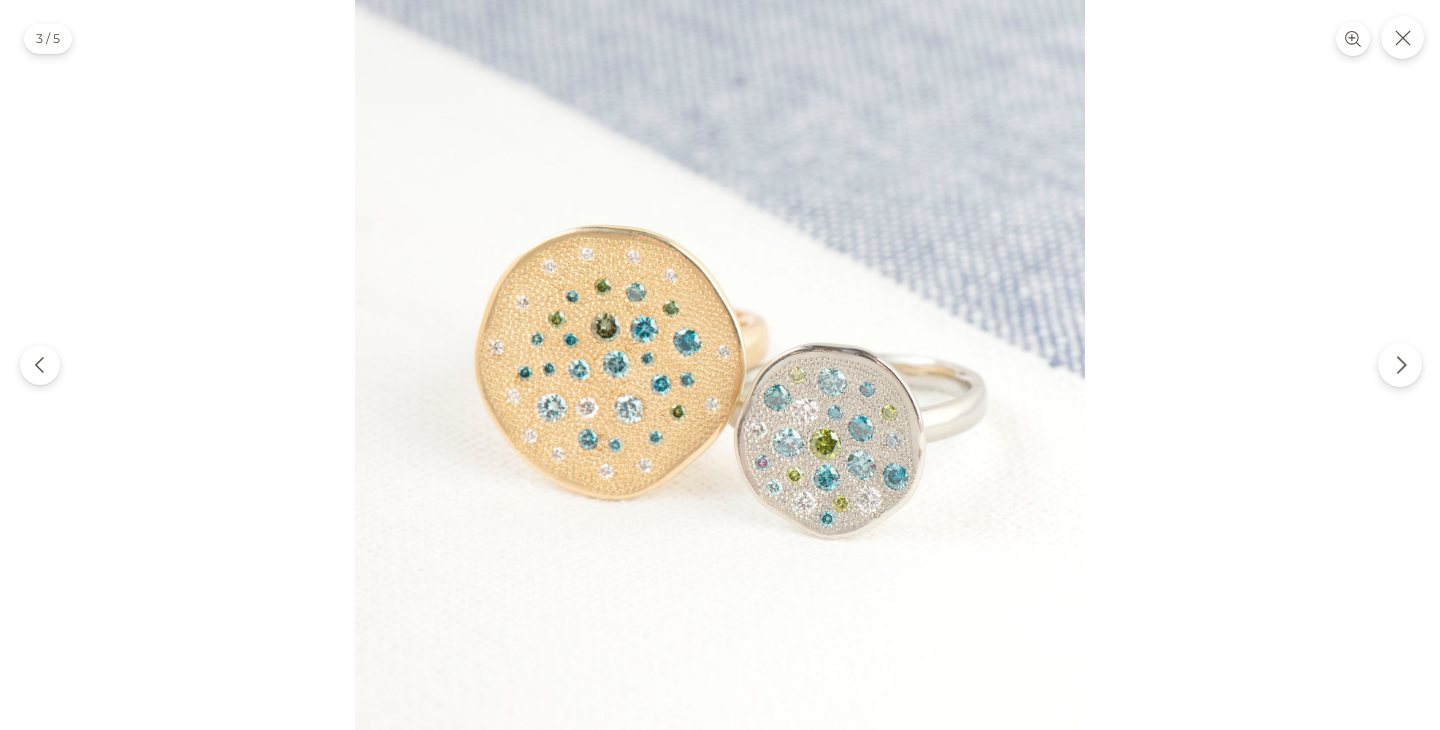 click 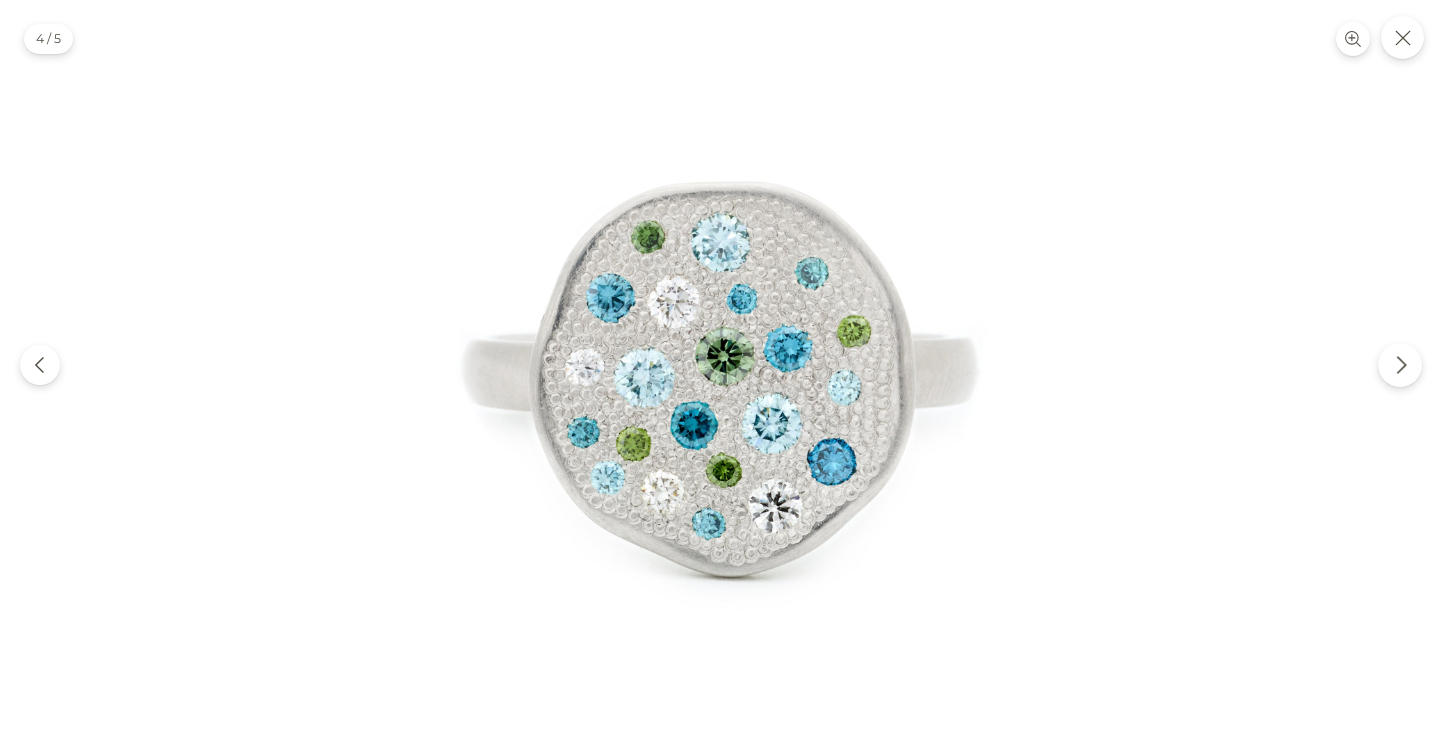 click 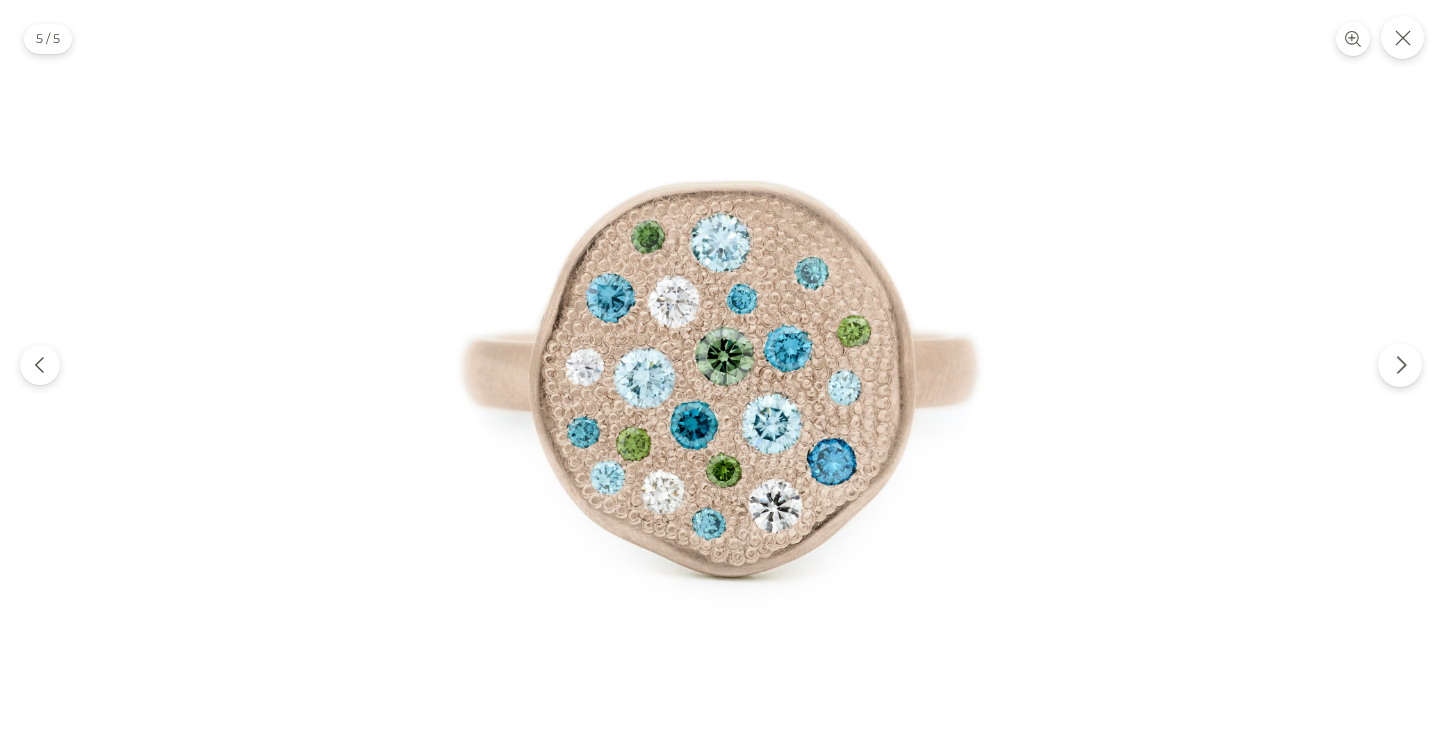 click 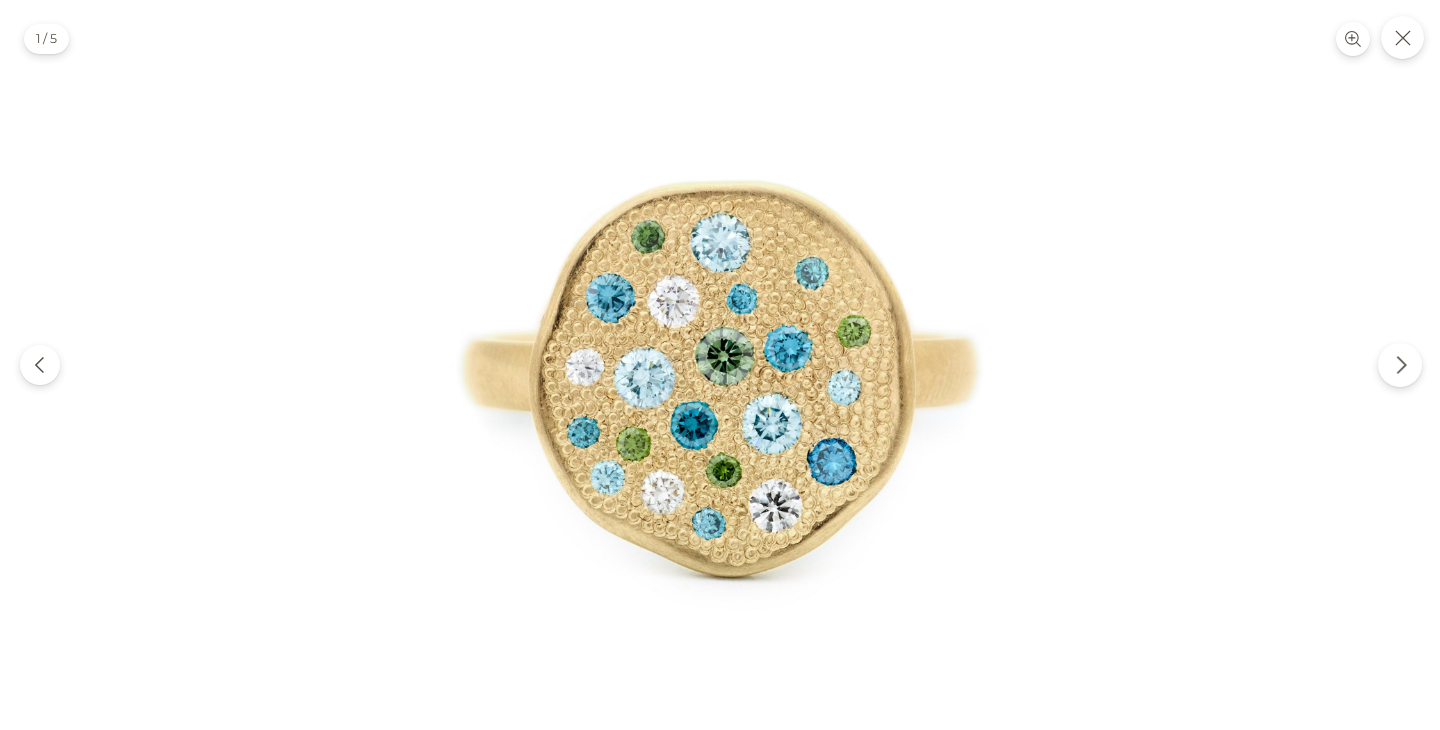 click 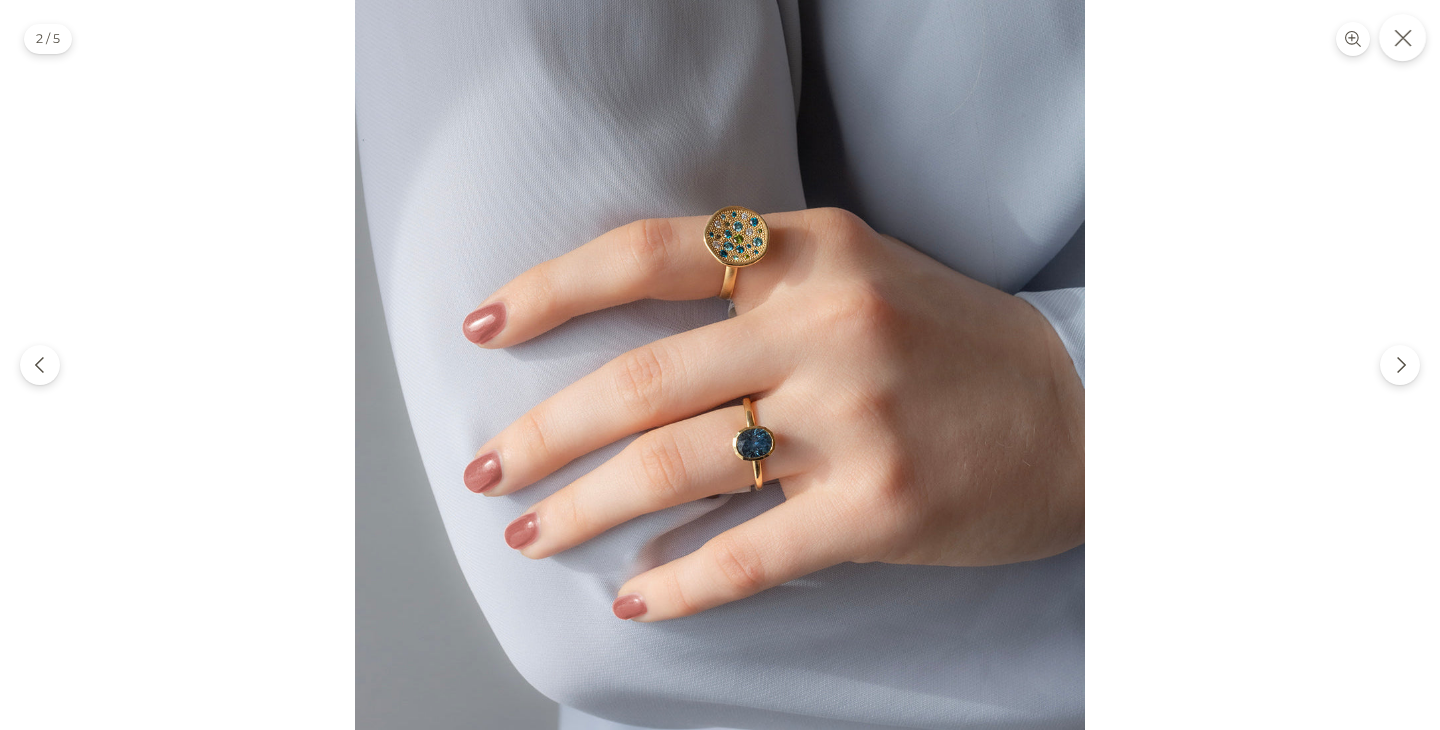 click at bounding box center (1402, 37) 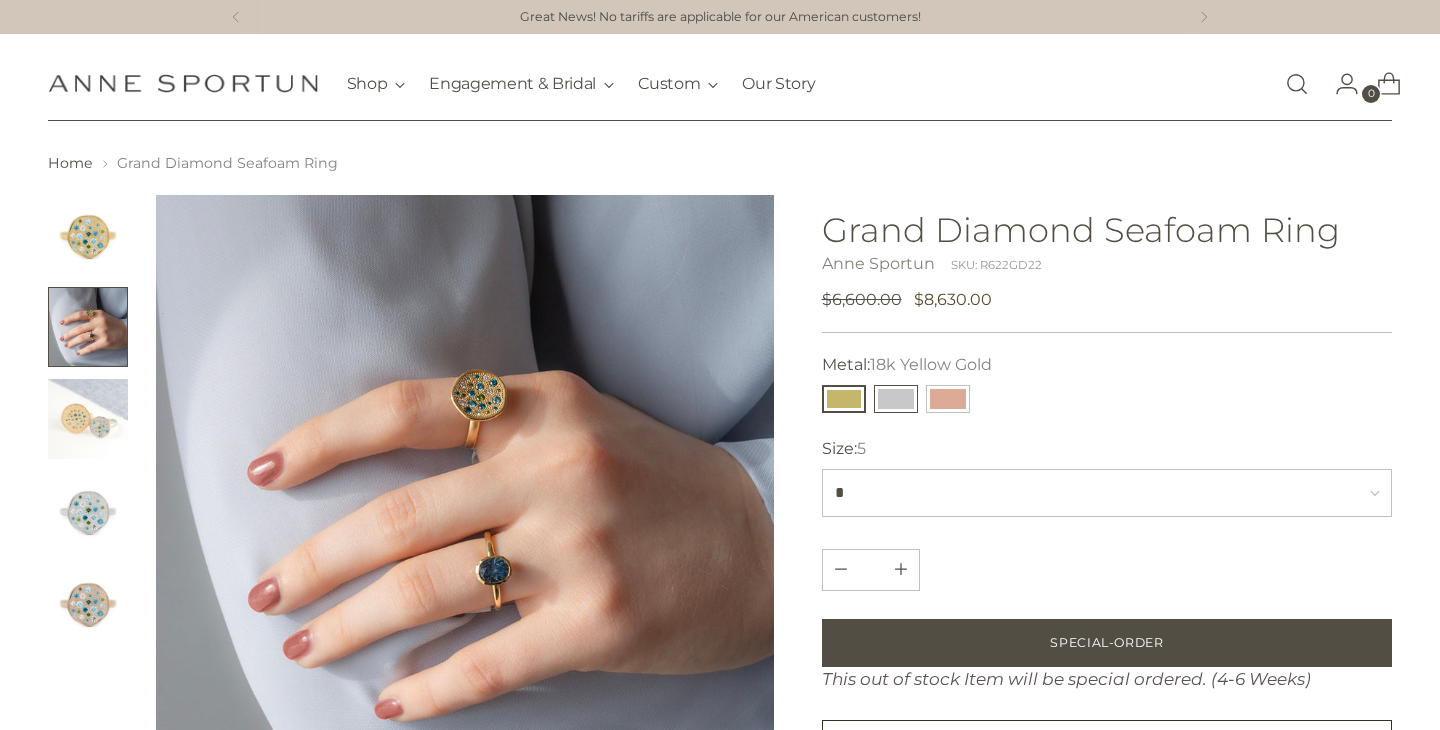 click at bounding box center [896, 399] 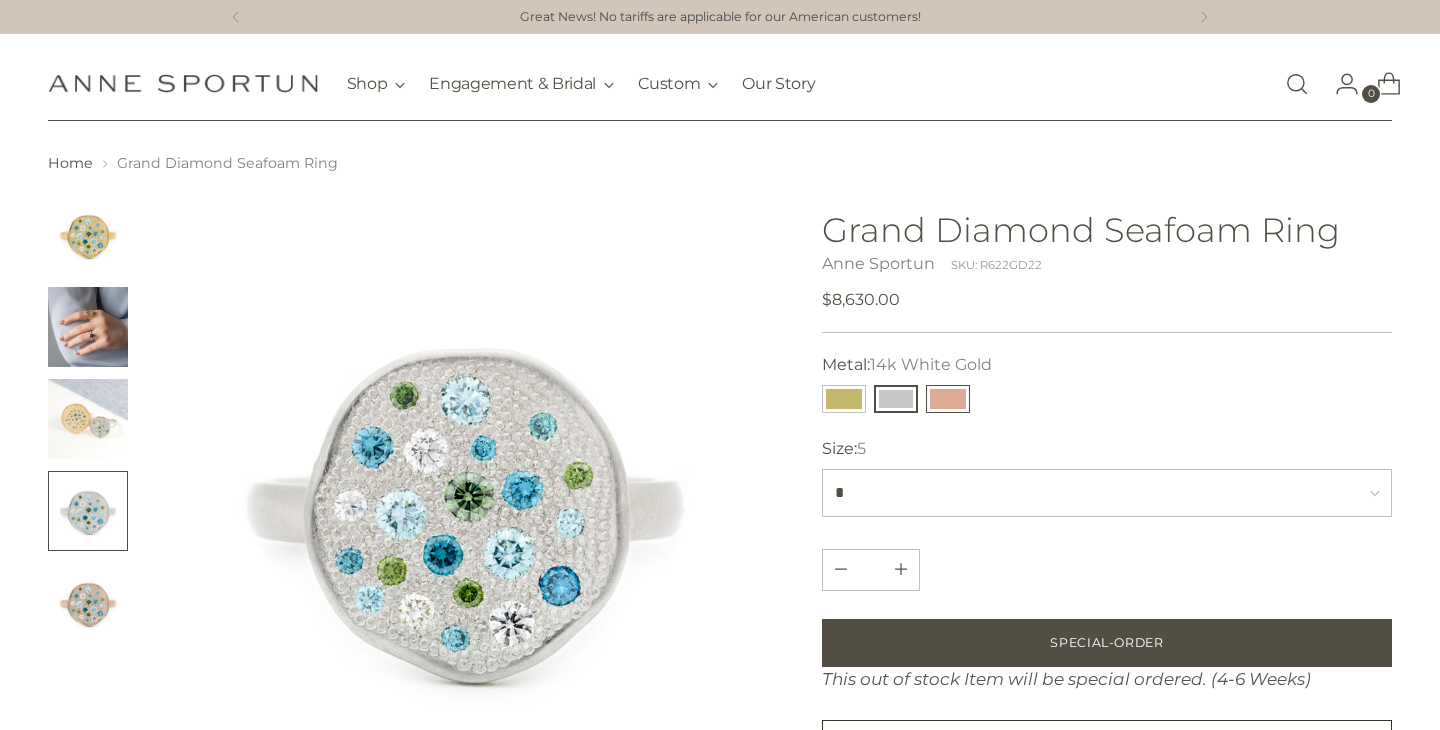 click at bounding box center (948, 399) 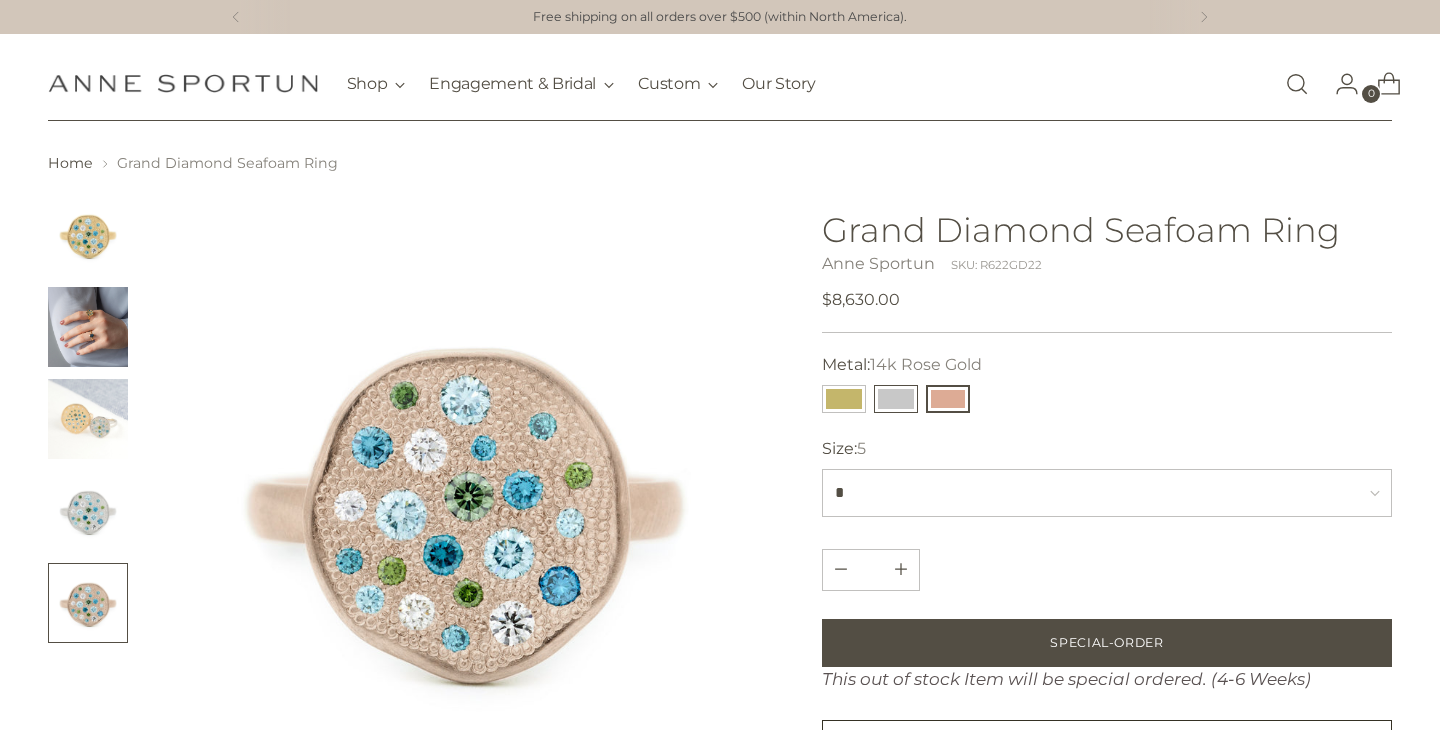 click at bounding box center (896, 399) 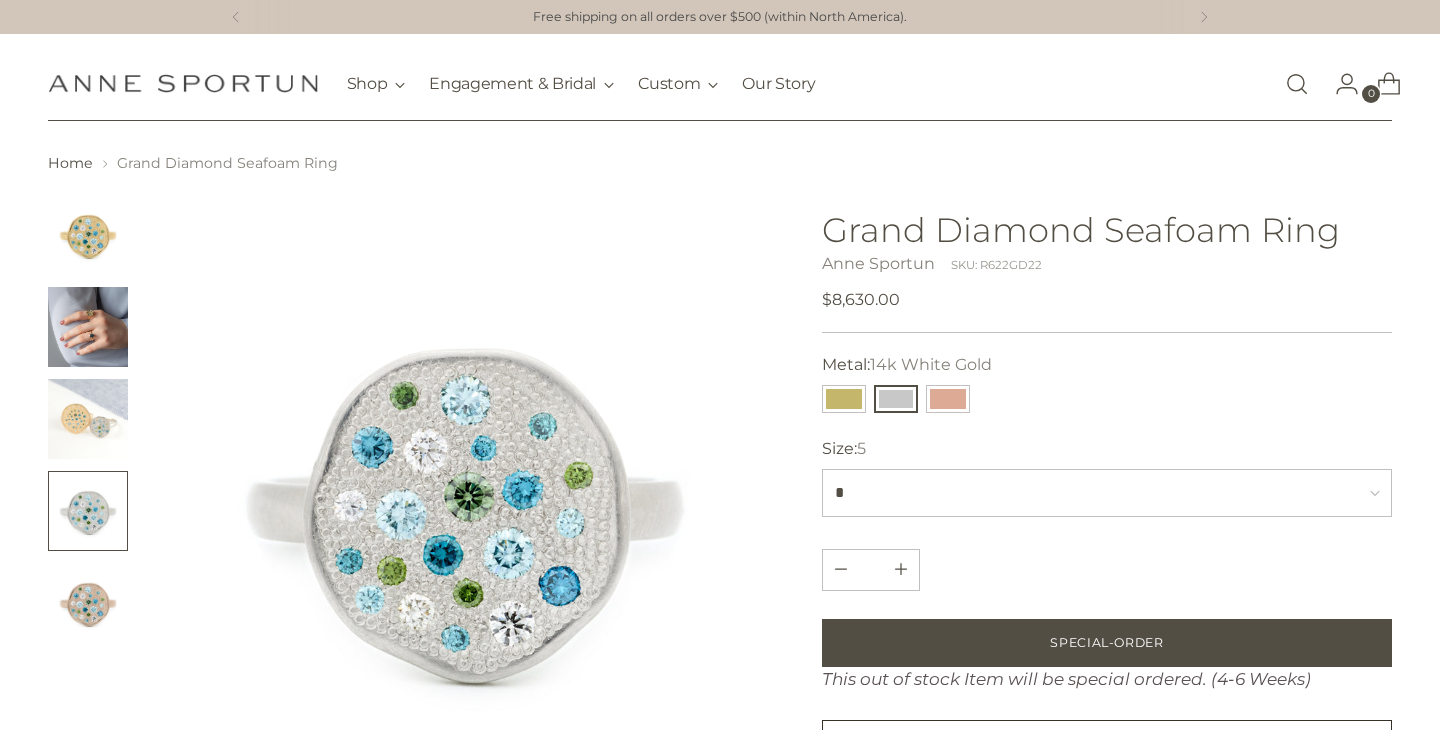 click at bounding box center [88, 327] 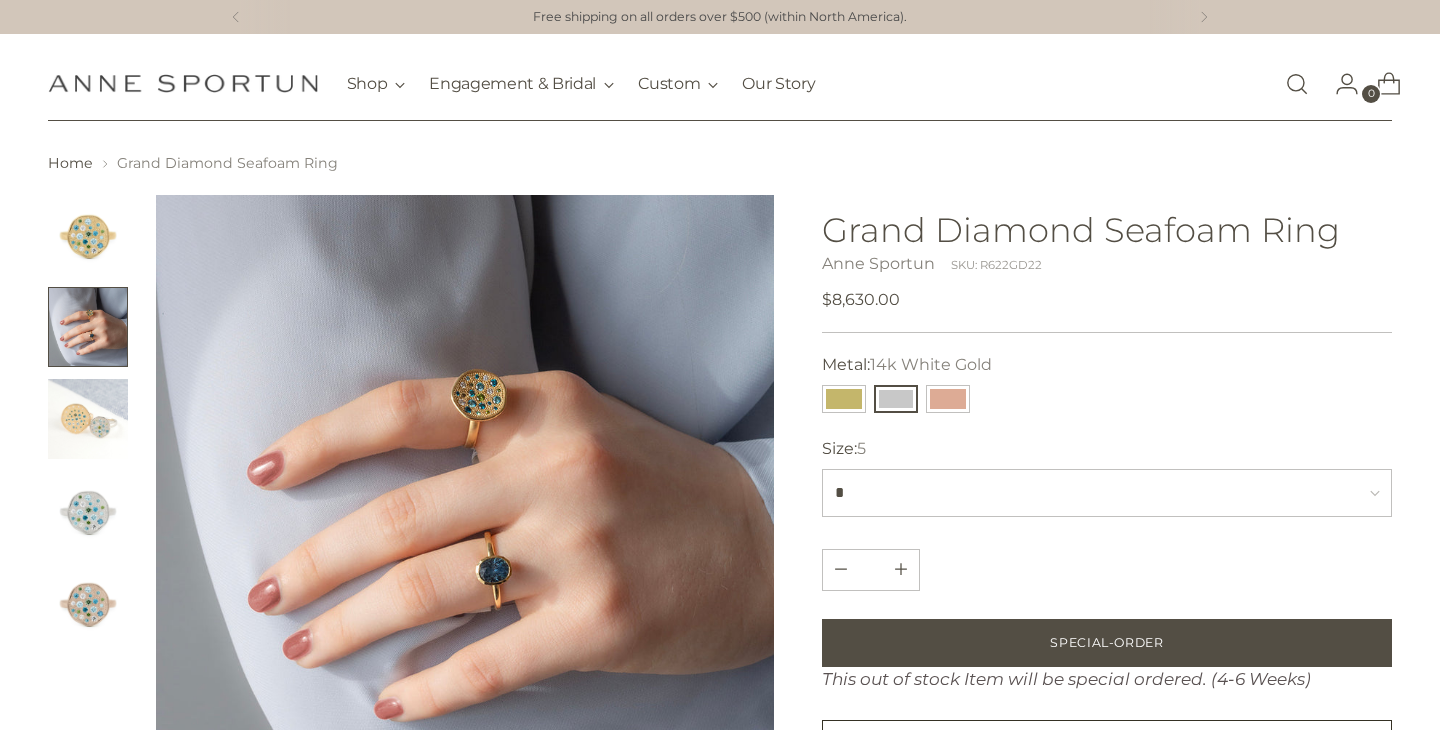 click on "Home
Grand Diamond Seafoam Ring" at bounding box center (720, 639) 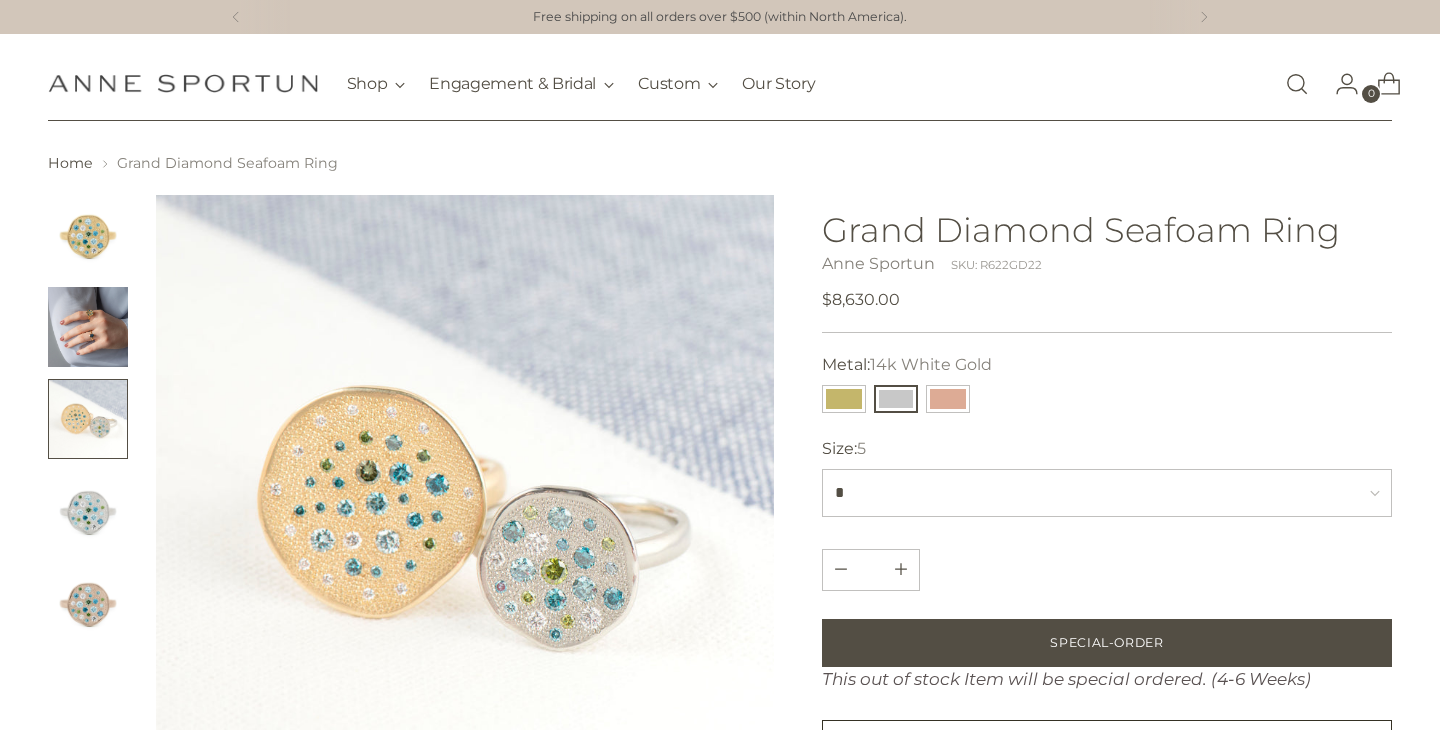 click at bounding box center [88, 511] 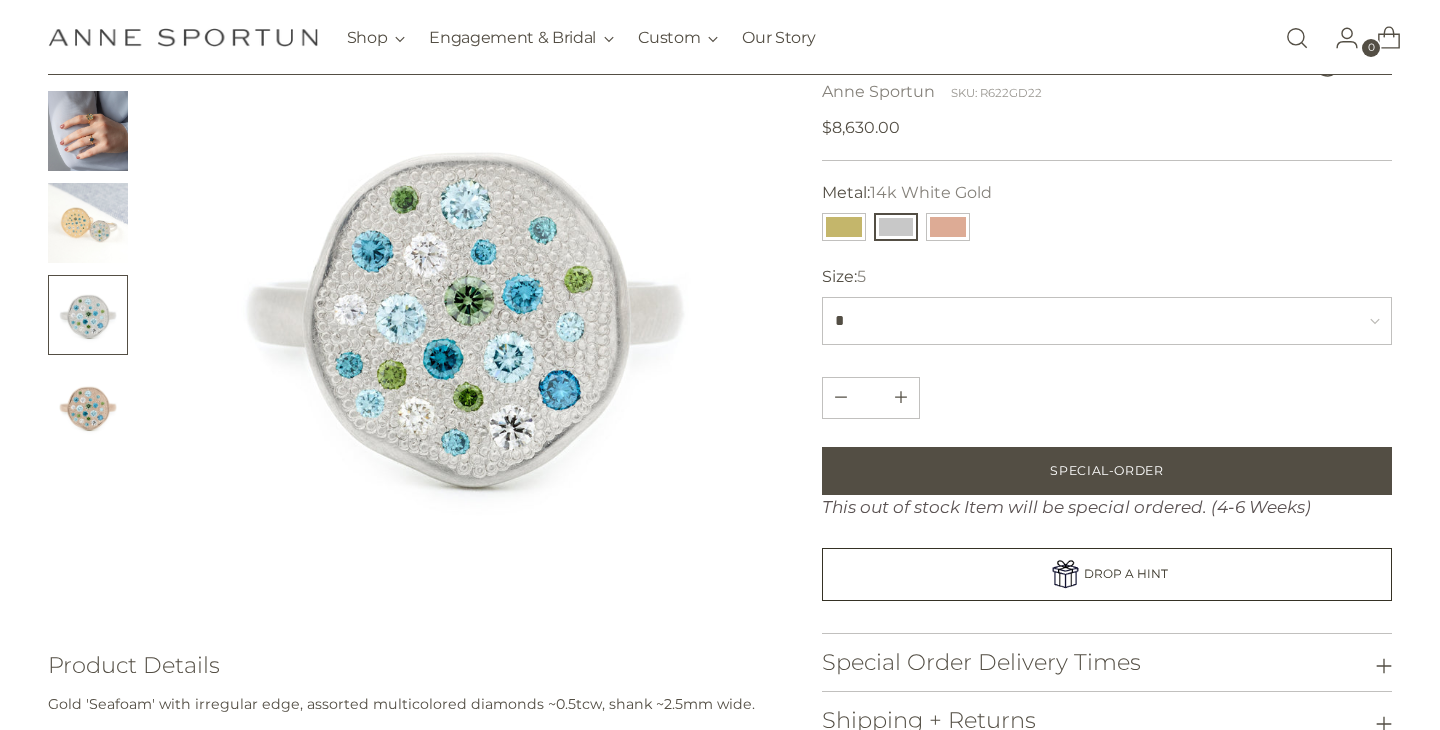 scroll, scrollTop: 0, scrollLeft: 0, axis: both 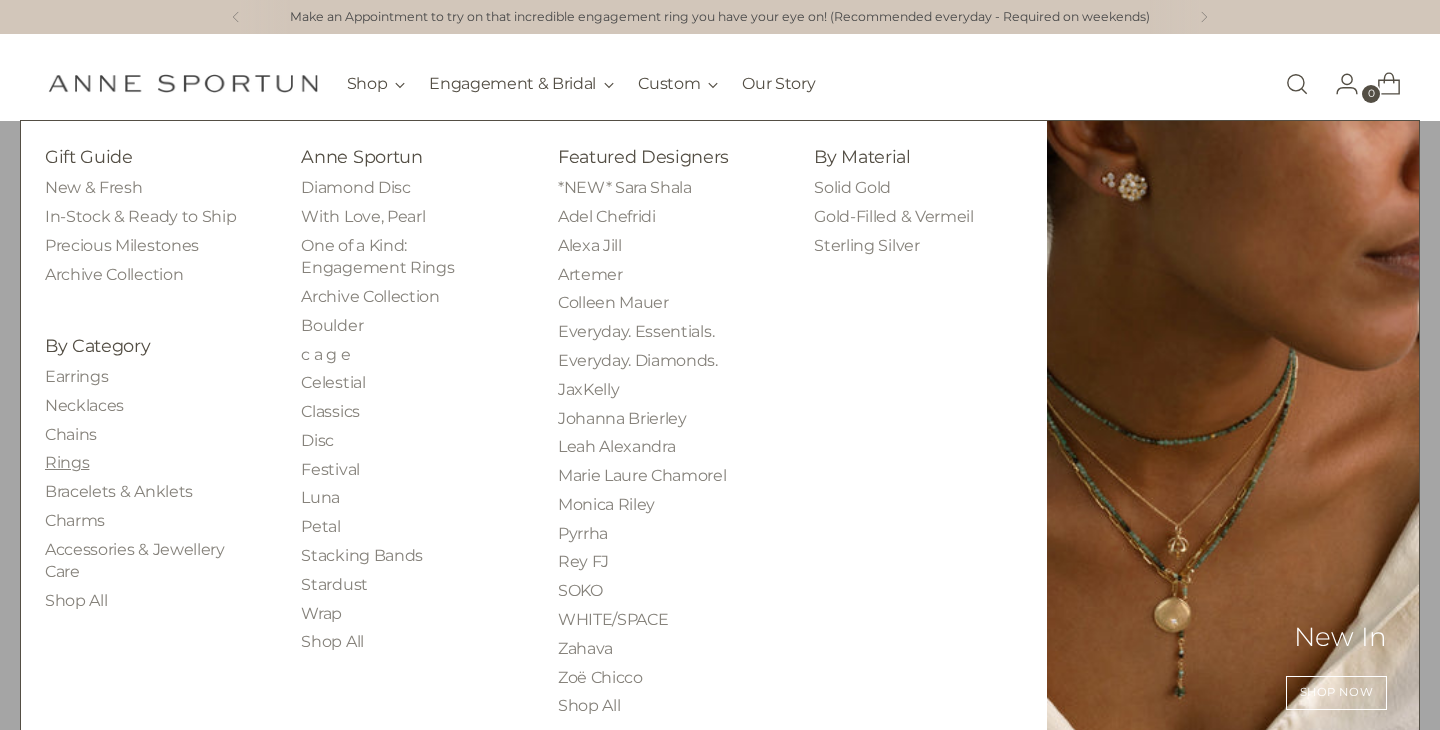 click on "Rings" at bounding box center (67, 462) 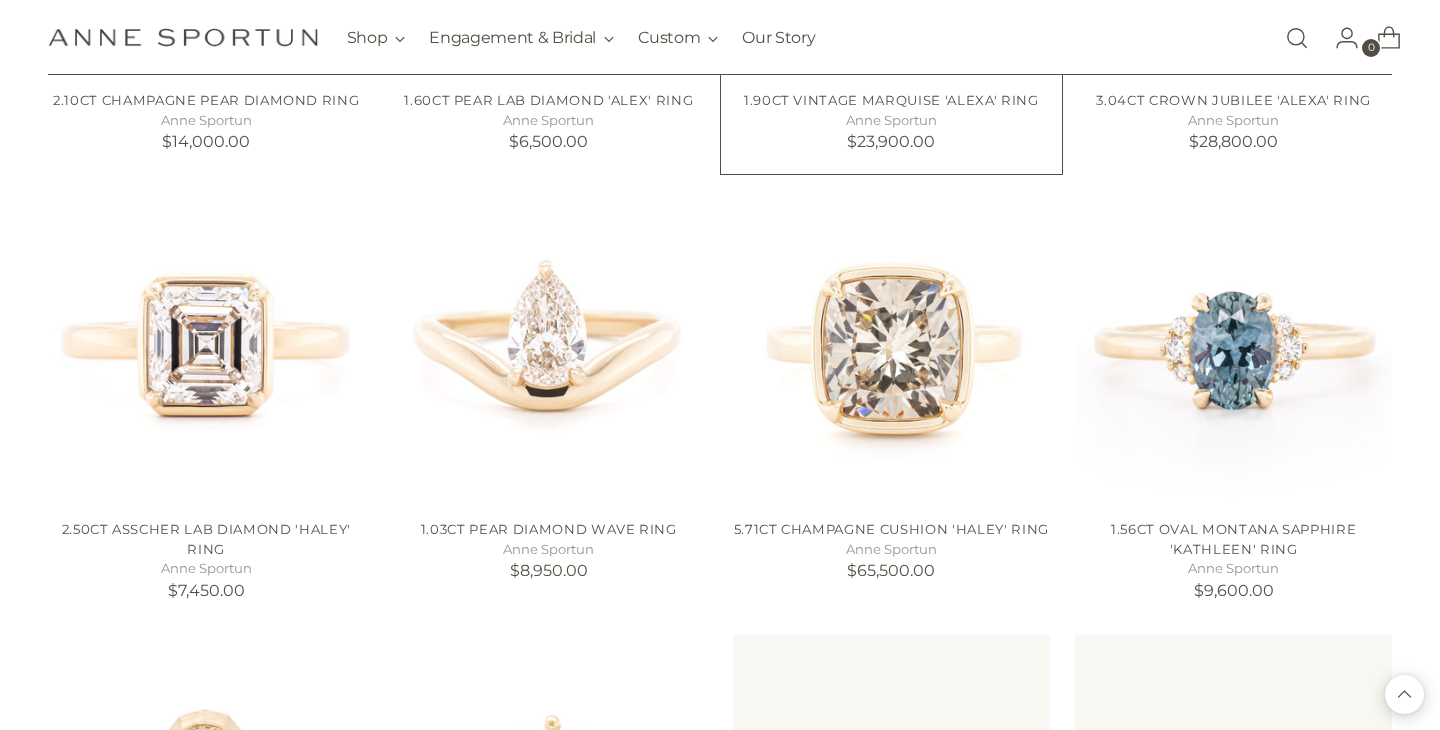 scroll, scrollTop: 1709, scrollLeft: 0, axis: vertical 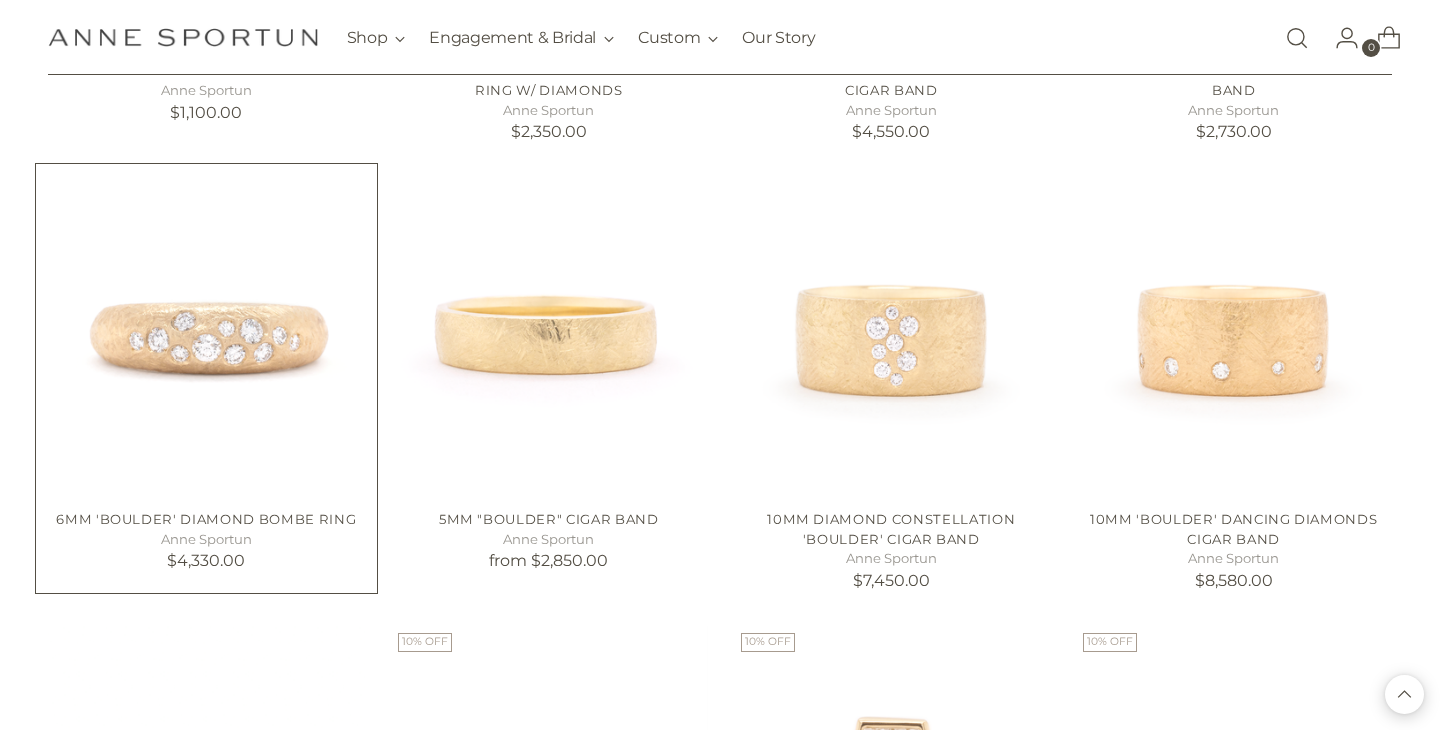 click at bounding box center (0, 0) 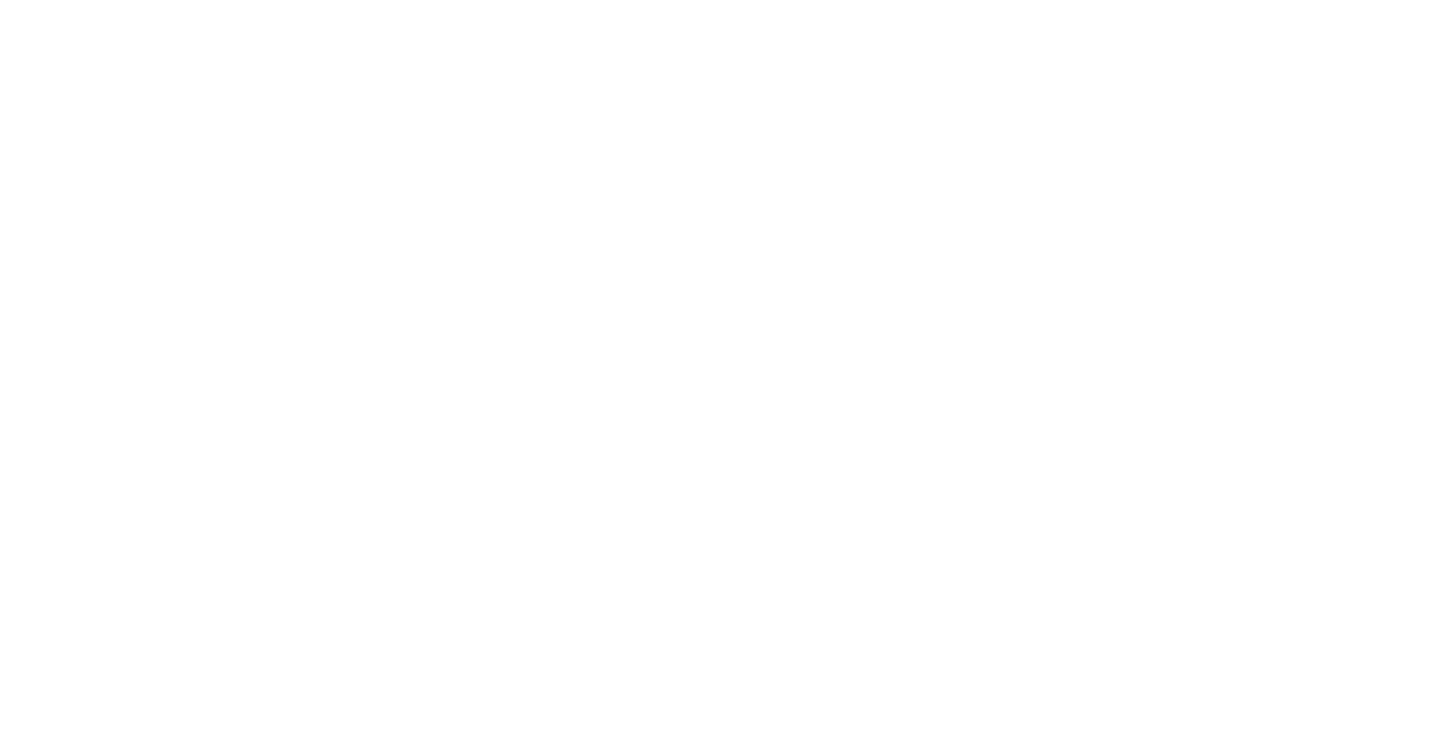 scroll, scrollTop: 0, scrollLeft: 0, axis: both 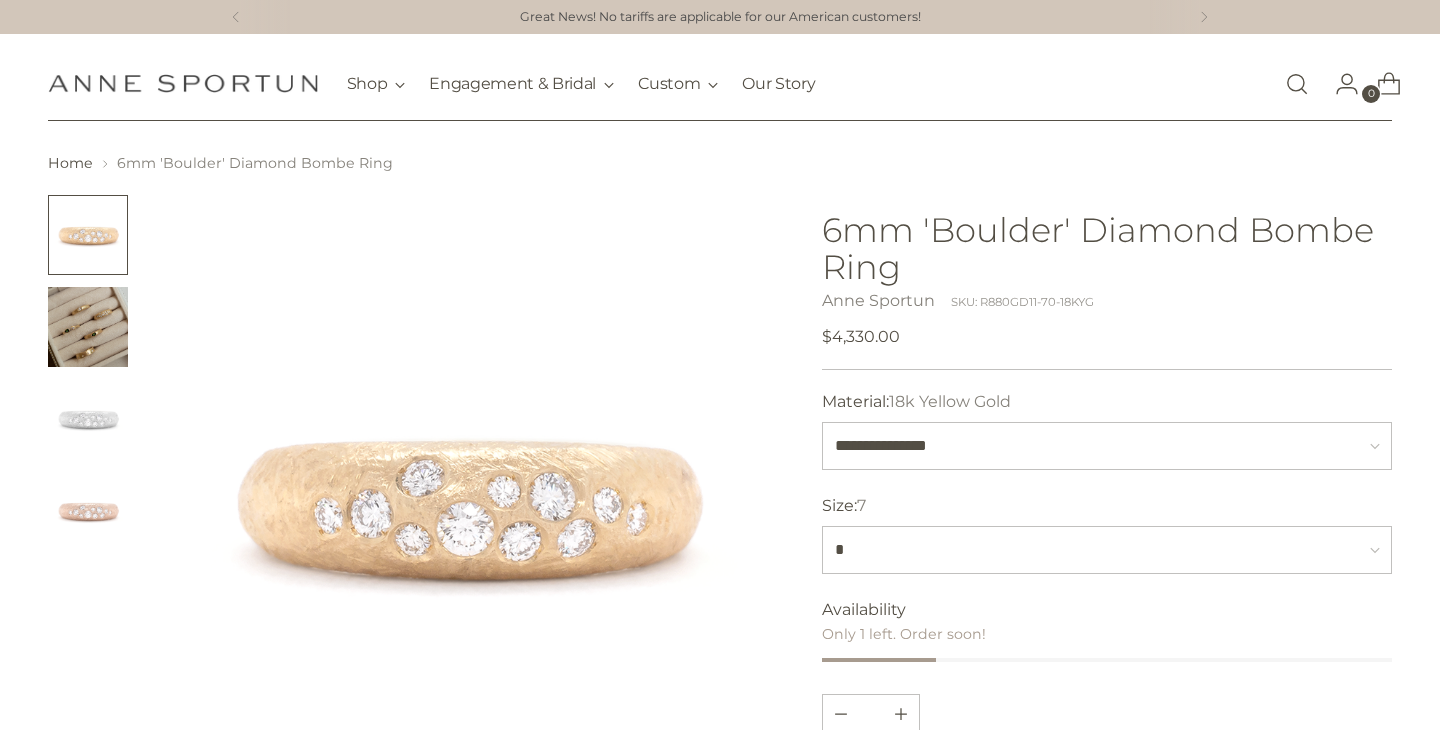 click at bounding box center (88, 327) 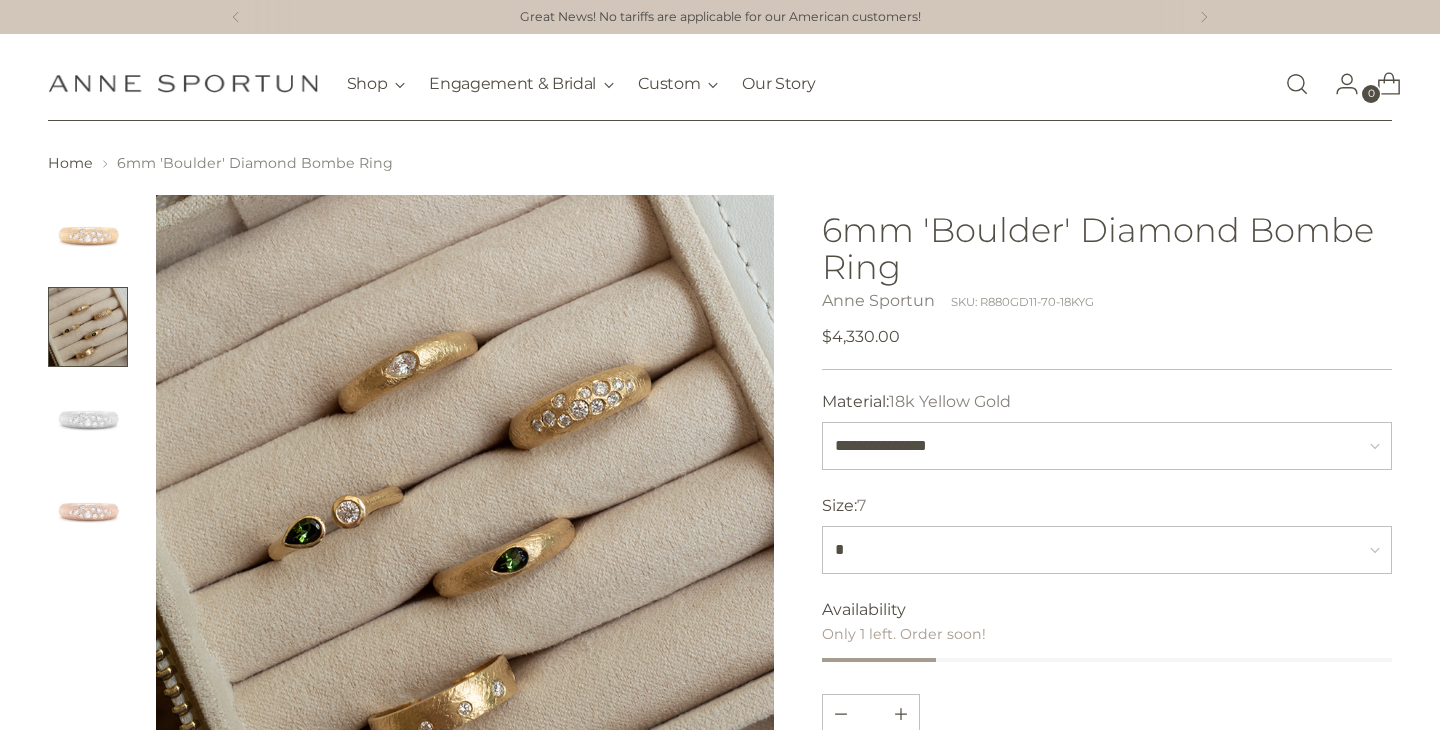 click at bounding box center [88, 419] 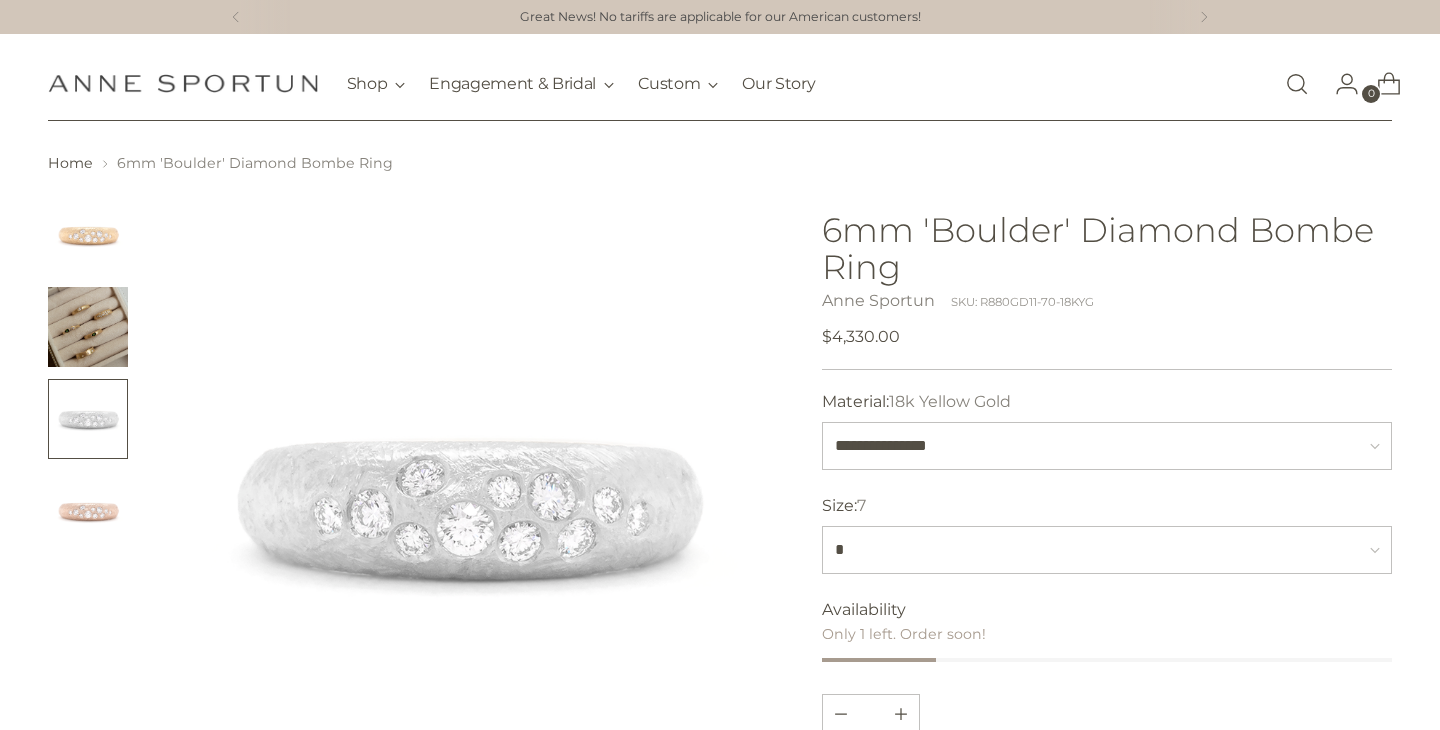 click at bounding box center (88, 511) 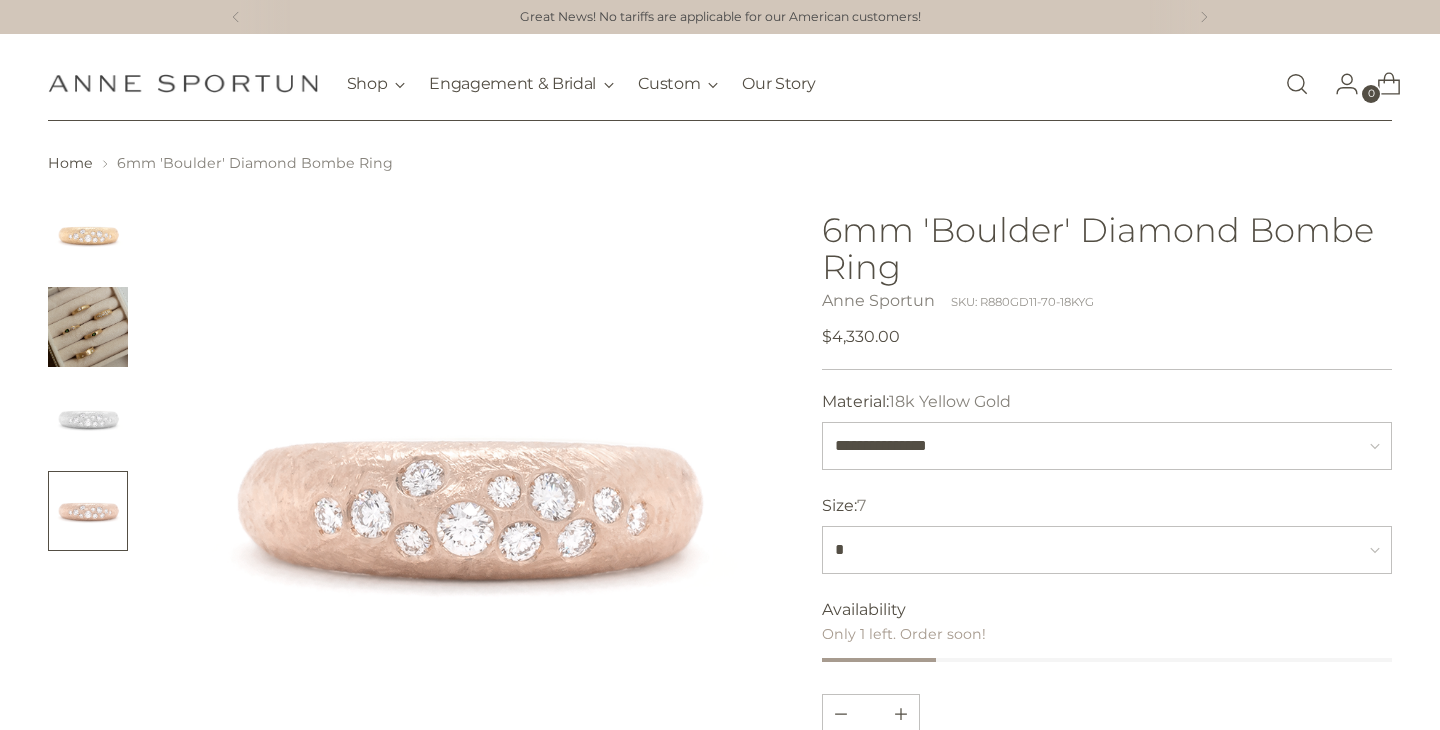 click at bounding box center [88, 327] 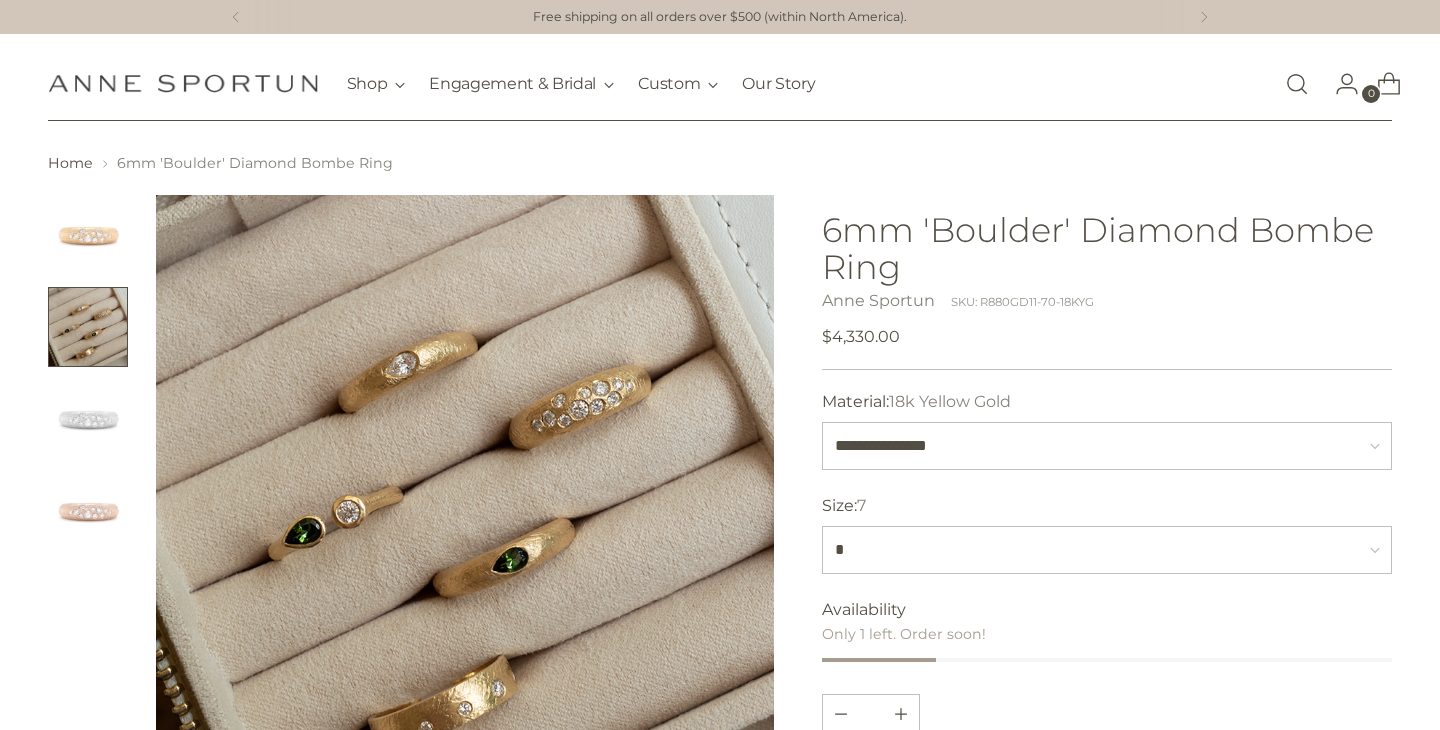 click at bounding box center (465, 504) 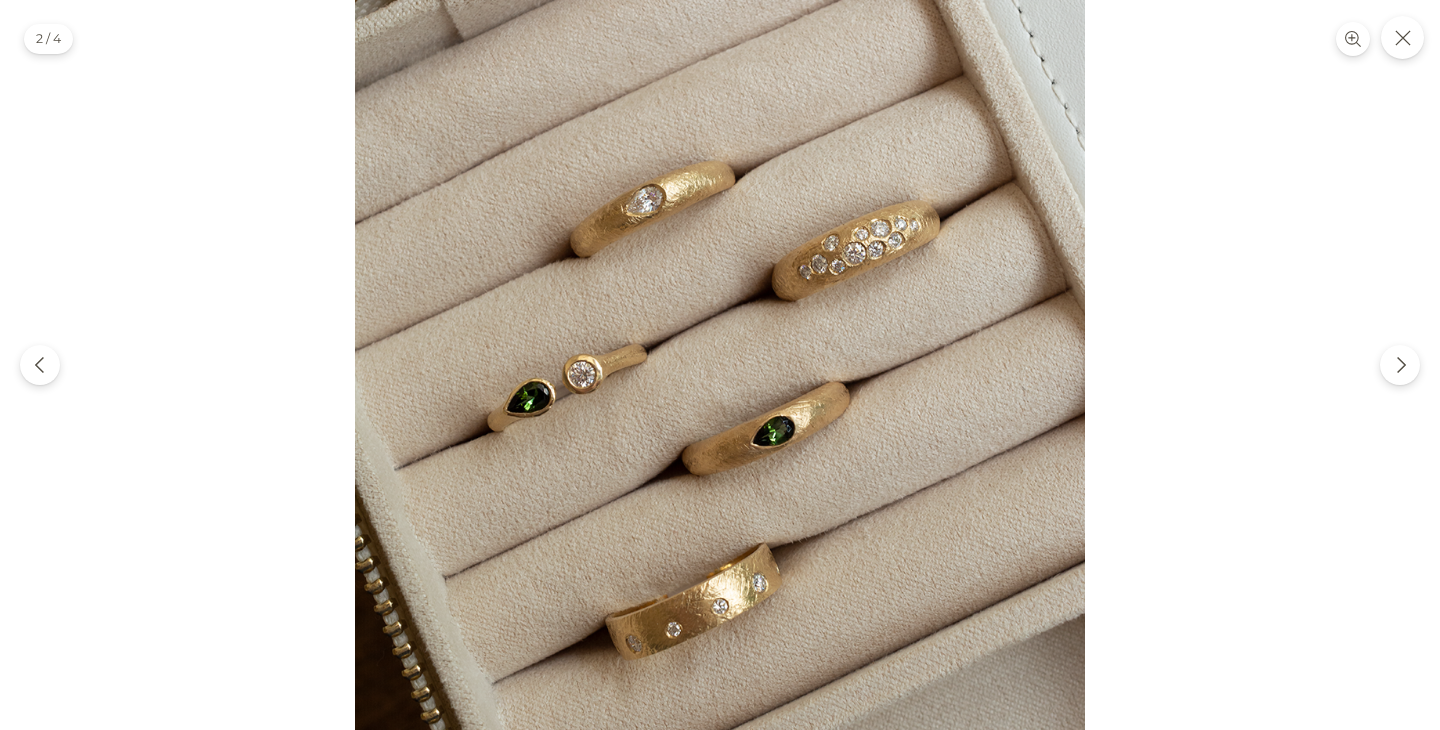 click at bounding box center [720, 365] 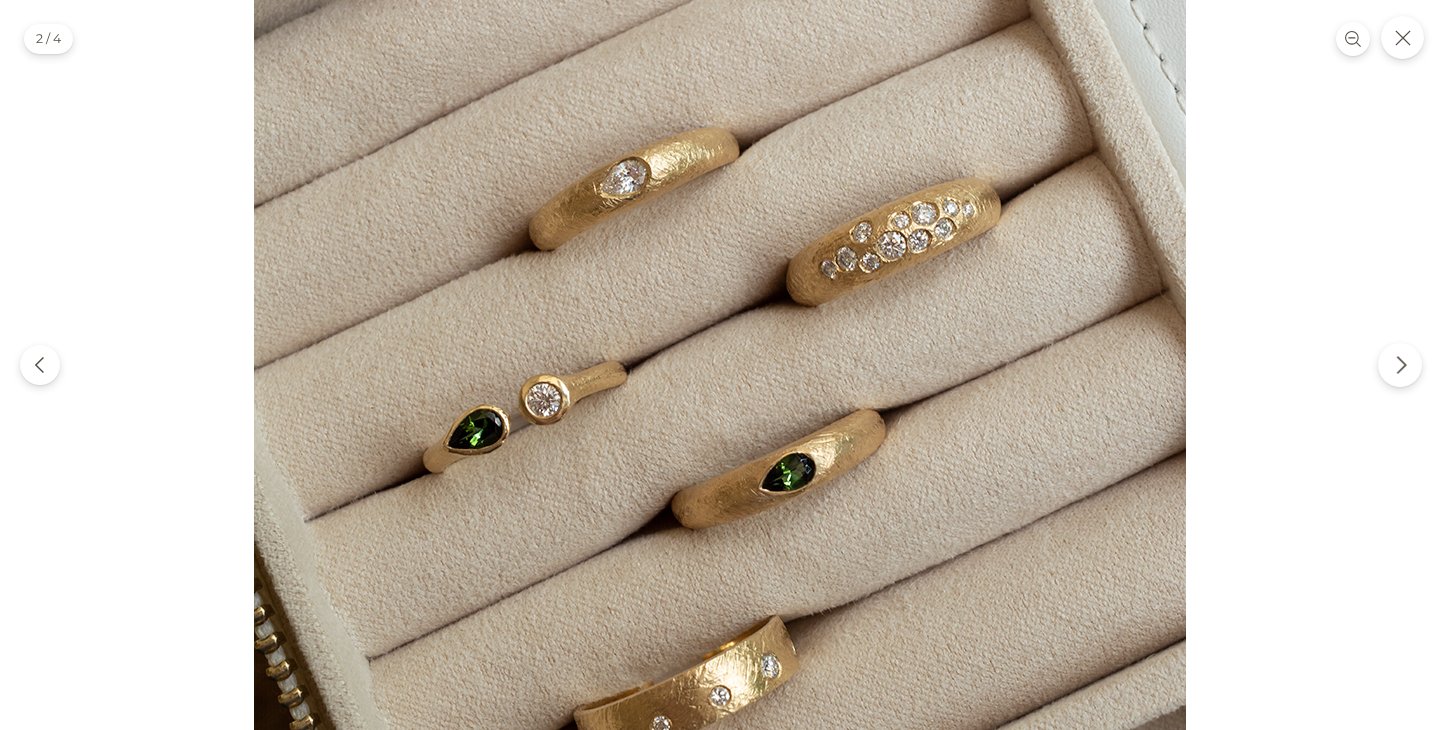 click at bounding box center (1400, 365) 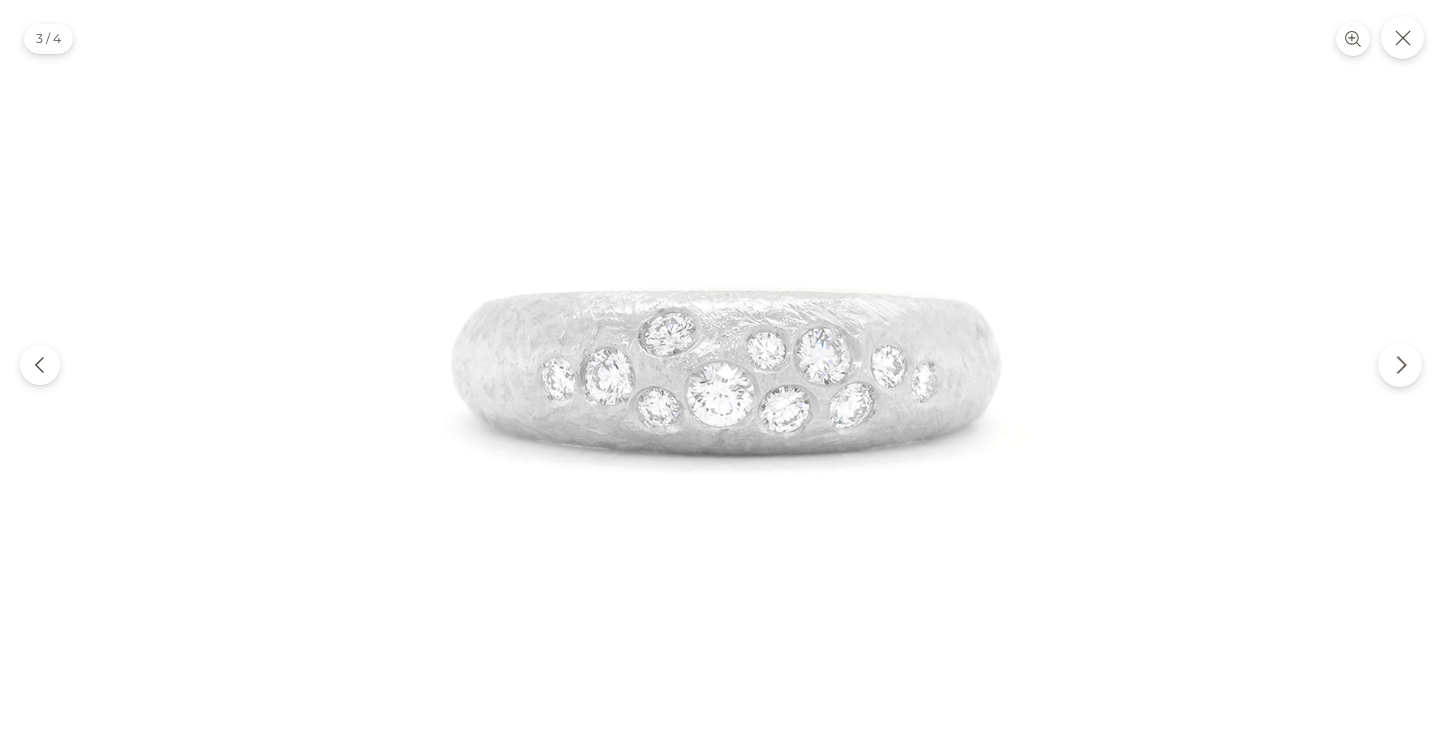 click at bounding box center (1400, 365) 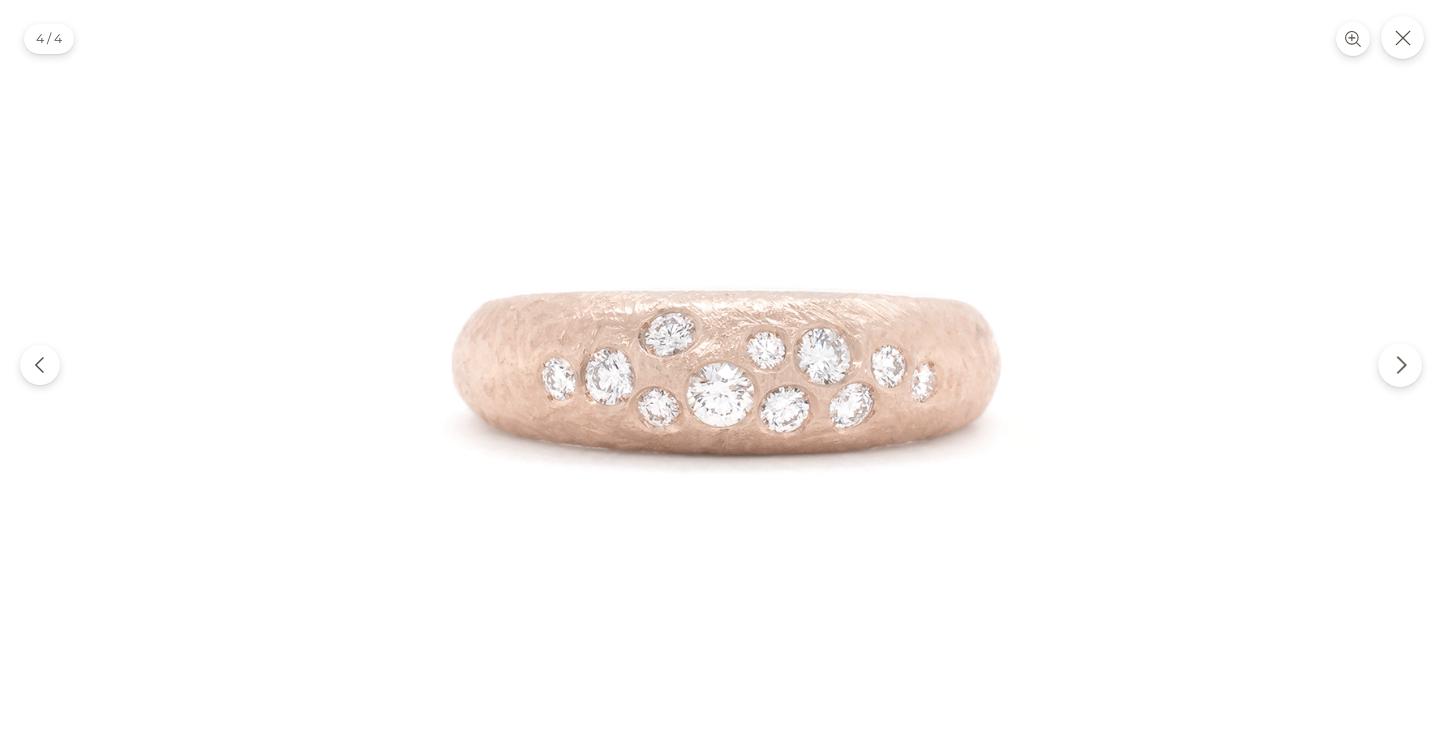 click at bounding box center [1400, 365] 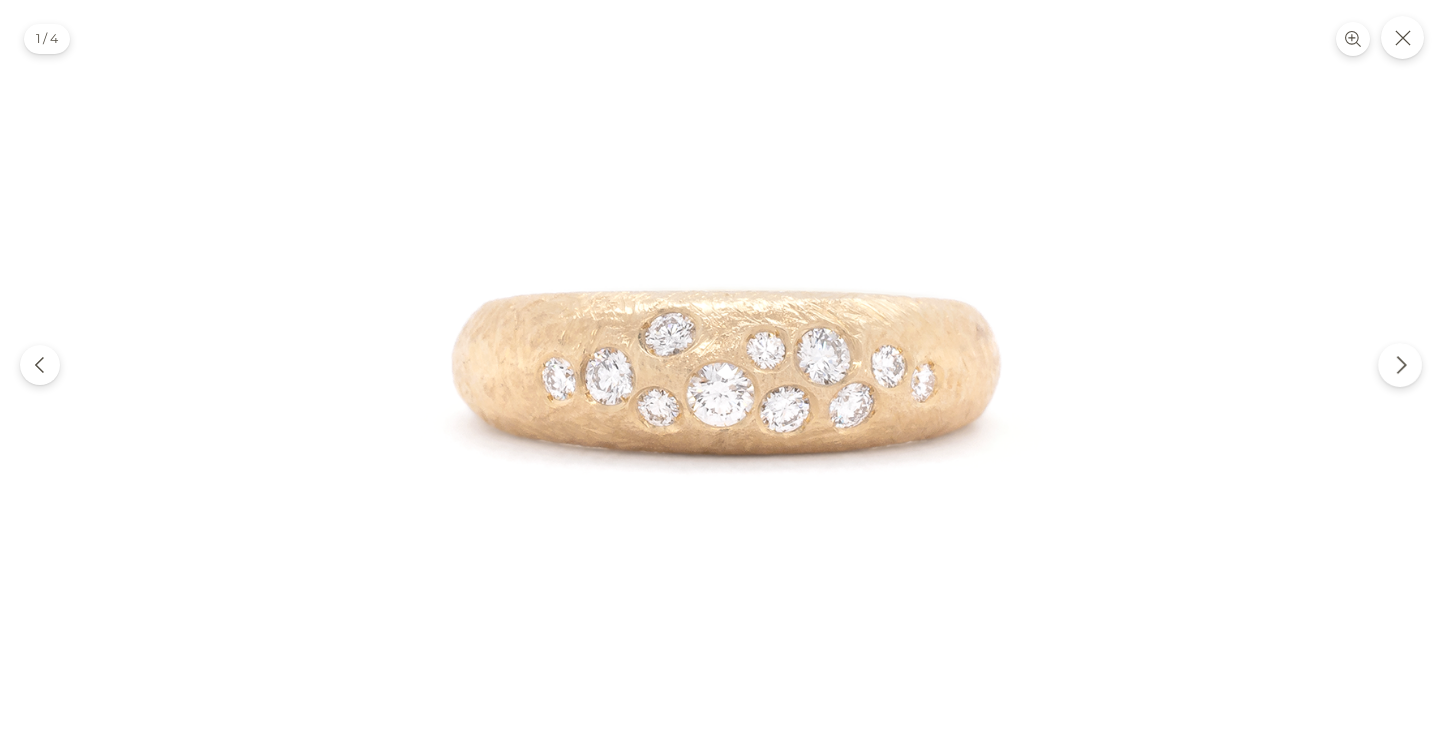 click at bounding box center (1400, 365) 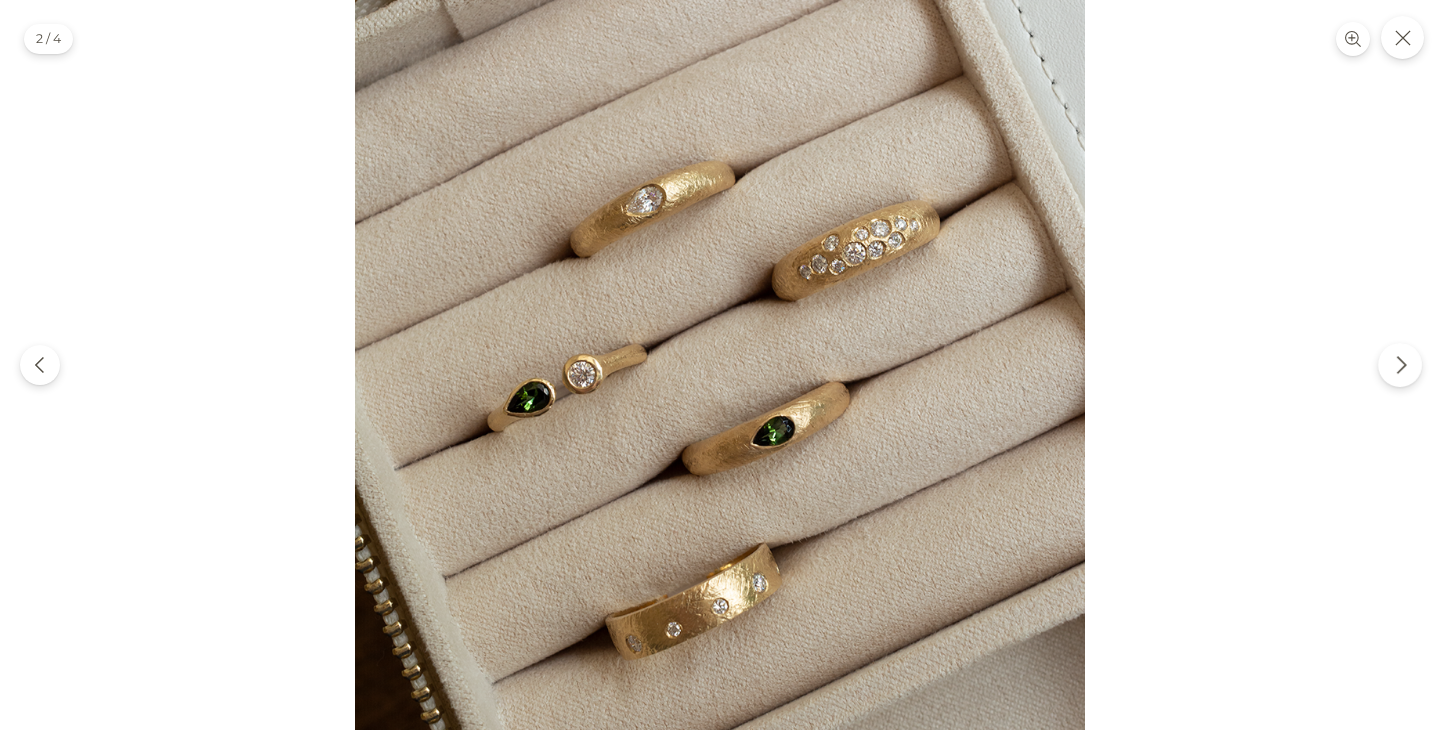 click at bounding box center (1400, 365) 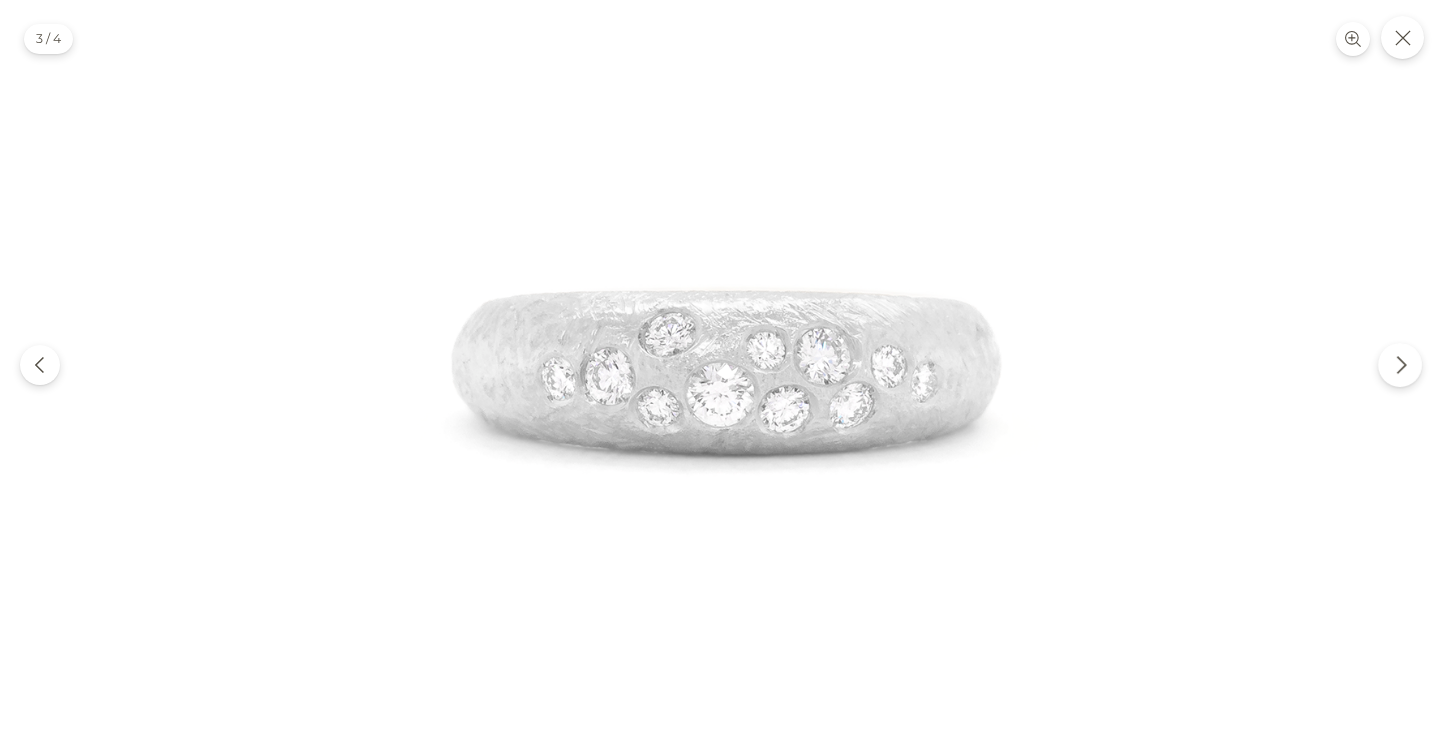 click at bounding box center [1400, 365] 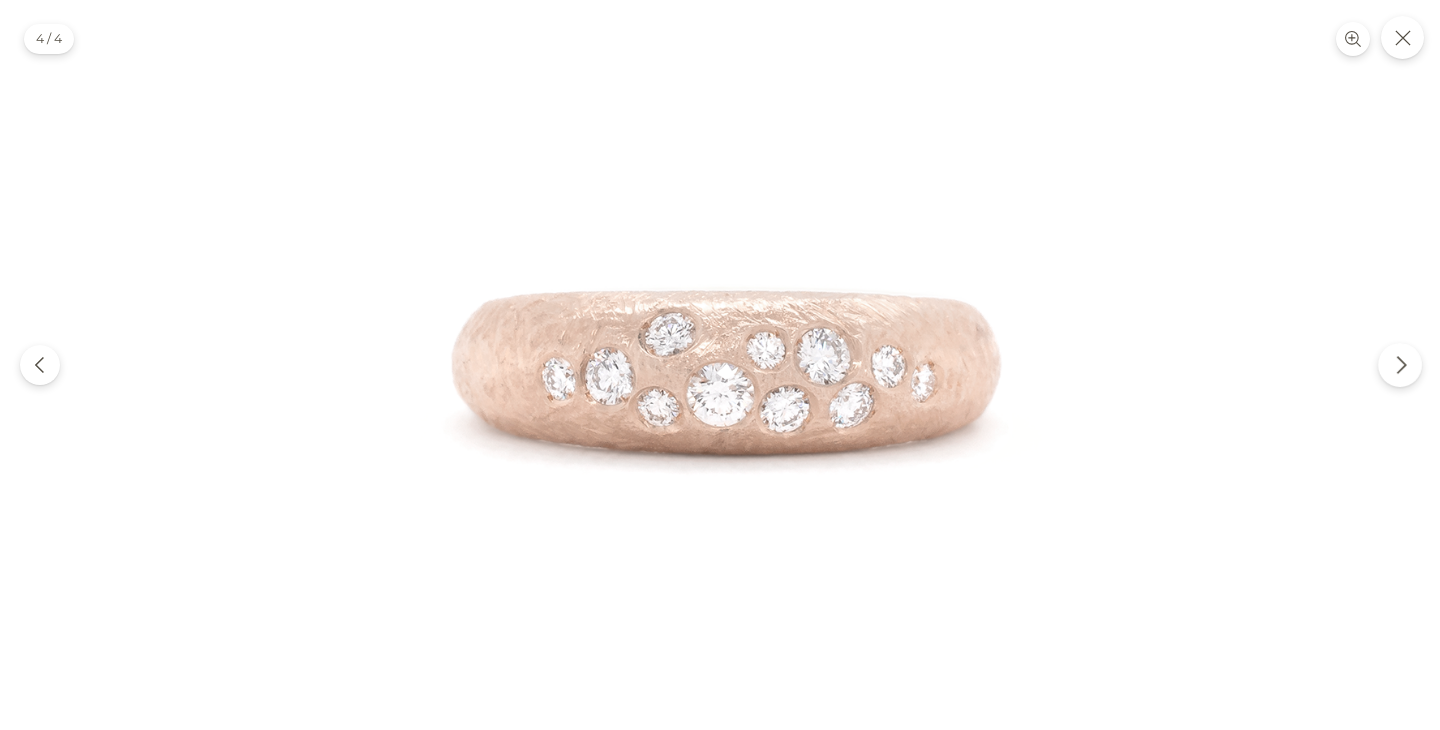 click at bounding box center [1400, 365] 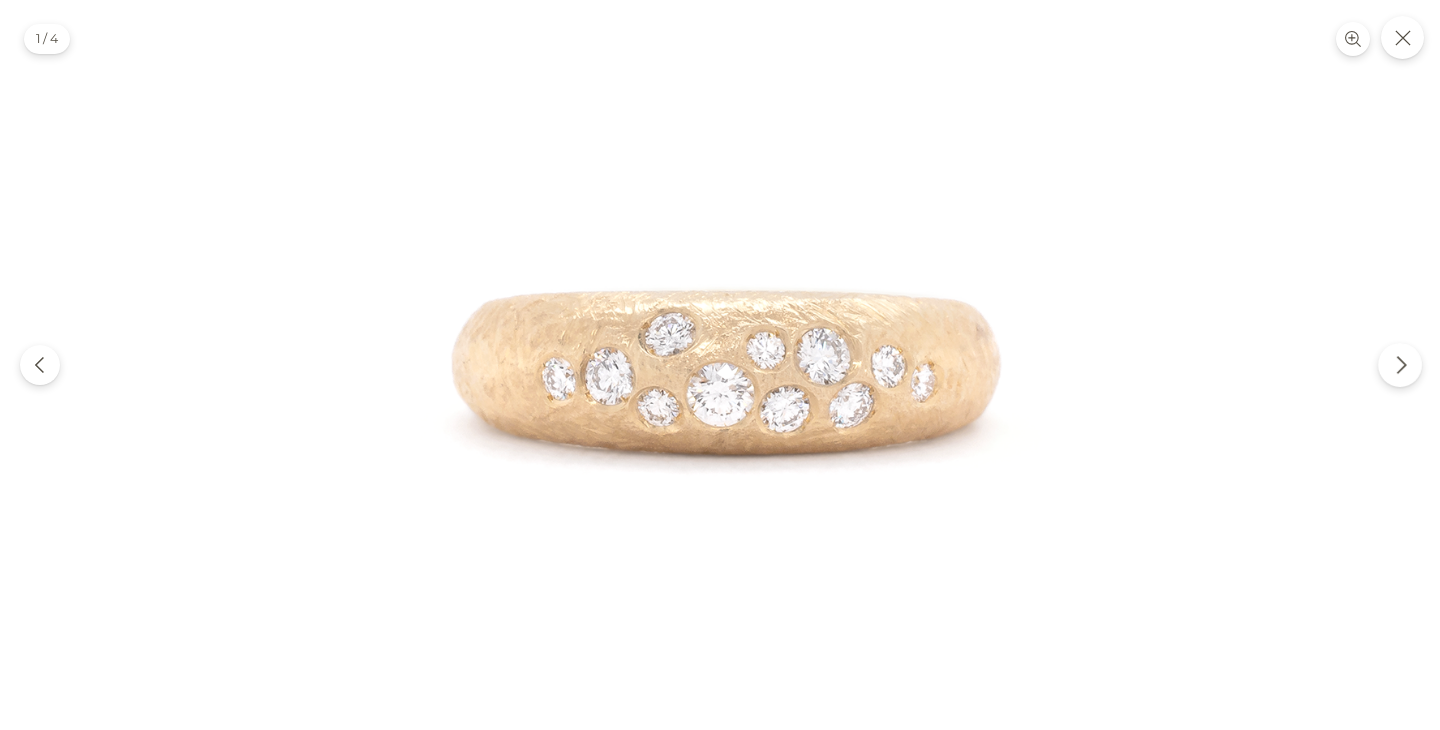 click 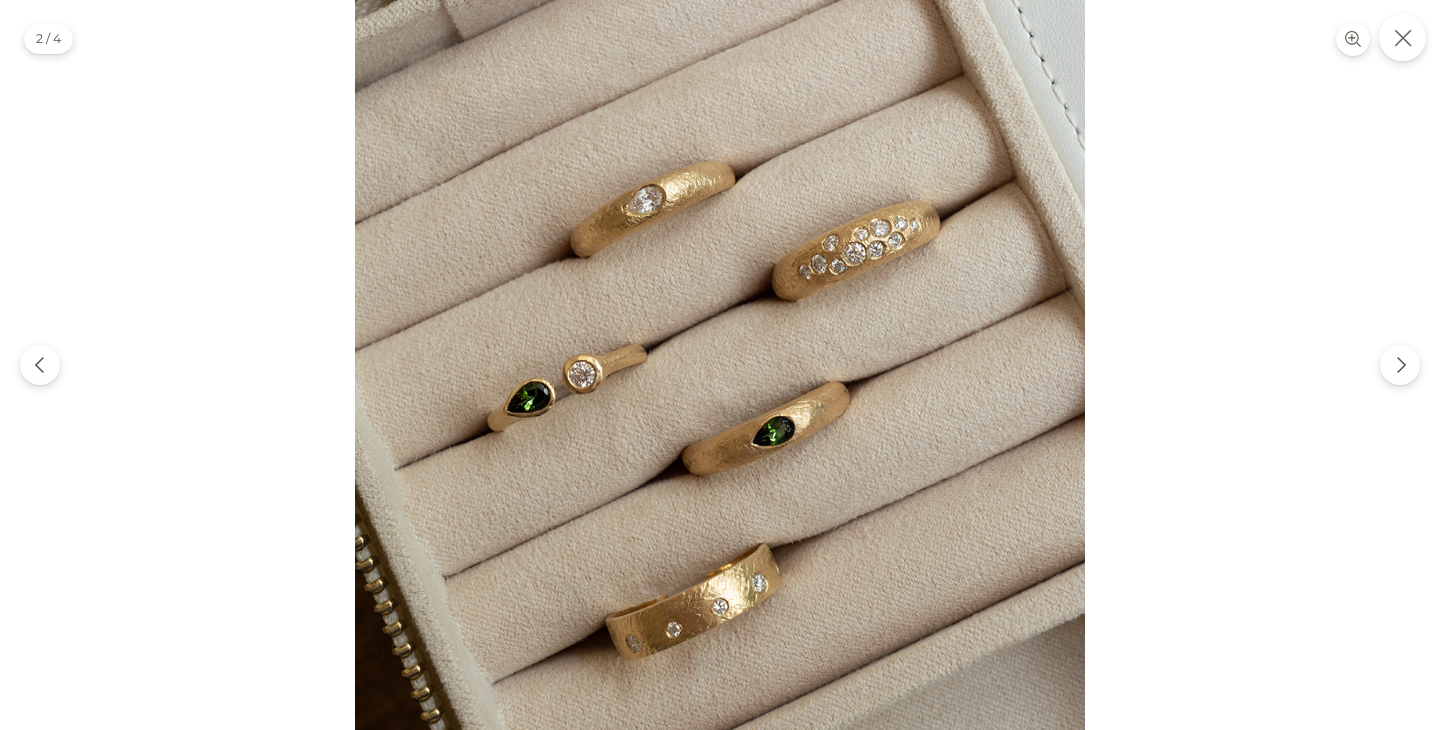 click 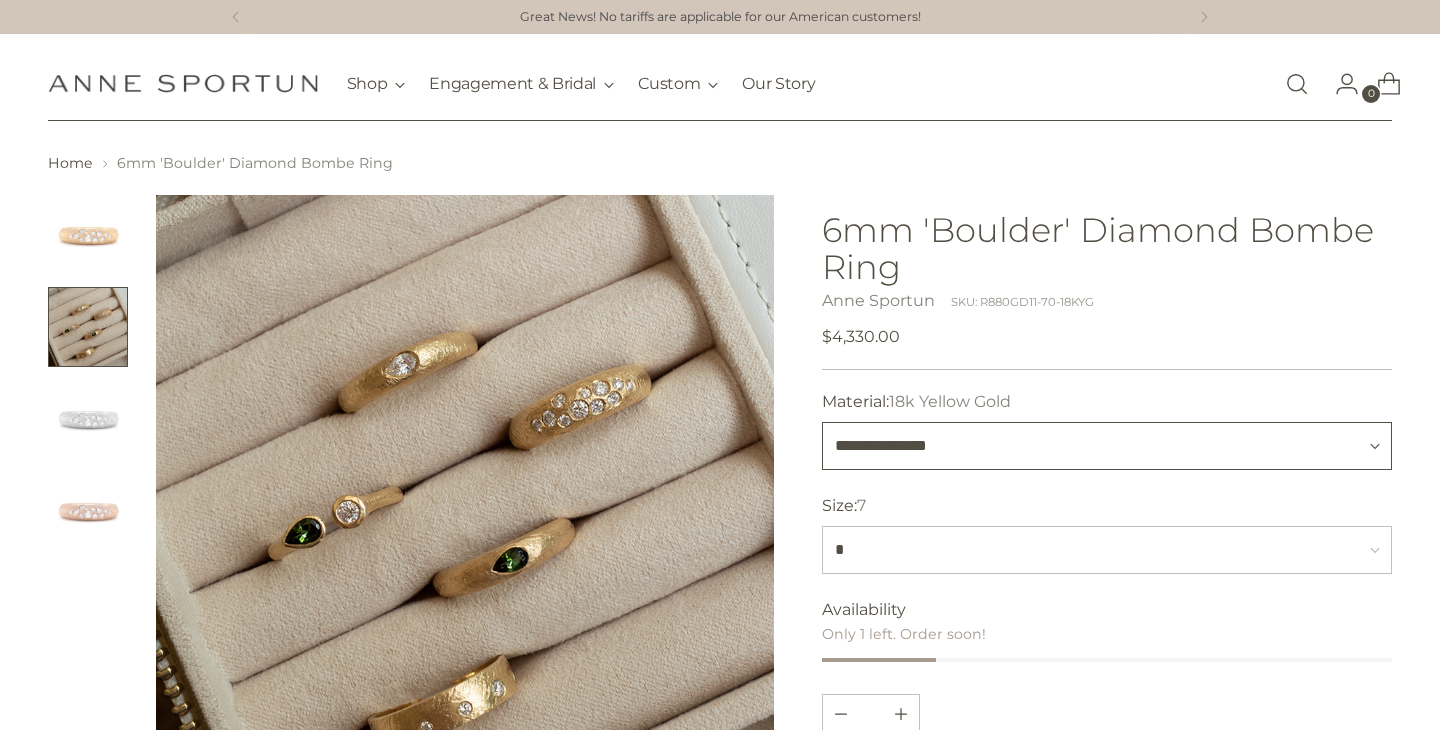 click on "**********" at bounding box center (1107, 446) 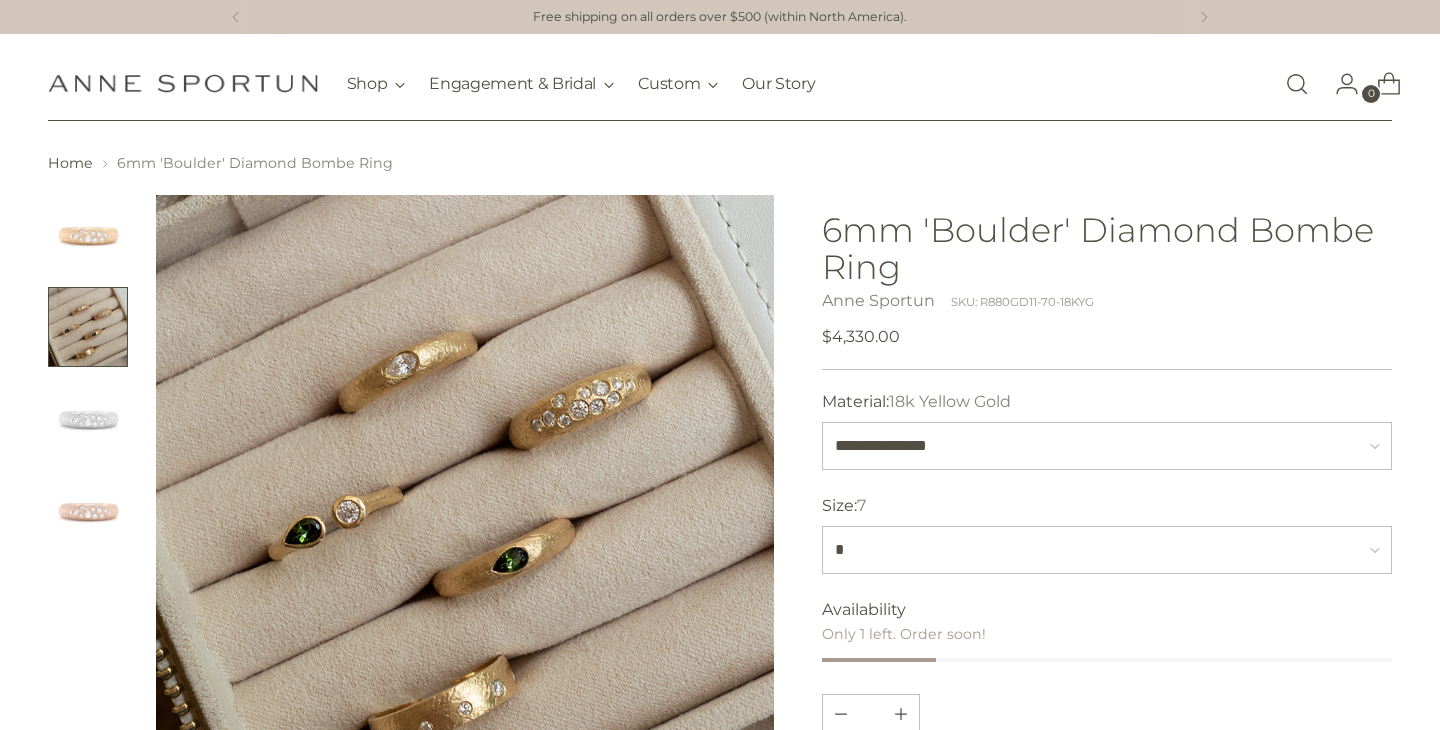 click at bounding box center (465, 504) 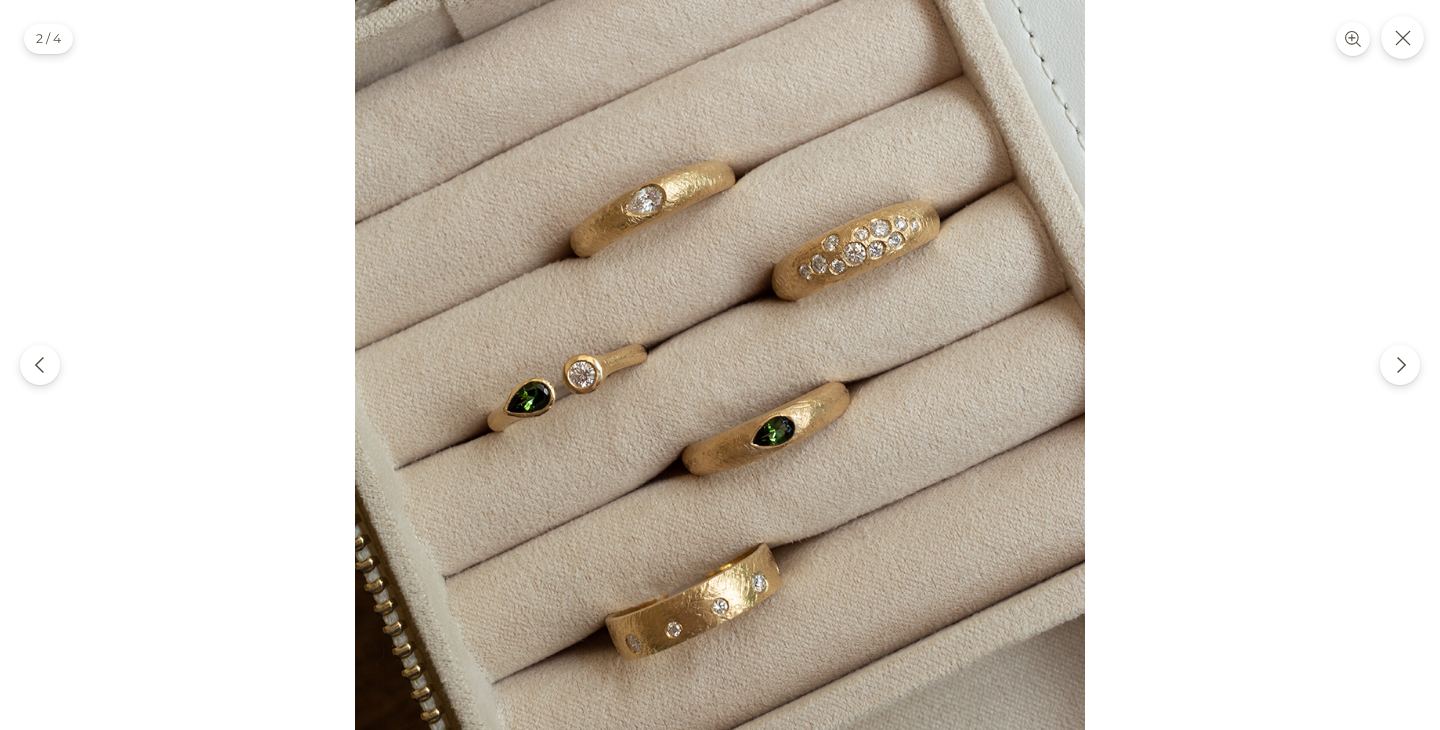 click at bounding box center [720, 365] 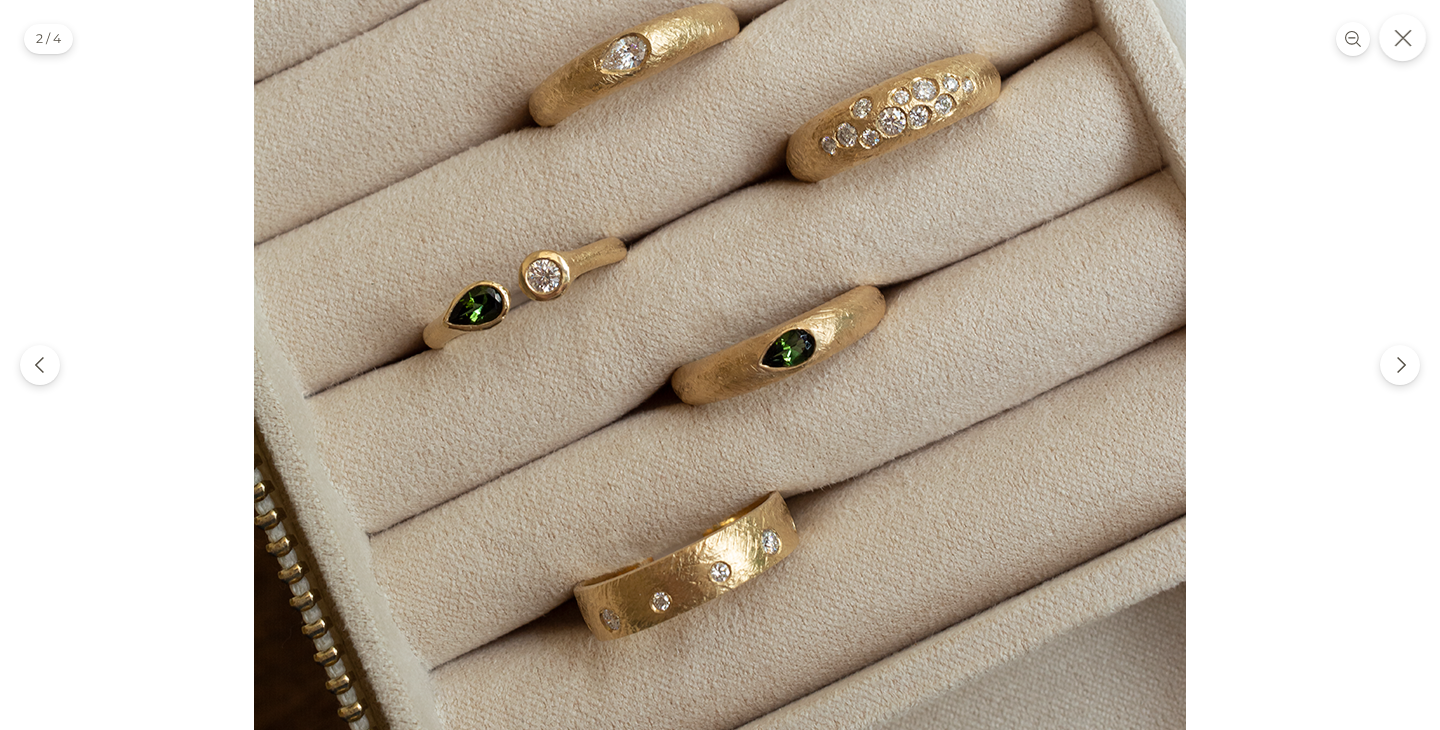 click 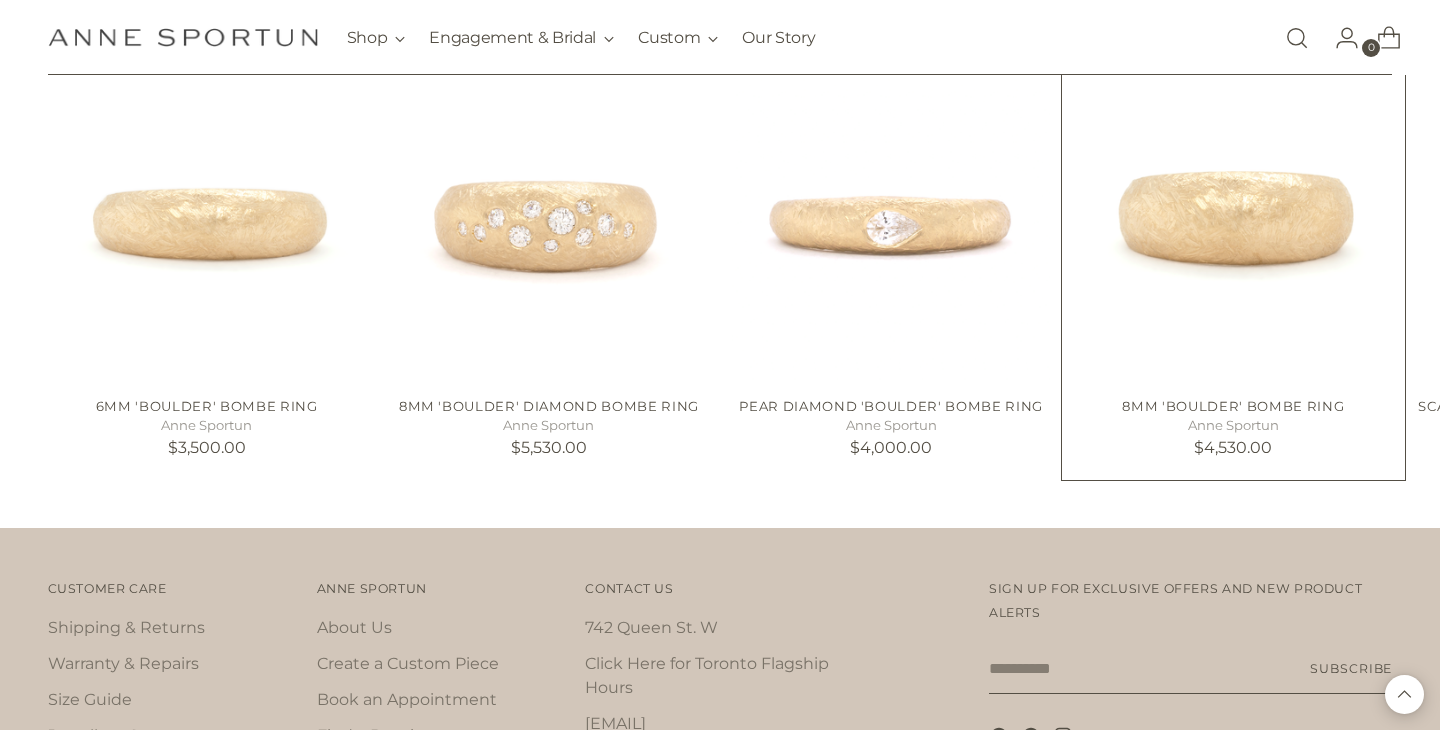 scroll, scrollTop: 1360, scrollLeft: 0, axis: vertical 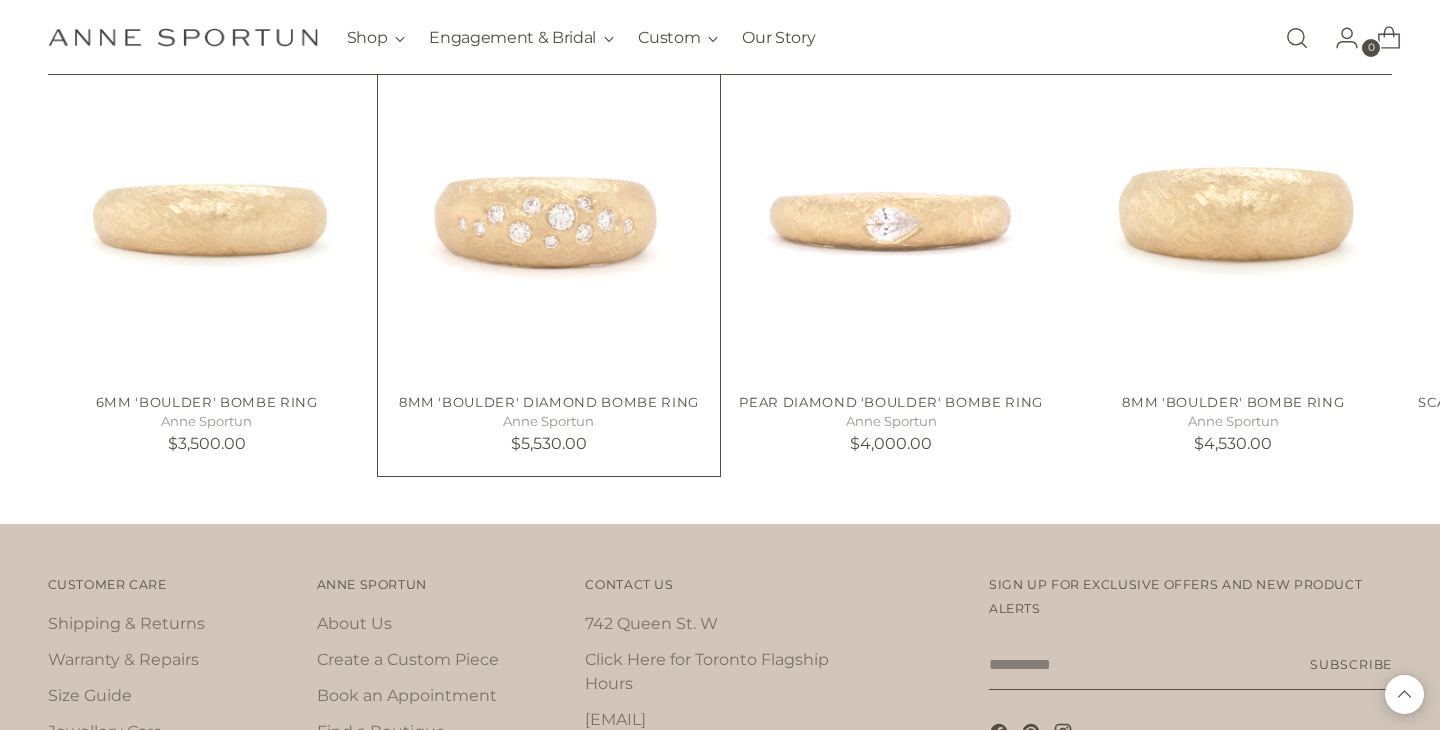 click at bounding box center (0, 0) 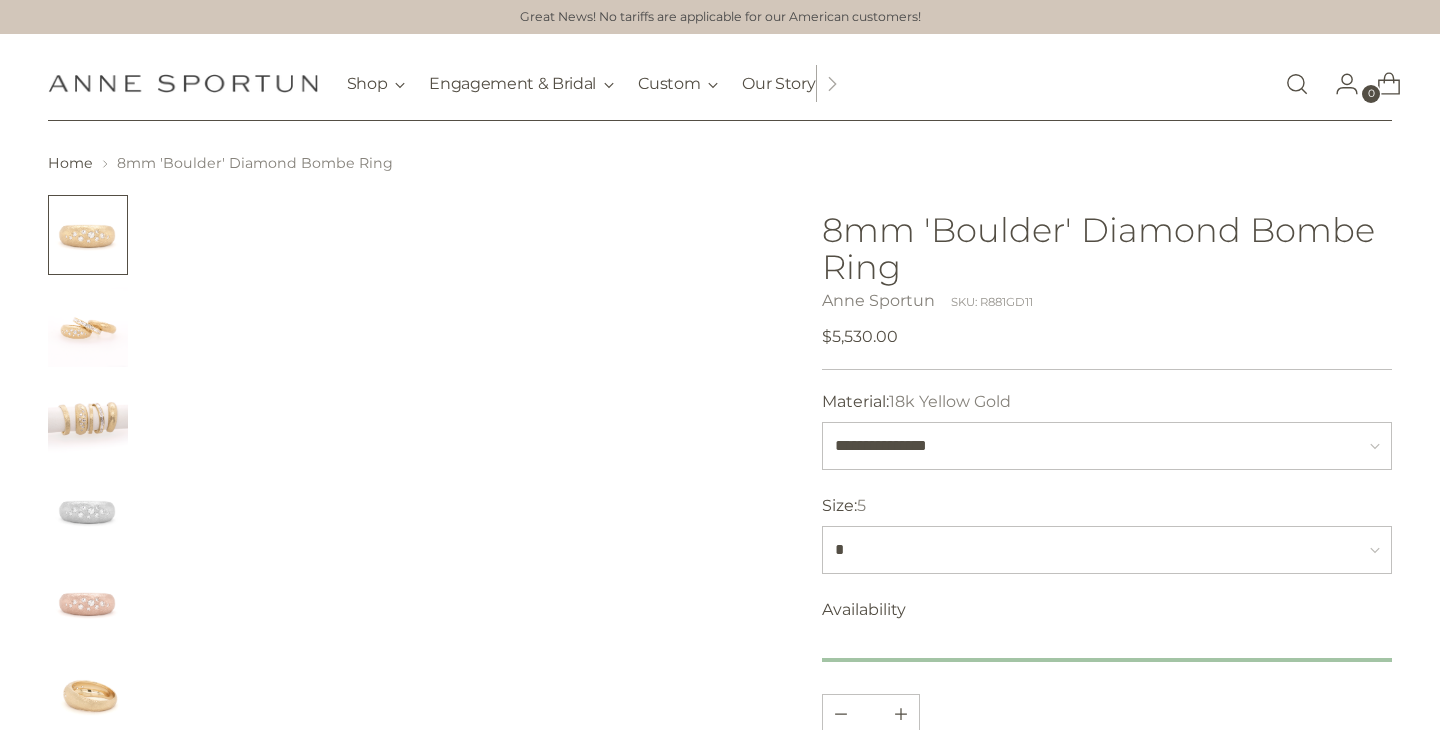 scroll, scrollTop: 0, scrollLeft: 0, axis: both 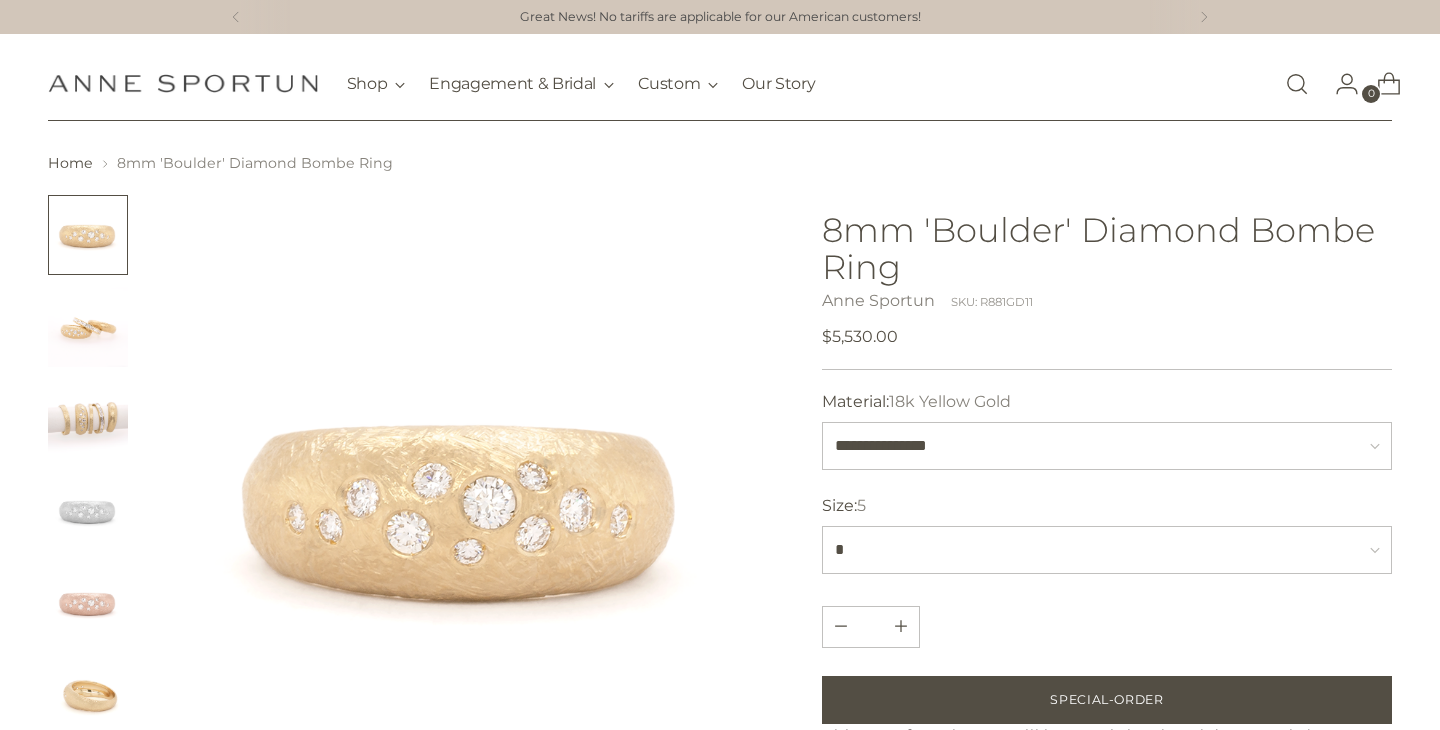 click at bounding box center (88, 327) 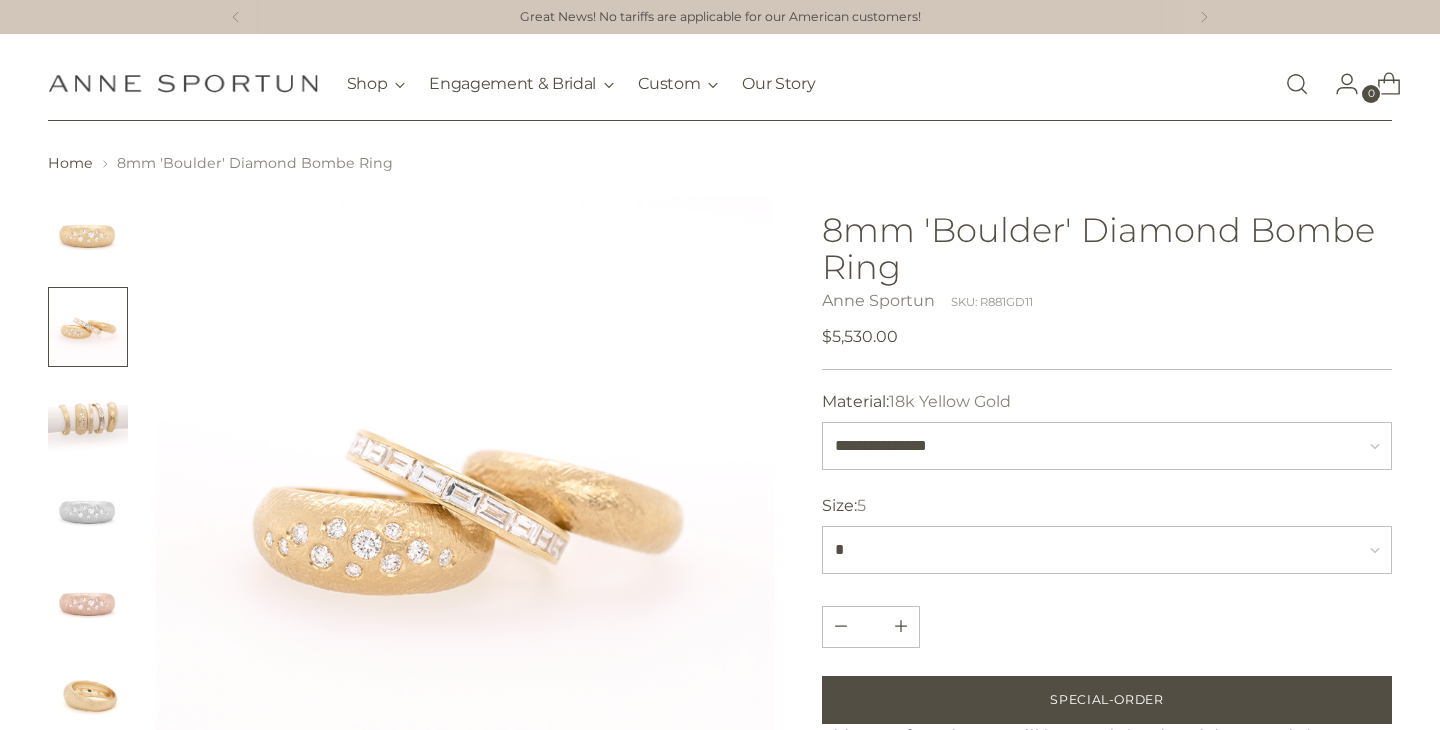 click at bounding box center [88, 419] 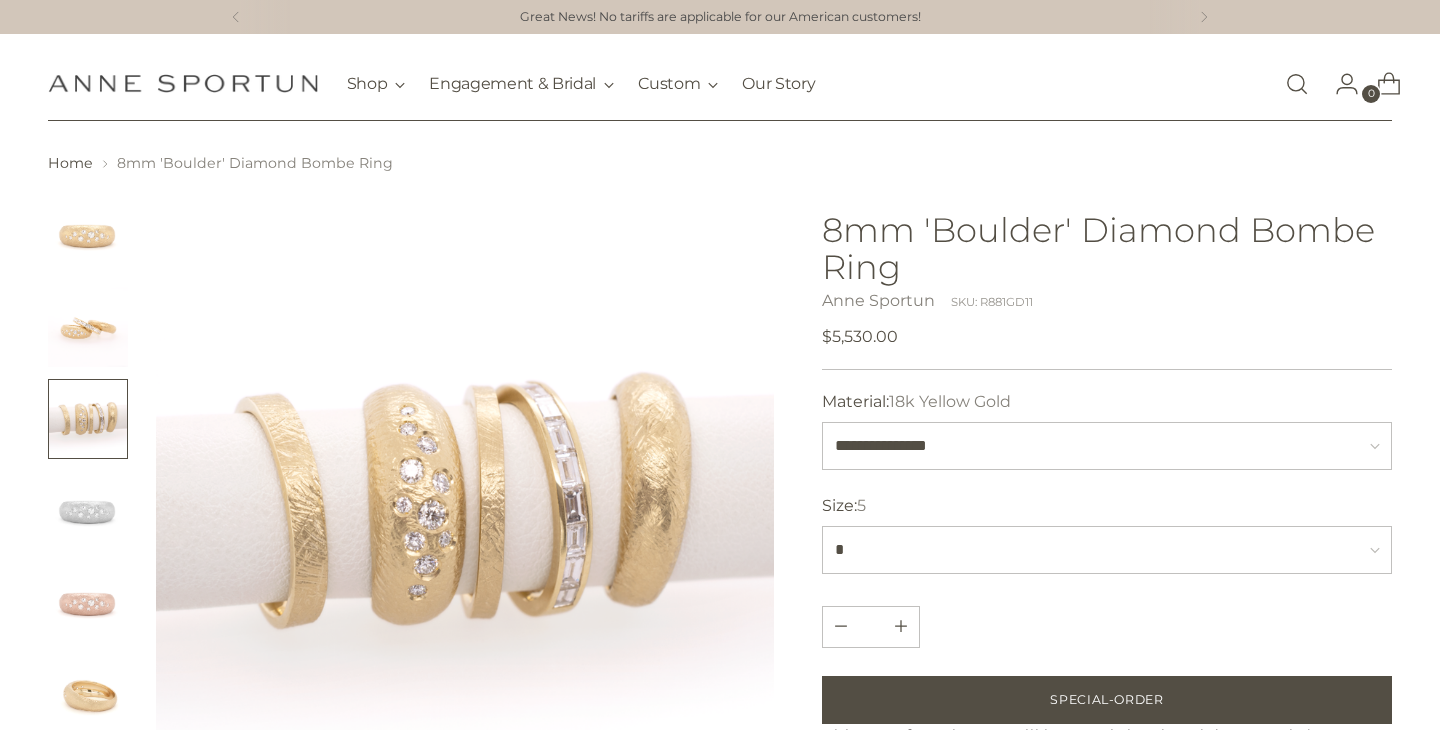 click at bounding box center (88, 511) 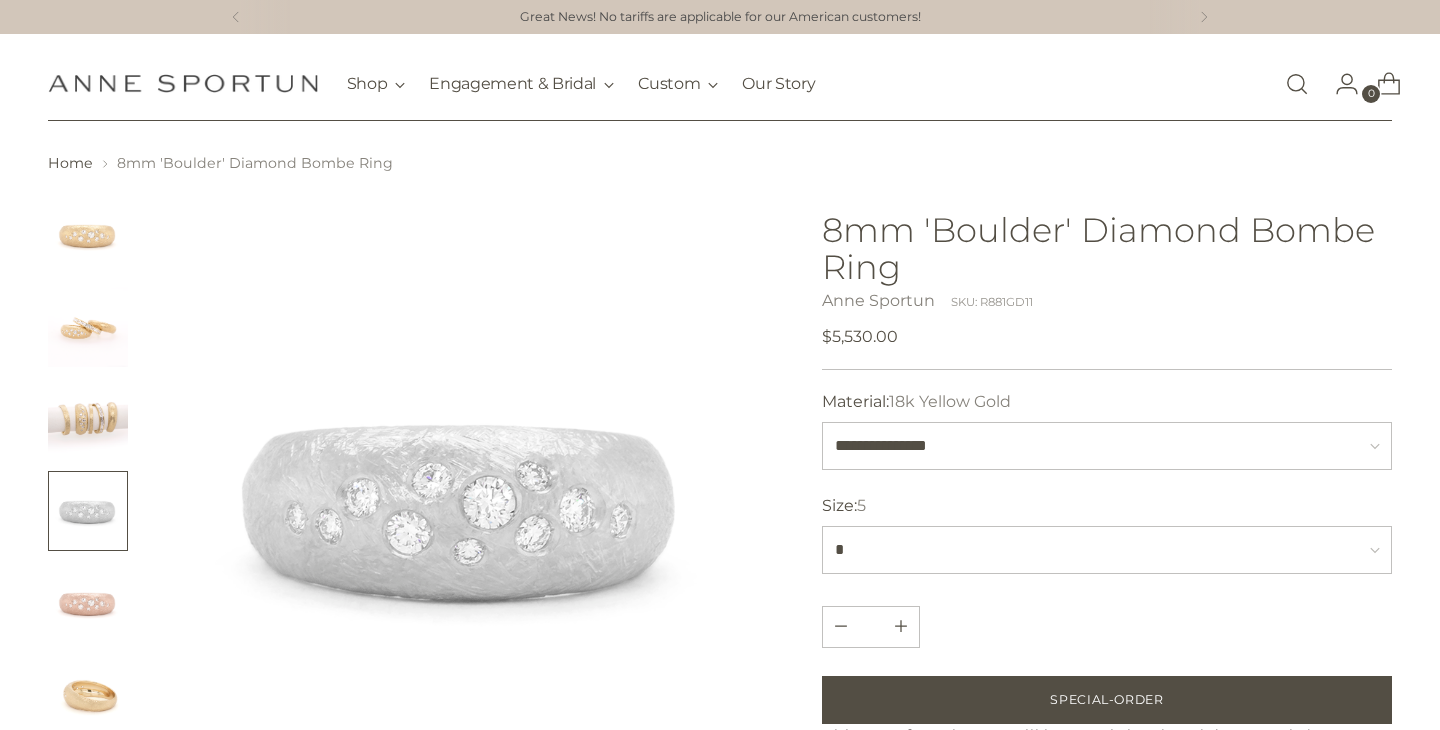 click at bounding box center [88, 603] 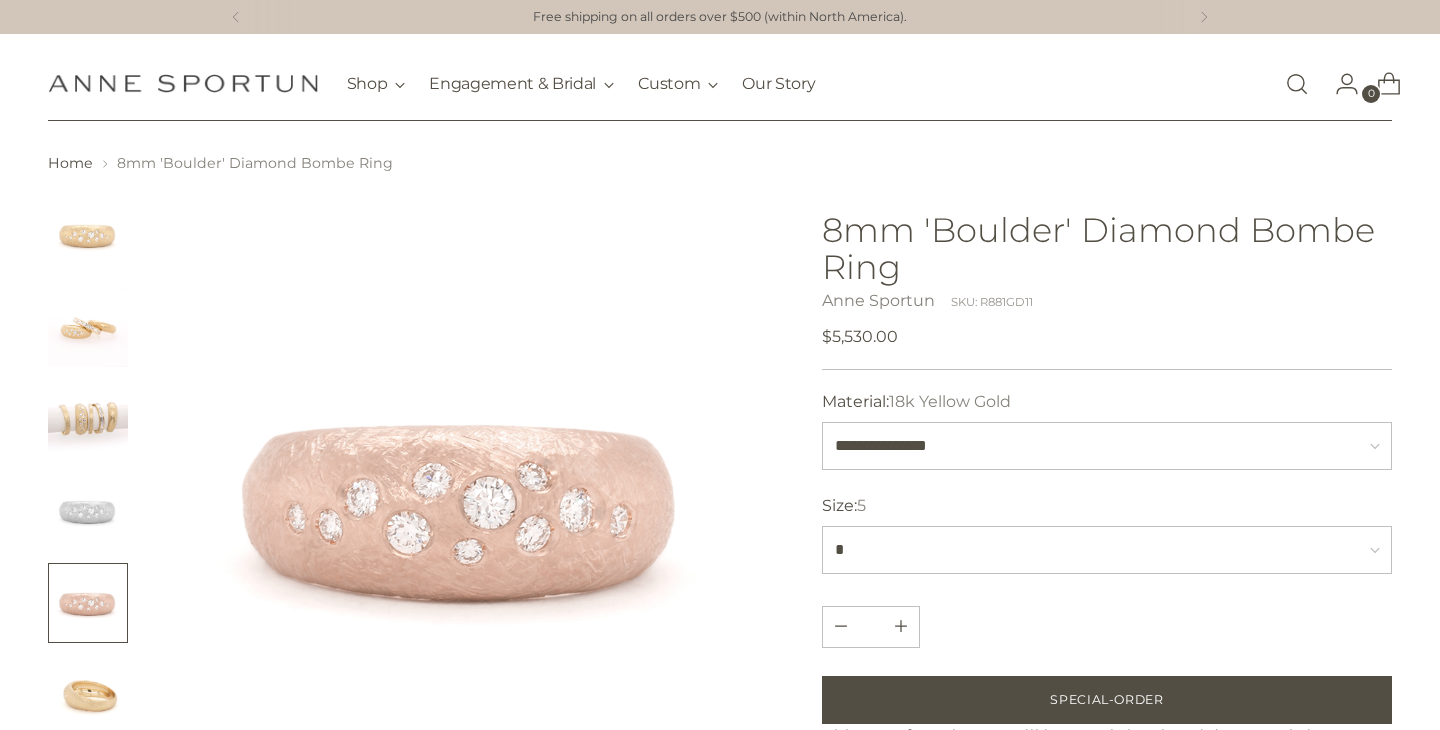 click at bounding box center [88, 695] 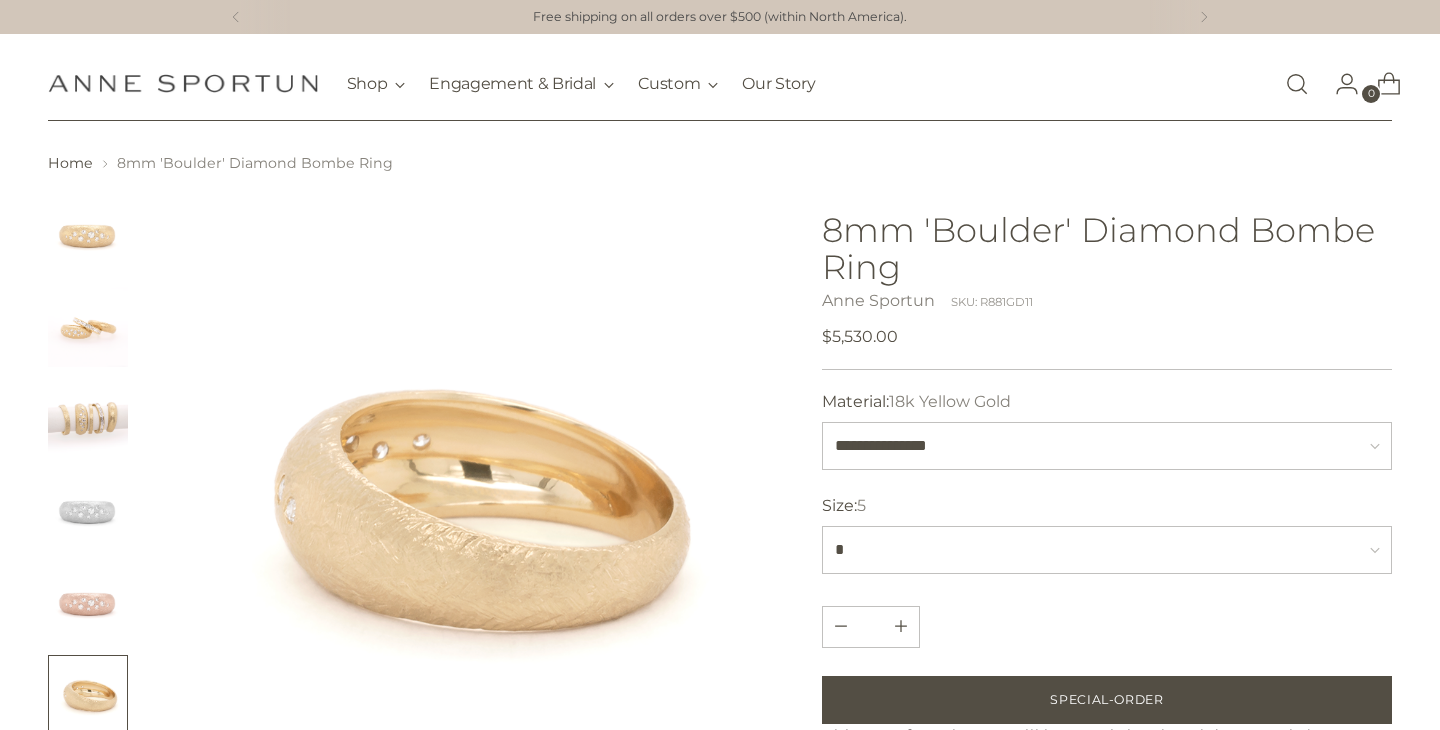 click at bounding box center [88, 603] 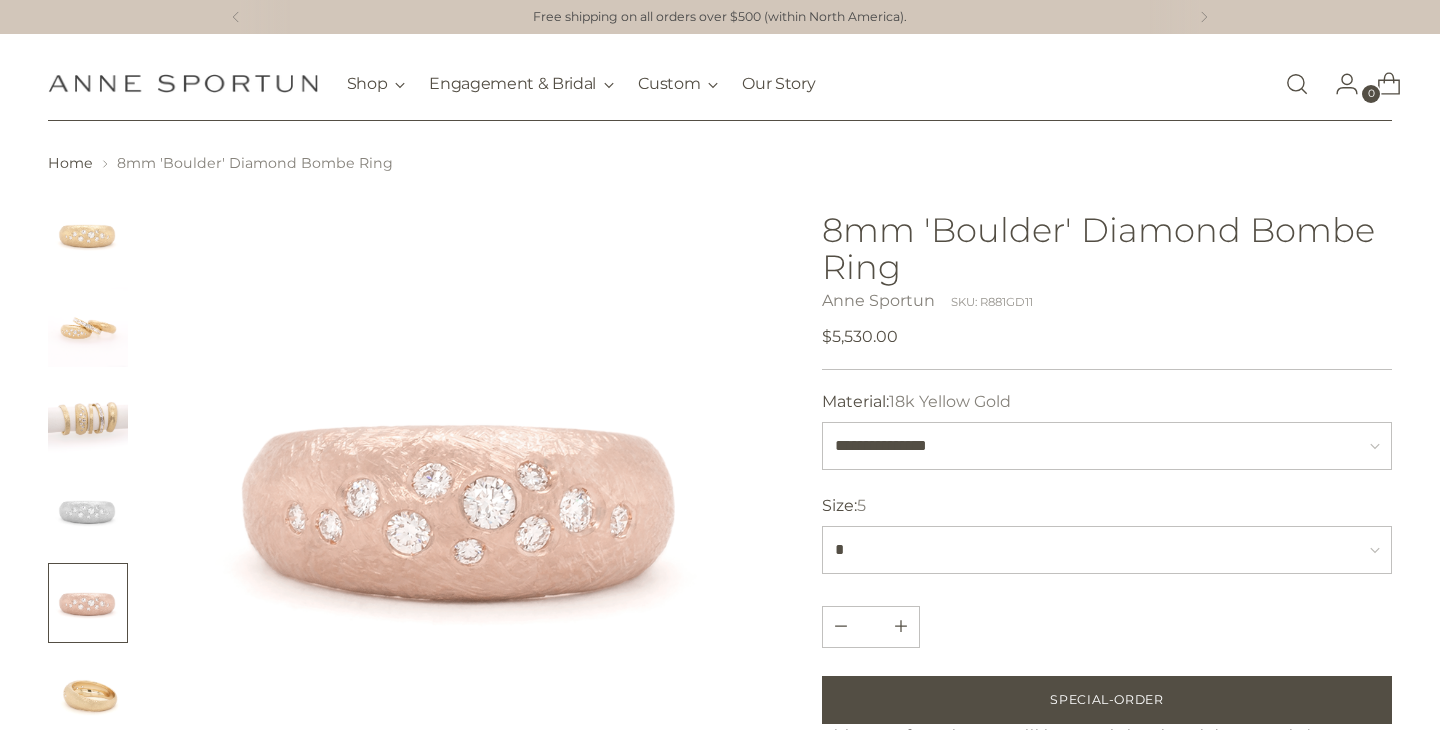 click at bounding box center (88, 511) 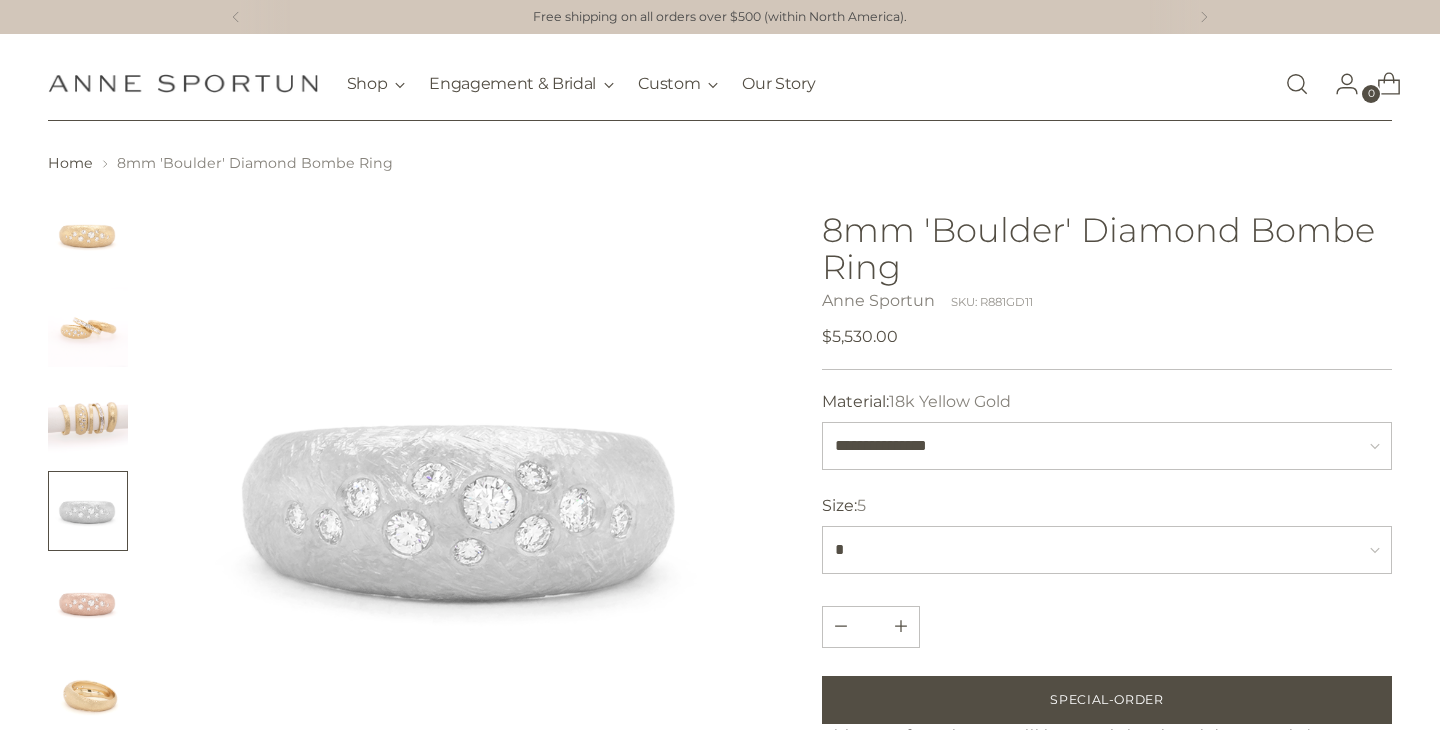 click at bounding box center (88, 235) 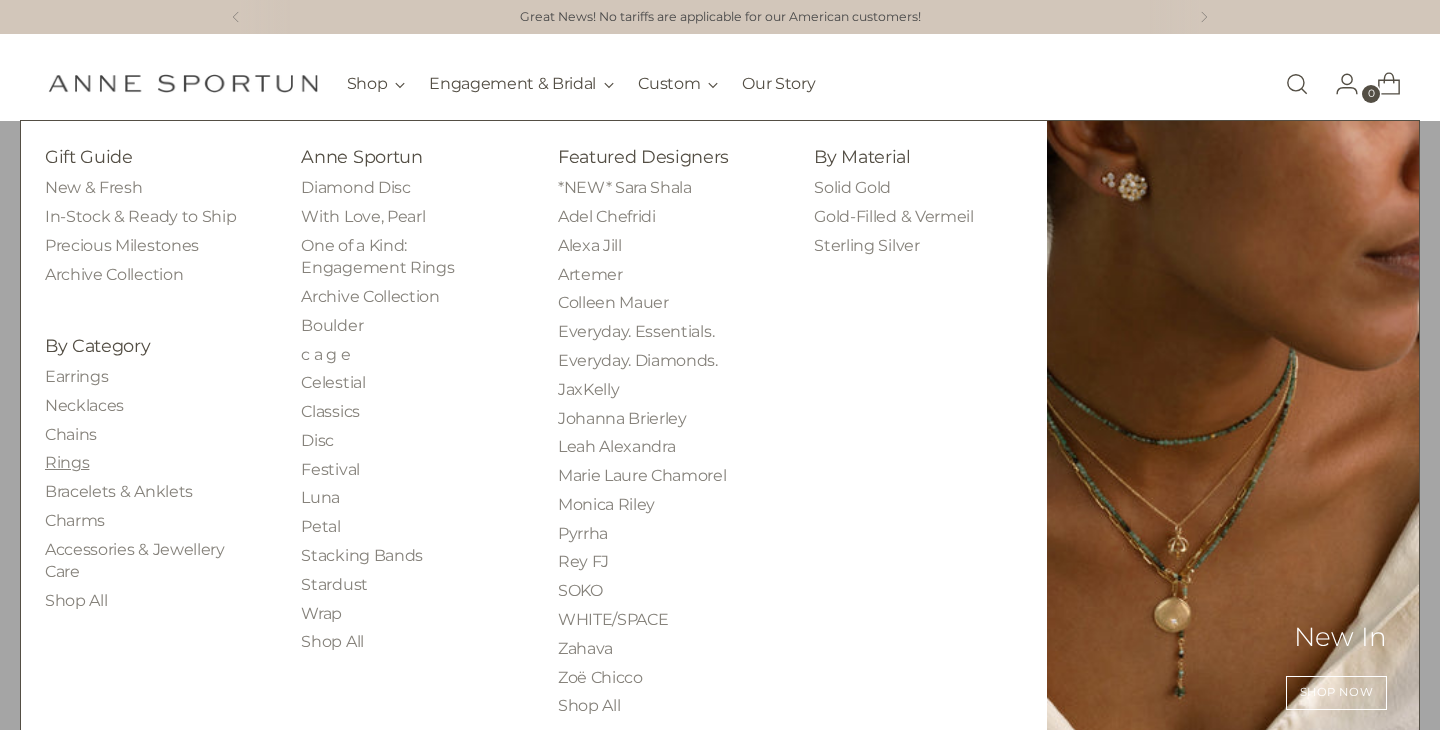 click on "Rings" at bounding box center [67, 462] 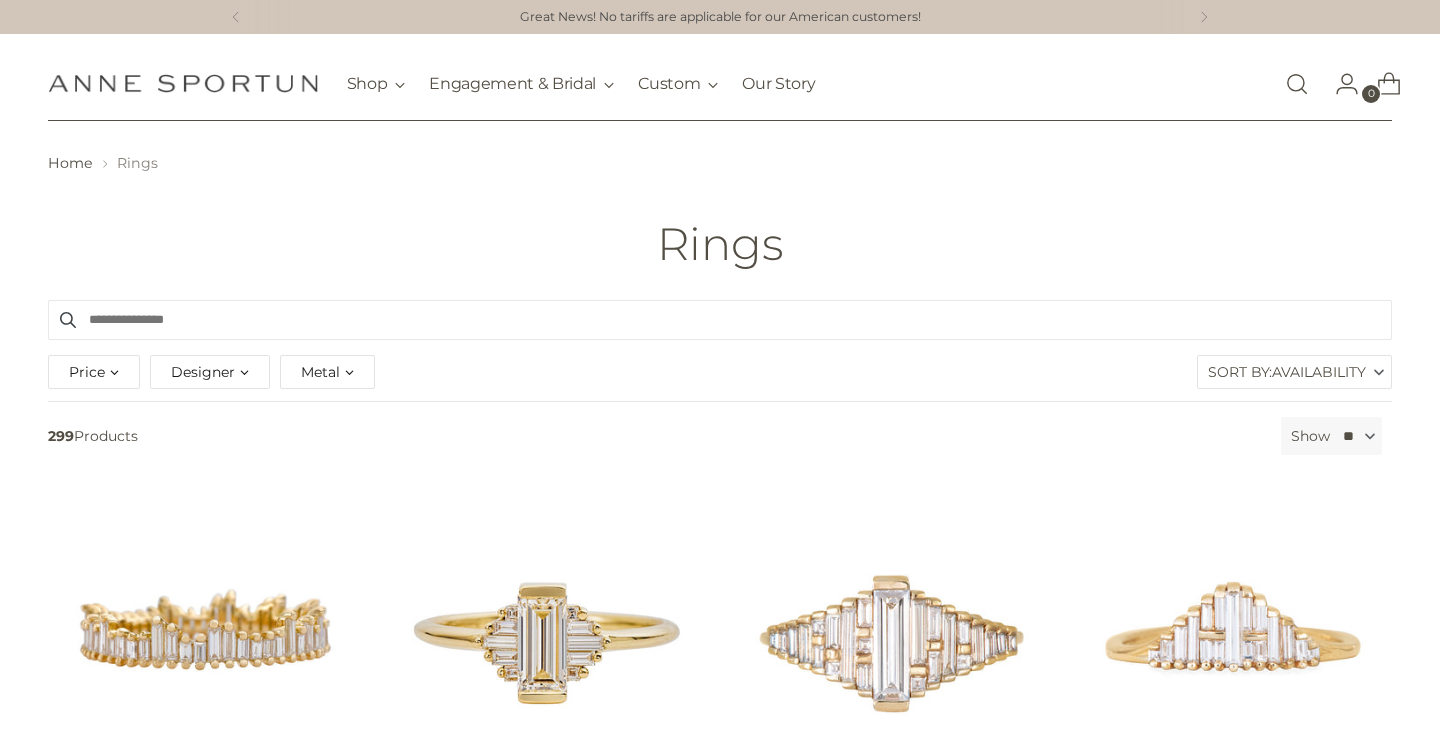 scroll, scrollTop: 129, scrollLeft: 0, axis: vertical 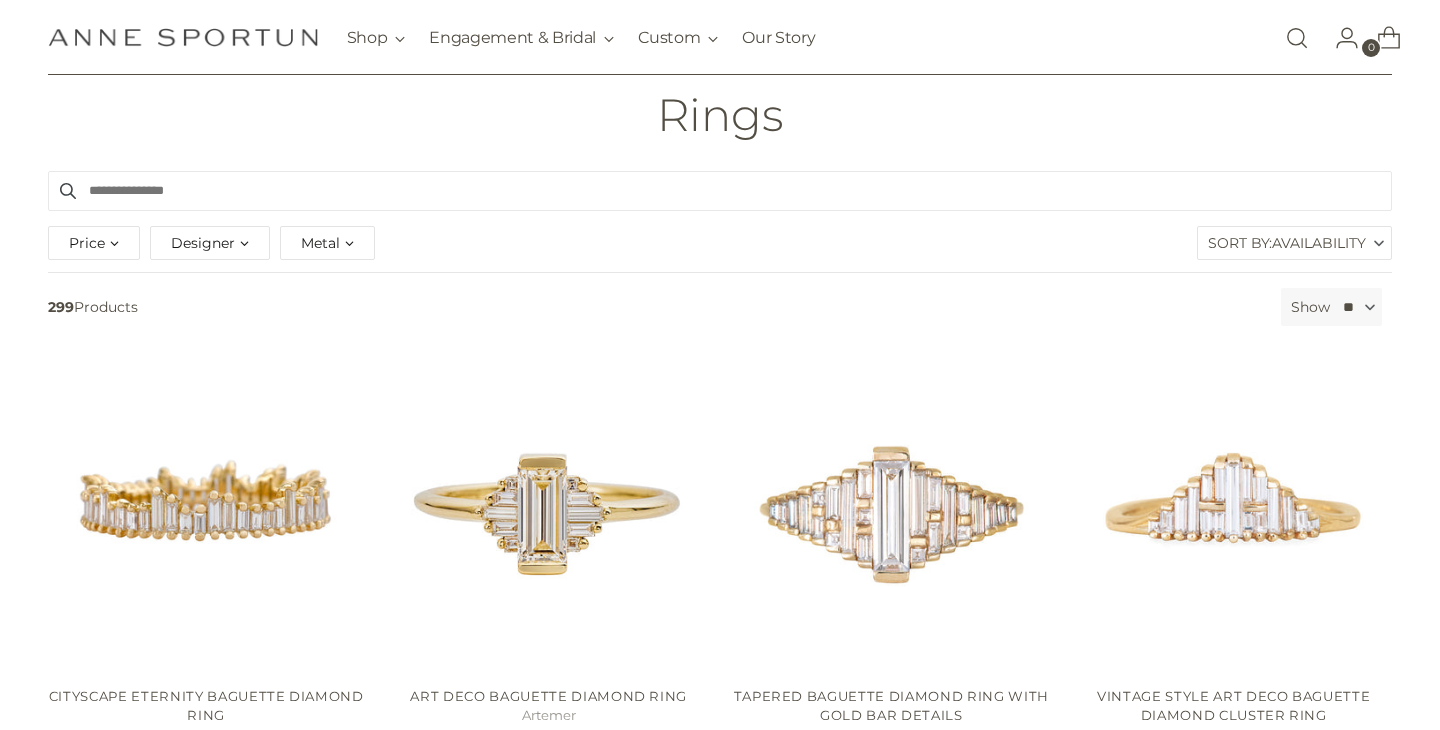 click on "Designer" at bounding box center [203, 243] 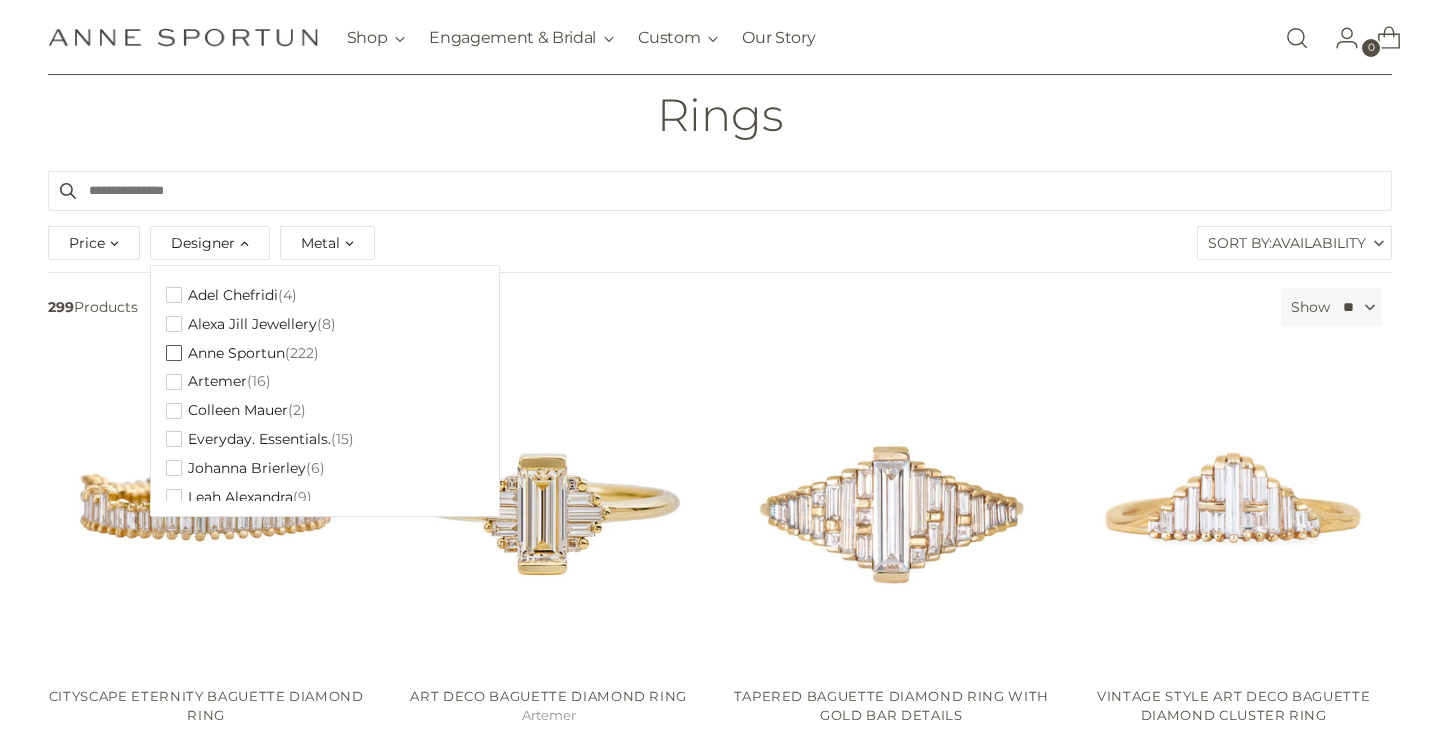 click on "Anne Sportun
(222)" at bounding box center (242, 353) 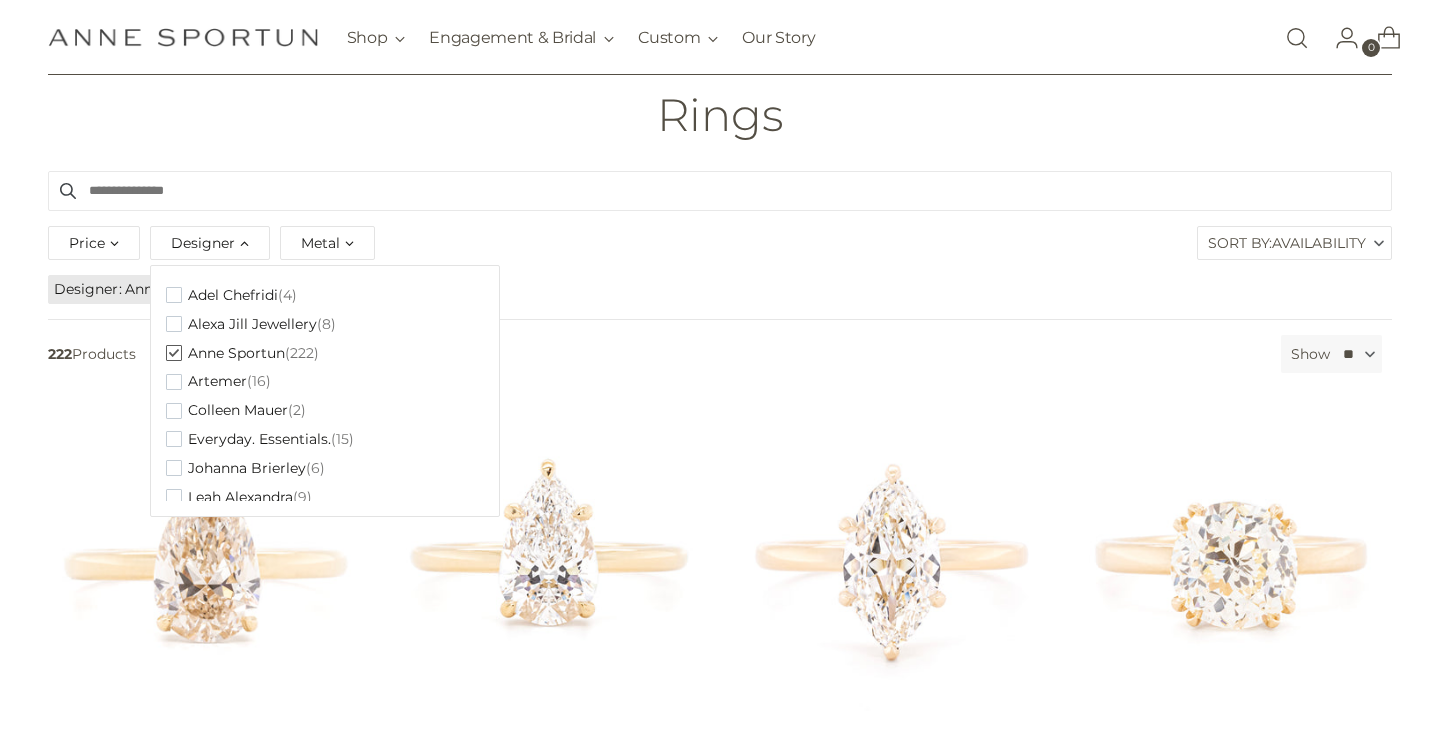 click on "Designer
Anne Sportun" at bounding box center [720, 289] 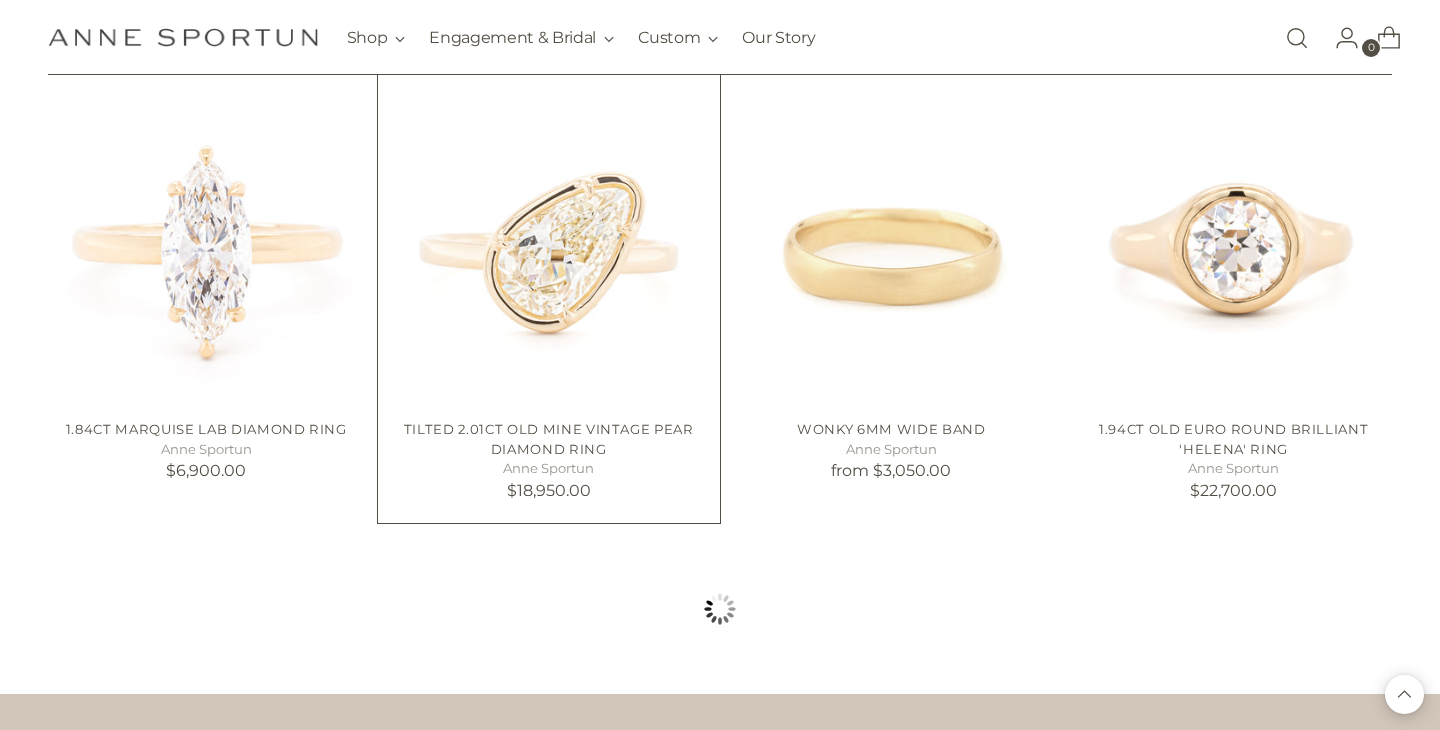 scroll, scrollTop: 1788, scrollLeft: 0, axis: vertical 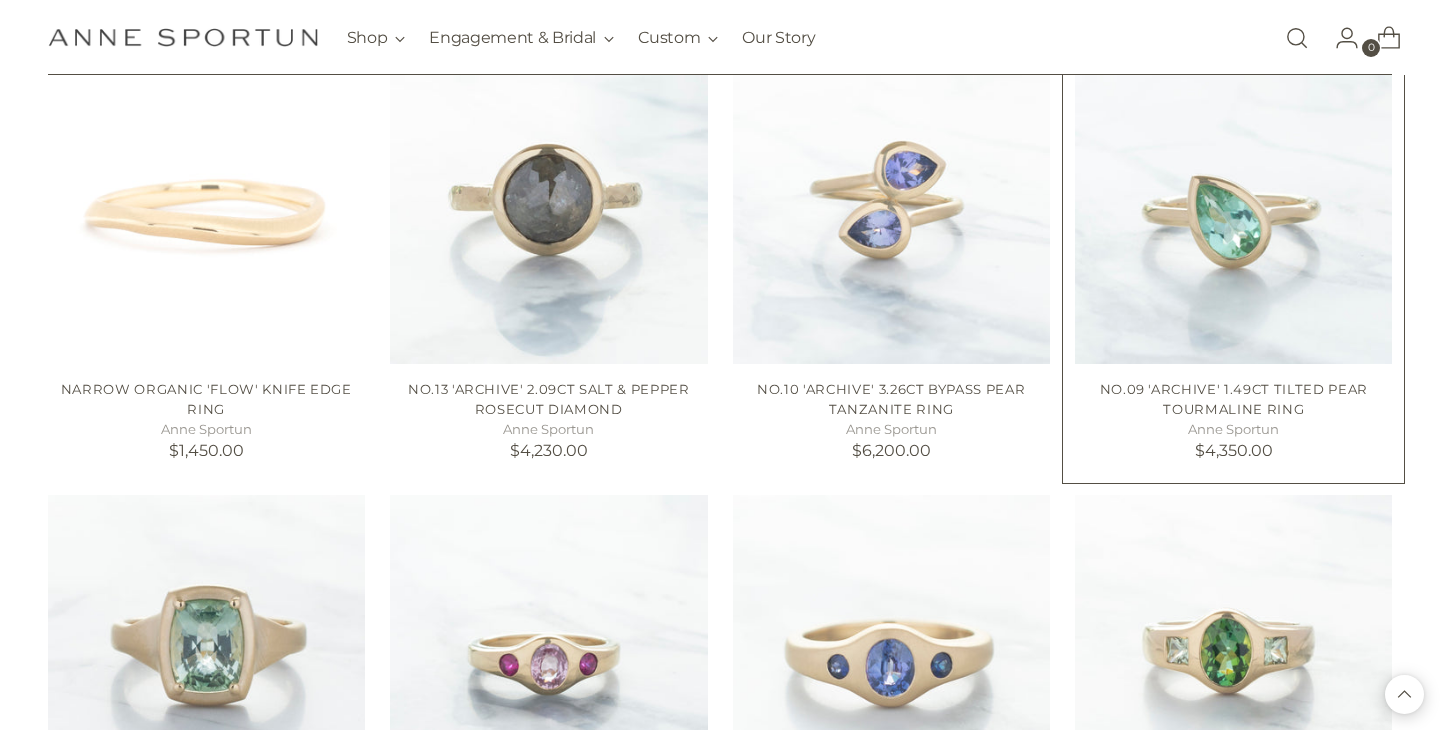 click at bounding box center (0, 0) 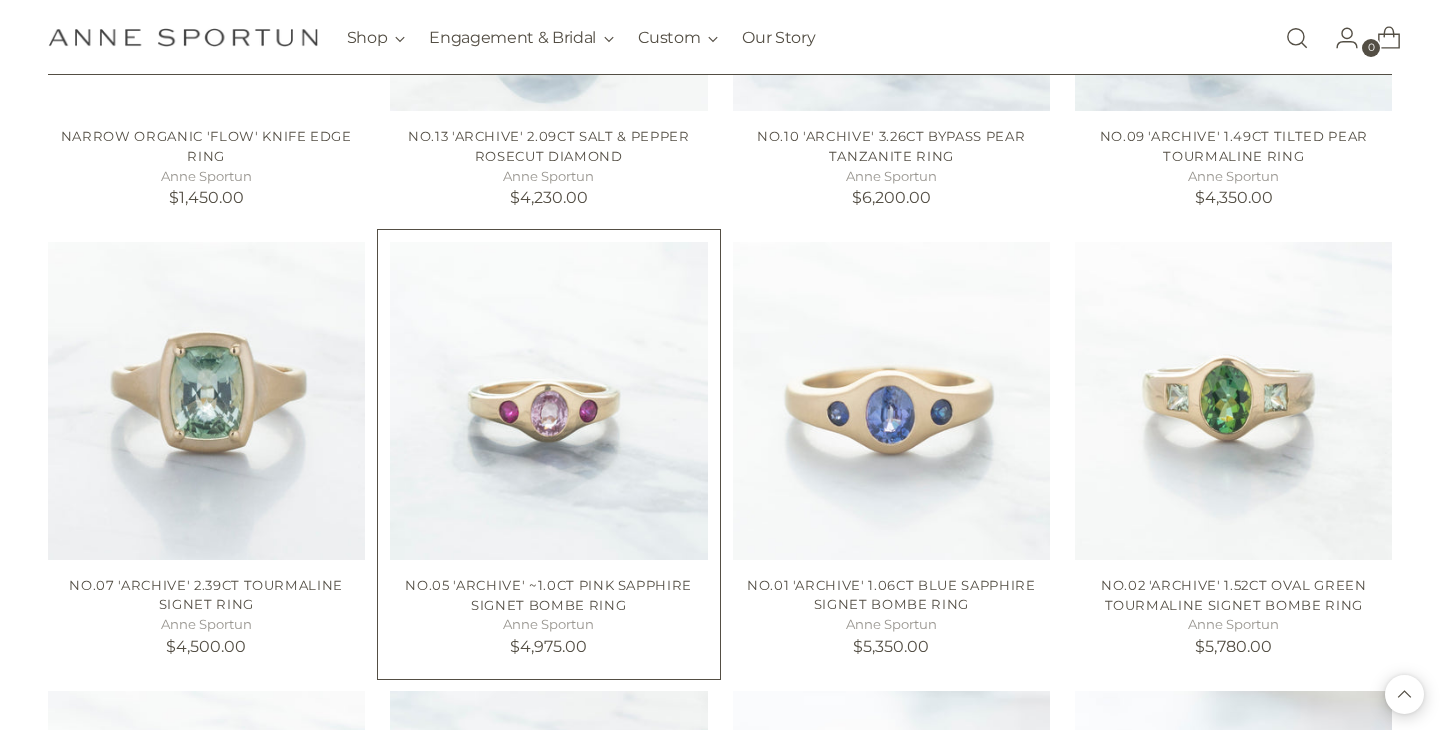 scroll, scrollTop: 3624, scrollLeft: 0, axis: vertical 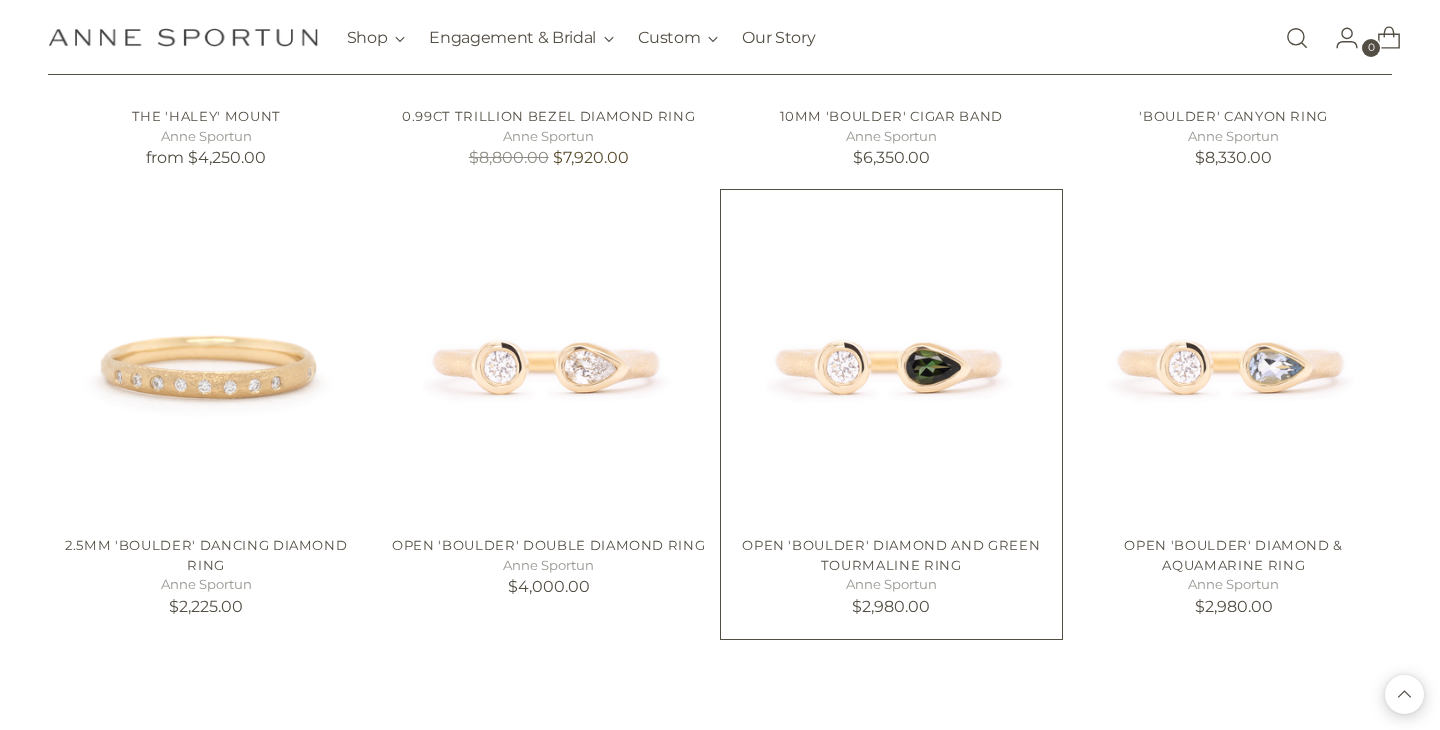 click at bounding box center (0, 0) 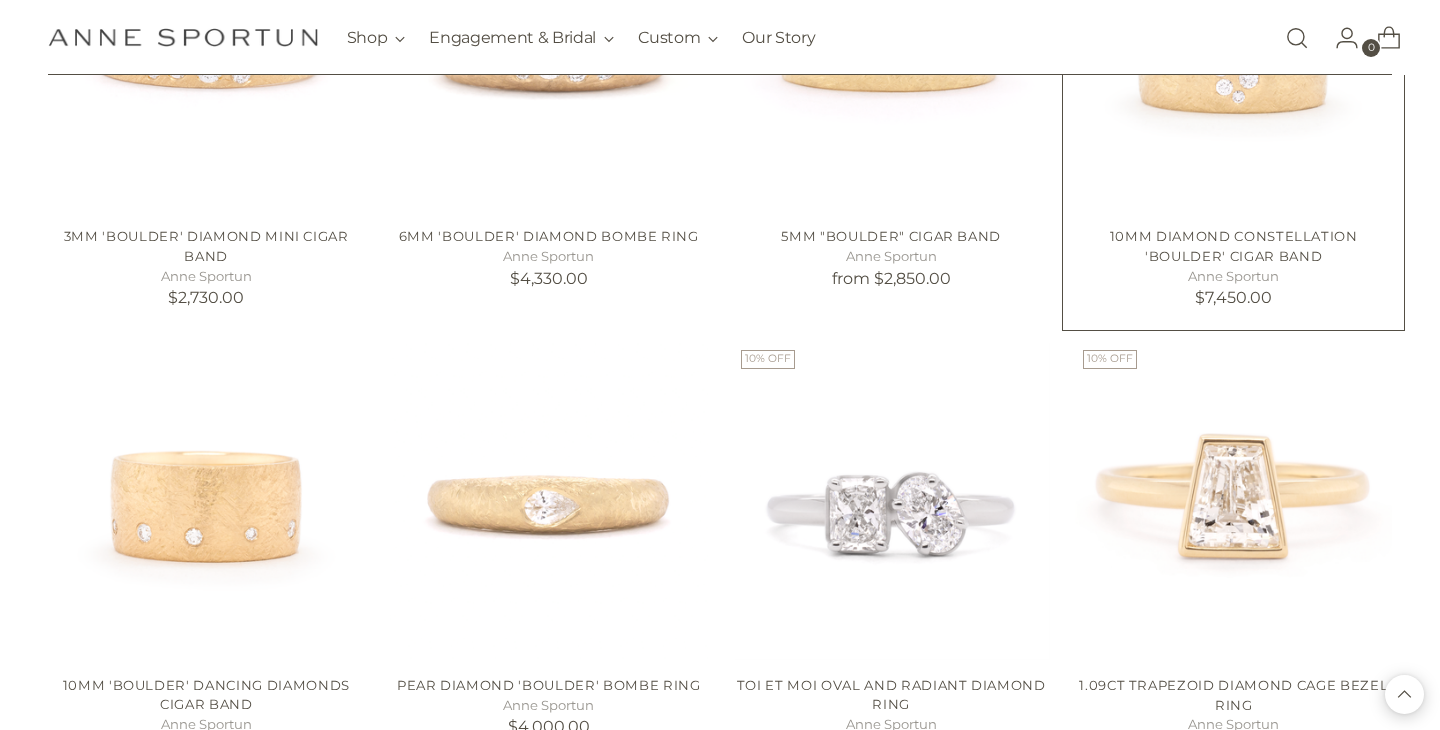 scroll, scrollTop: 8290, scrollLeft: 0, axis: vertical 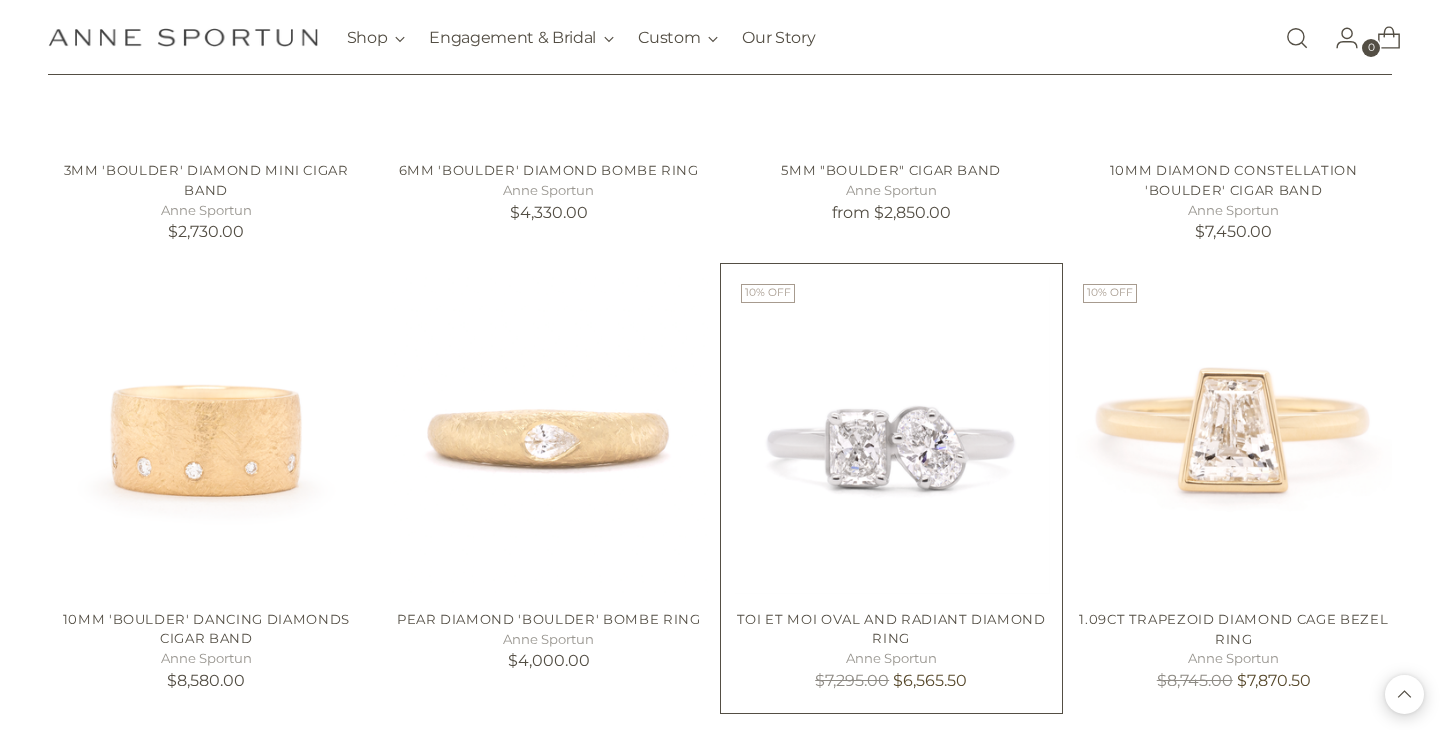 click at bounding box center [0, 0] 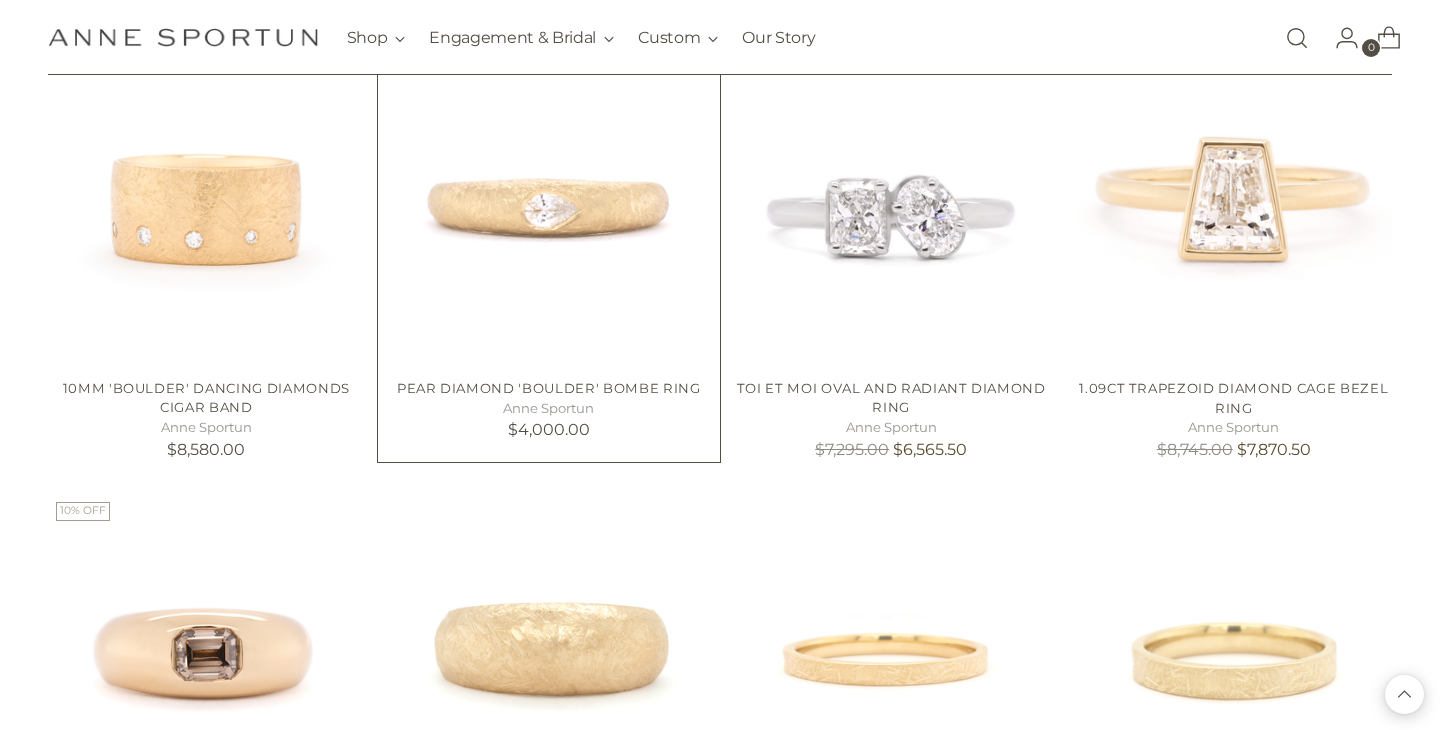 scroll, scrollTop: 8817, scrollLeft: 0, axis: vertical 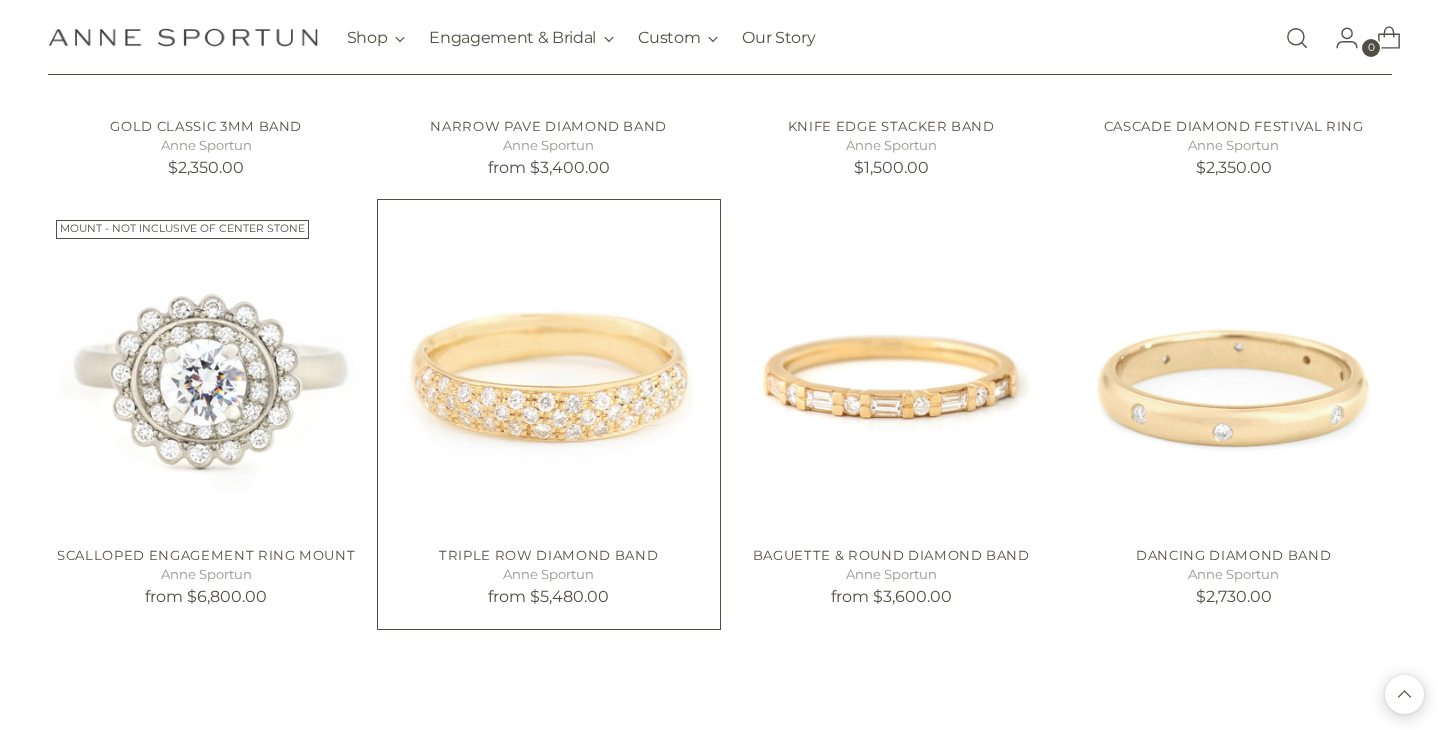 click at bounding box center [0, 0] 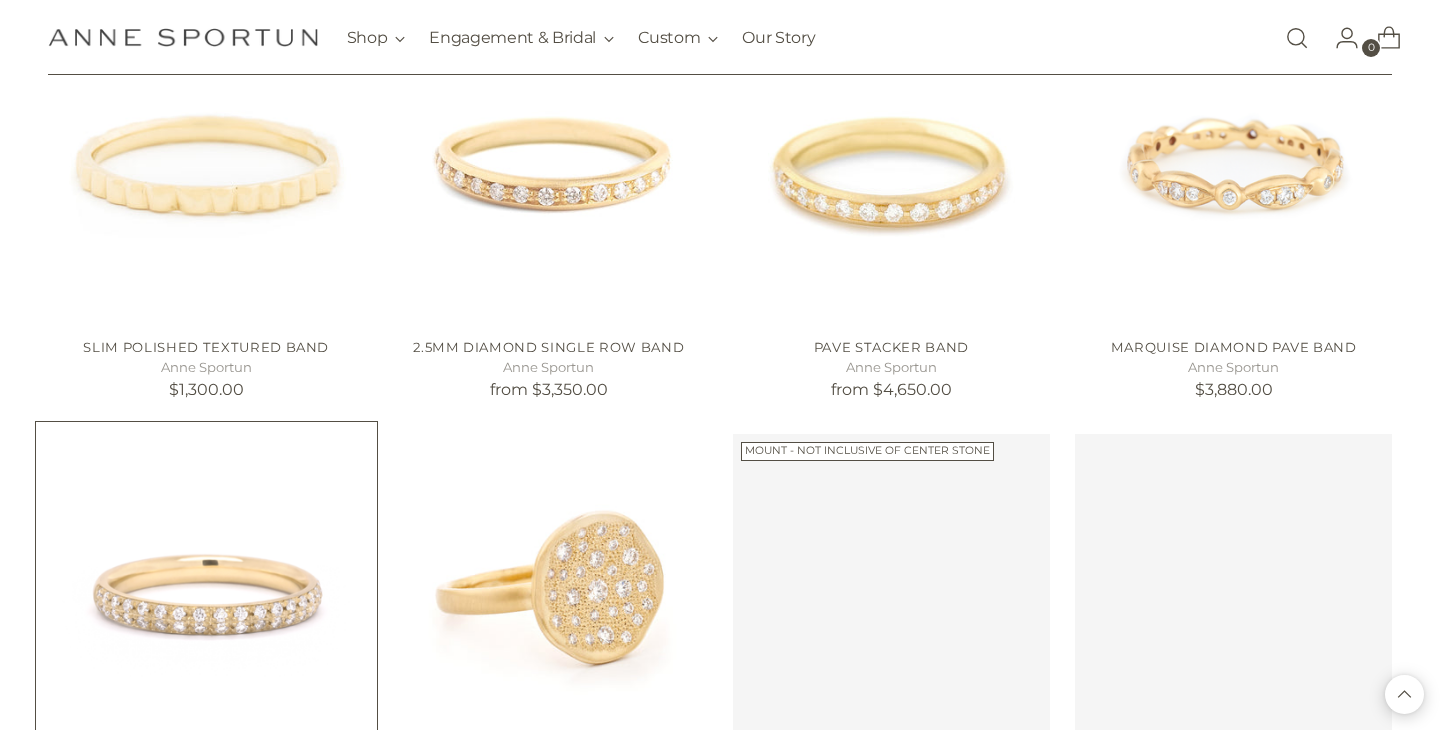 scroll, scrollTop: 15377, scrollLeft: 0, axis: vertical 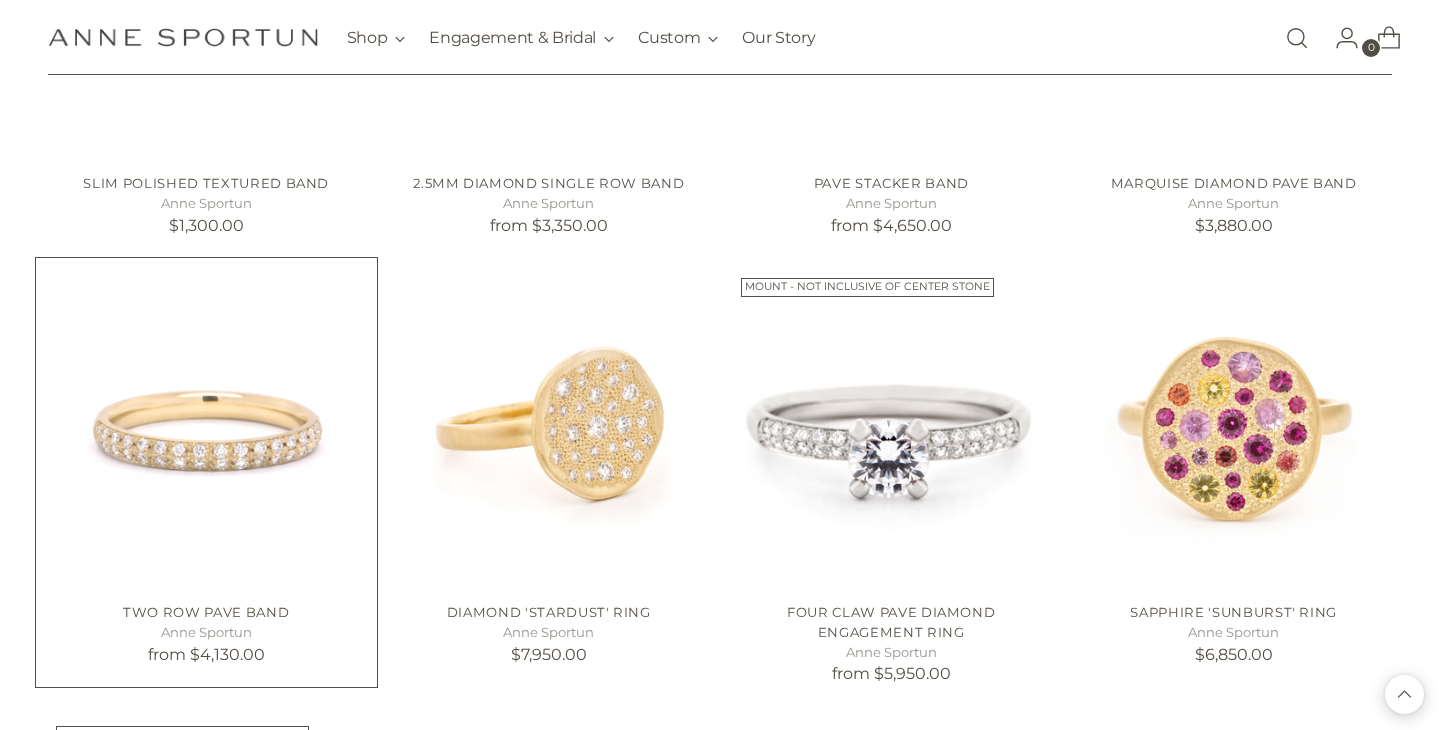 click at bounding box center (0, 0) 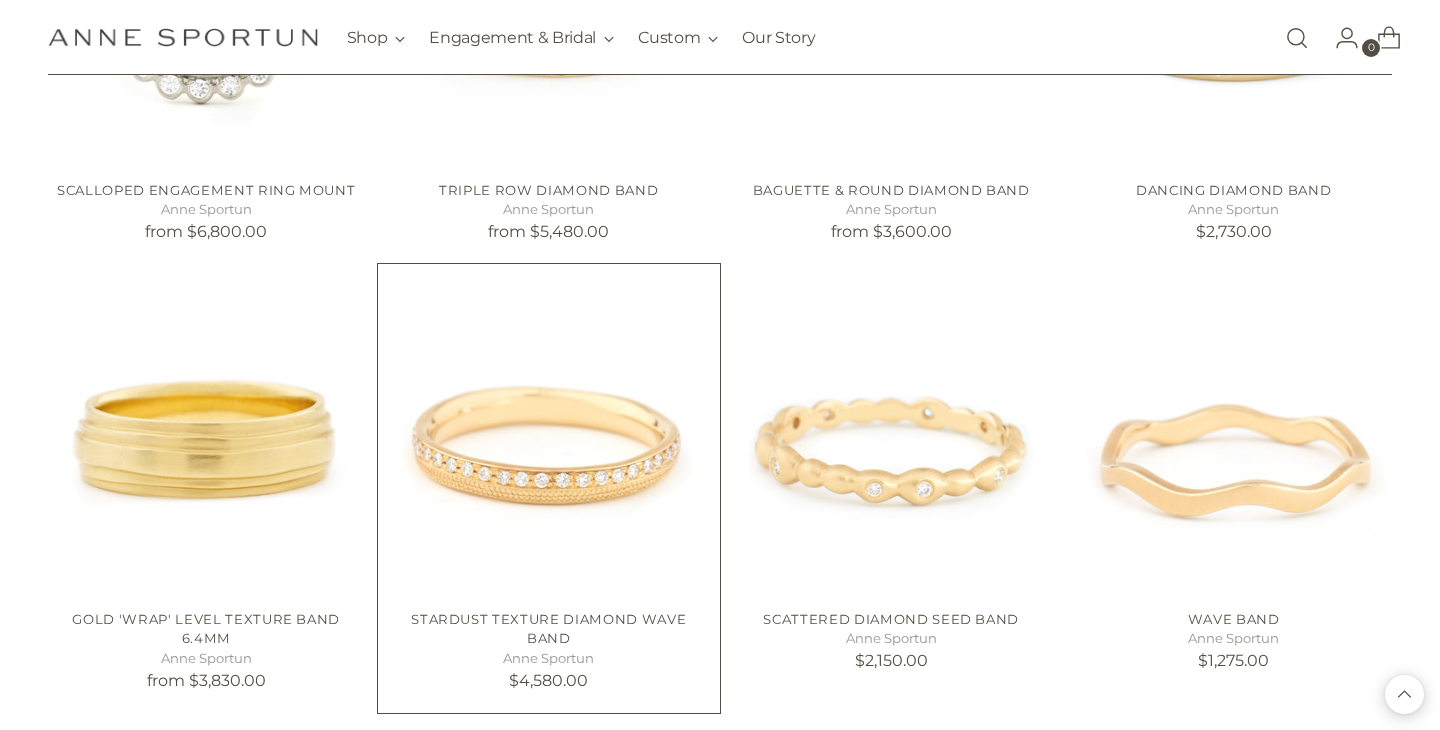 scroll, scrollTop: 14585, scrollLeft: 0, axis: vertical 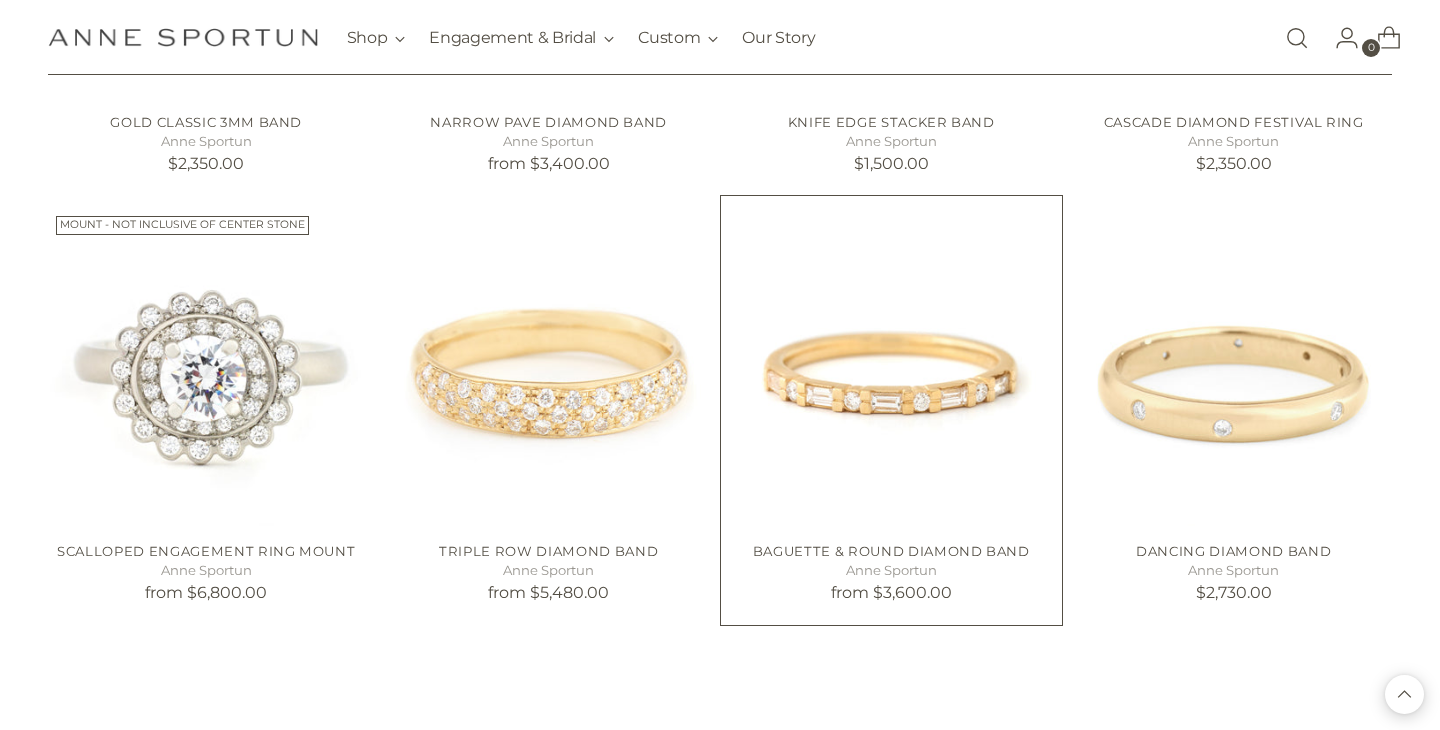 click at bounding box center (0, 0) 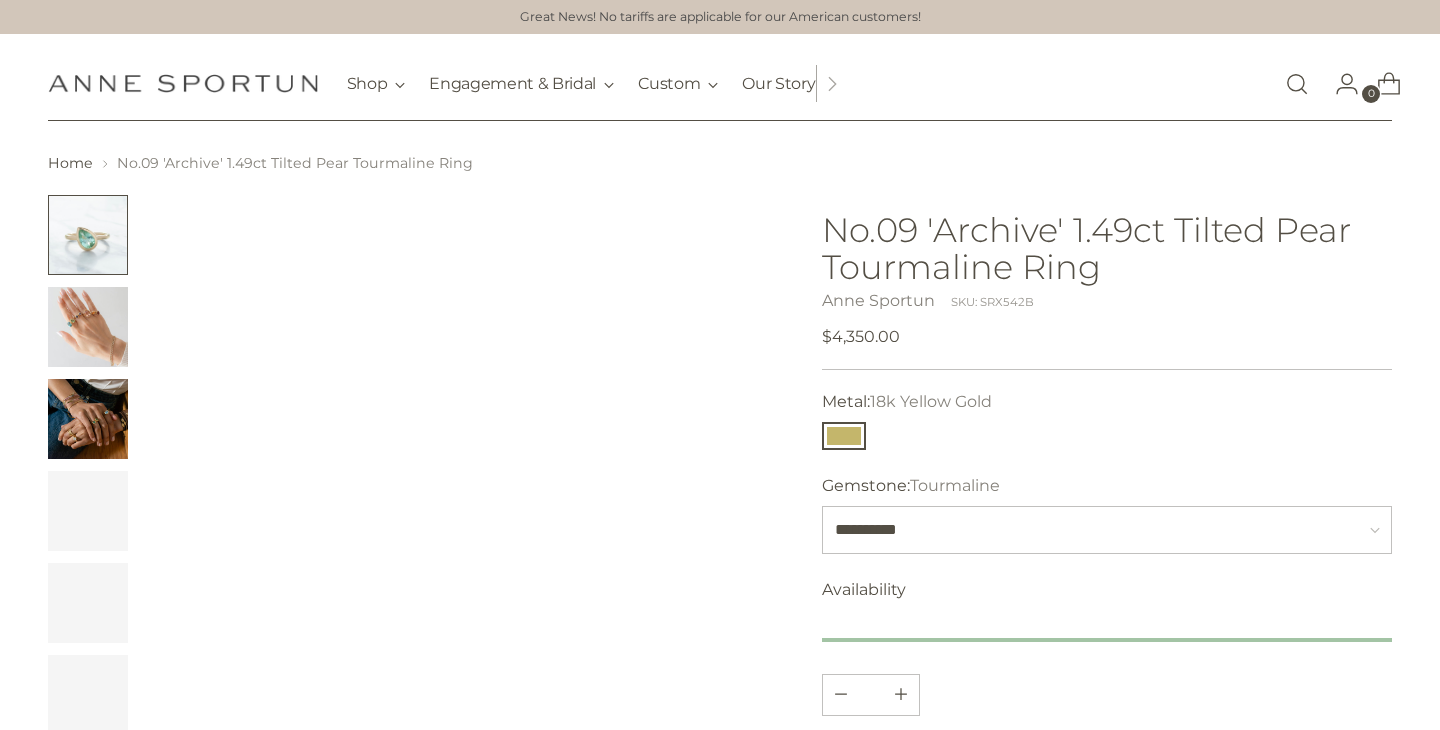 scroll, scrollTop: 0, scrollLeft: 0, axis: both 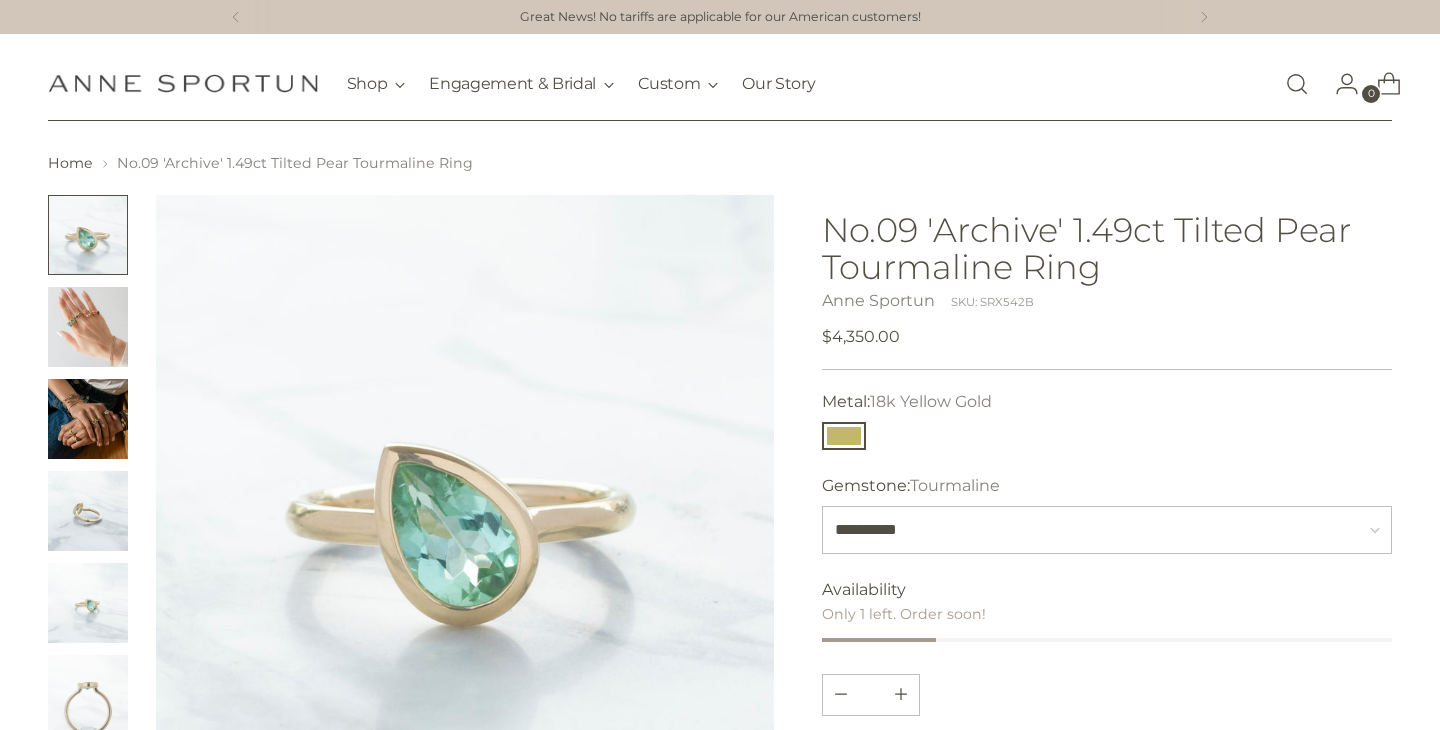 click at bounding box center (88, 327) 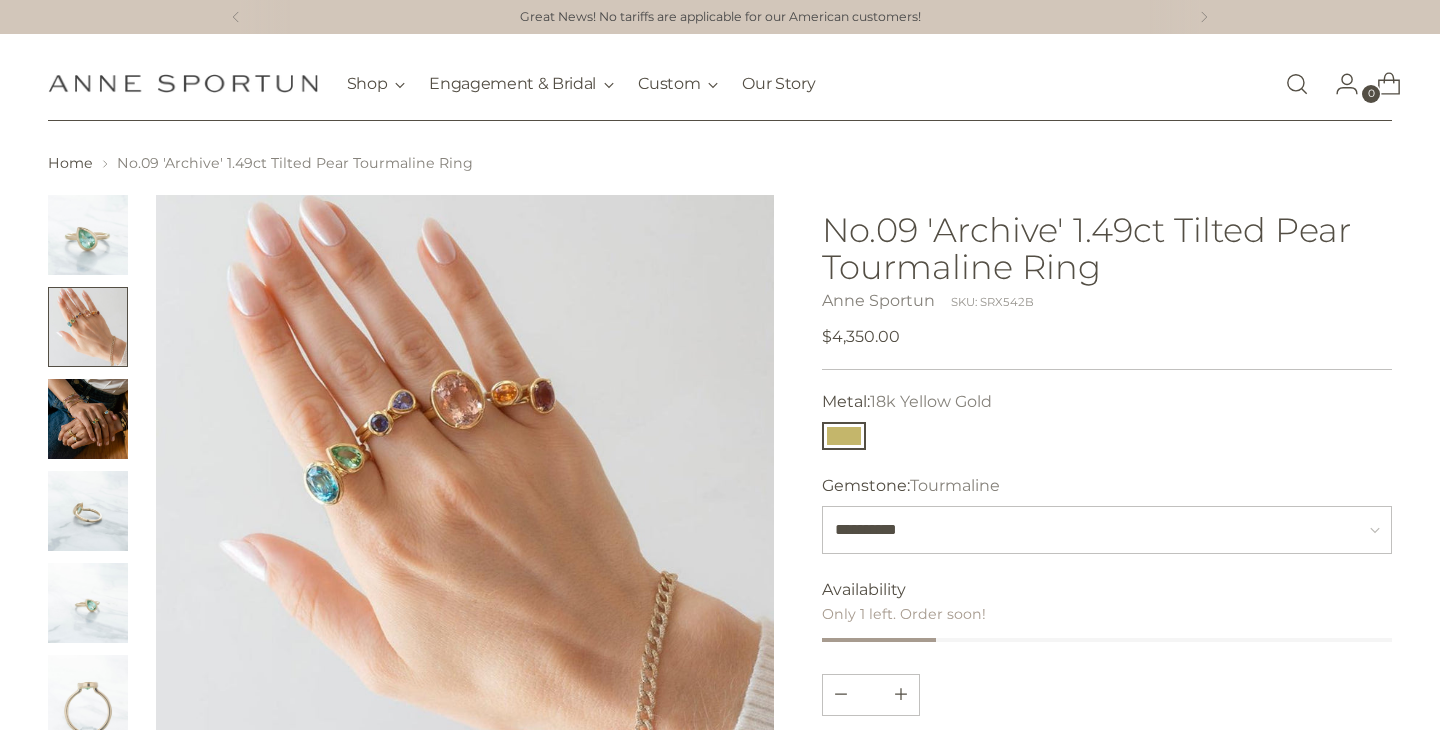 click at bounding box center (88, 419) 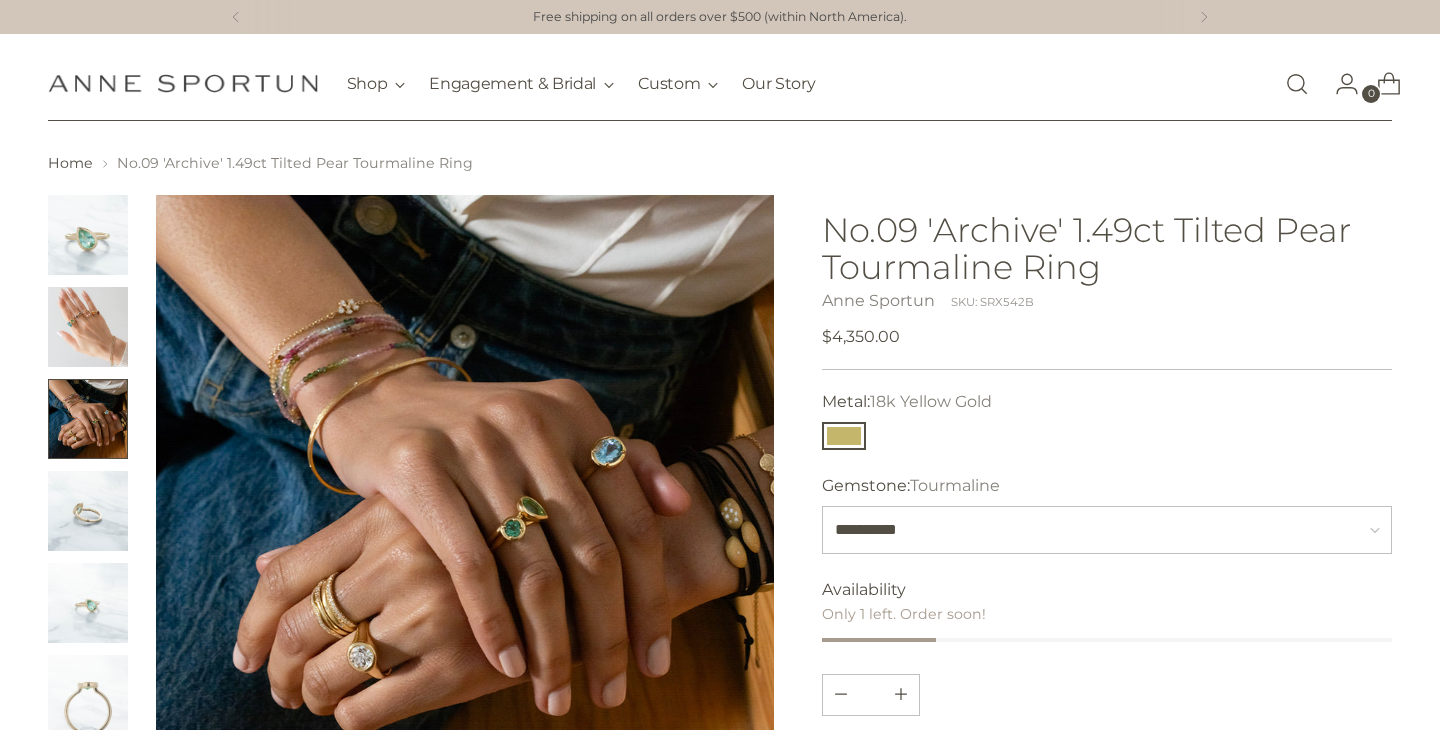 click at bounding box center (88, 511) 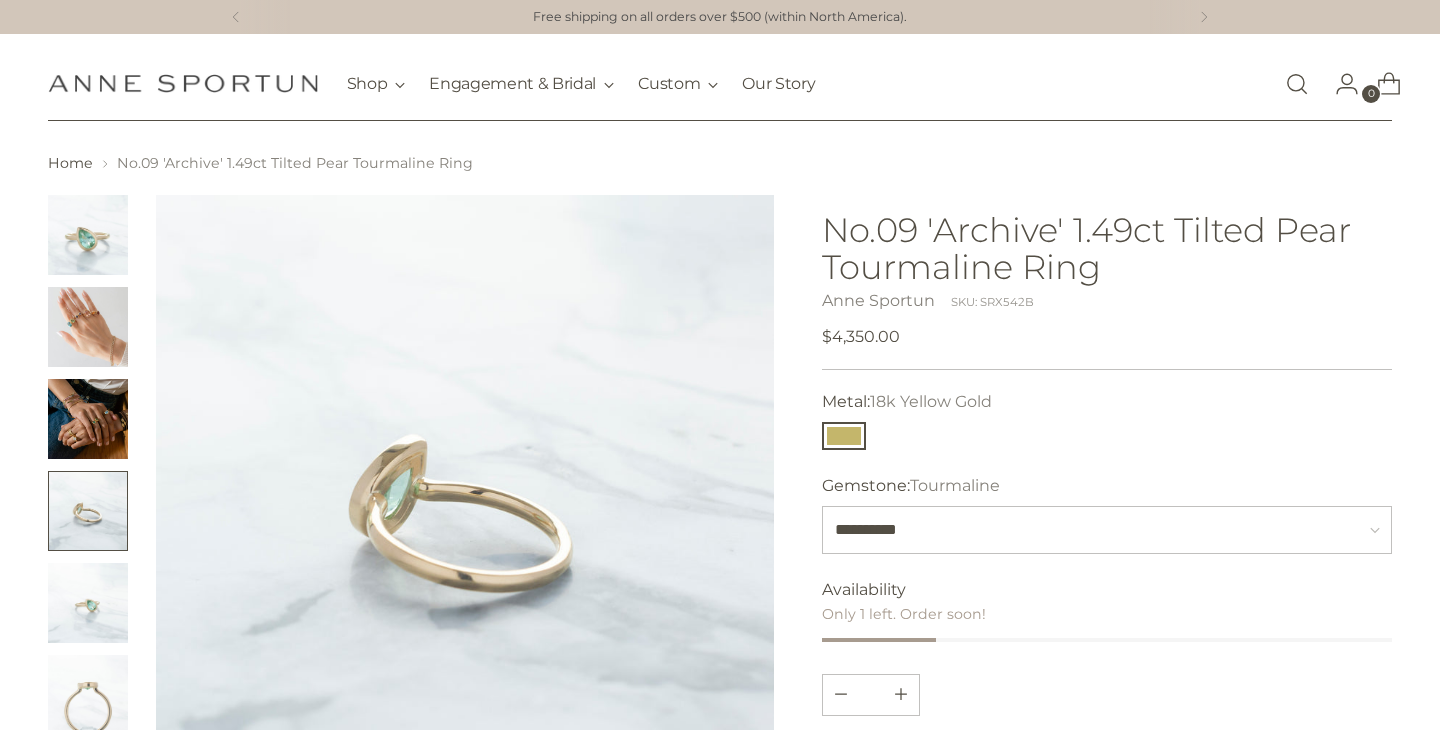 click at bounding box center [88, 603] 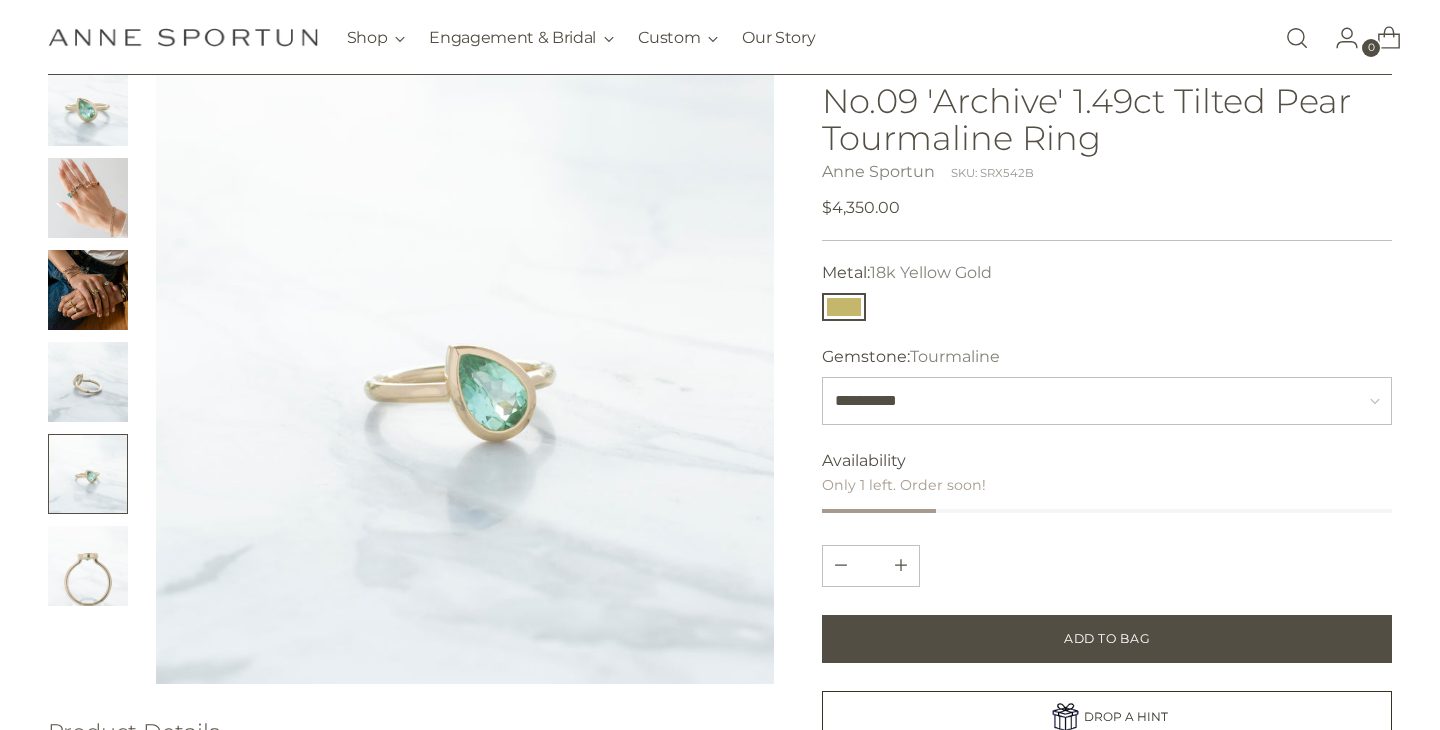 scroll, scrollTop: 171, scrollLeft: 0, axis: vertical 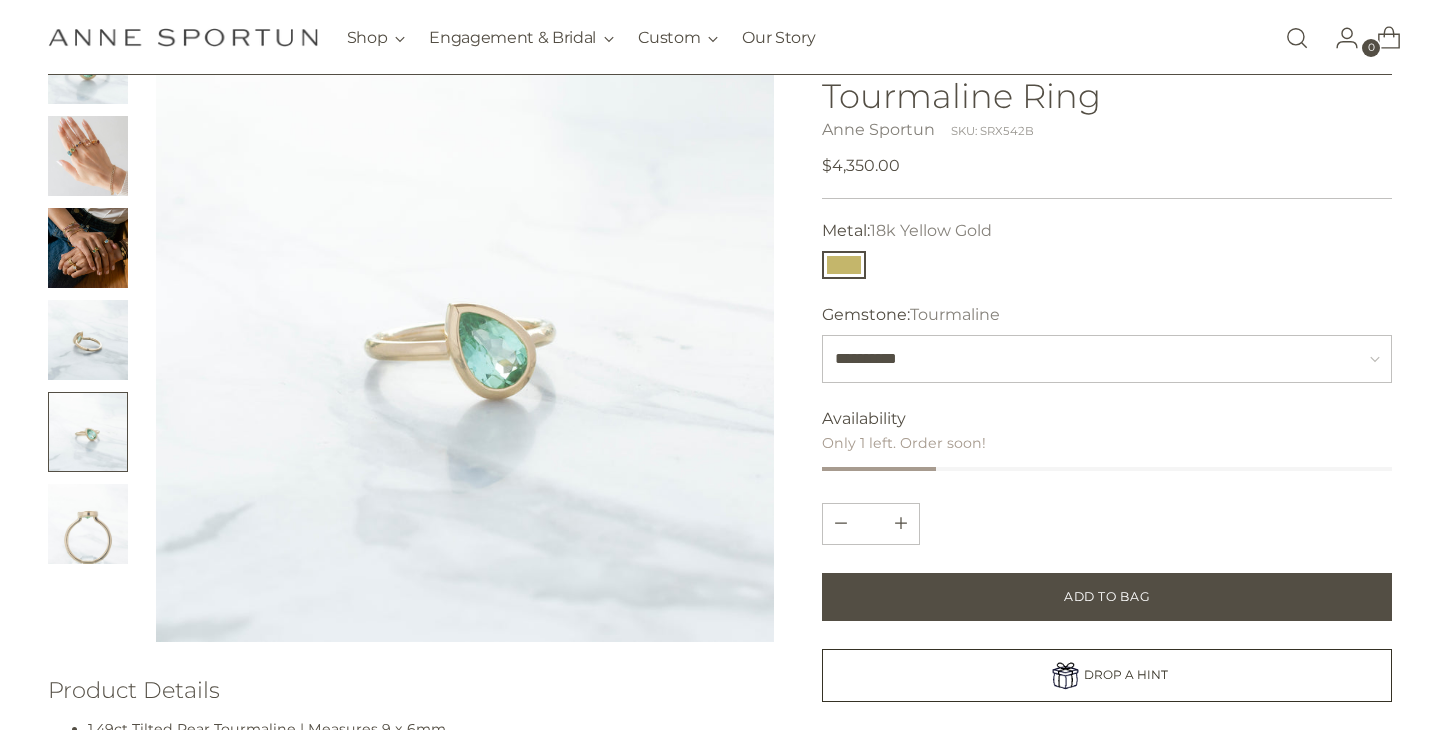 click at bounding box center [88, 524] 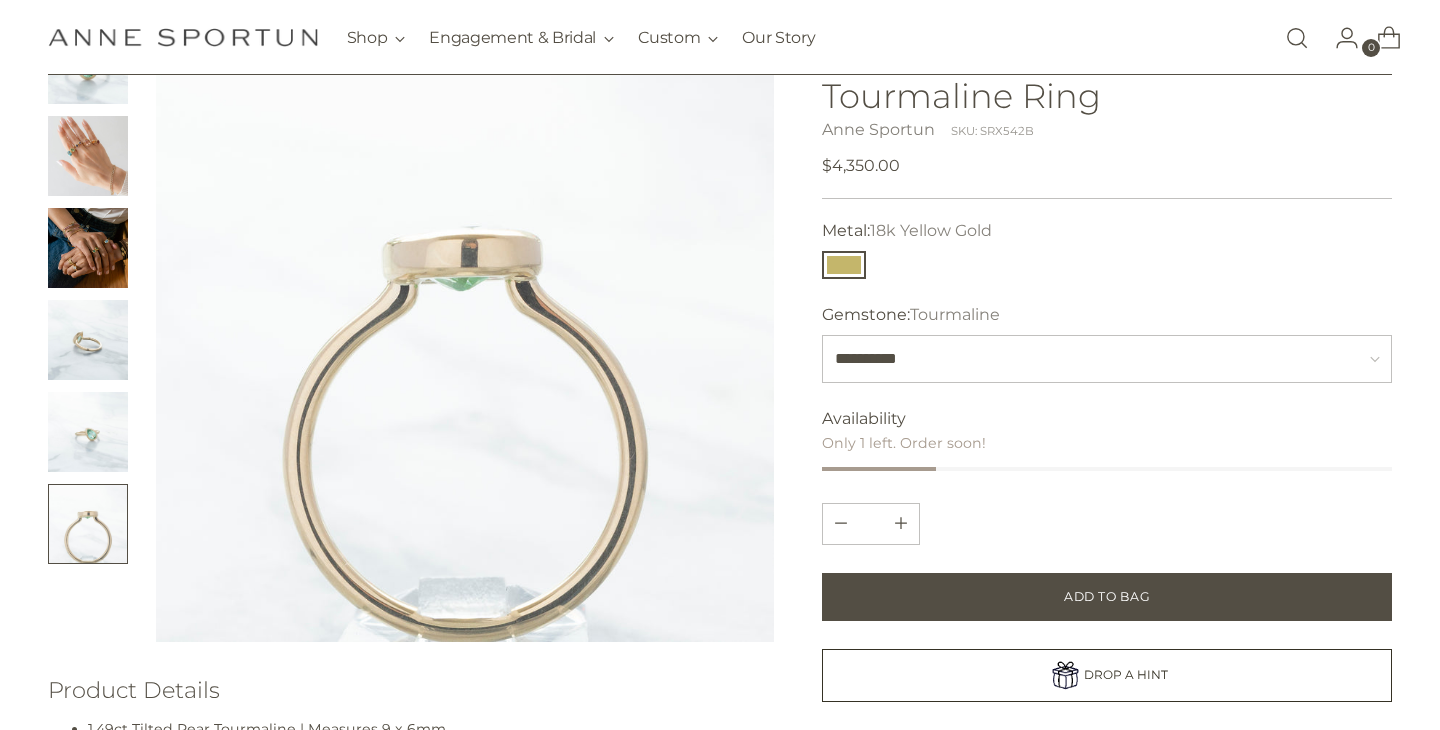 click at bounding box center [88, 156] 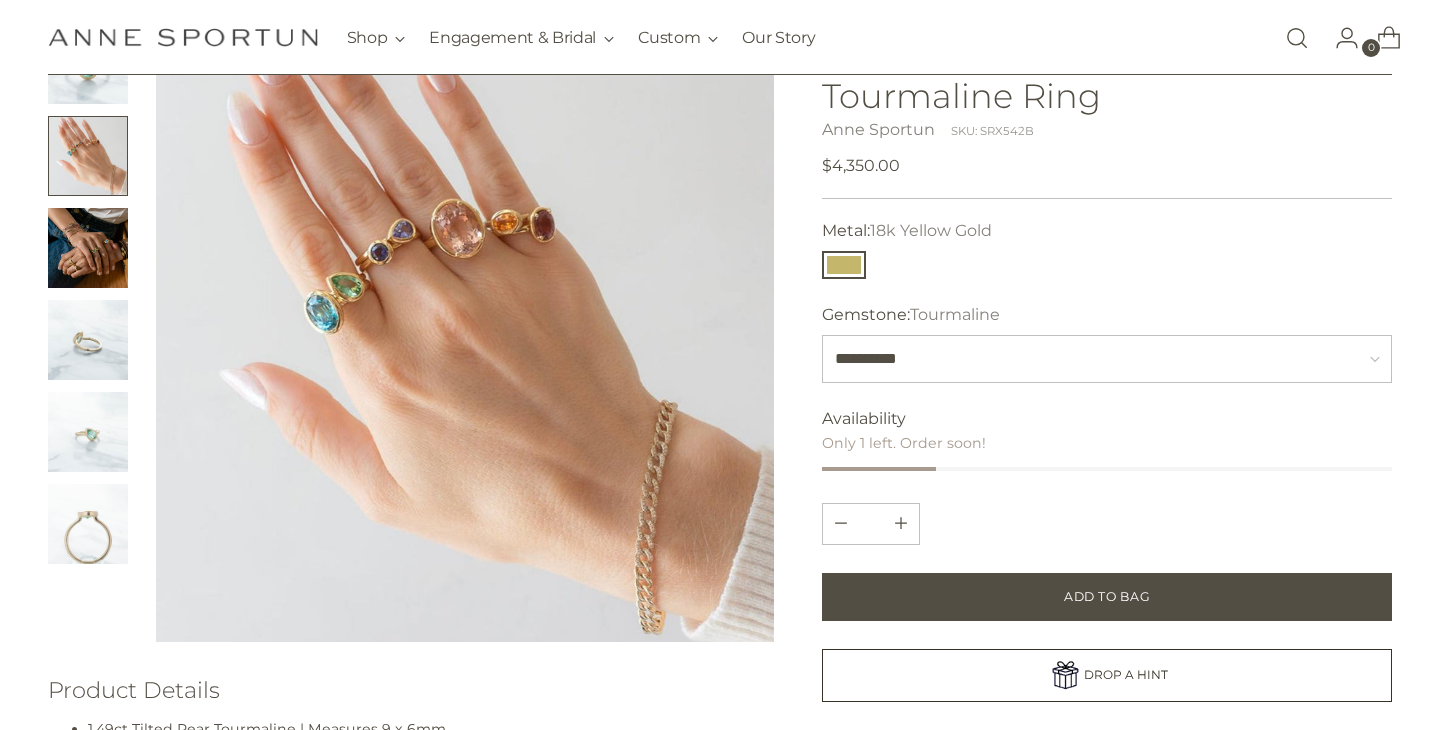 click at bounding box center [465, 333] 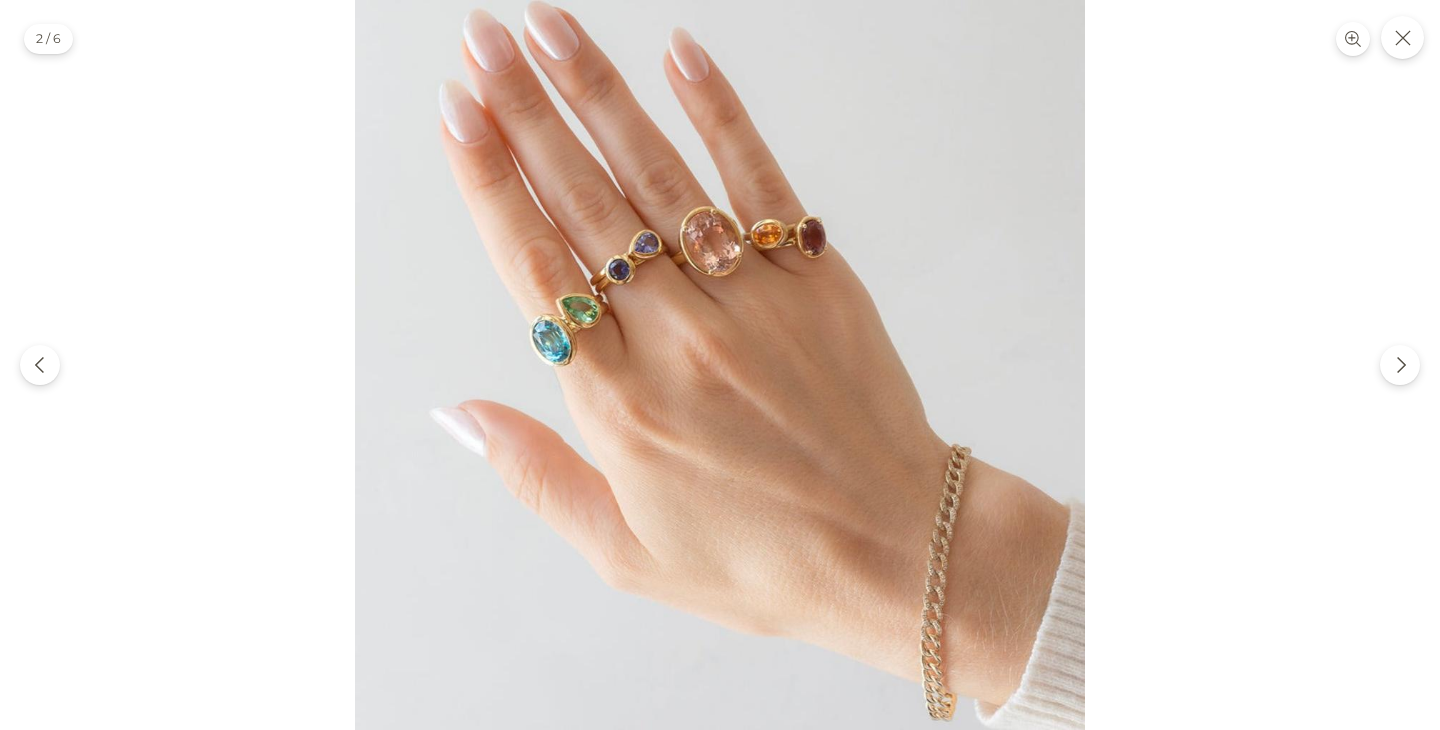 click at bounding box center [720, 365] 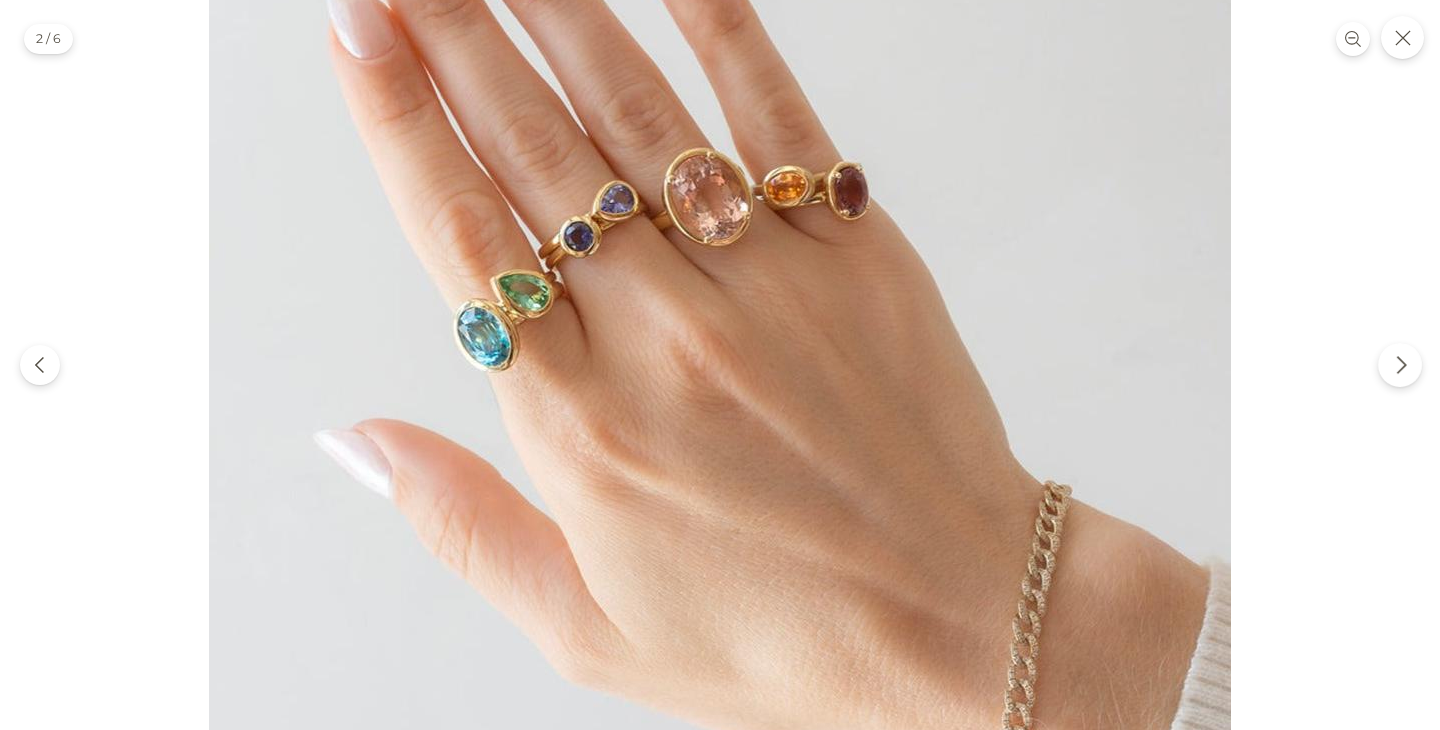 click 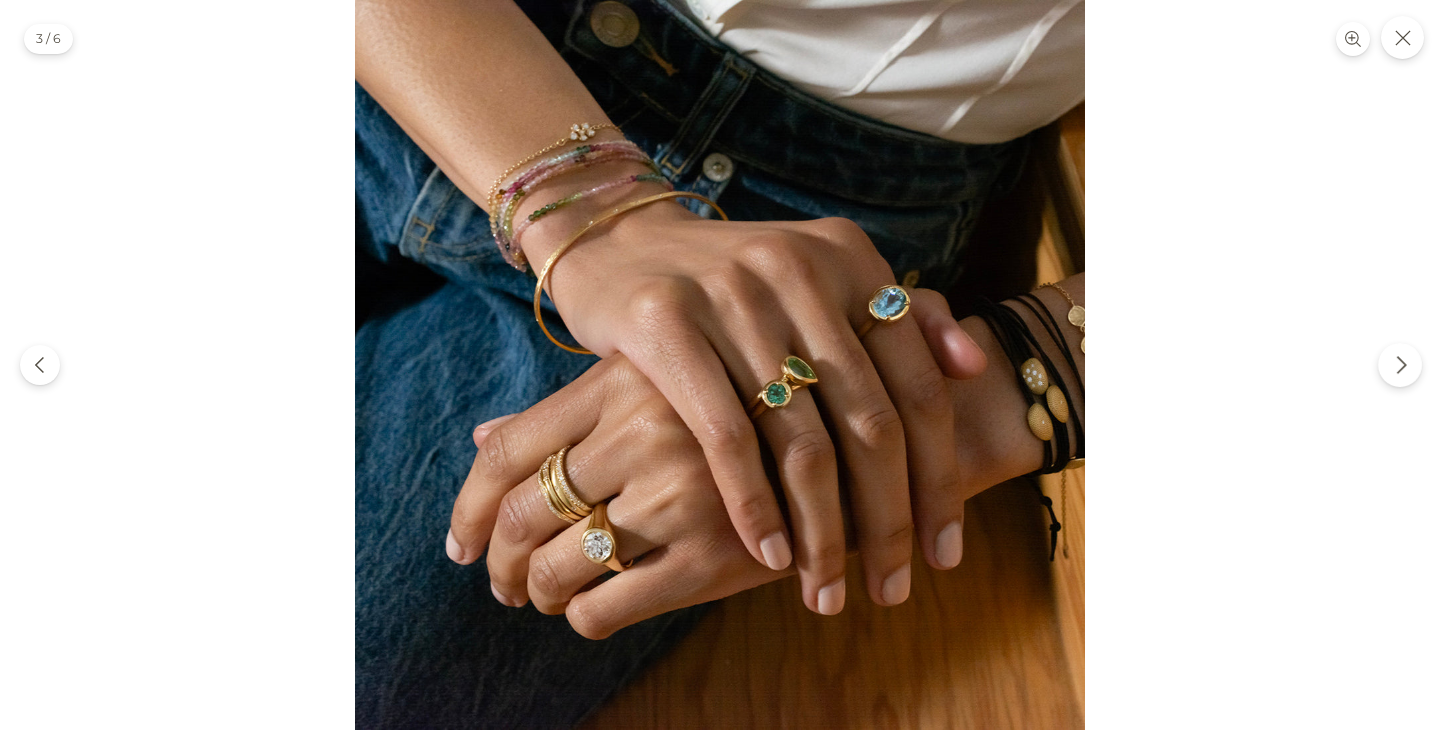 click 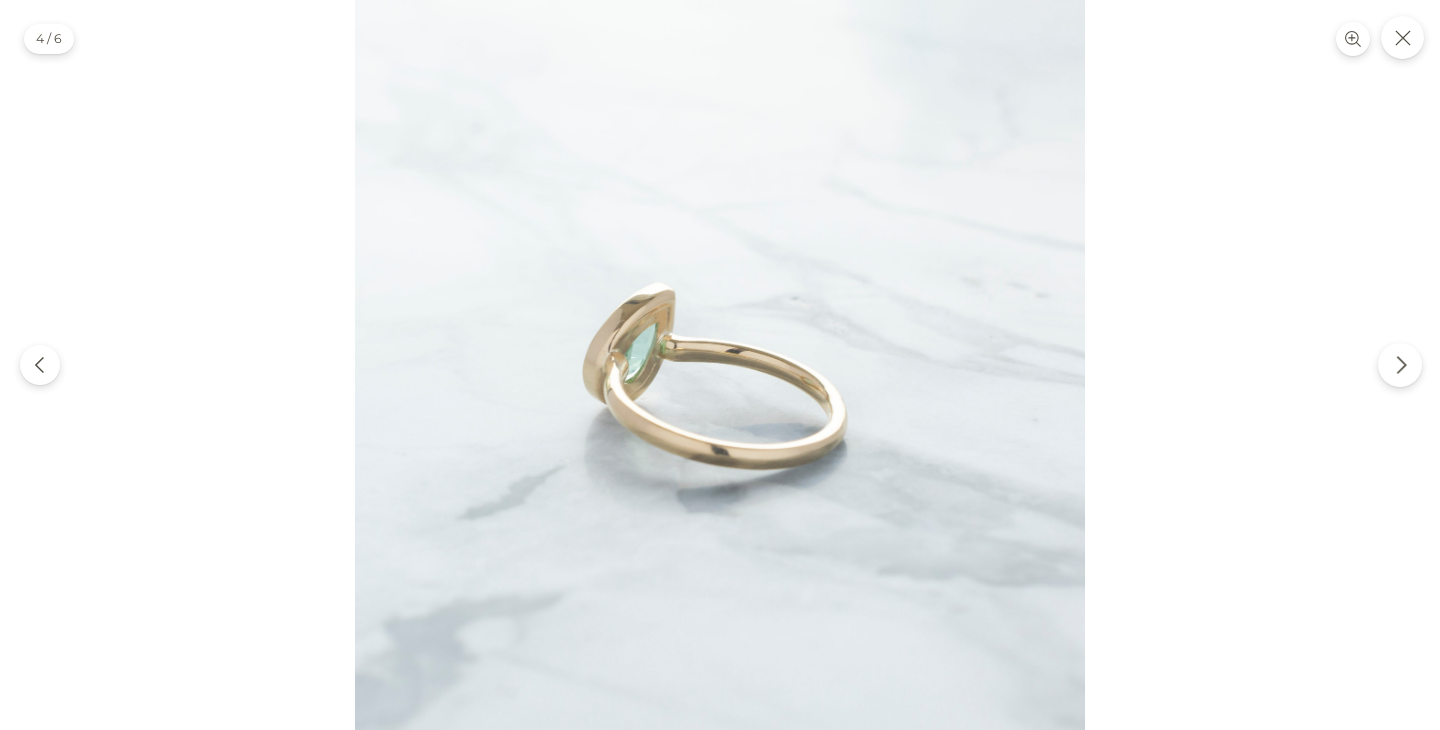 click 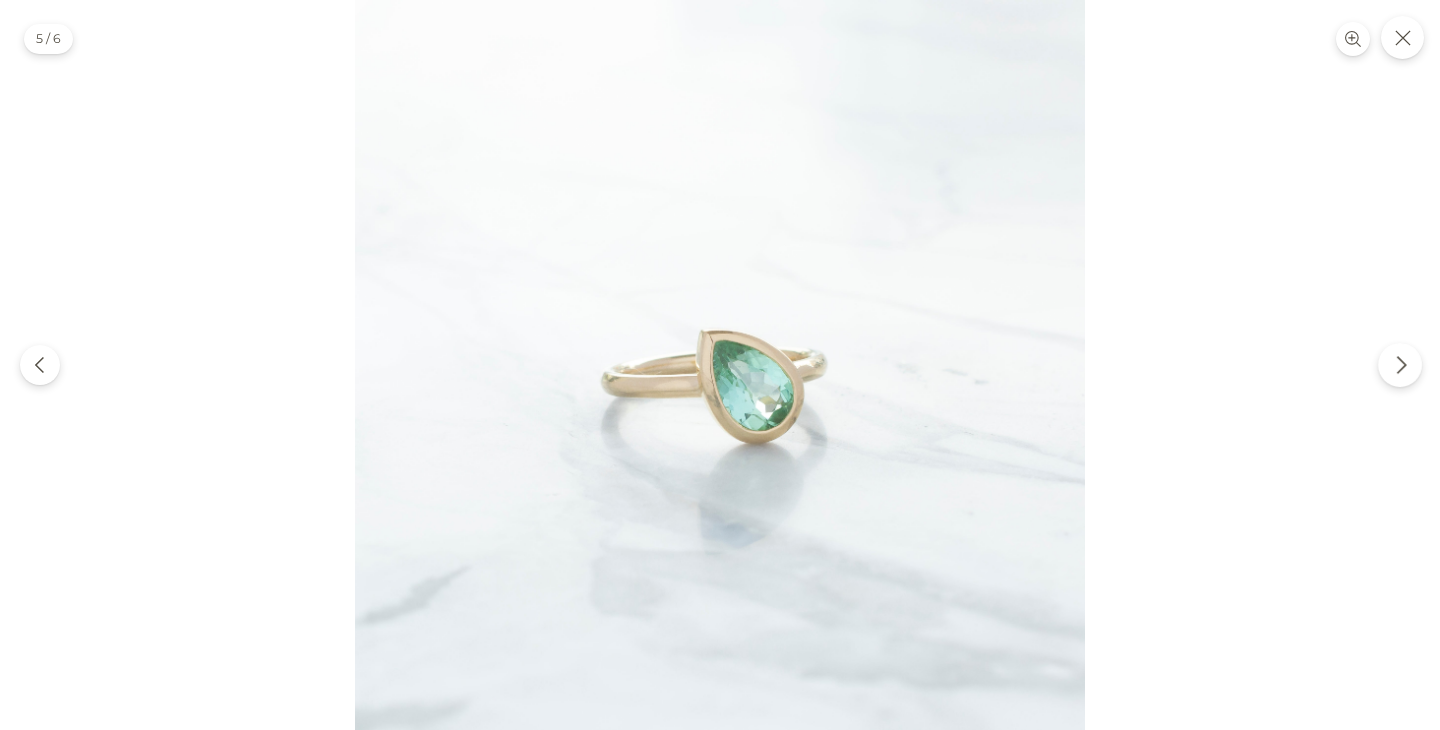 click 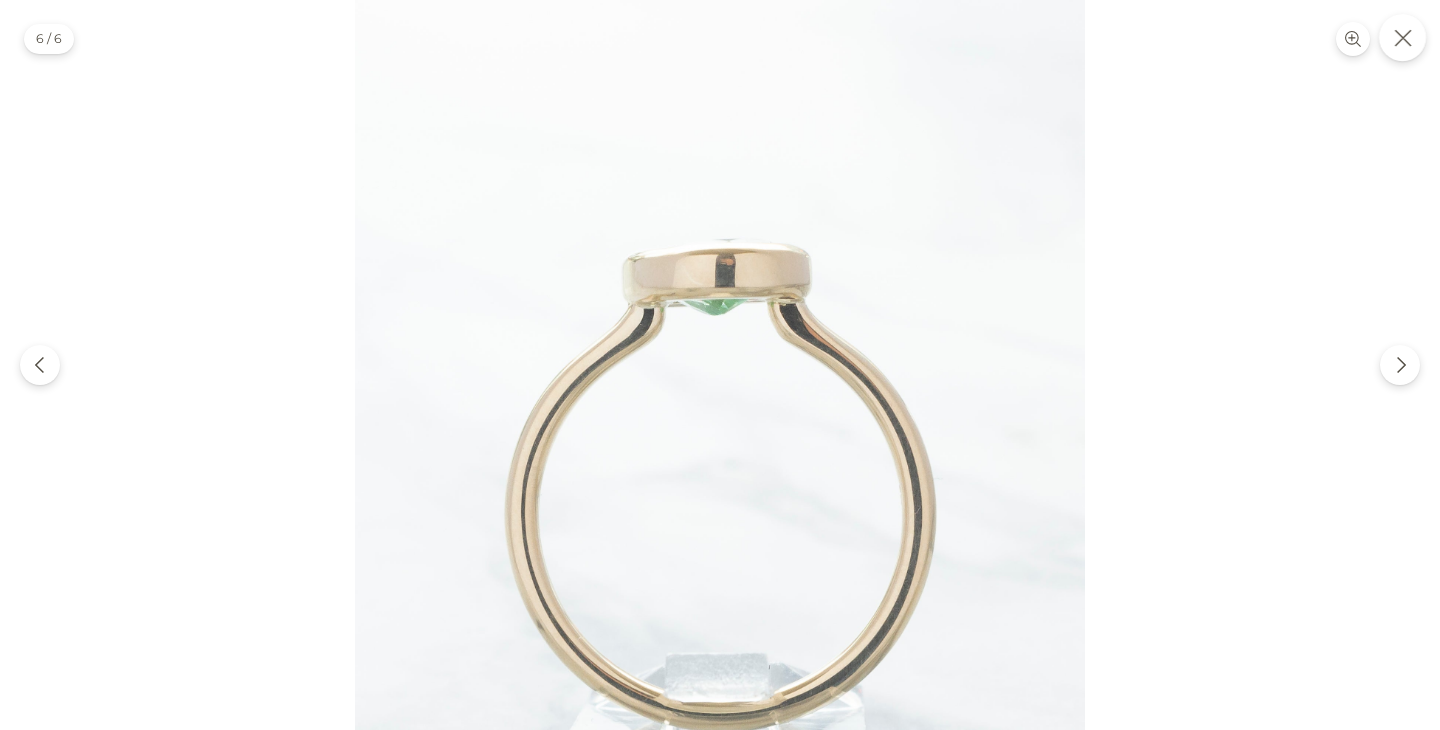 click at bounding box center (1402, 37) 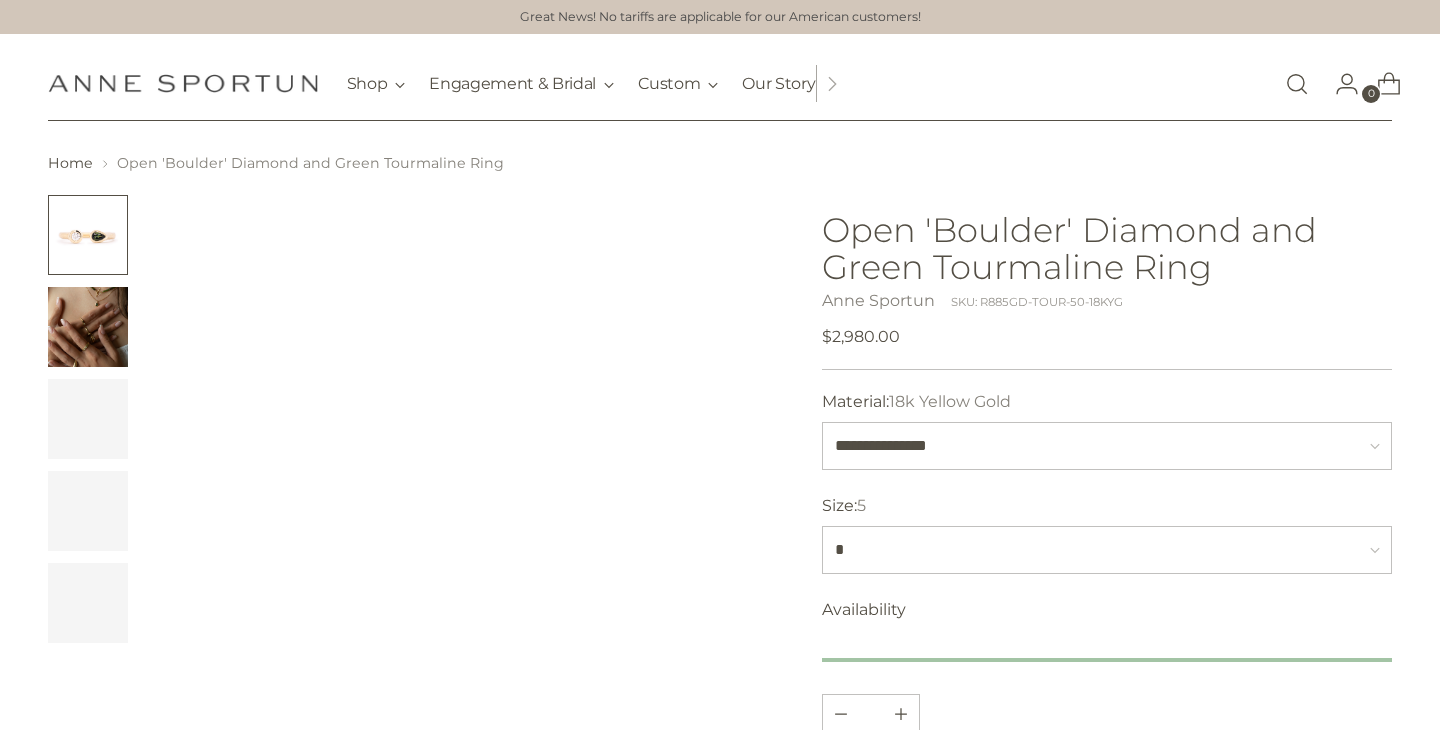 scroll, scrollTop: 0, scrollLeft: 0, axis: both 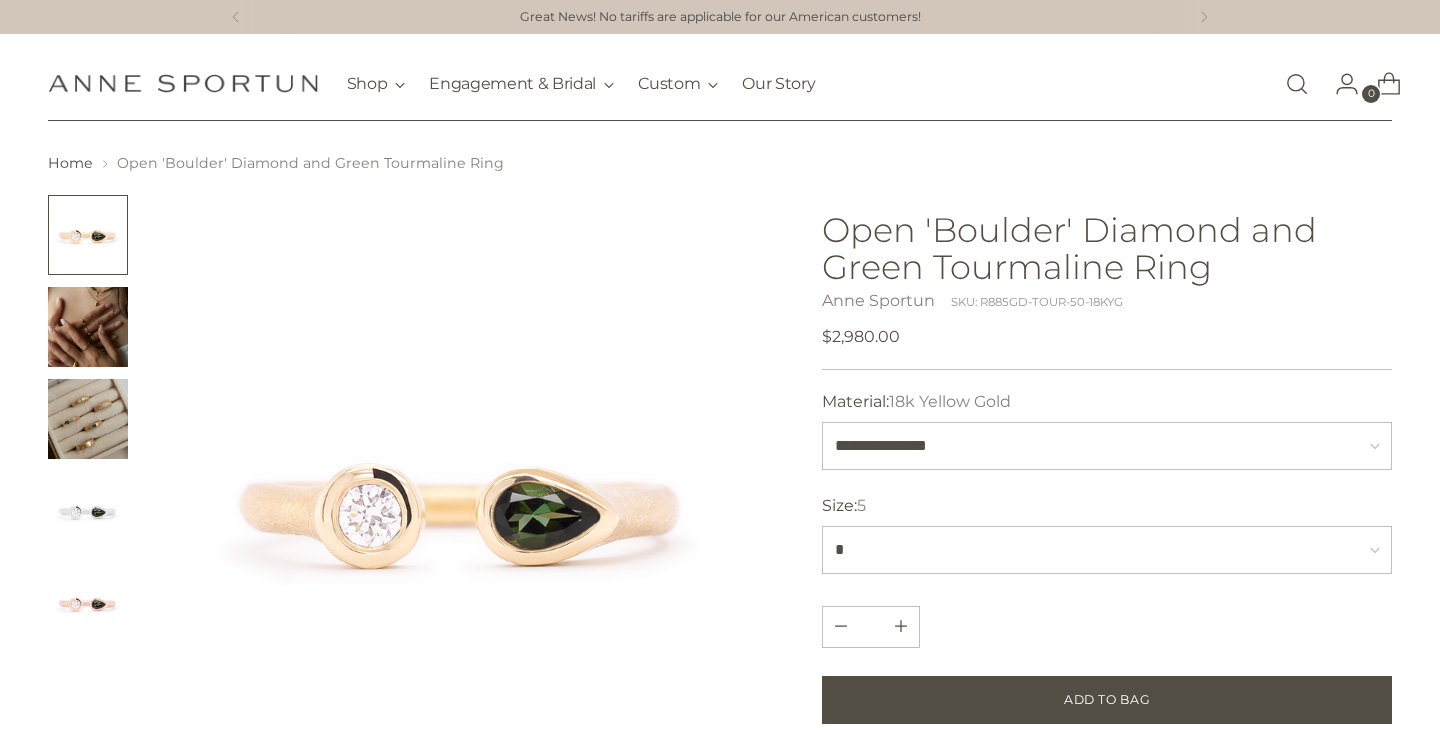click at bounding box center [88, 327] 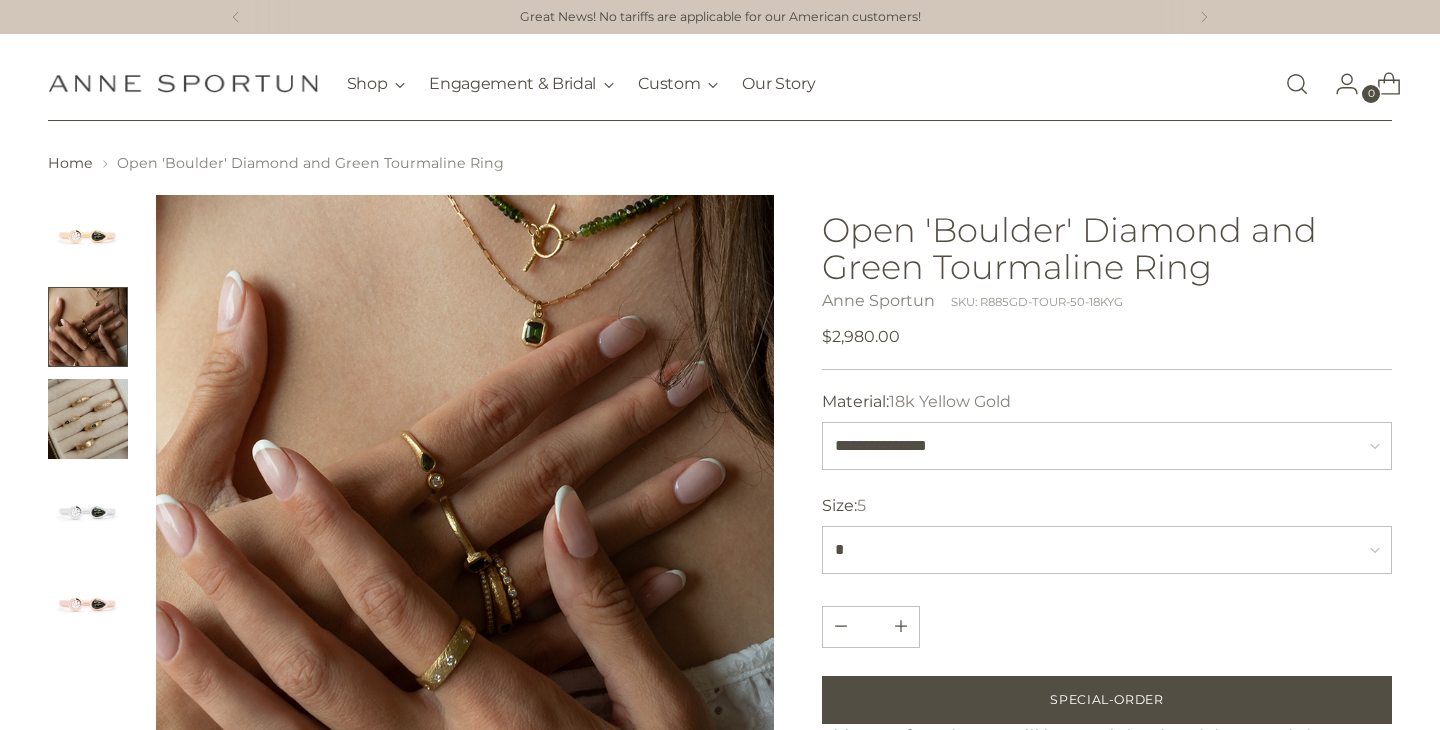 click at bounding box center (88, 419) 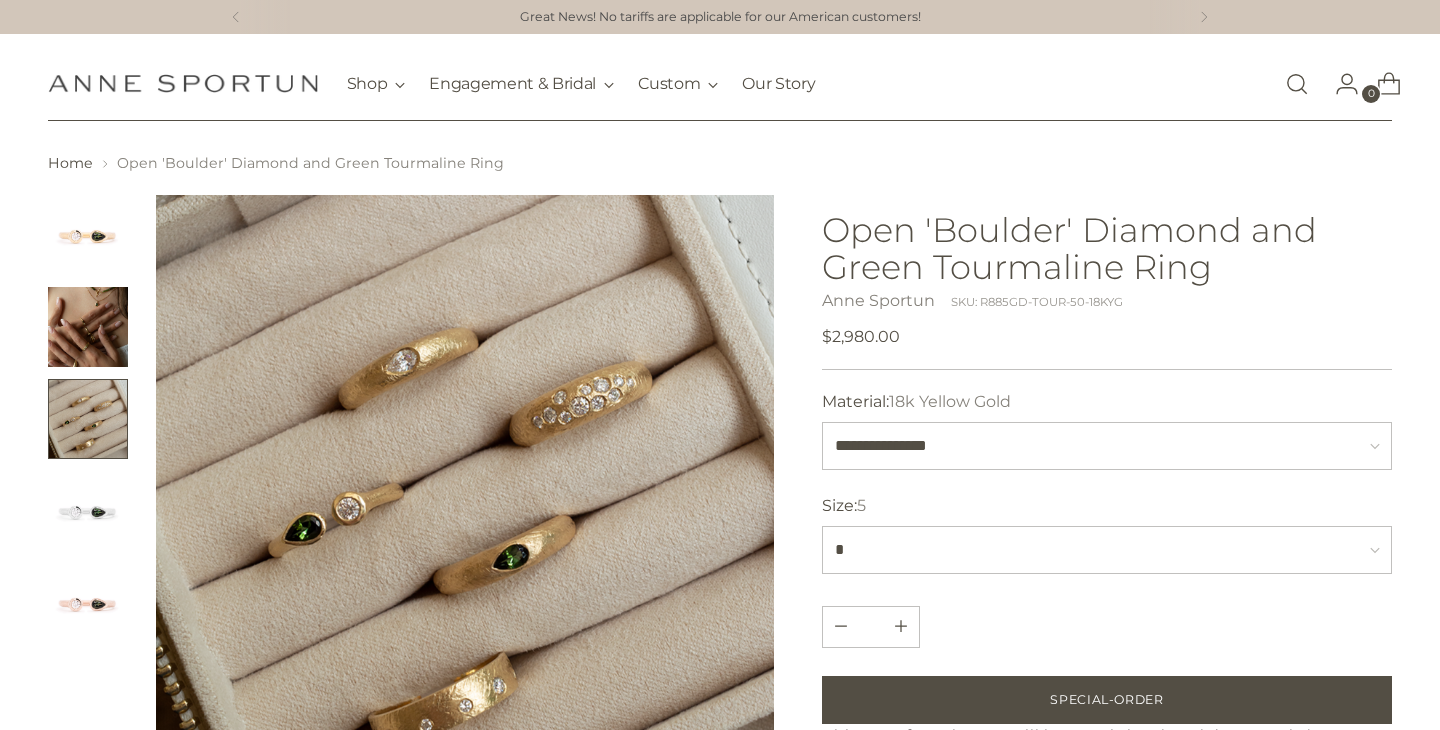click at bounding box center (88, 511) 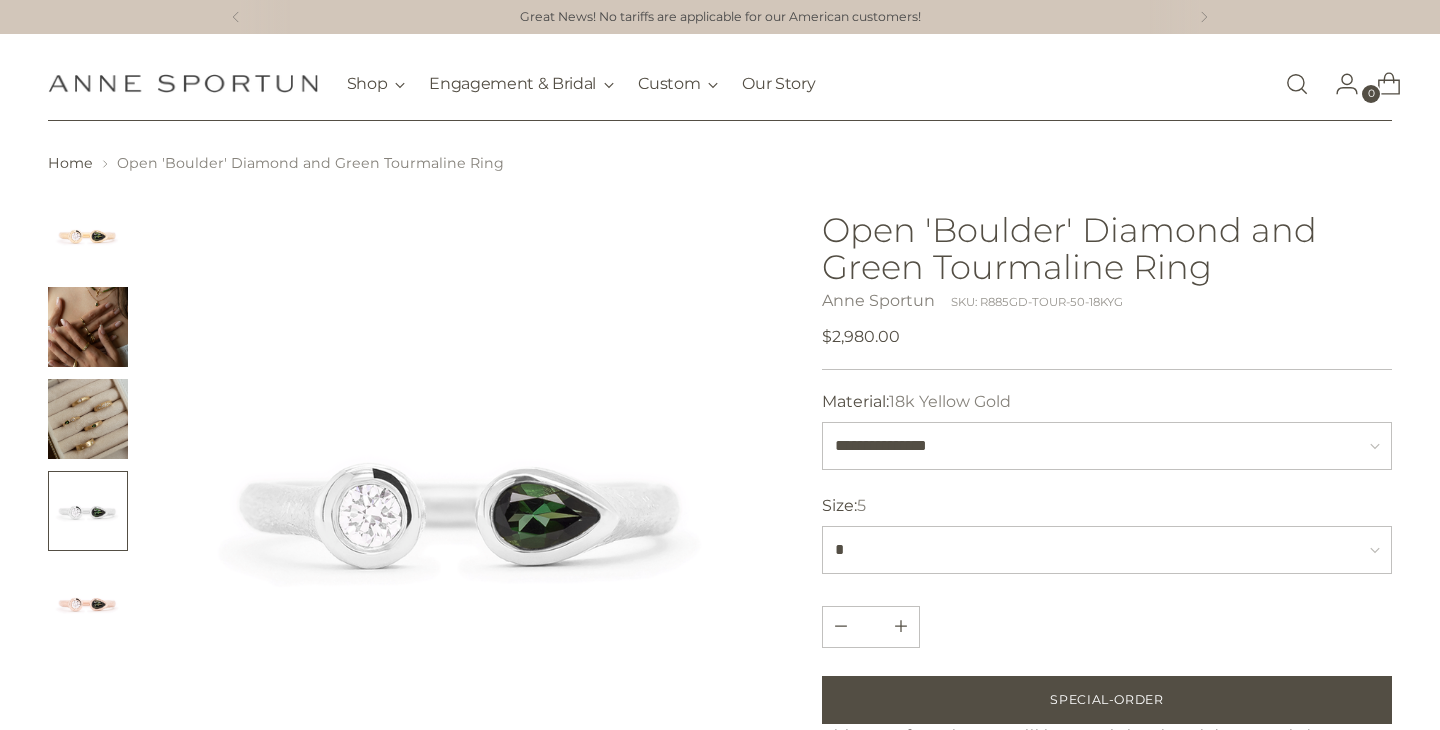 click at bounding box center (88, 603) 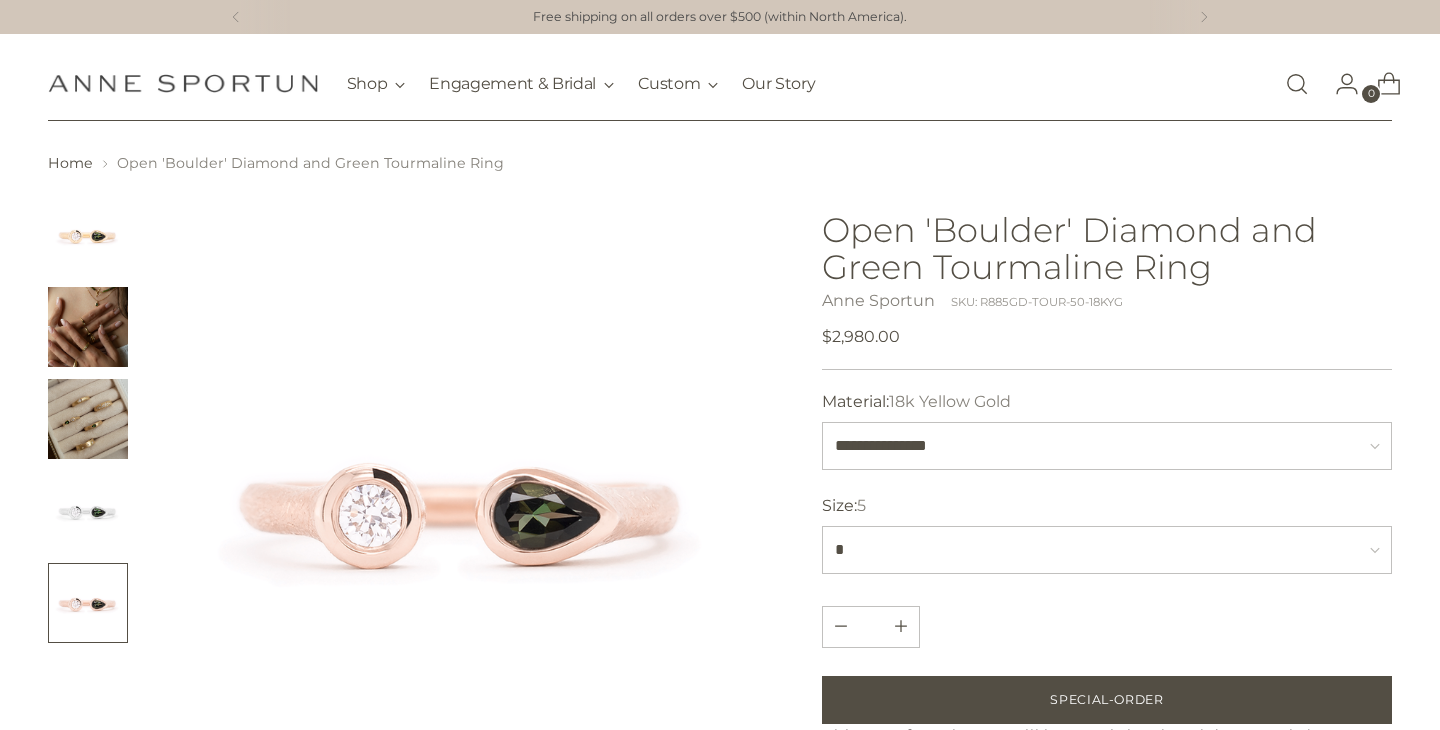 click at bounding box center (88, 511) 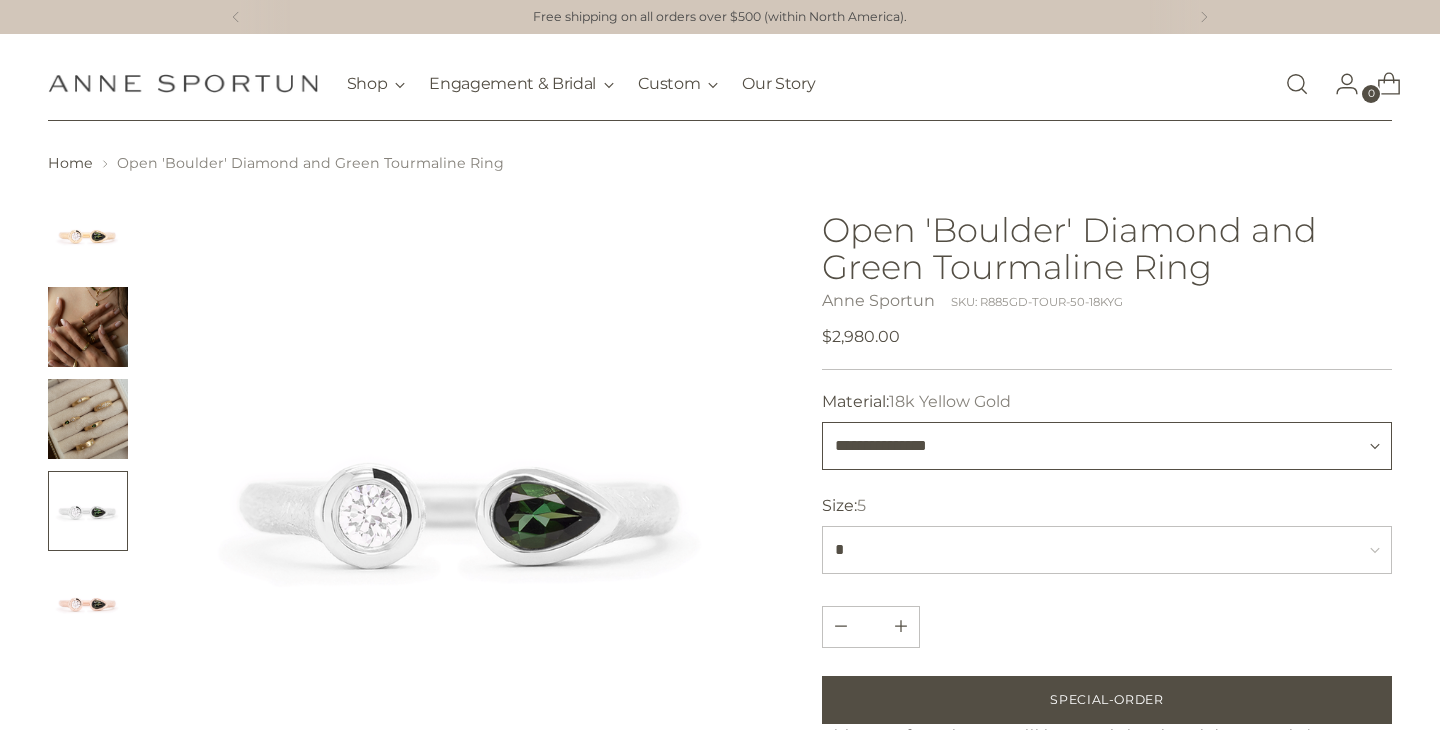 click on "**********" at bounding box center [1107, 446] 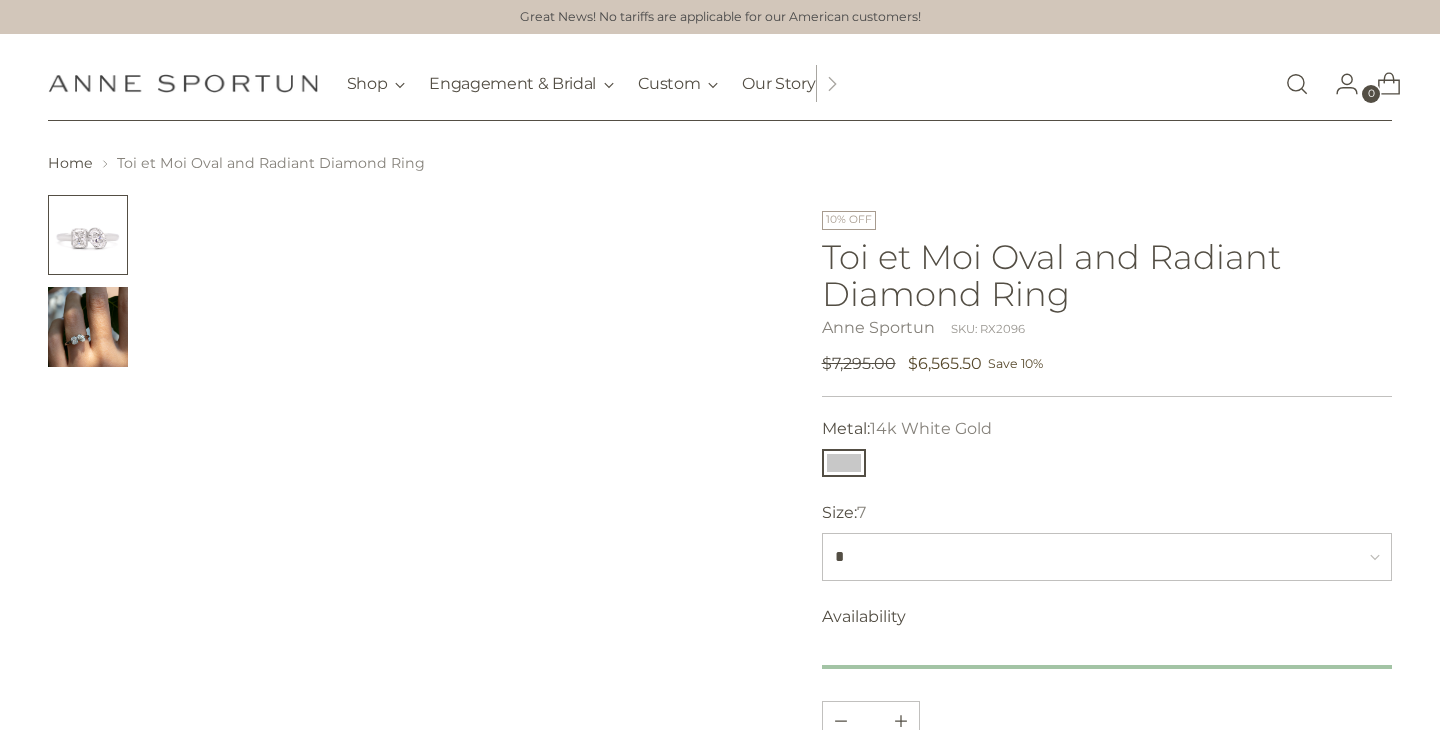scroll, scrollTop: 0, scrollLeft: 0, axis: both 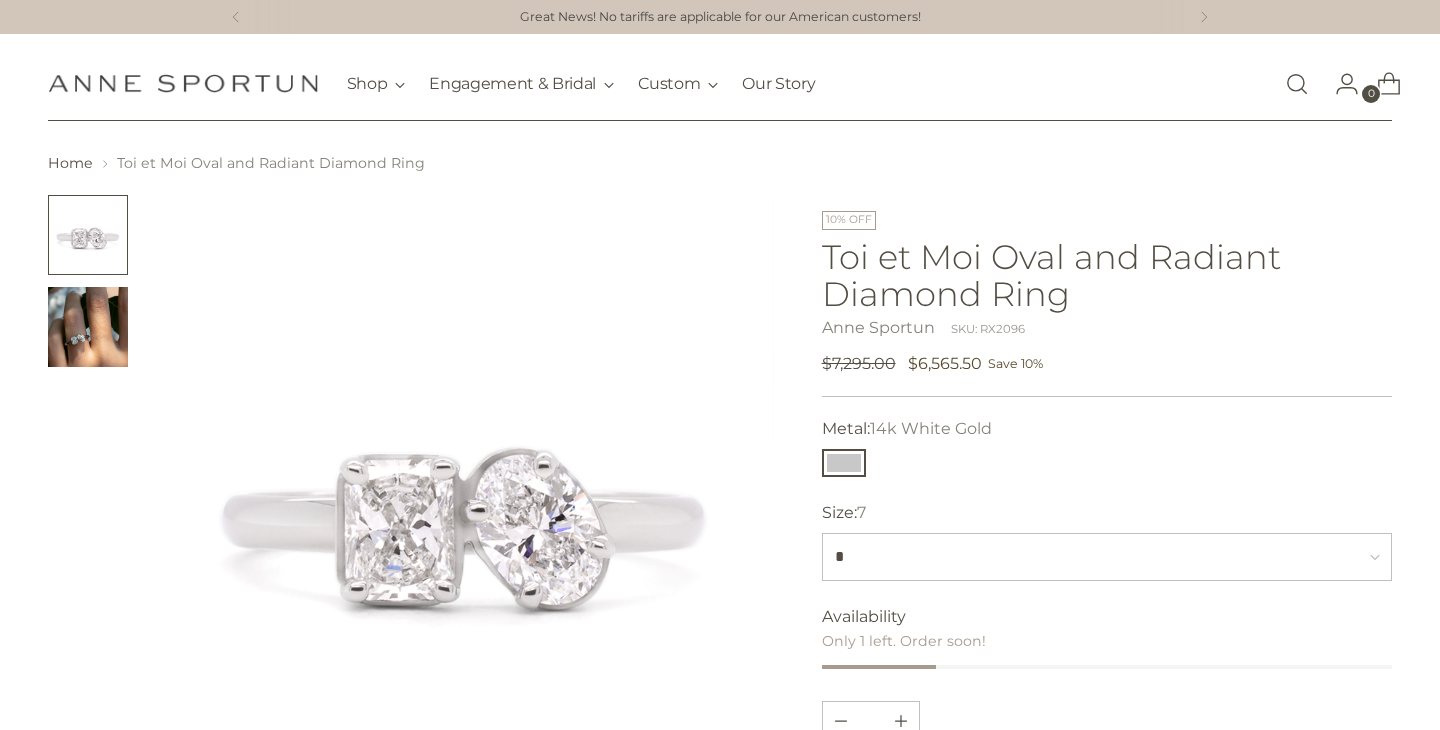 click at bounding box center [88, 327] 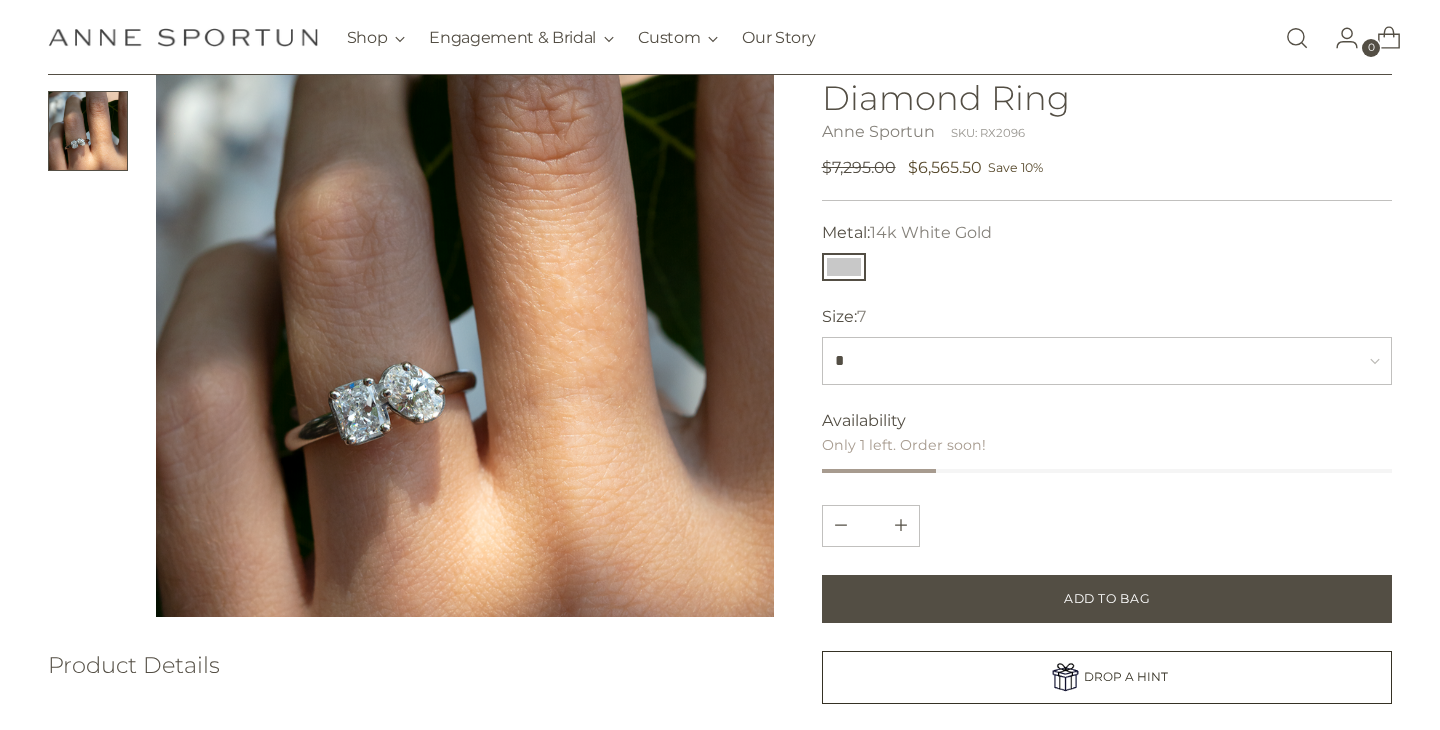 scroll, scrollTop: 198, scrollLeft: 0, axis: vertical 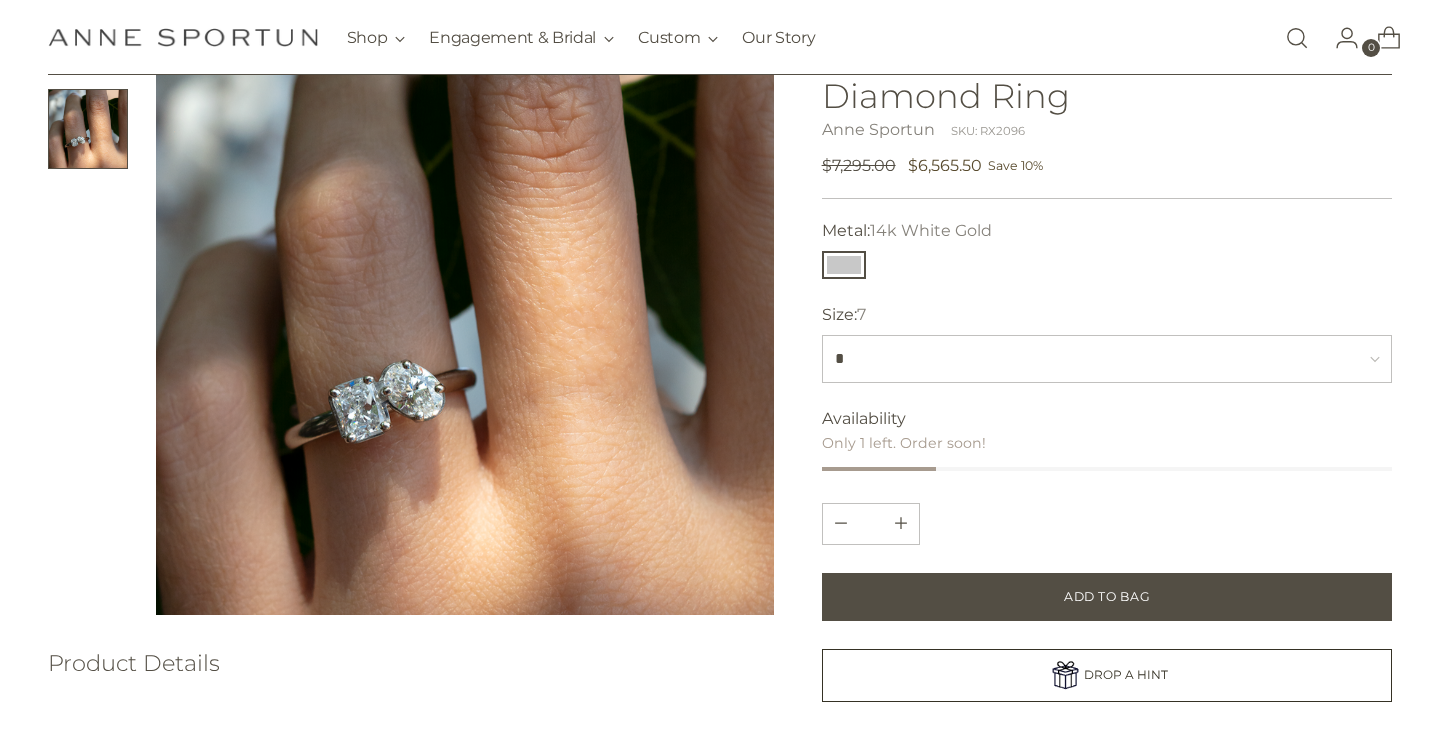 click at bounding box center [465, 306] 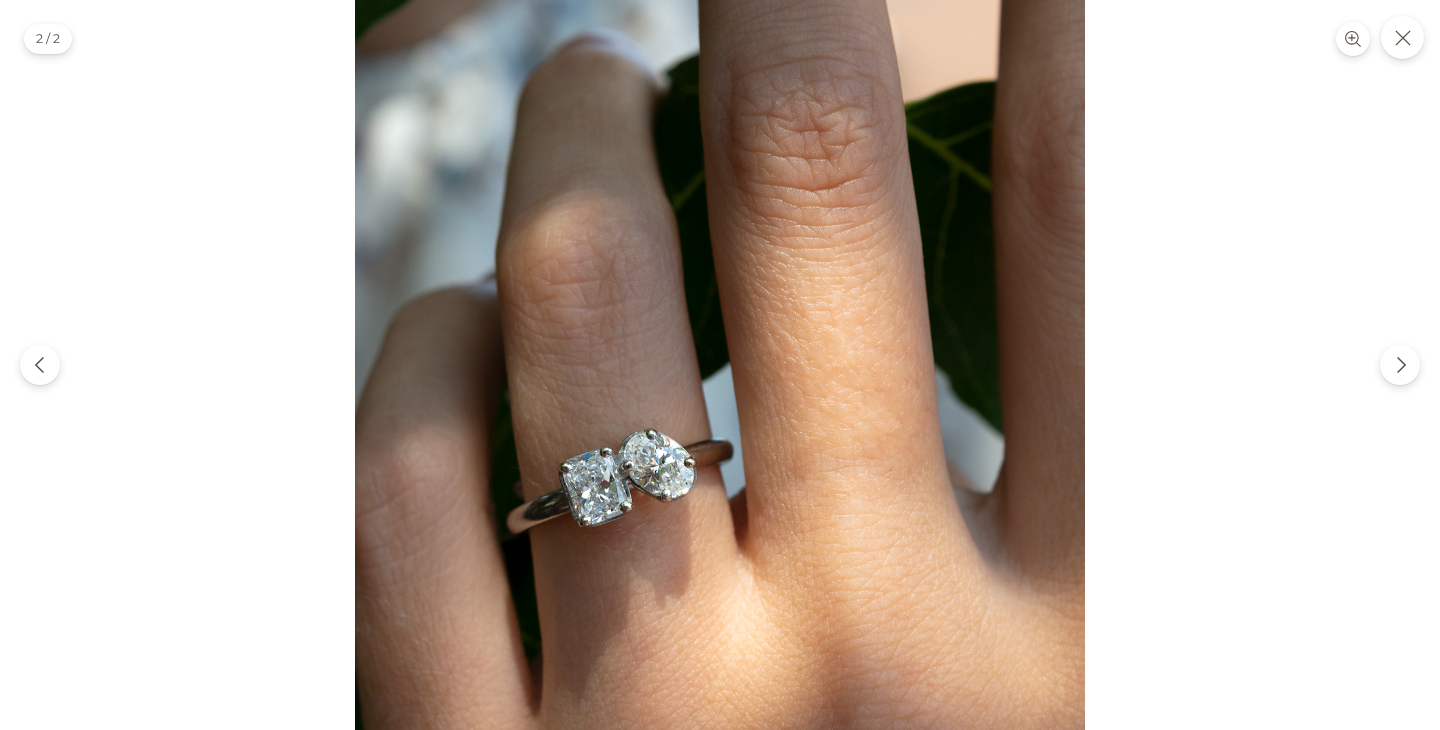 click at bounding box center [720, 365] 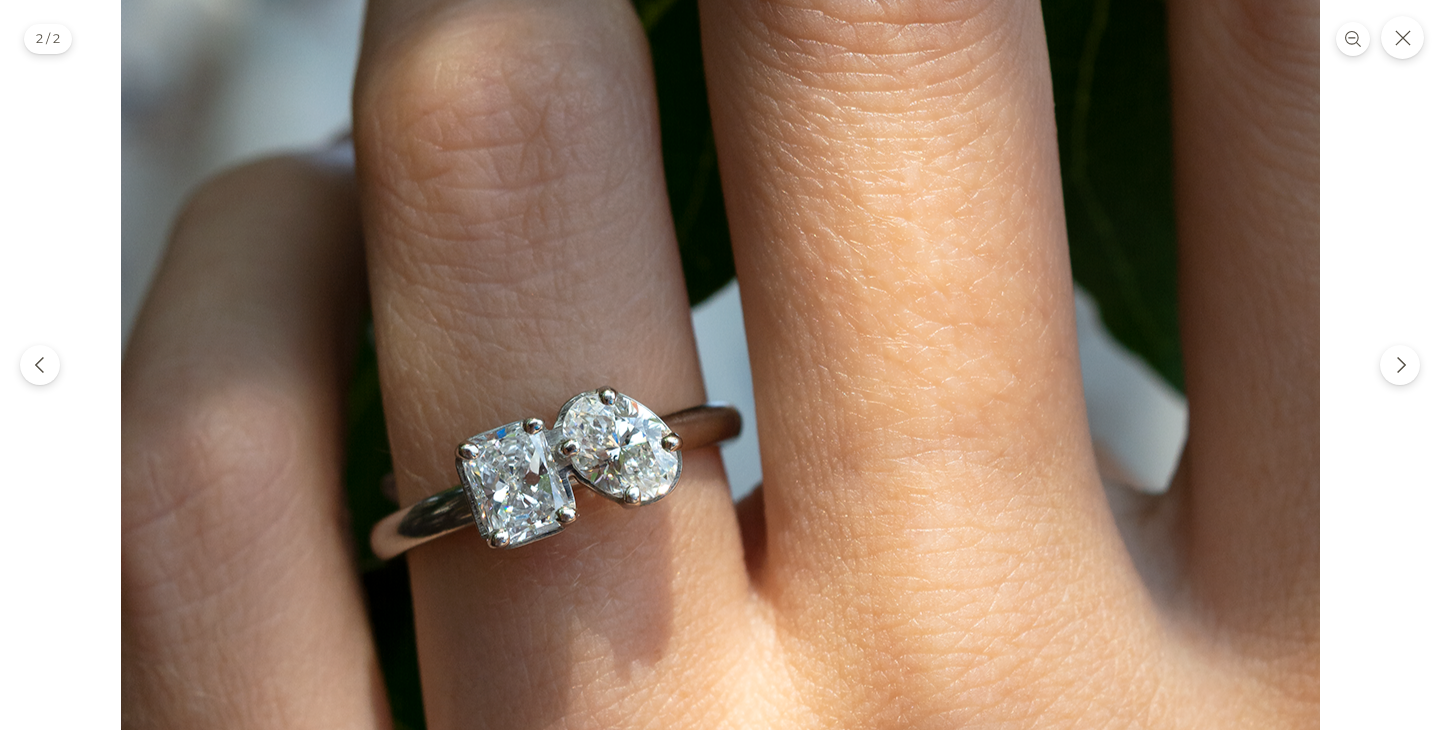 click at bounding box center [720, 282] 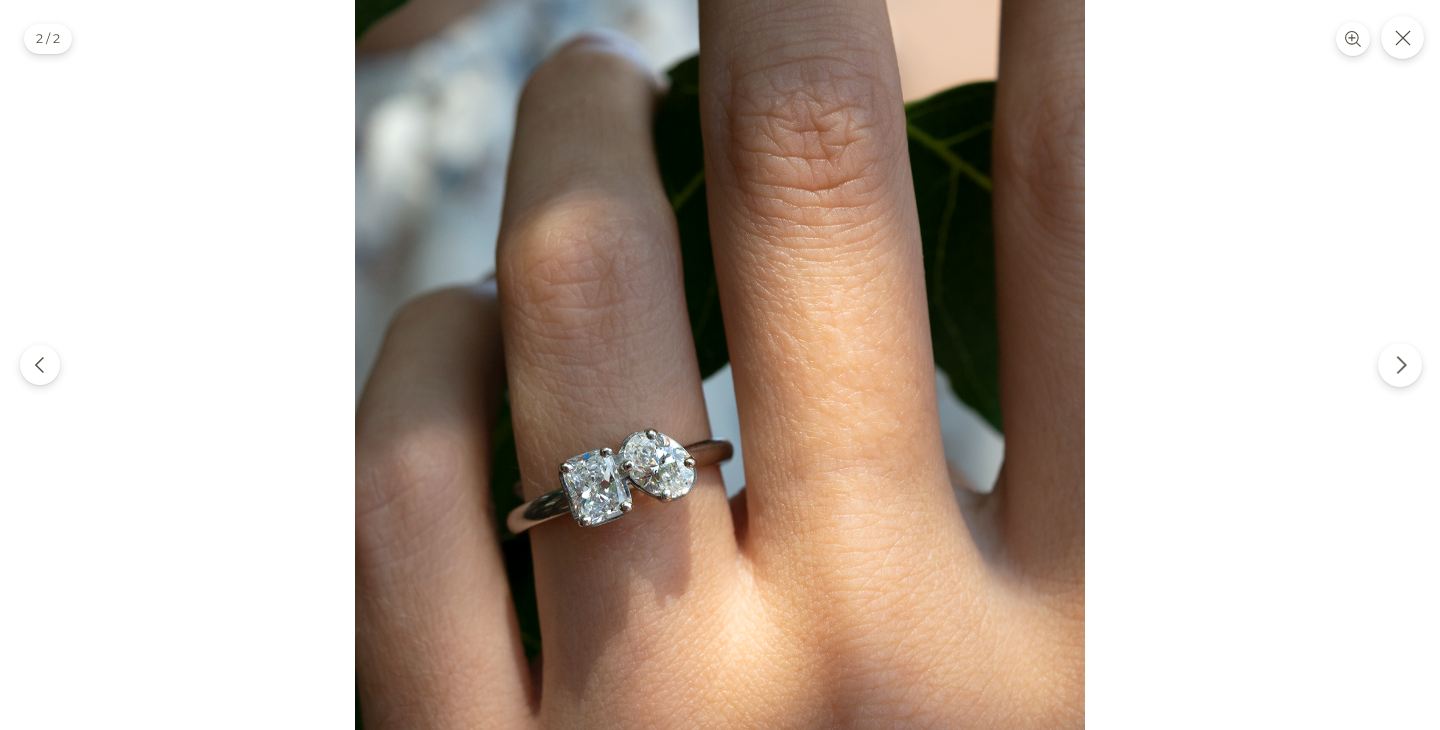 click 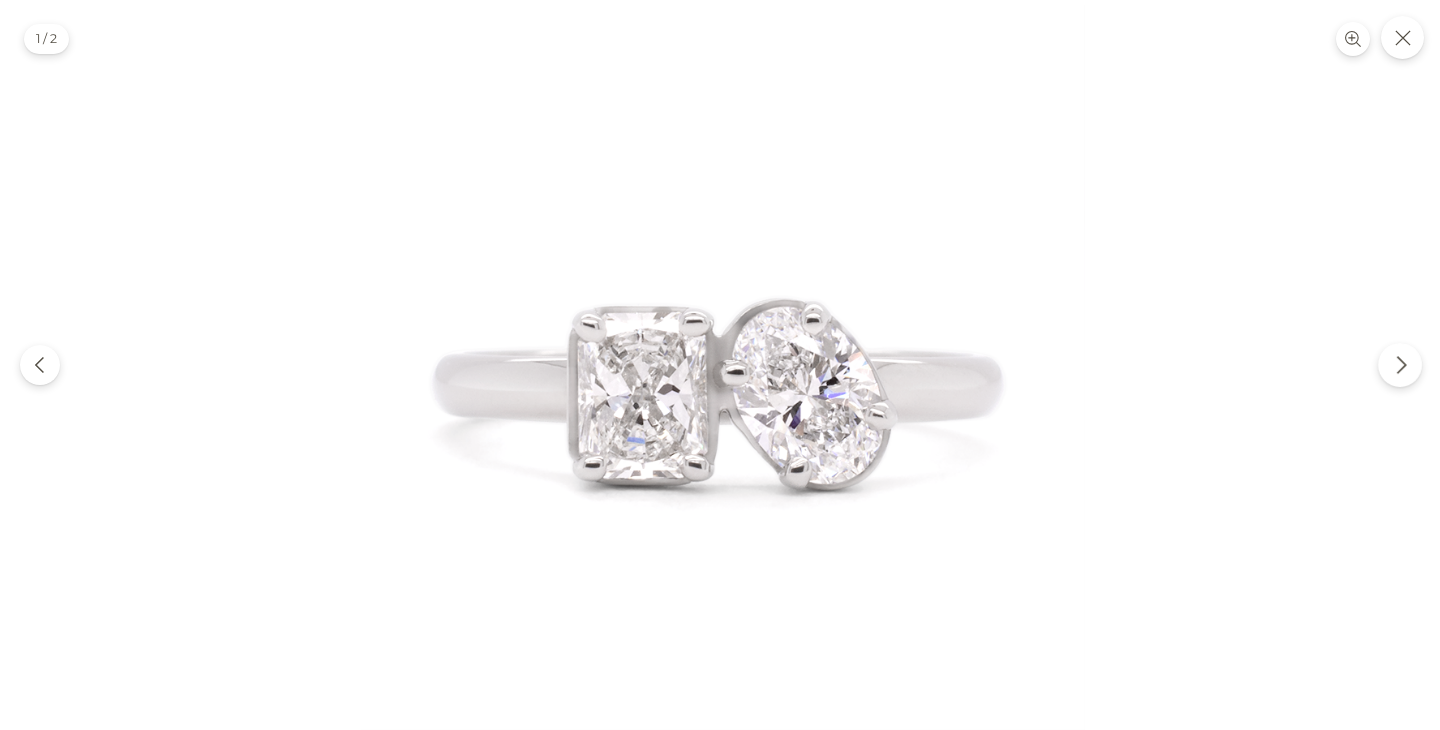 click 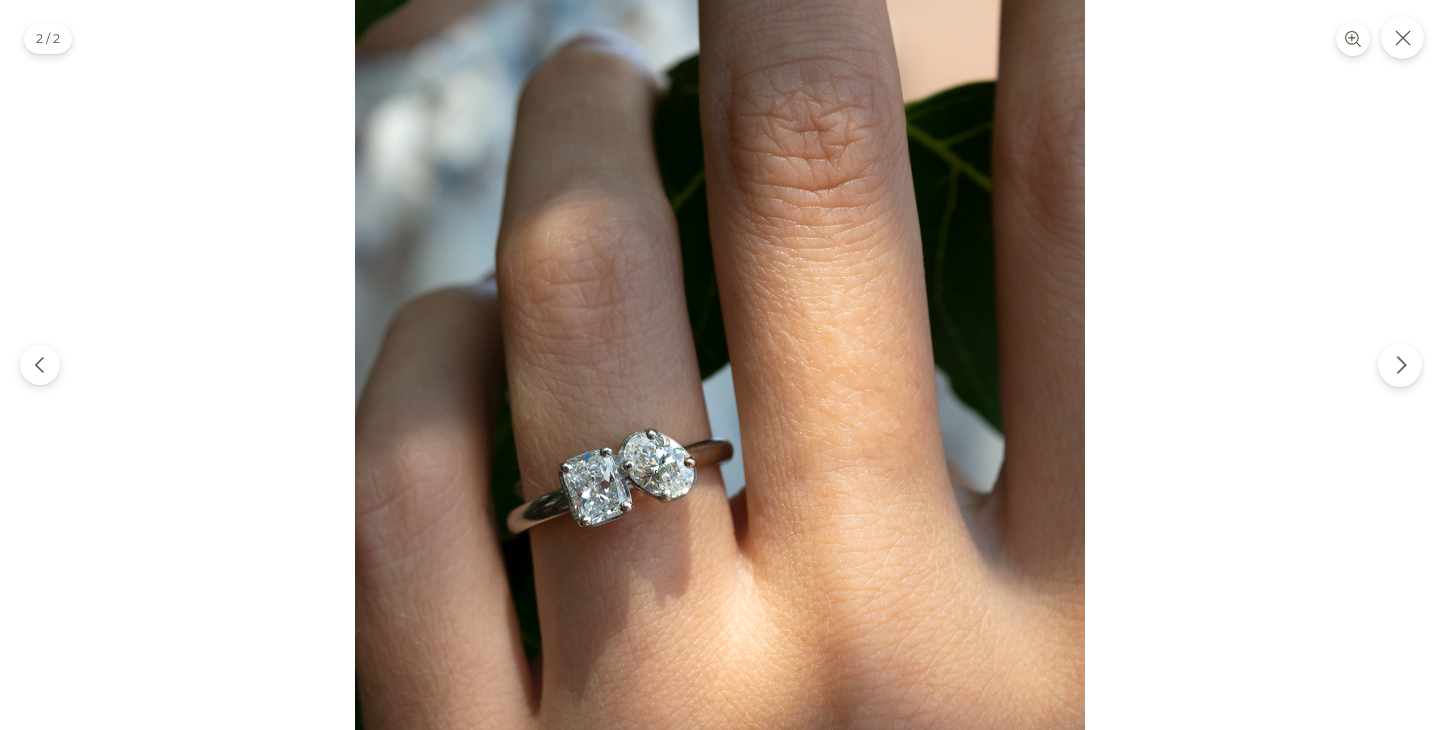 click 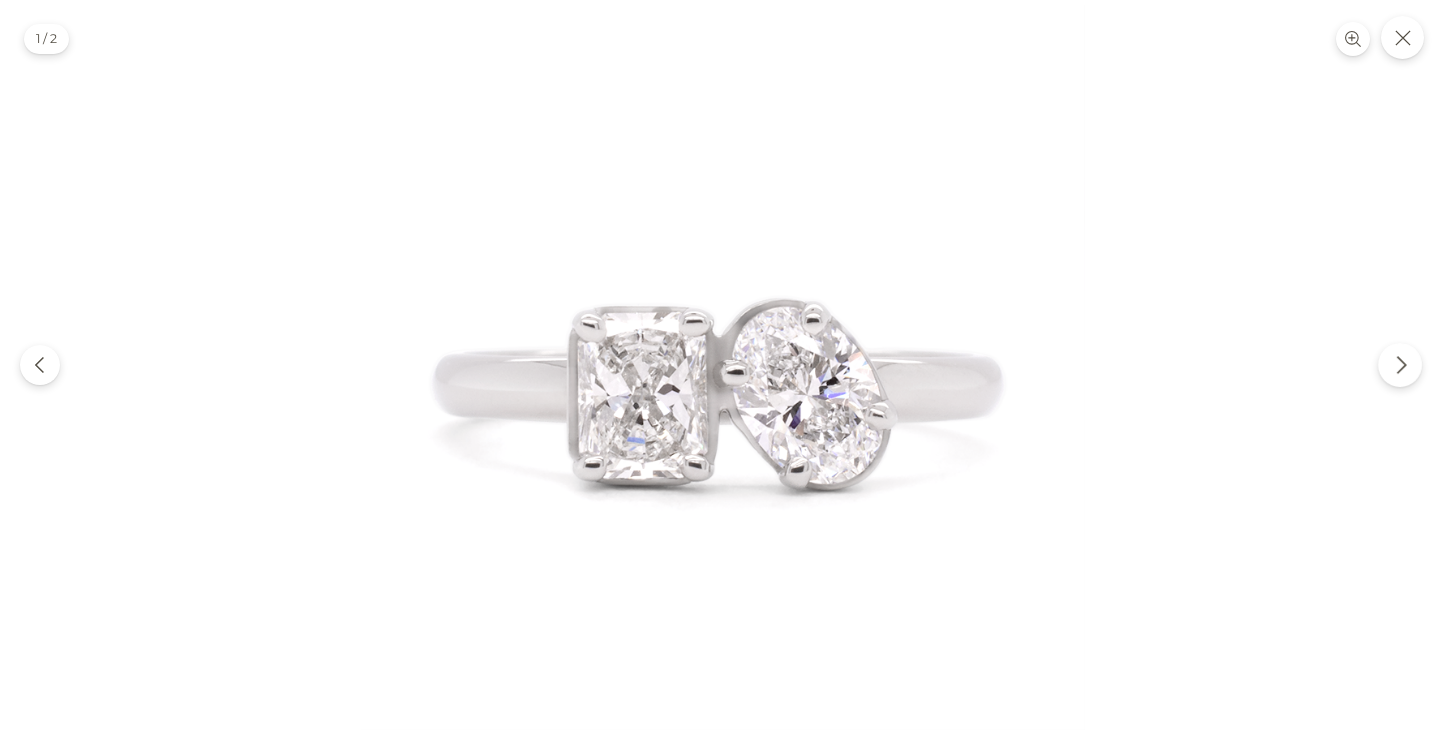 click 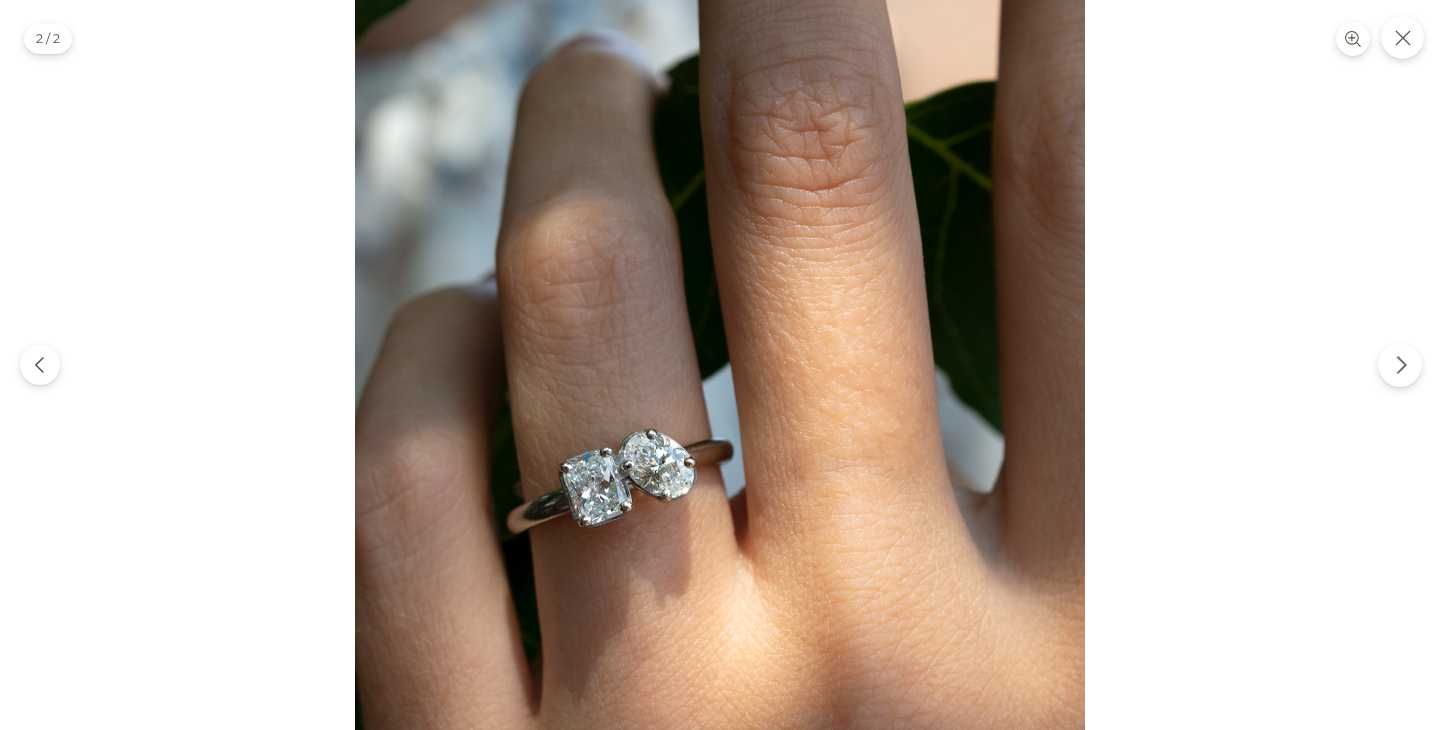 click 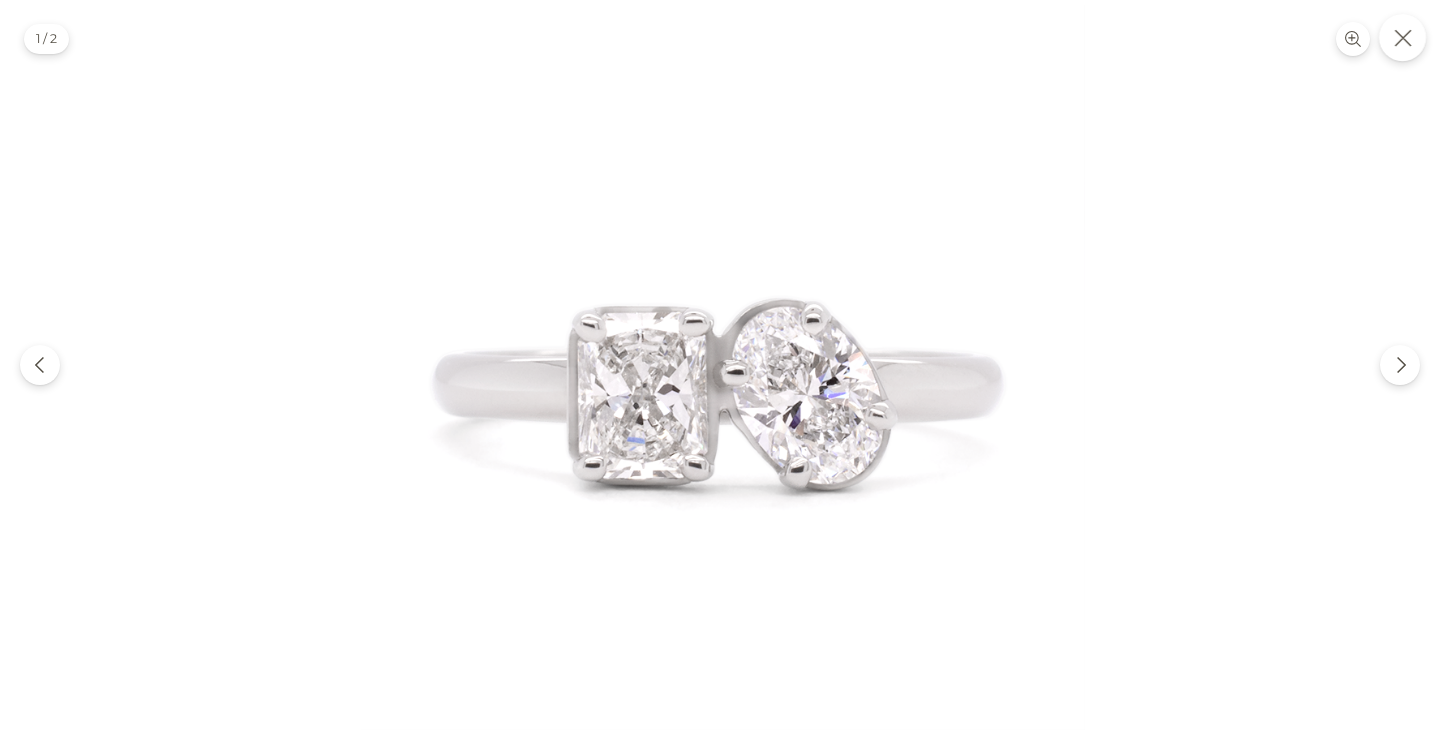 click at bounding box center [1402, 37] 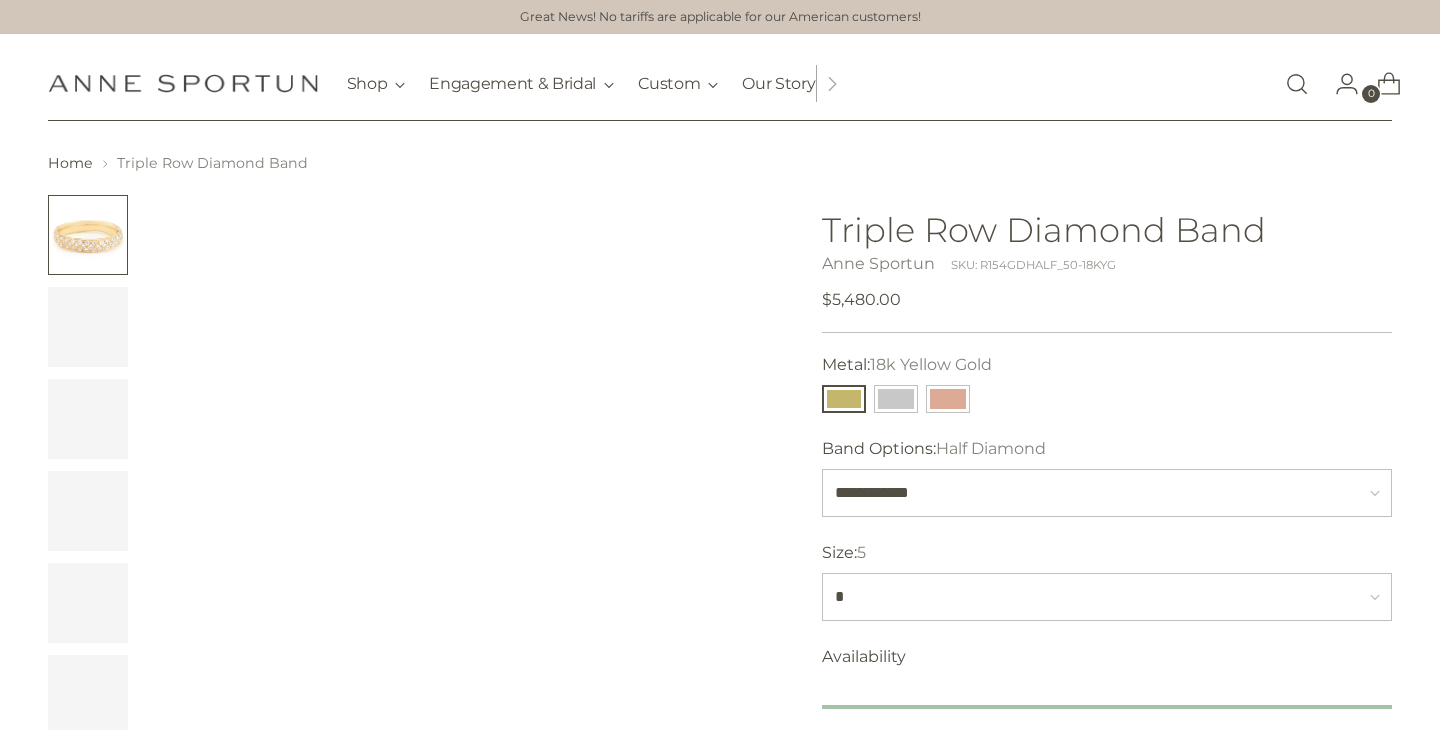 scroll, scrollTop: 0, scrollLeft: 0, axis: both 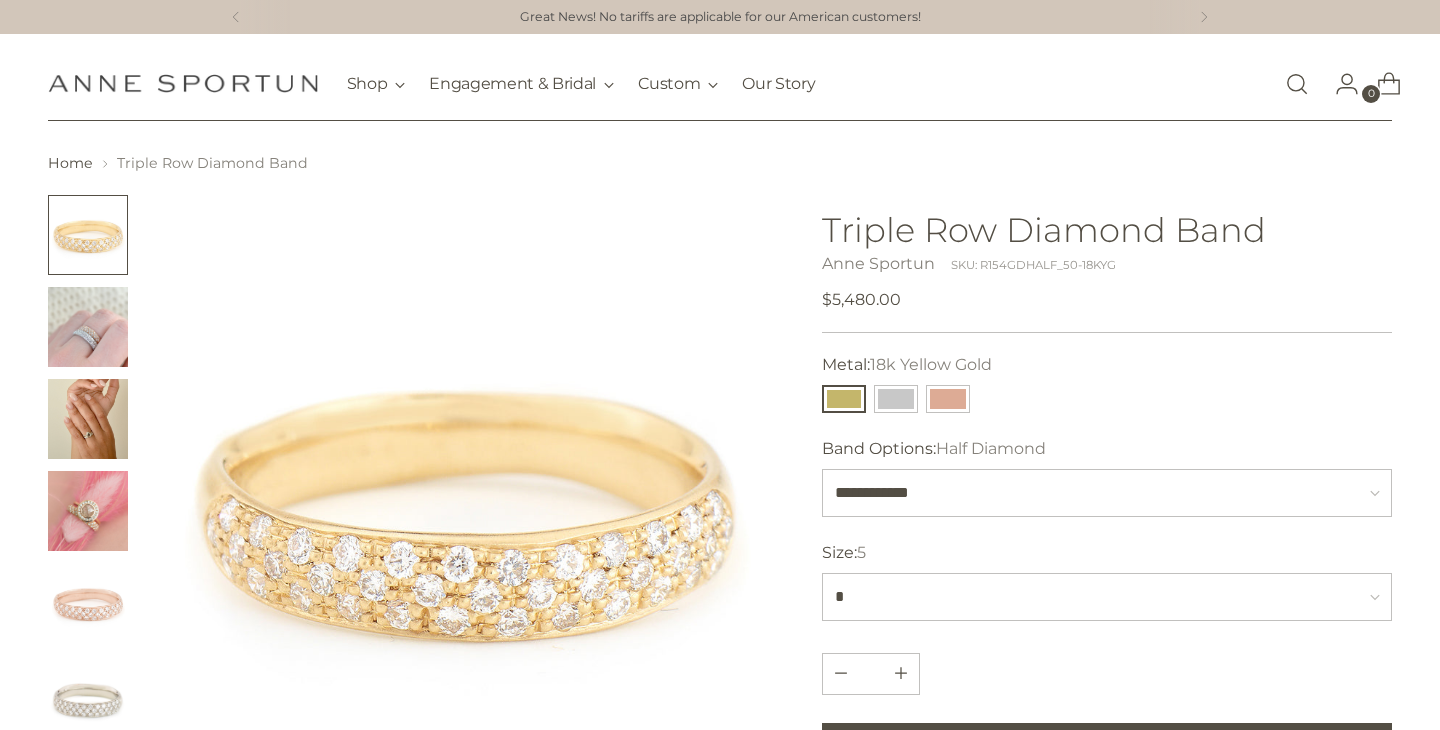 click at bounding box center (88, 327) 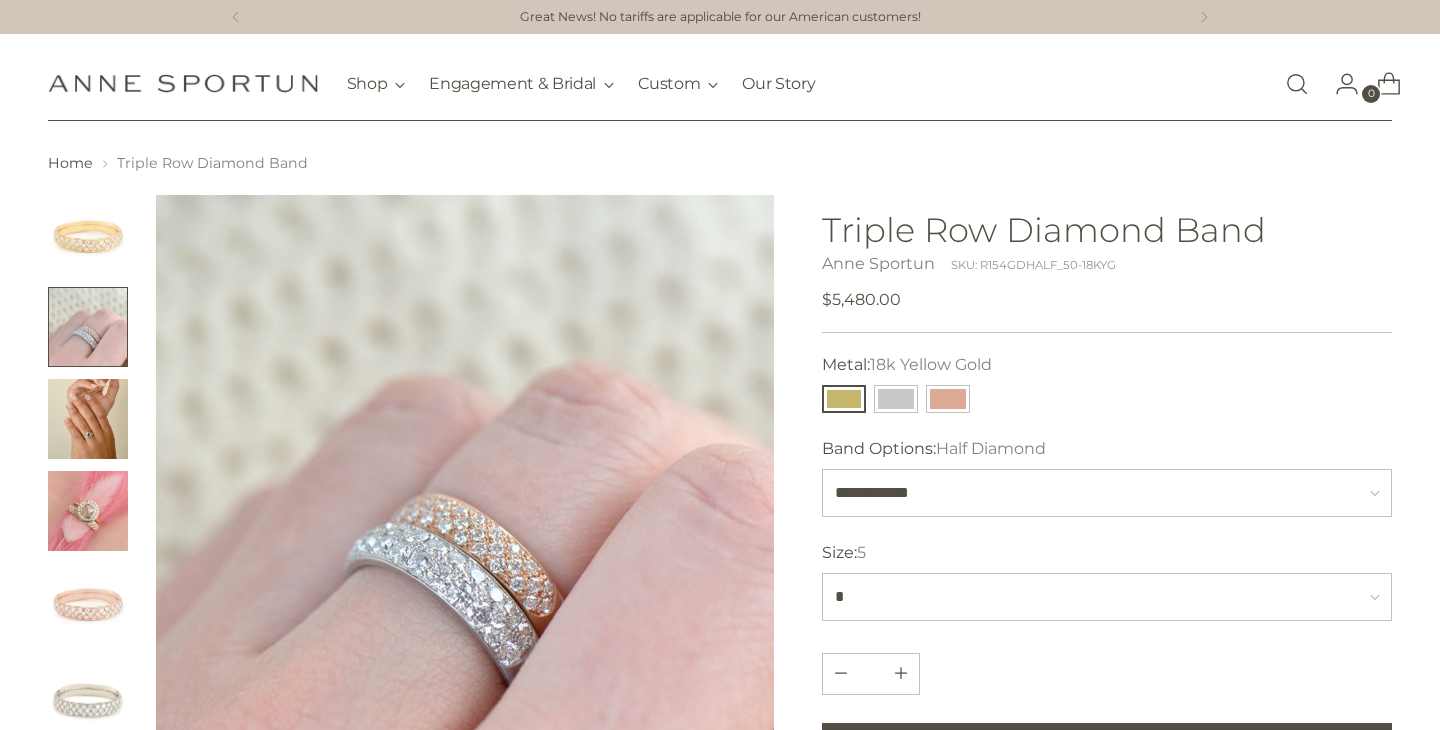 click at bounding box center [88, 419] 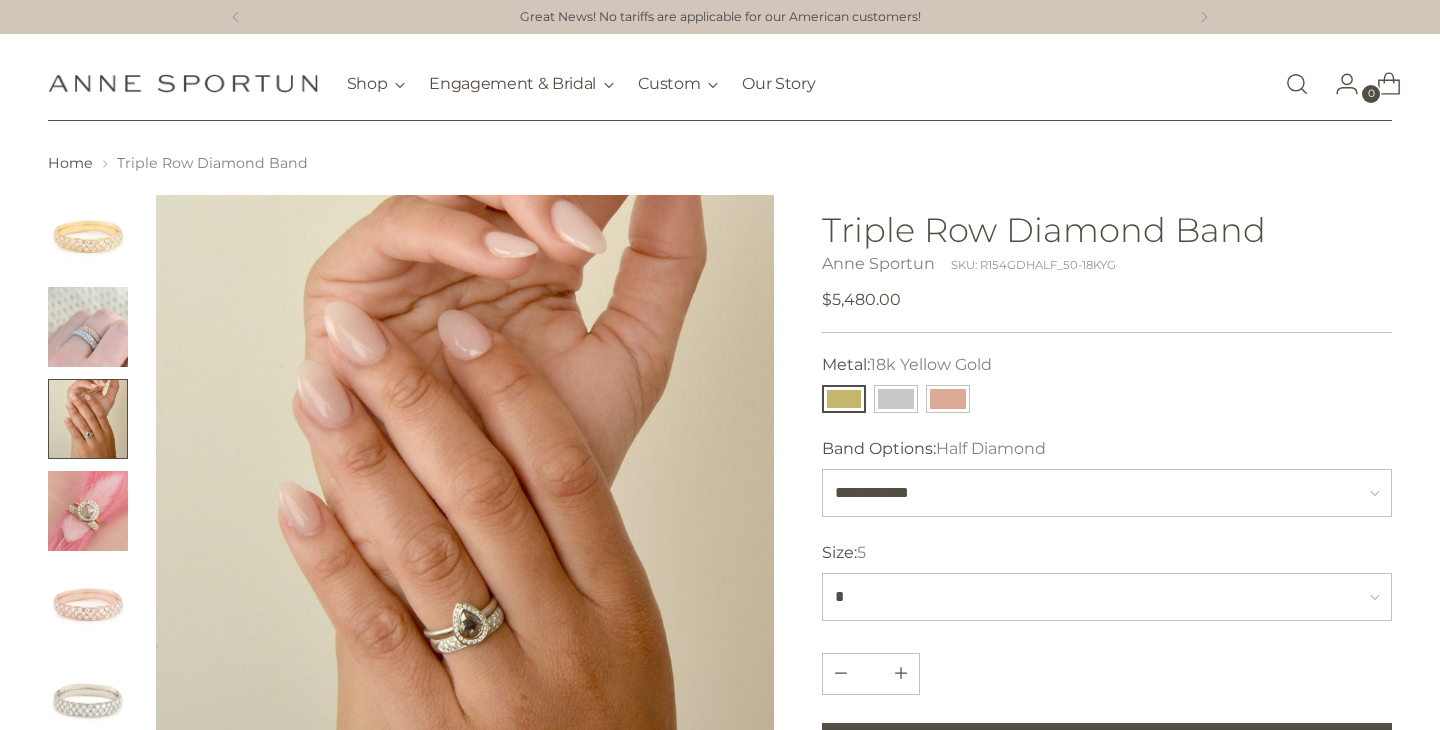 click at bounding box center [88, 511] 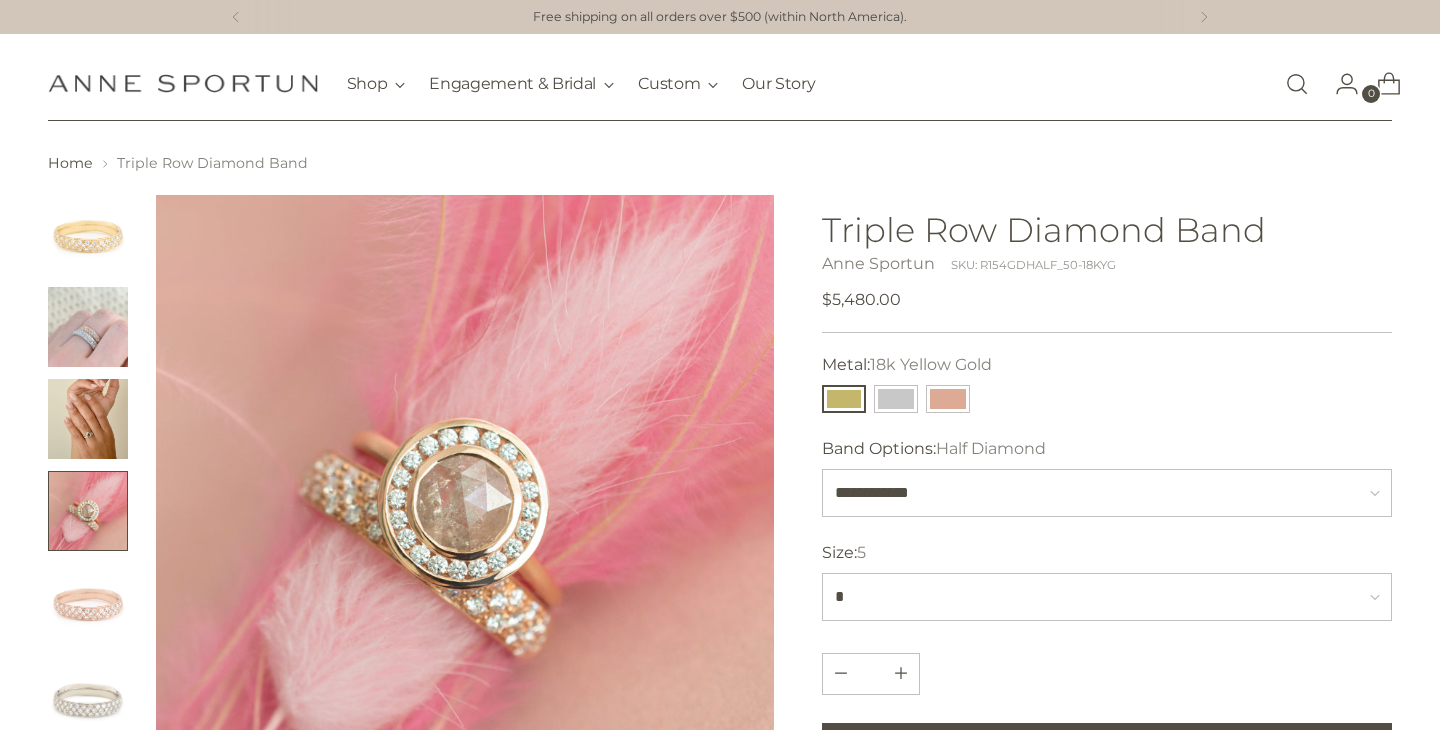 click at bounding box center (88, 603) 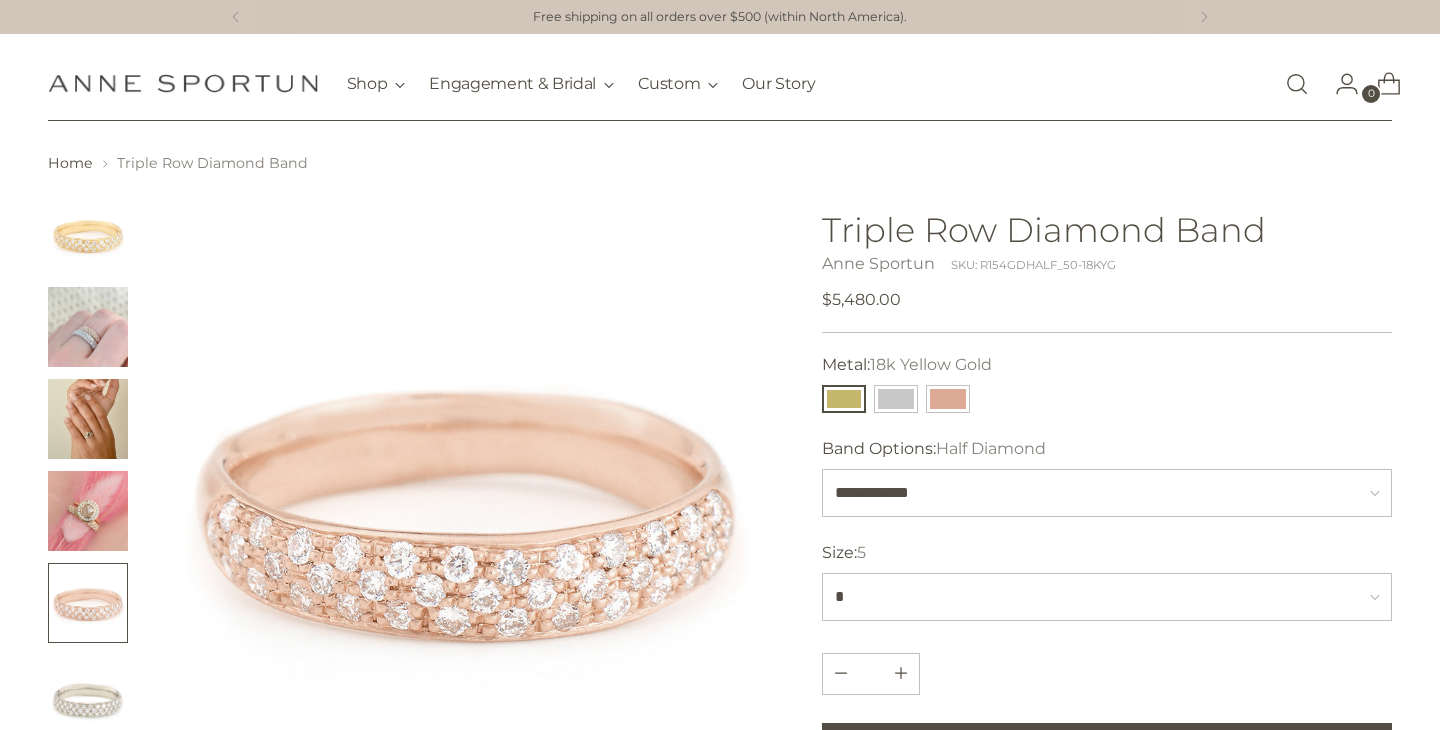 click at bounding box center [88, 695] 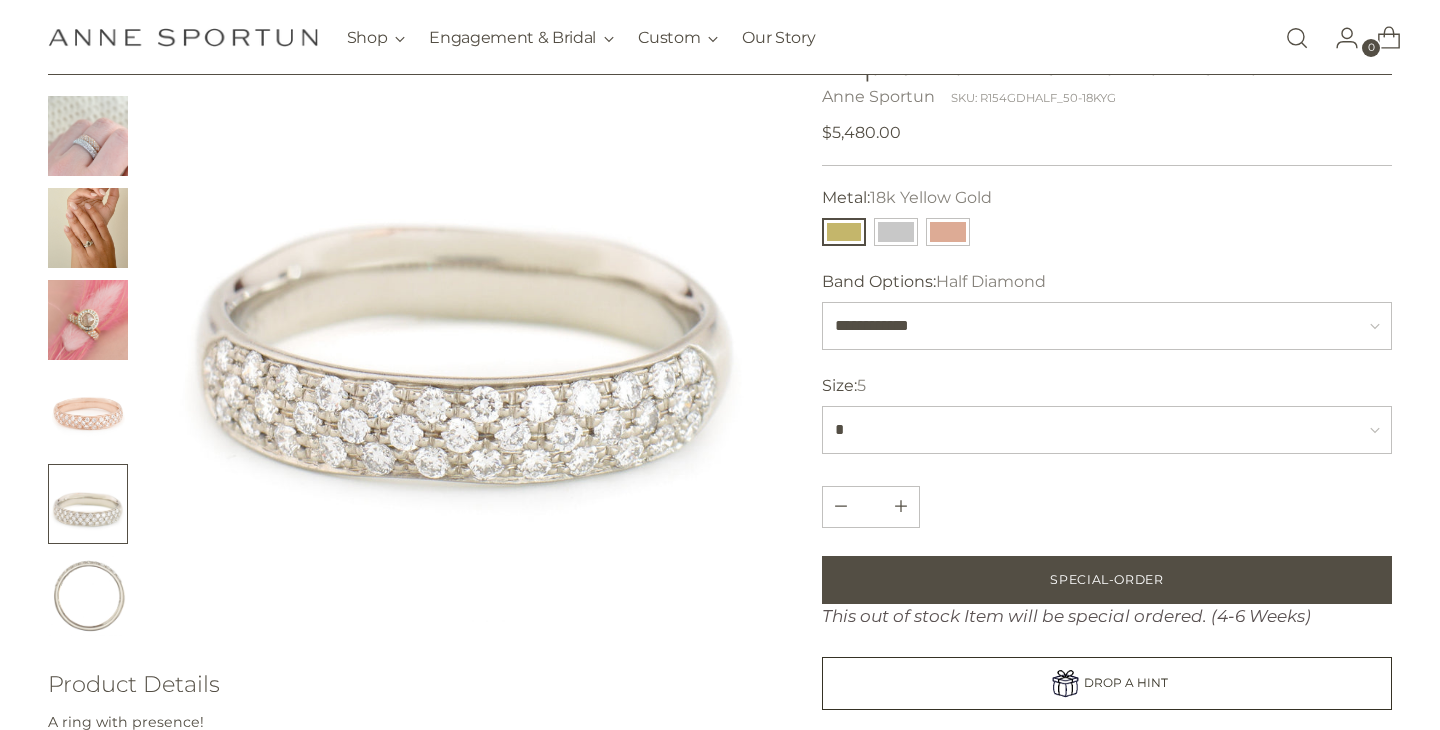 scroll, scrollTop: 247, scrollLeft: 0, axis: vertical 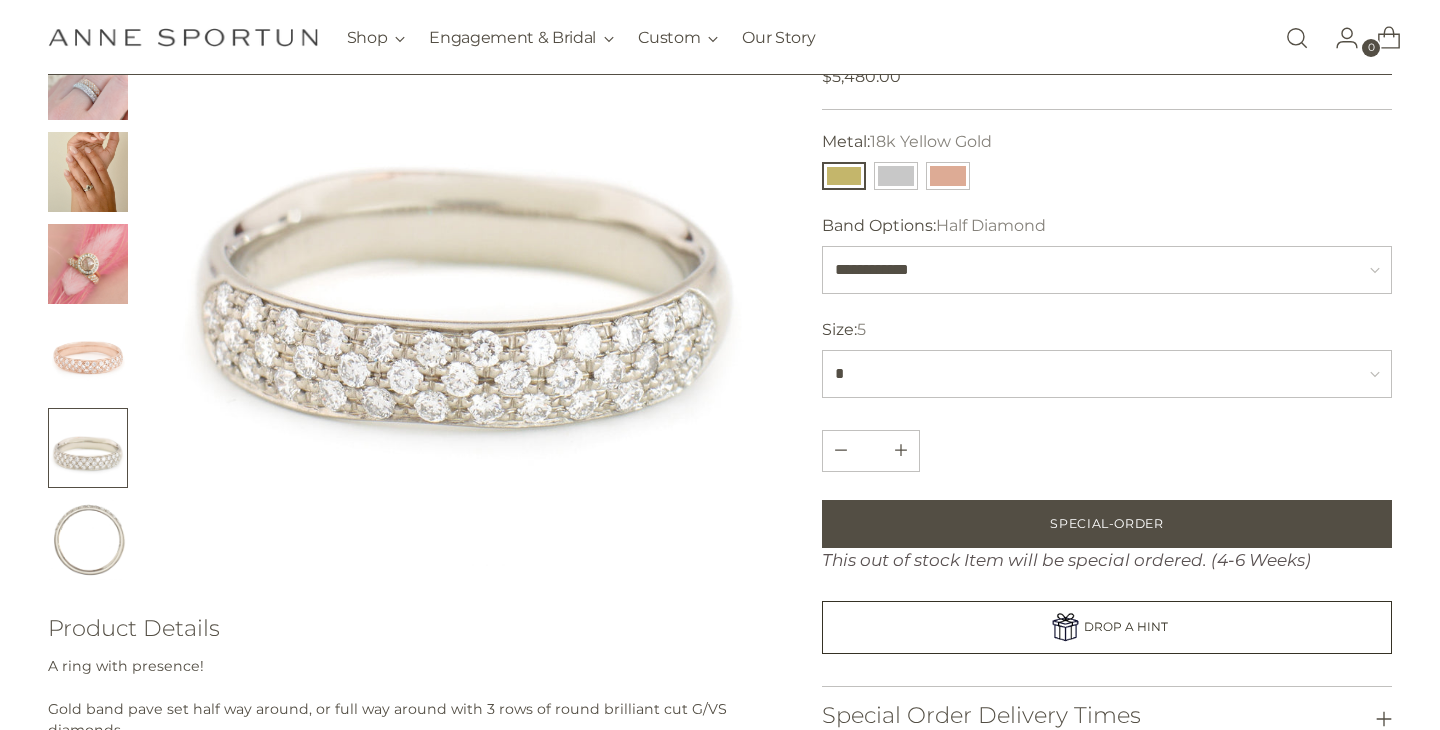 click at bounding box center (88, 540) 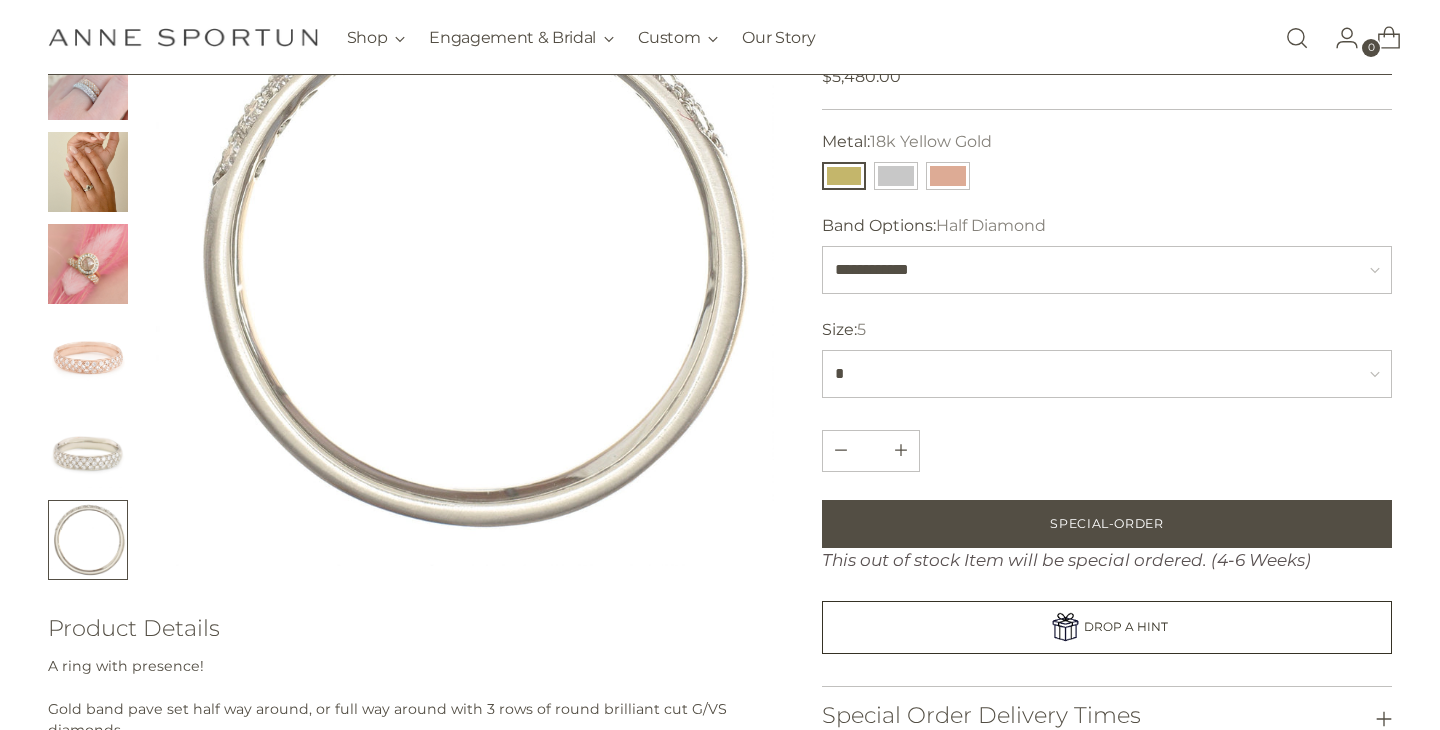 click at bounding box center [88, 448] 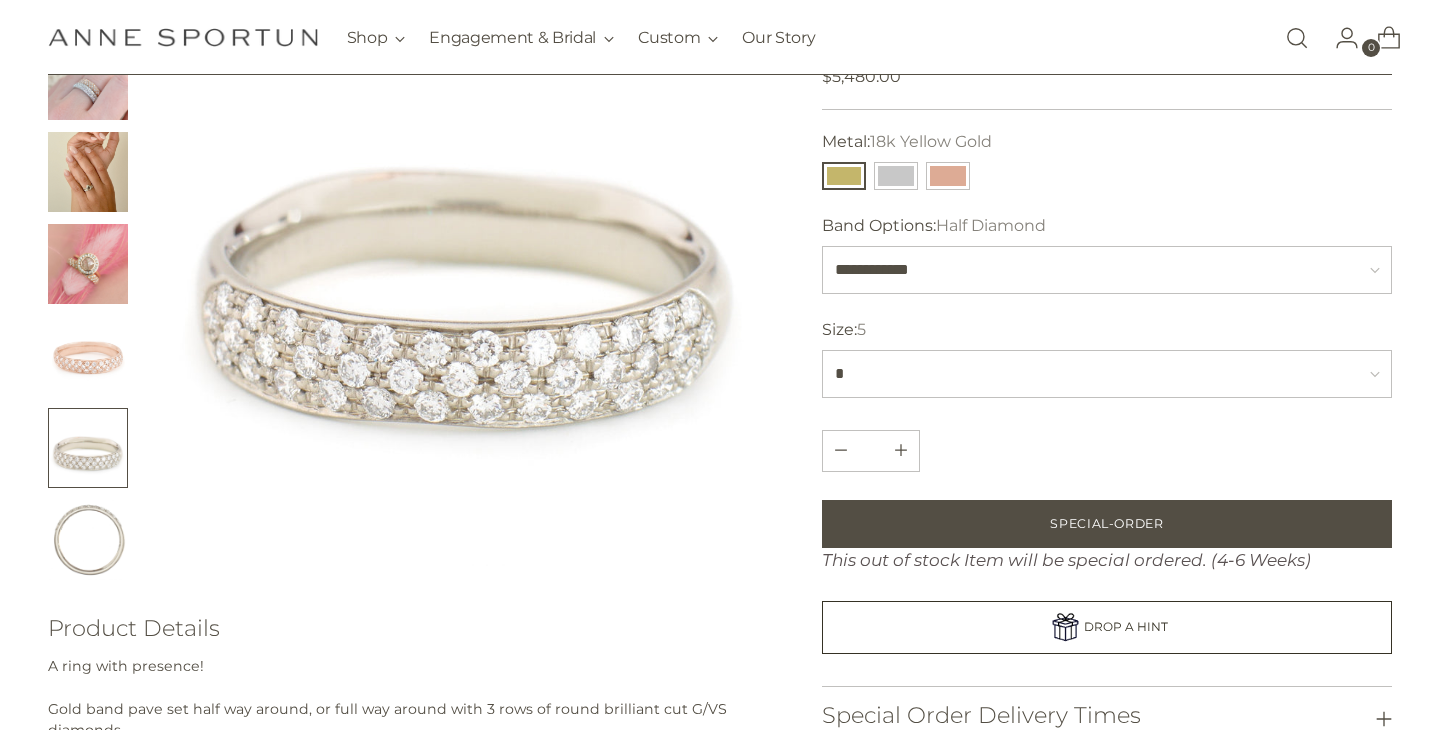 click at bounding box center [844, 176] 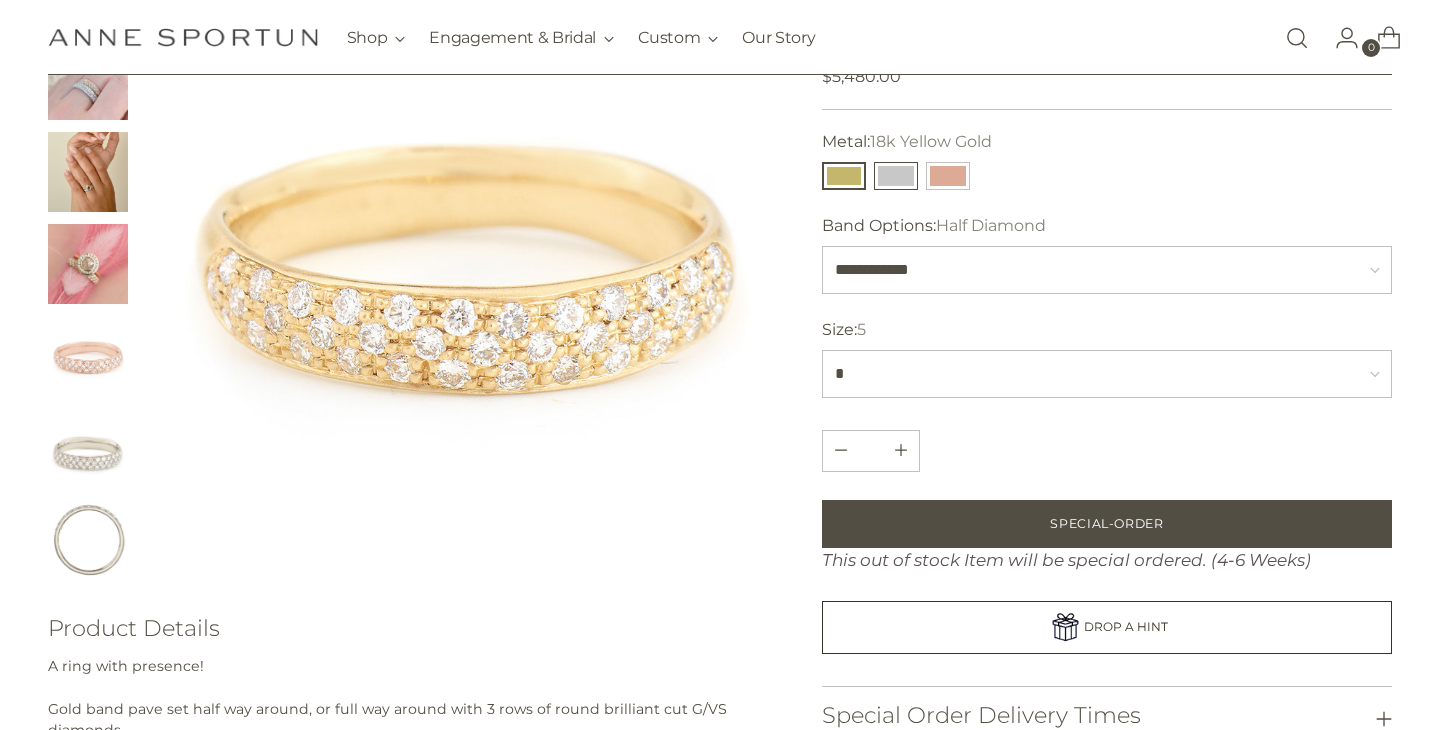 click 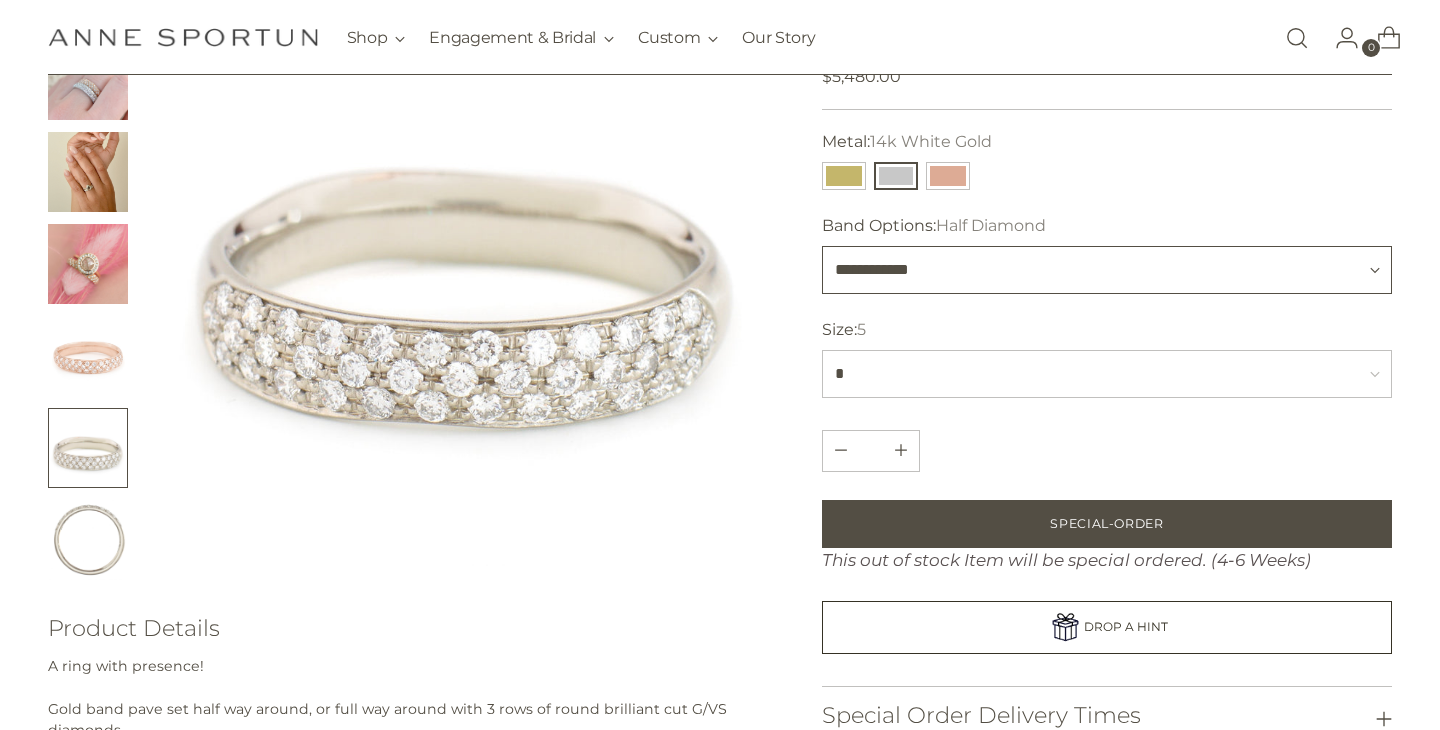 click on "**********" 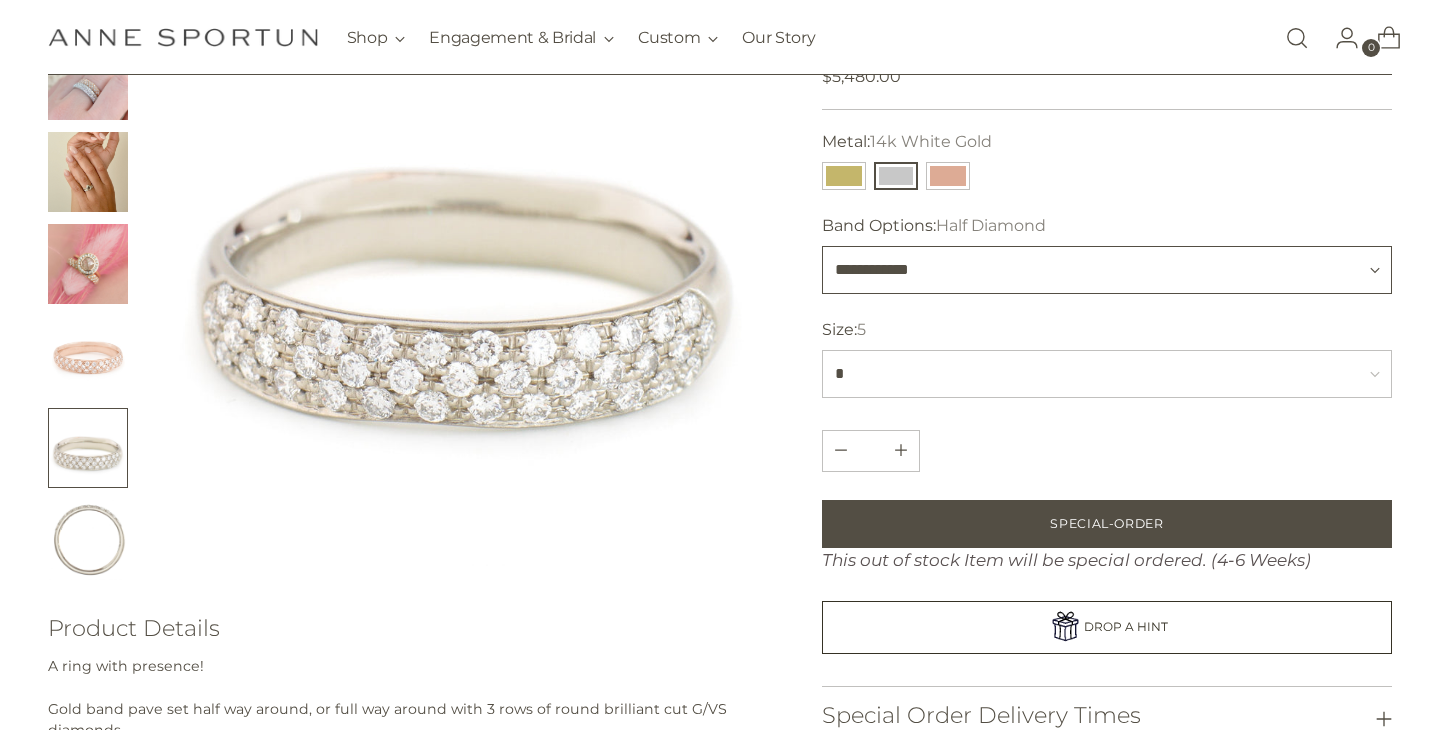 select on "**********" 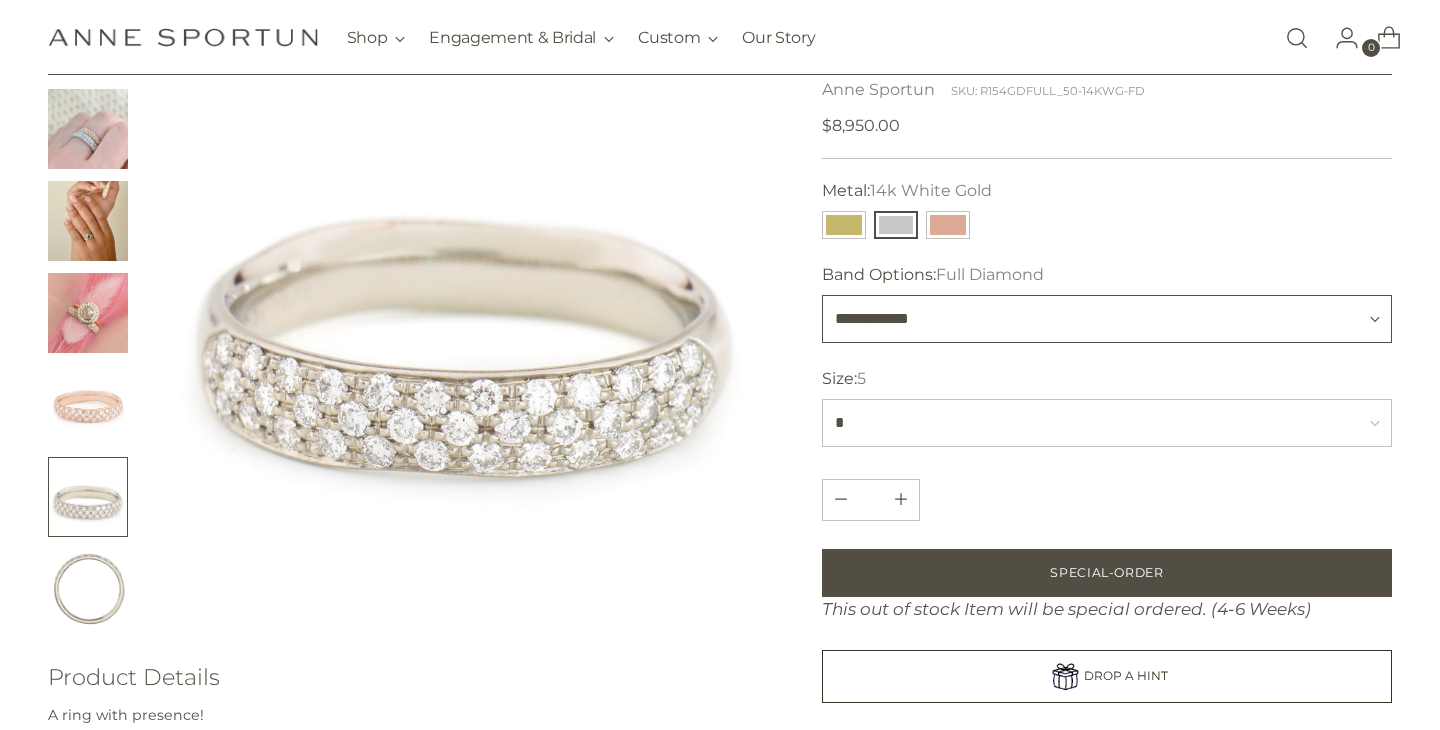 scroll, scrollTop: 191, scrollLeft: 0, axis: vertical 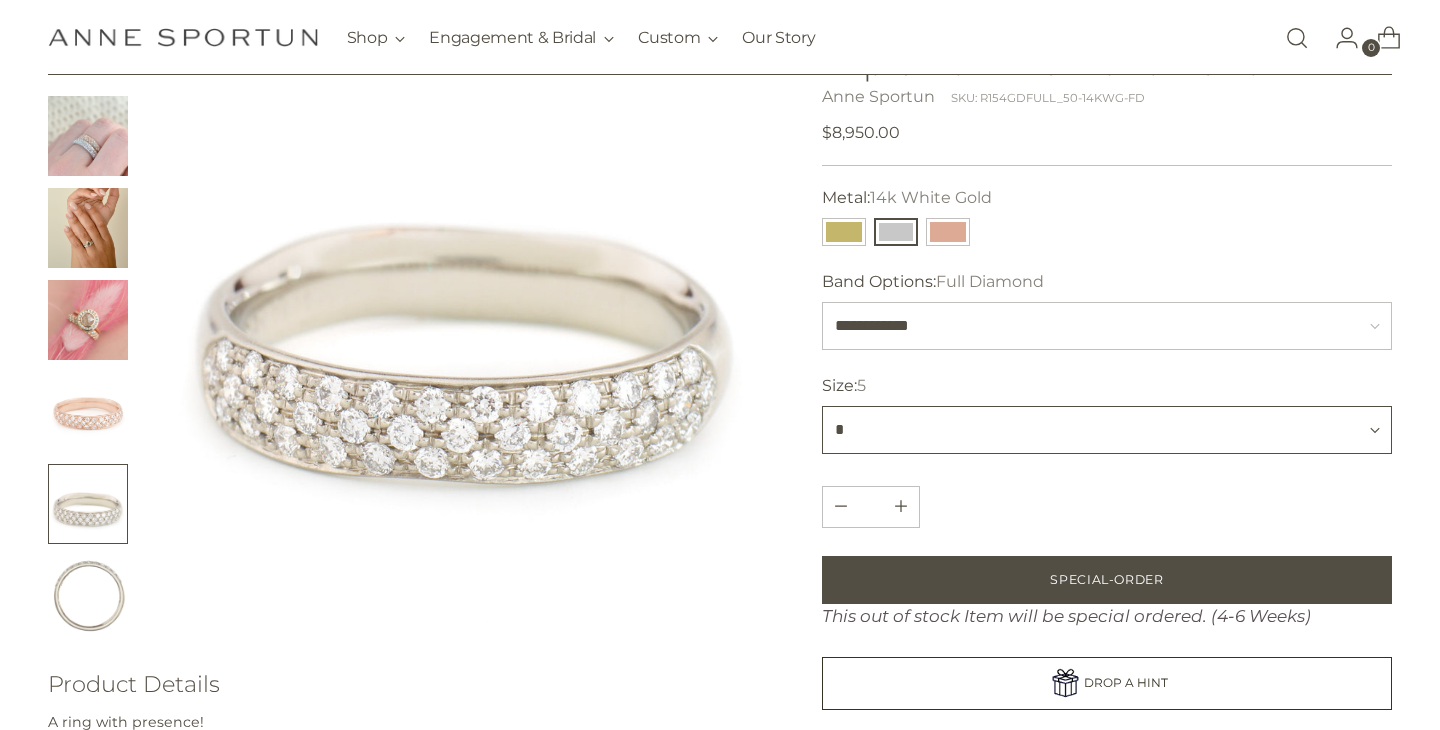 click on "* *** * *** * *** *" 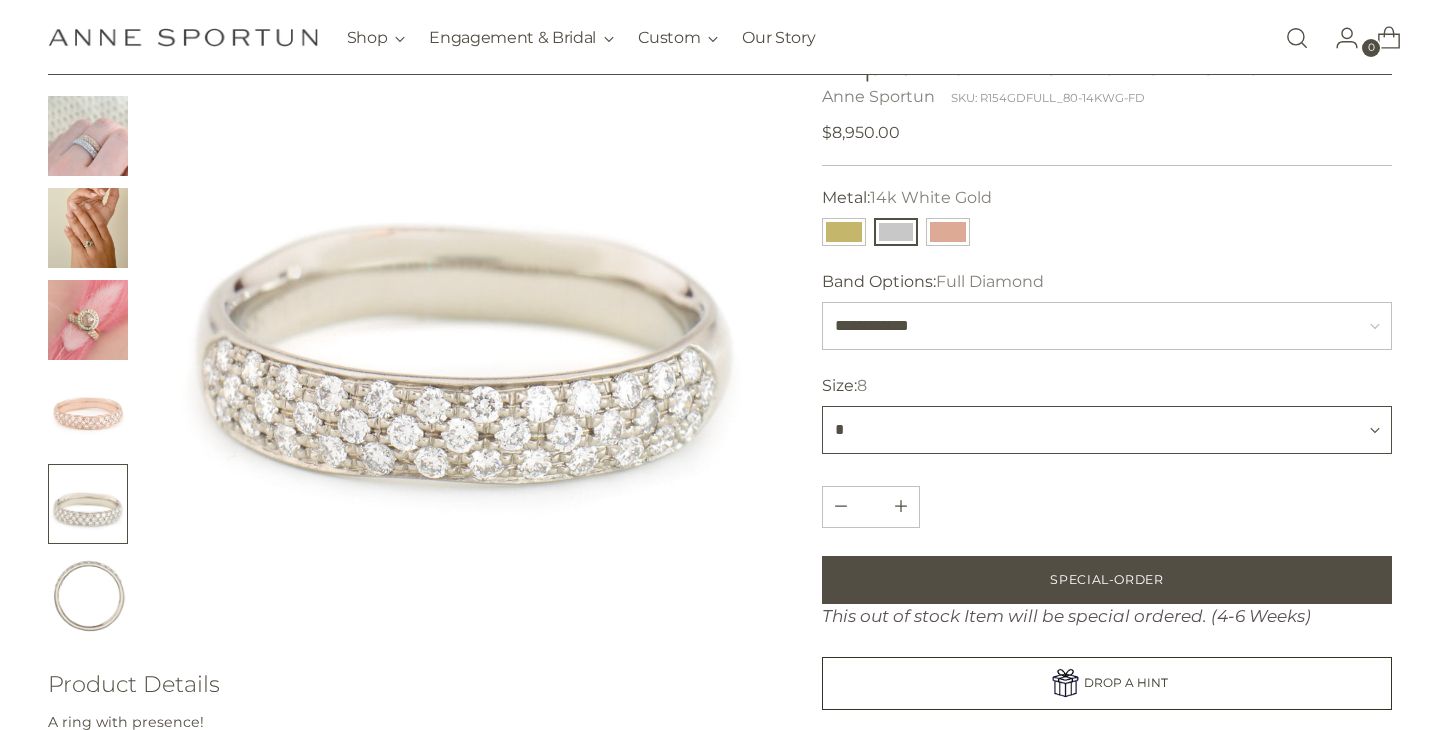 click on "* *** * *** * *** *" 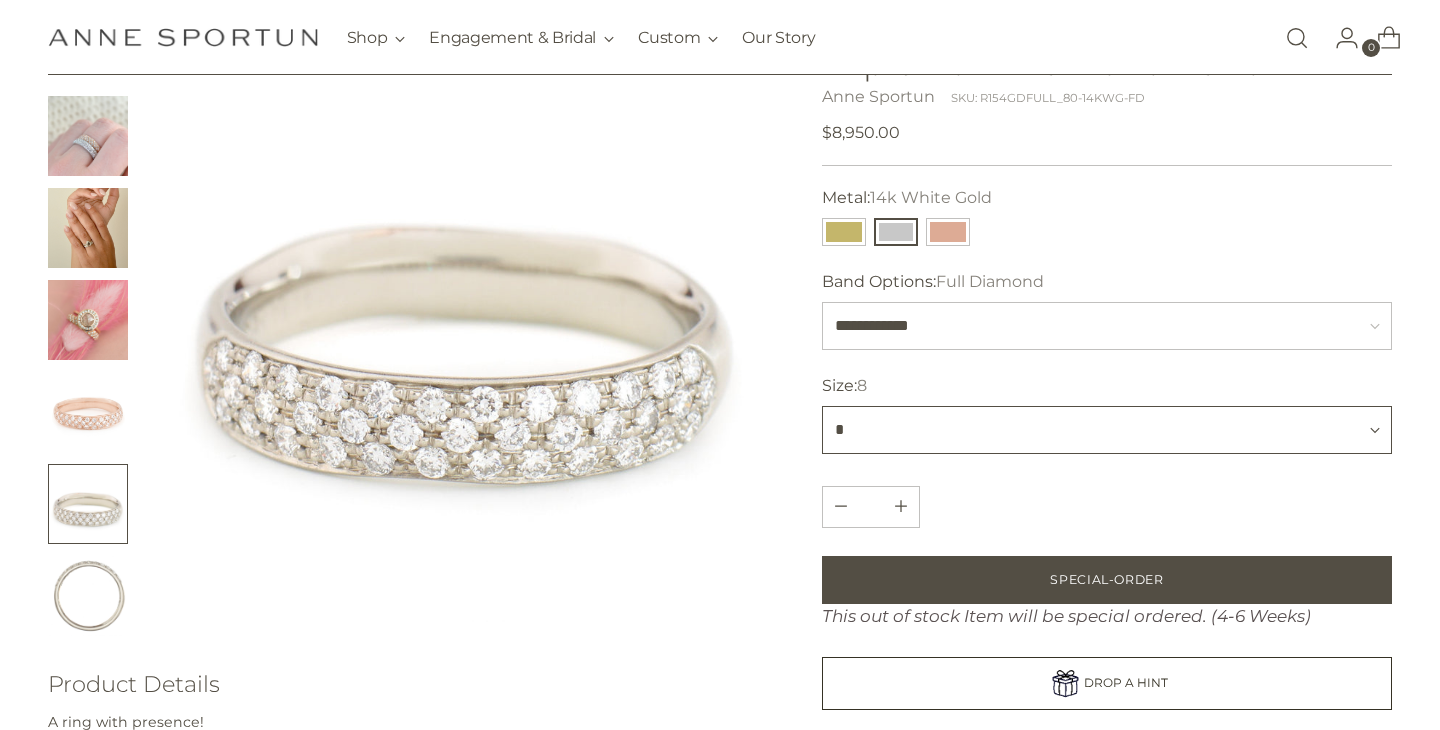 select on "***" 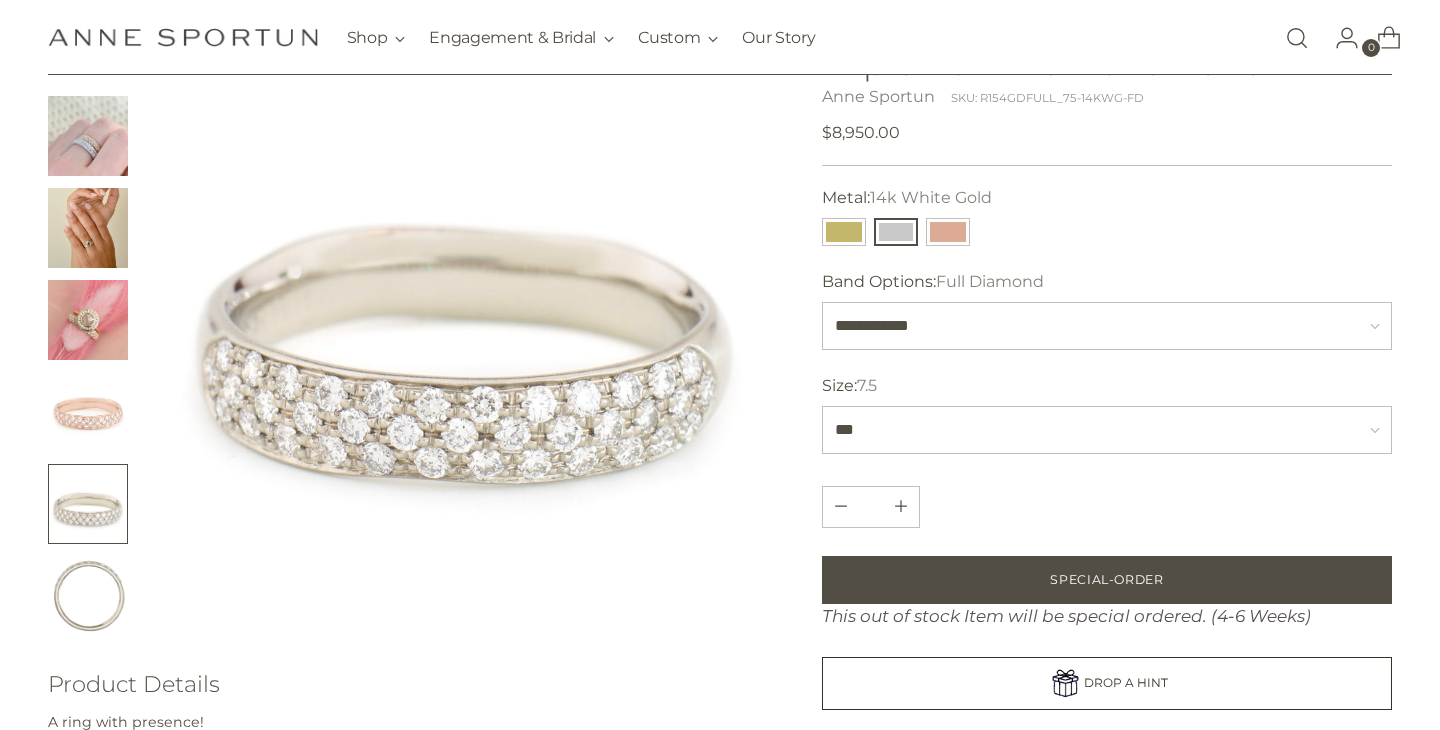 click 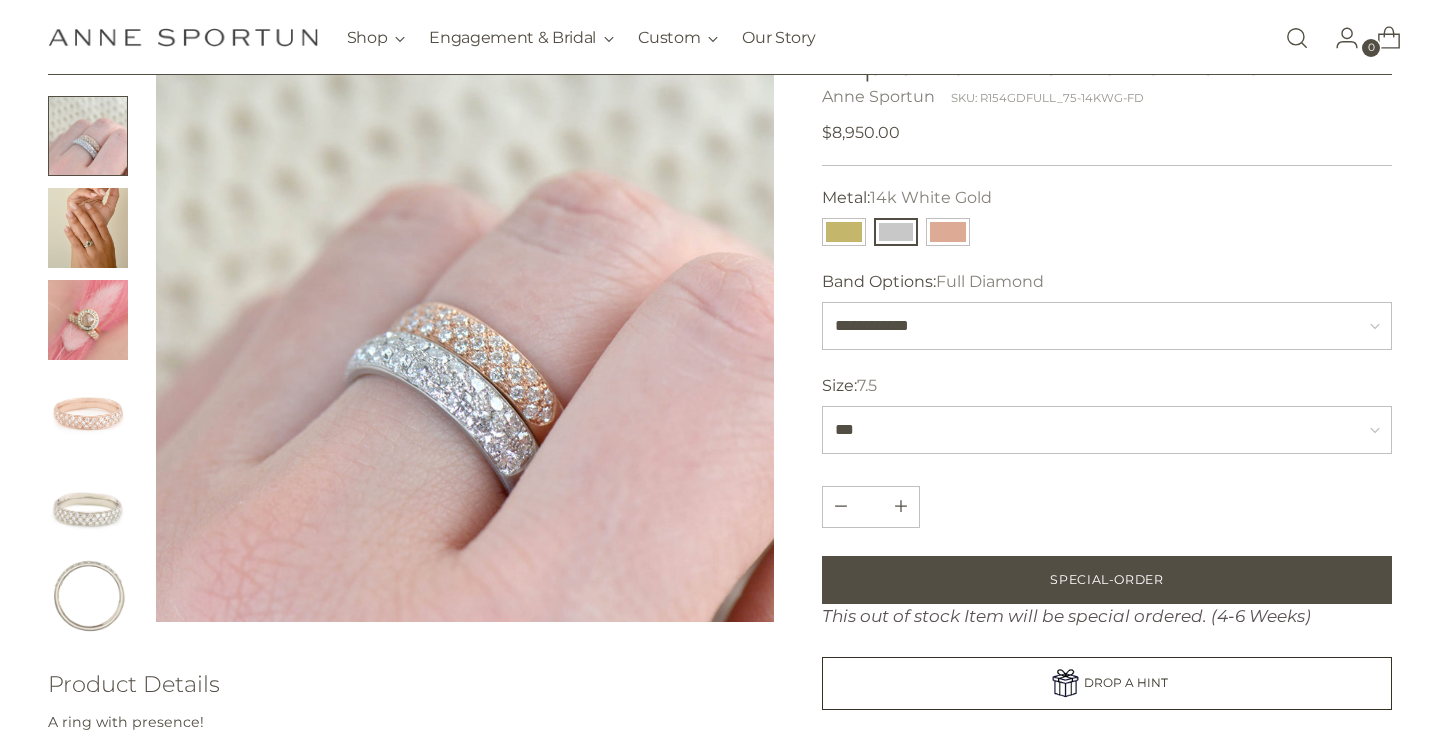 click 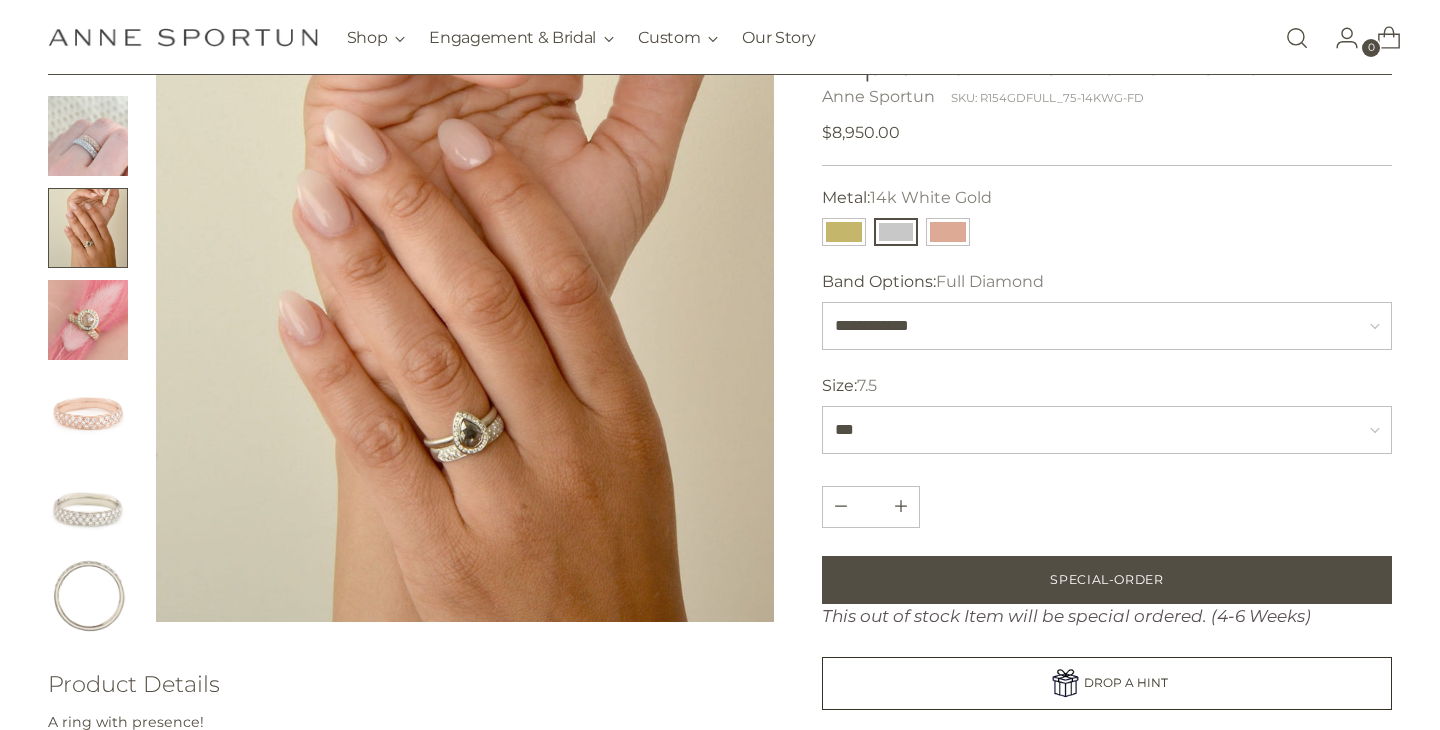 click 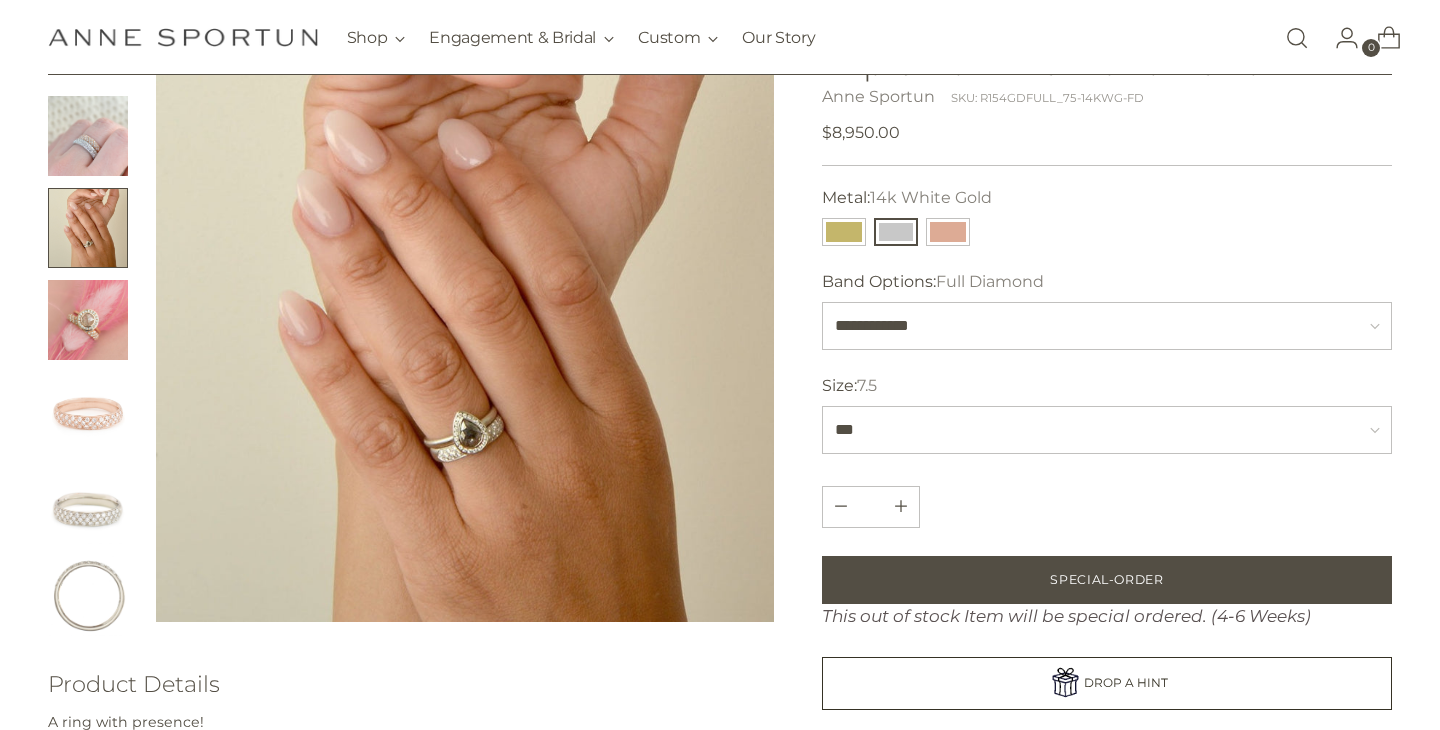 click 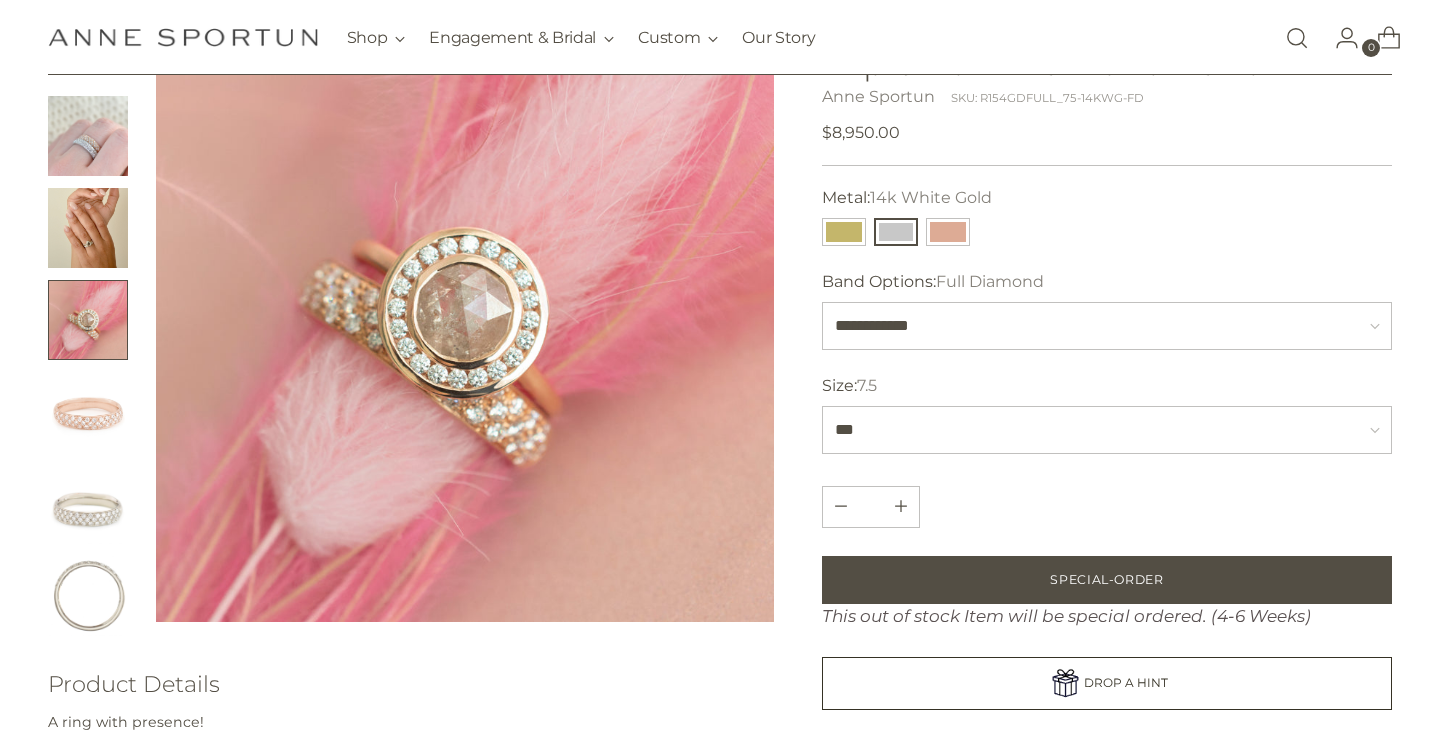 click 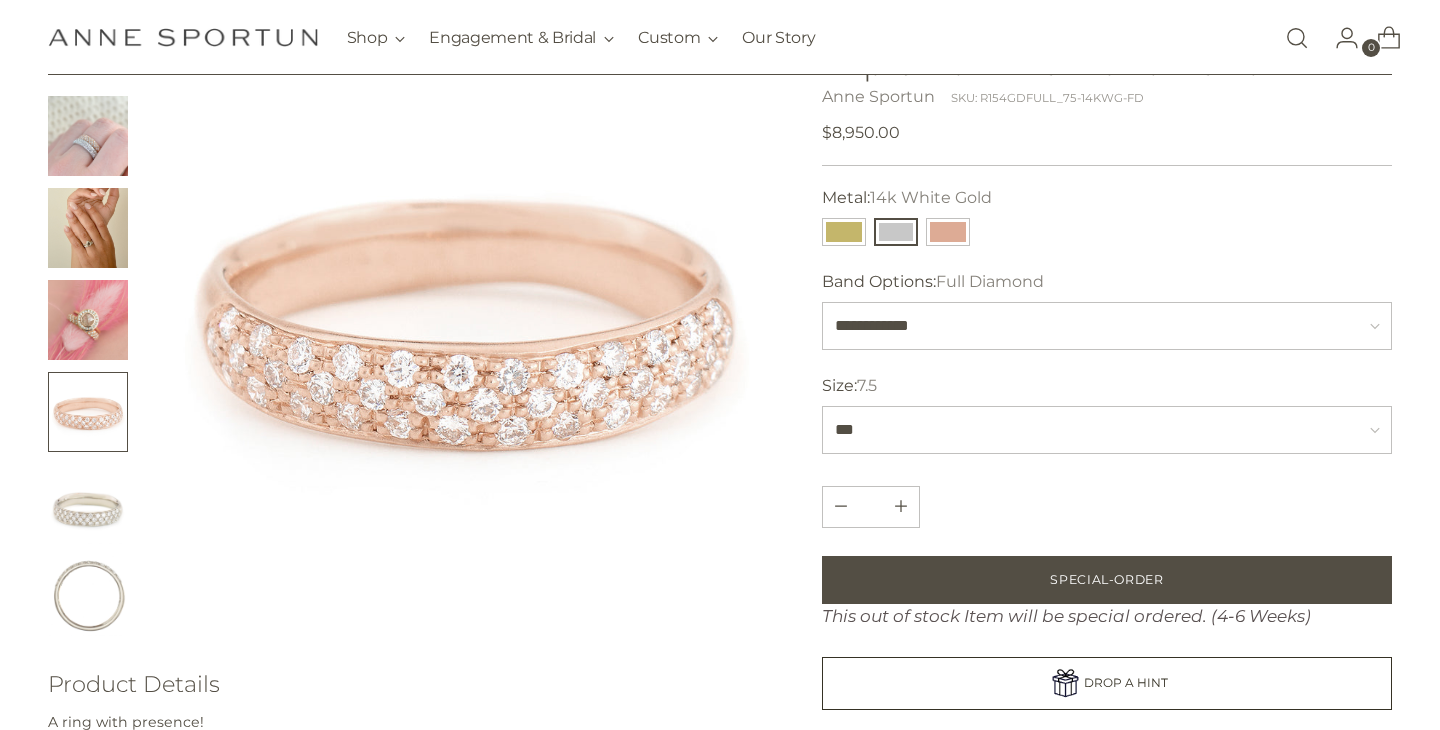 click 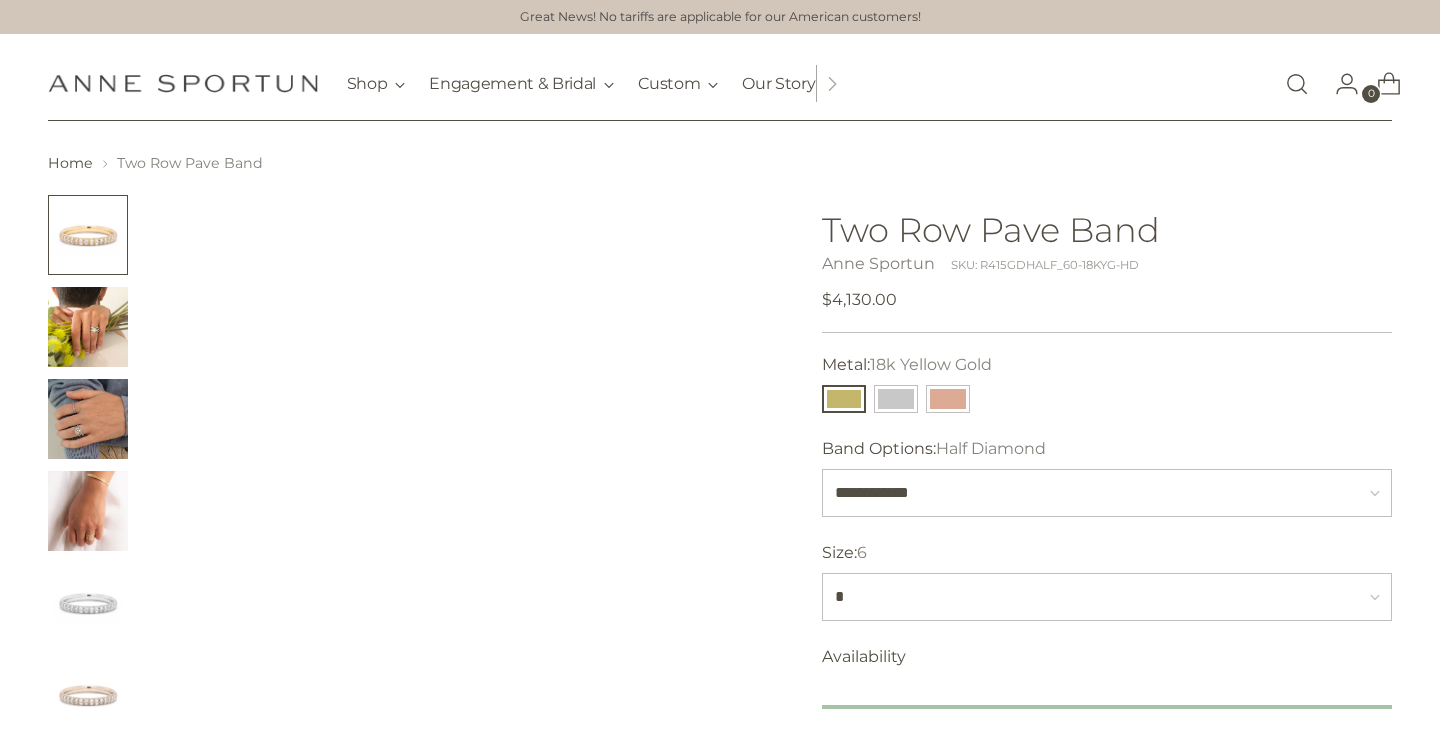 scroll, scrollTop: 0, scrollLeft: 0, axis: both 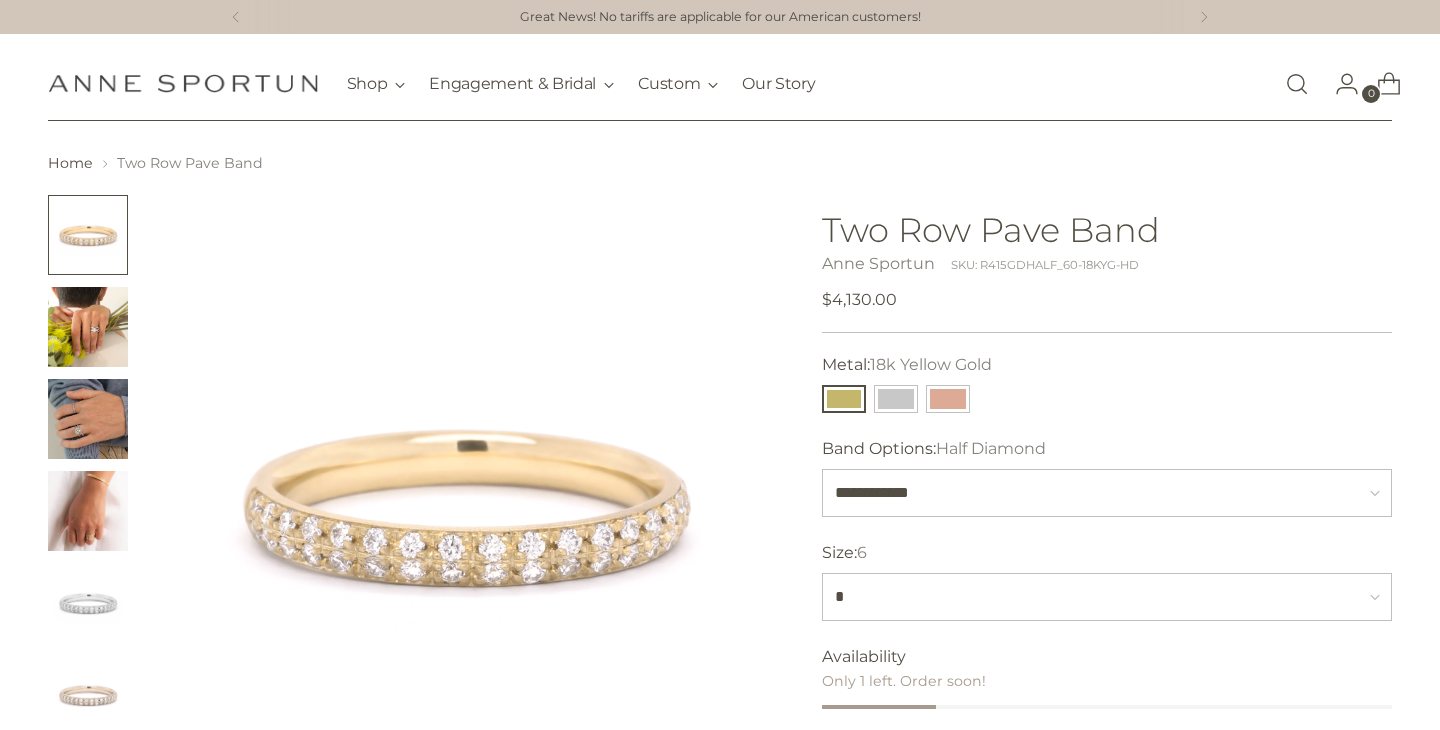click at bounding box center [88, 327] 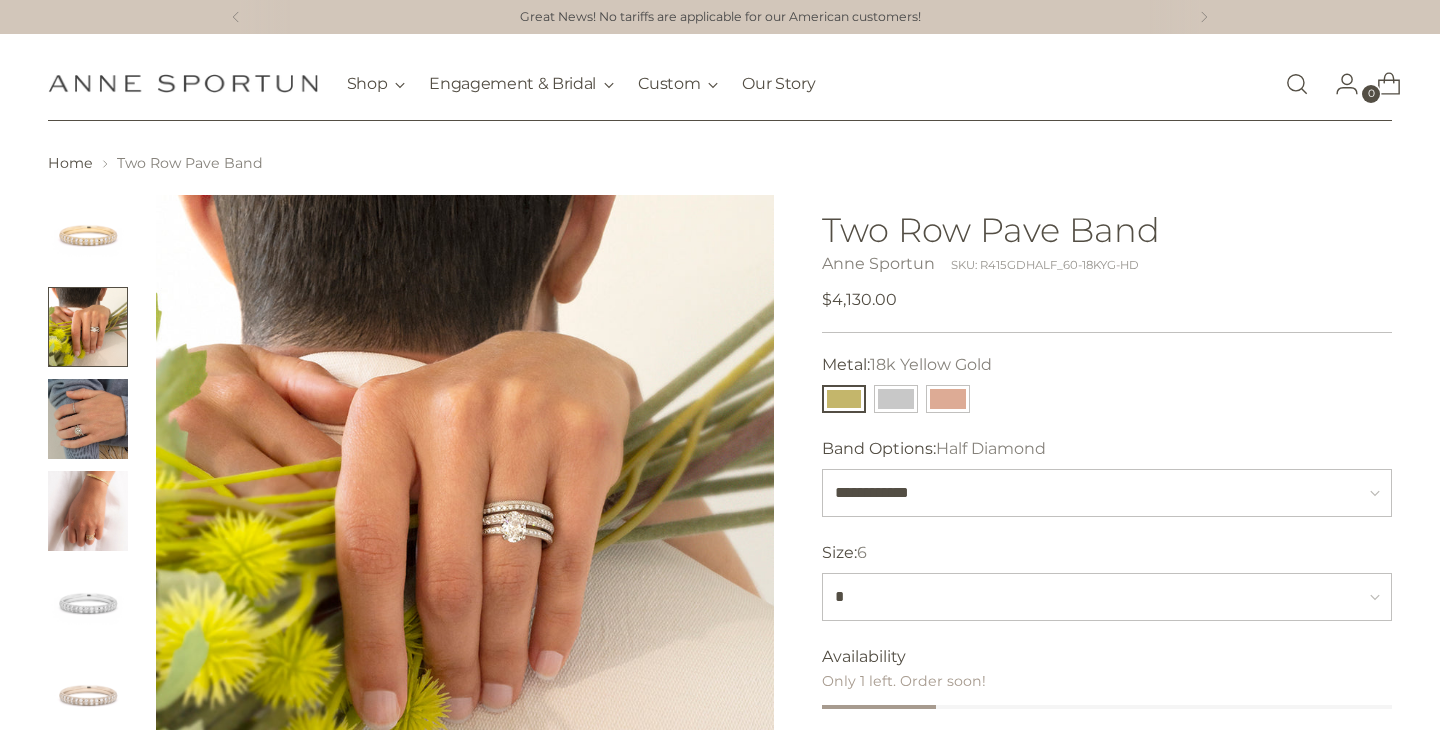 click at bounding box center (88, 419) 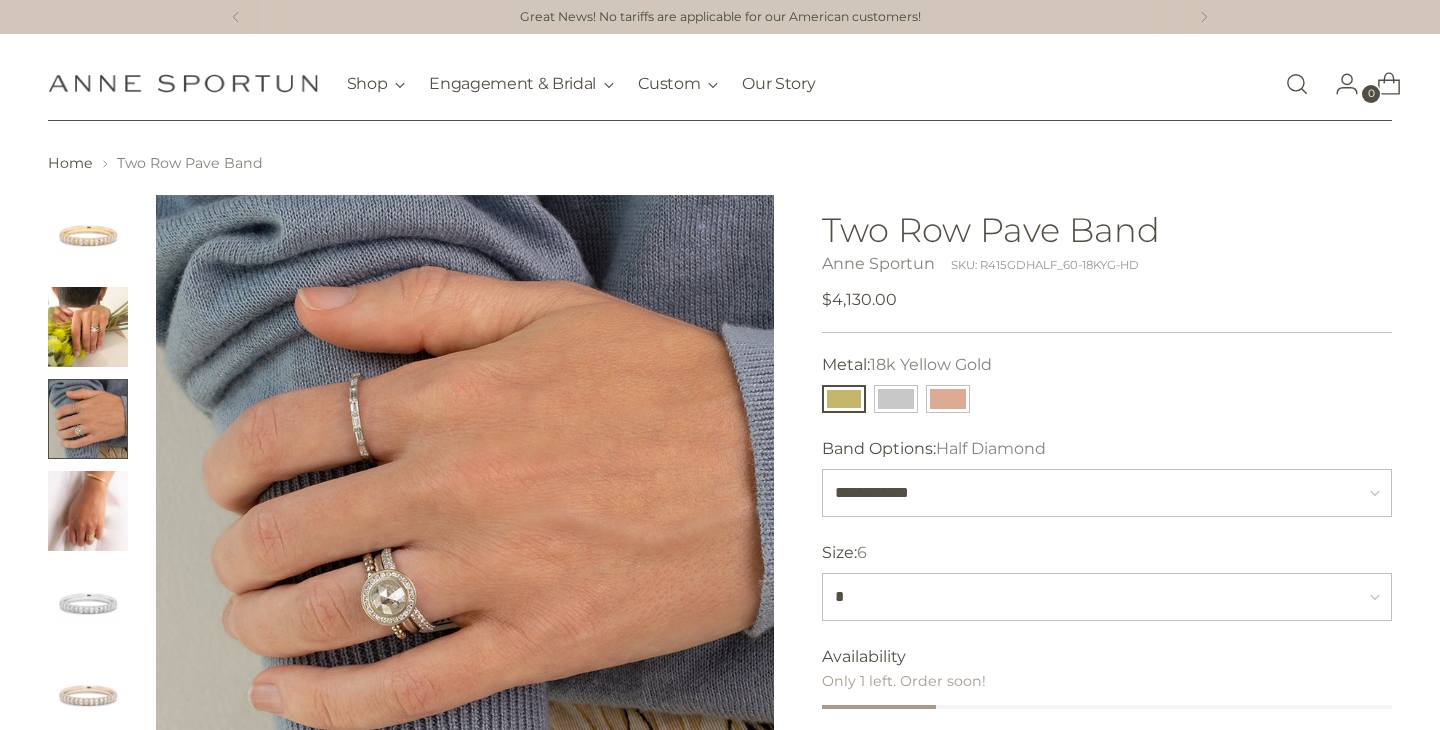 click at bounding box center (88, 511) 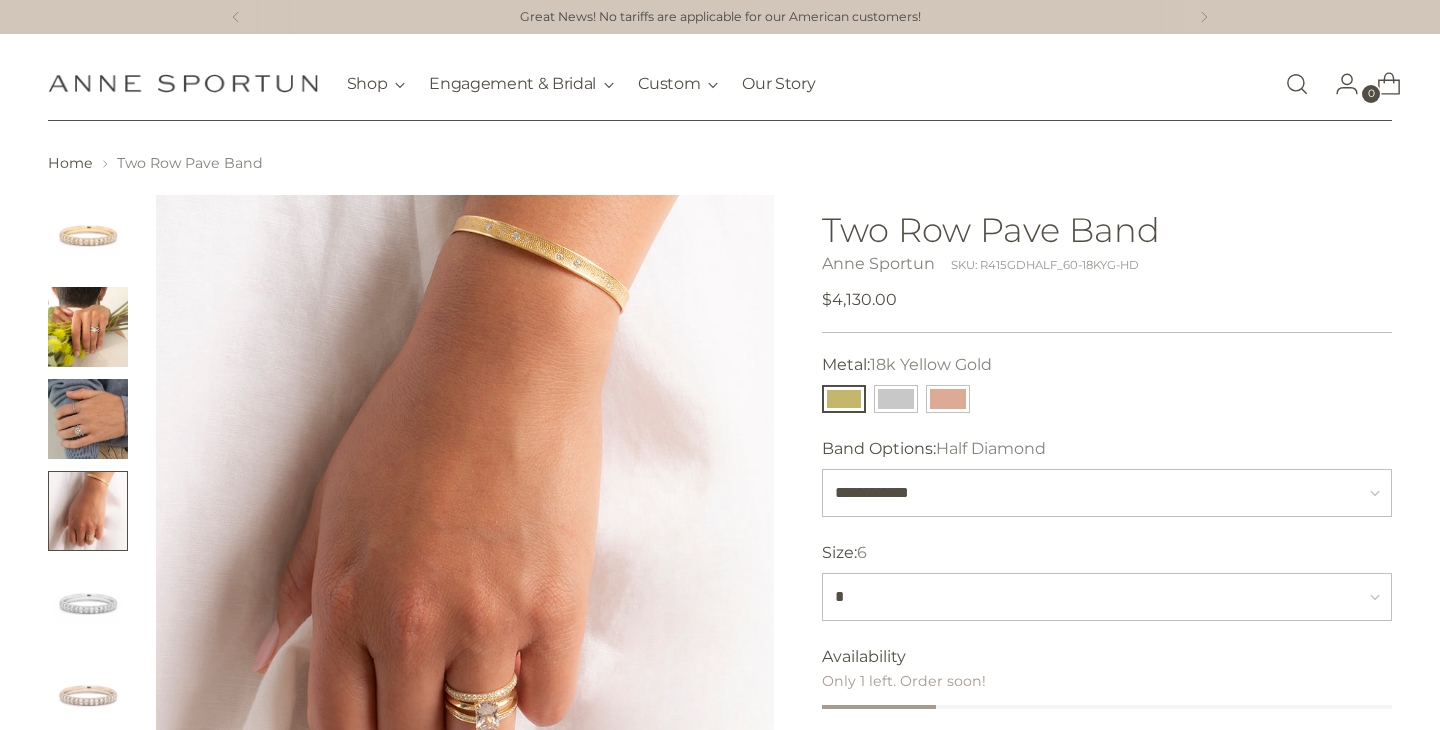 click at bounding box center [88, 603] 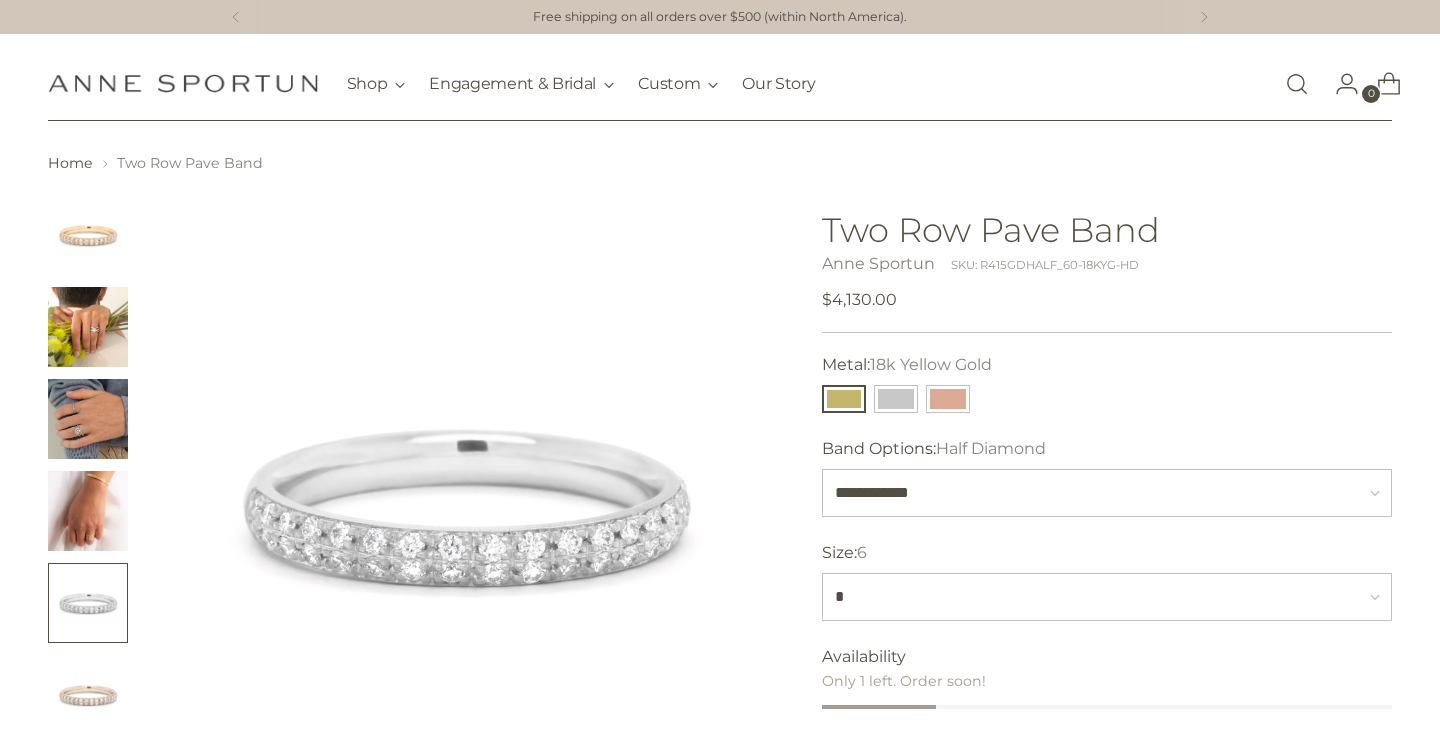 scroll, scrollTop: 129, scrollLeft: 0, axis: vertical 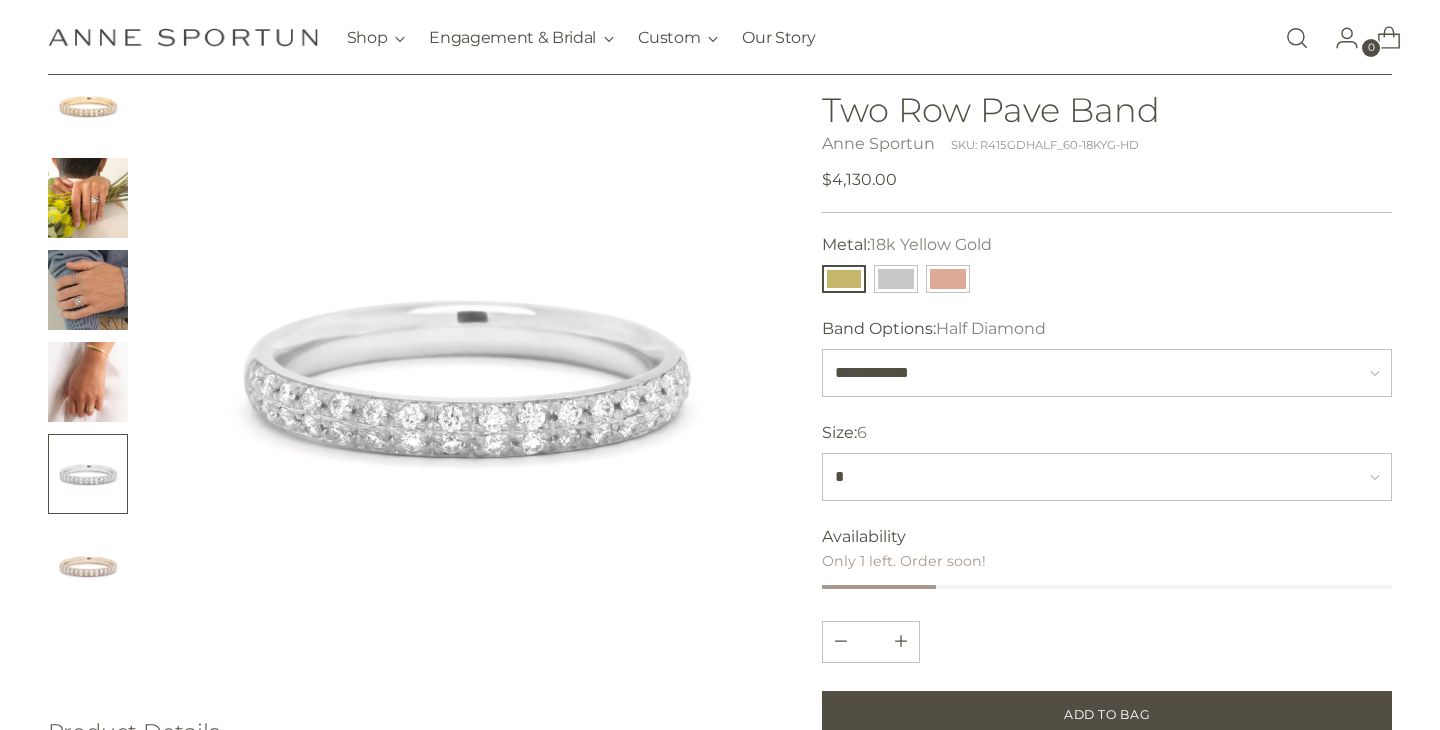 click at bounding box center [88, 566] 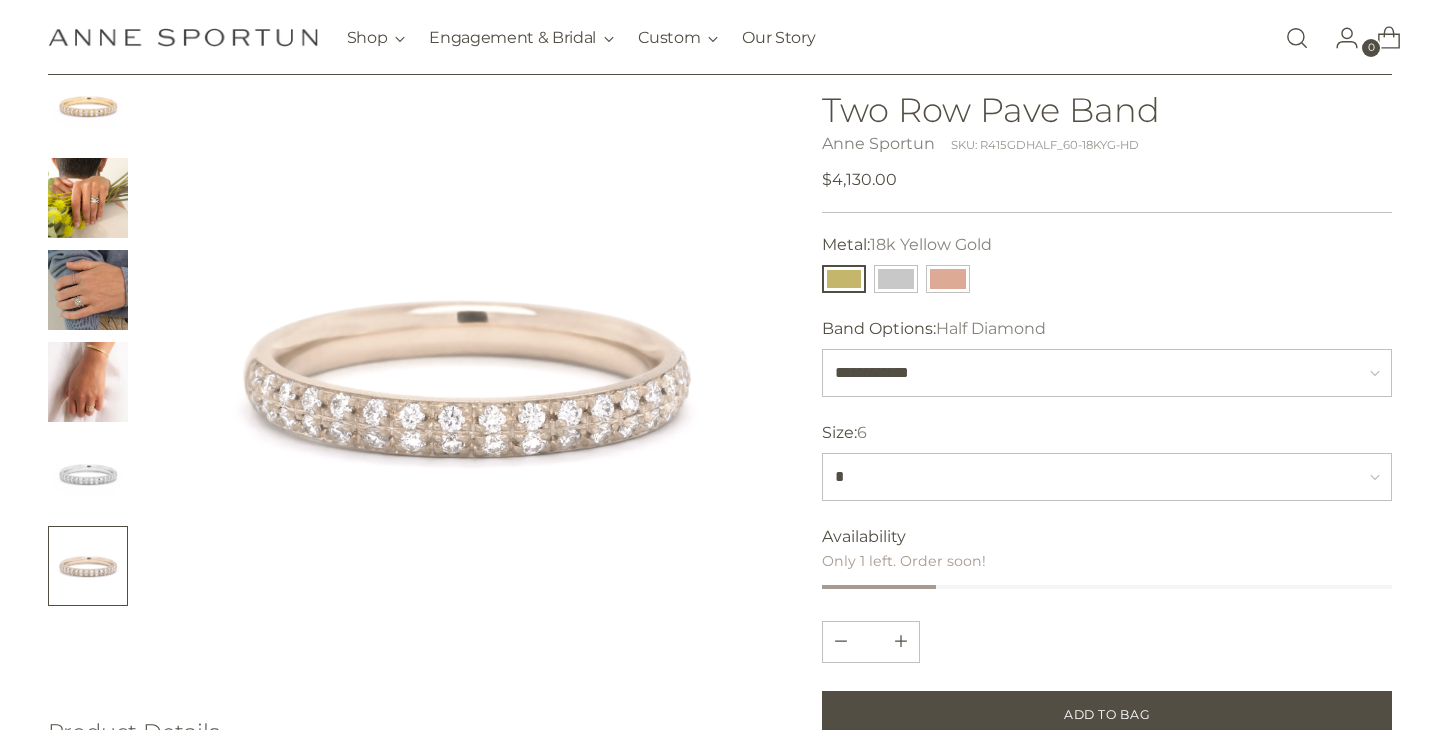 click at bounding box center [88, 382] 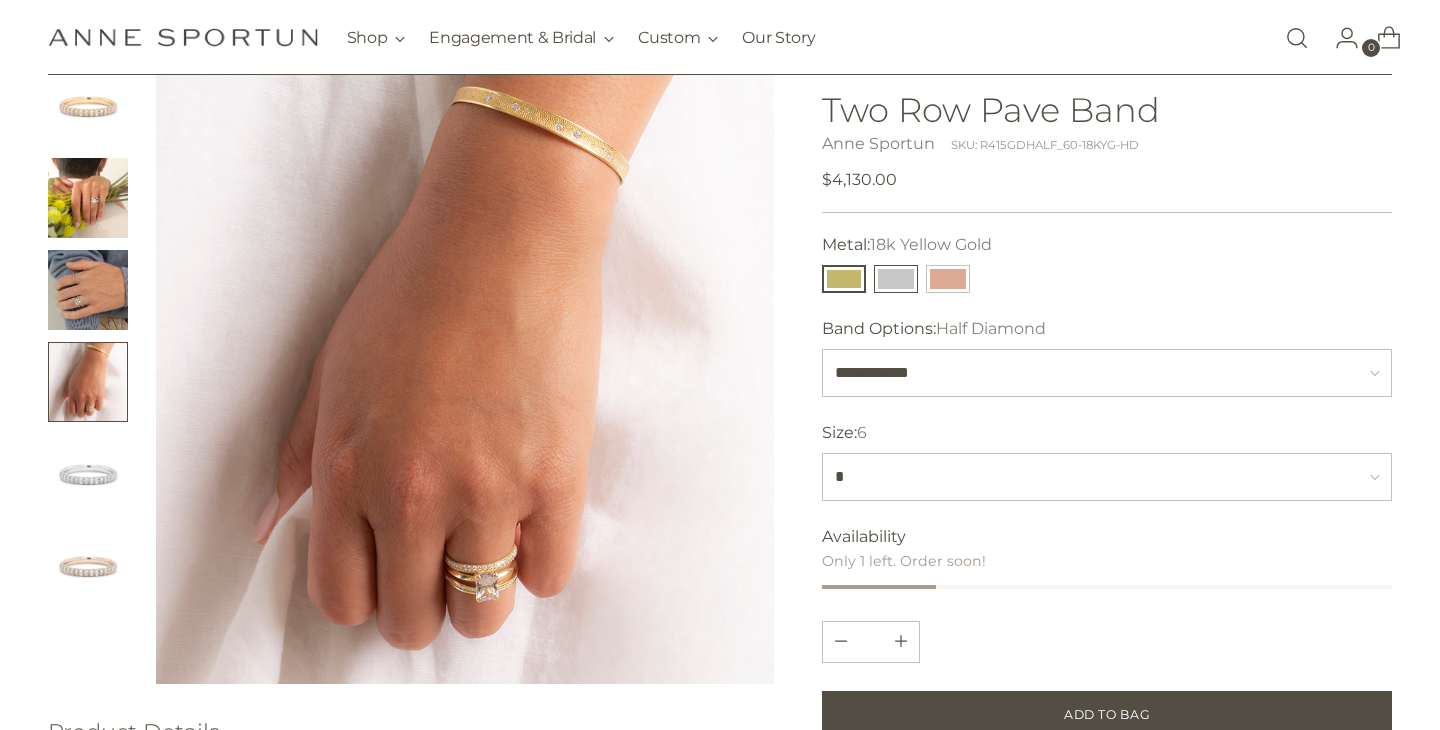 click at bounding box center [896, 279] 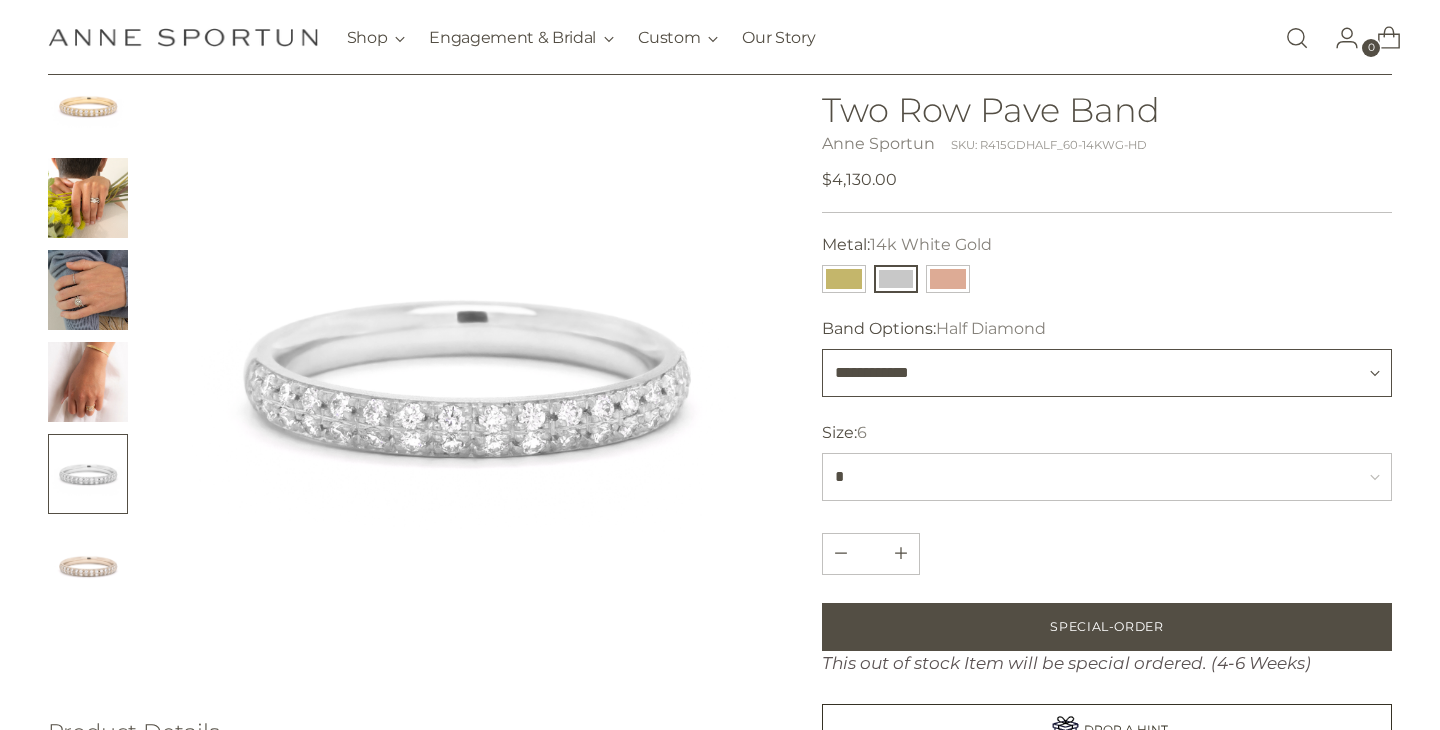 click on "**********" at bounding box center [1107, 373] 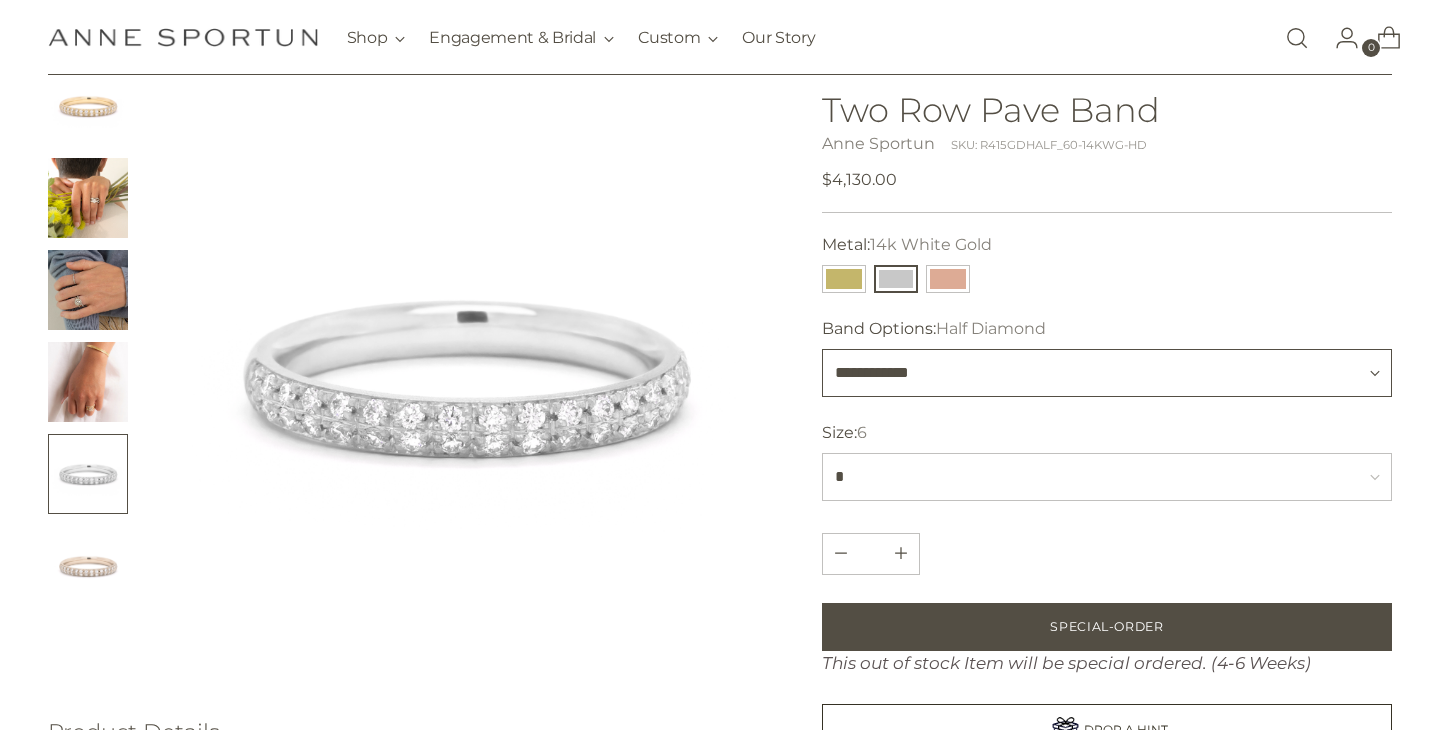 select on "**********" 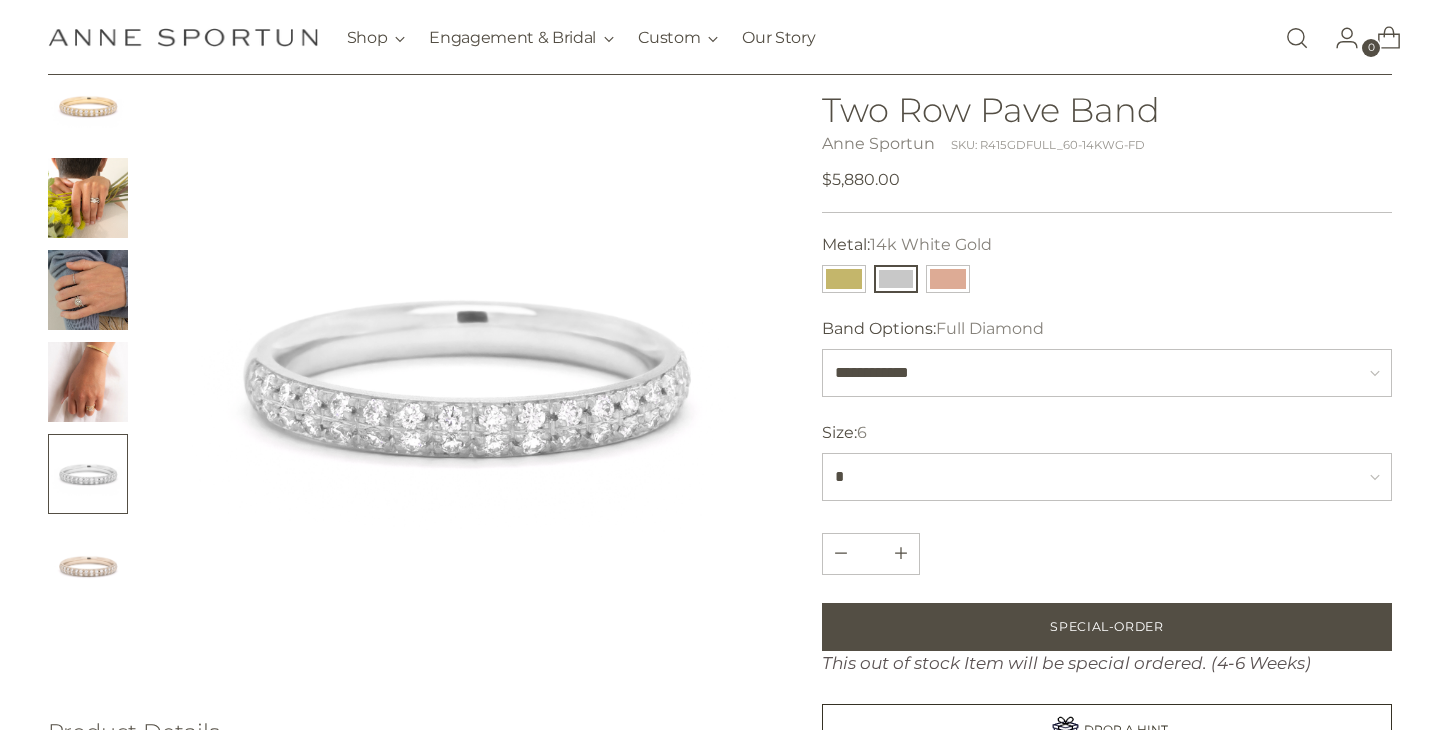 click at bounding box center [88, 290] 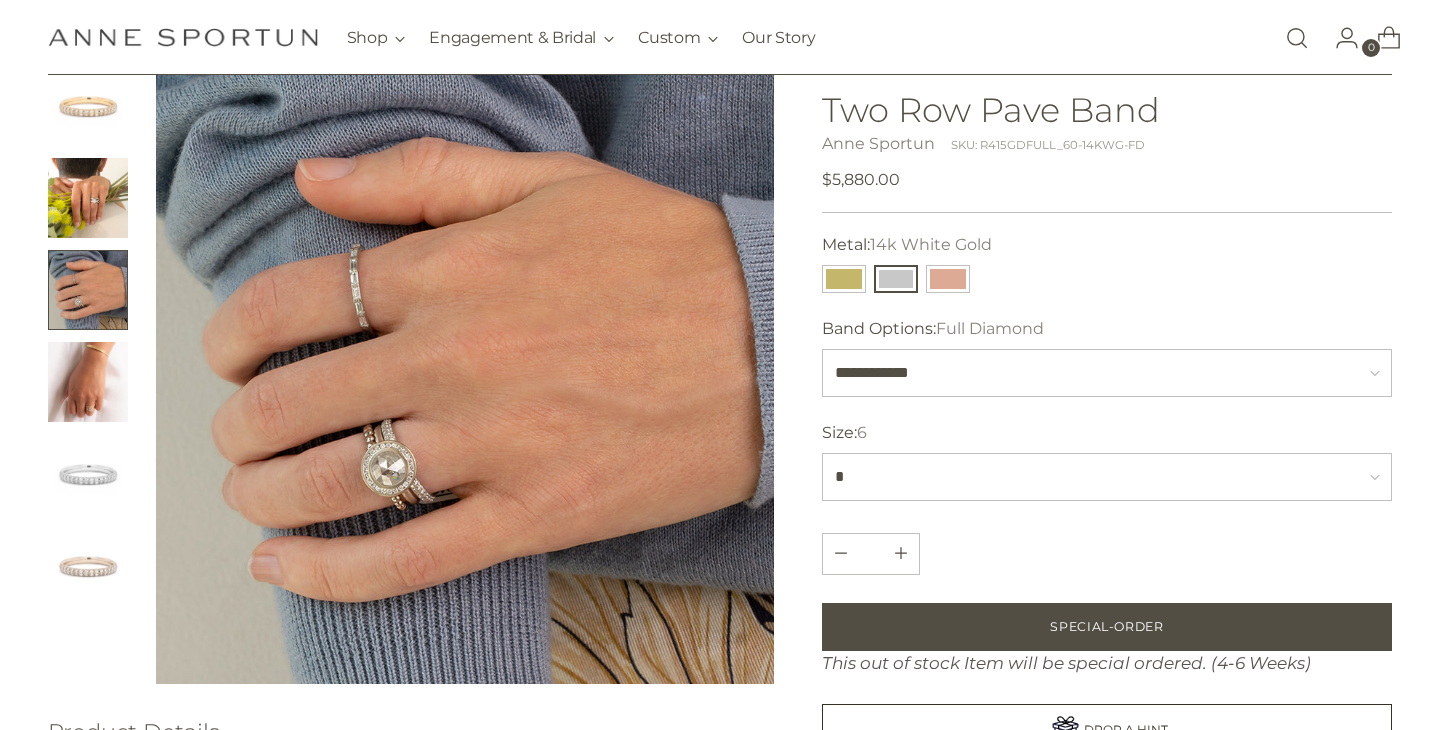 click at bounding box center [465, 375] 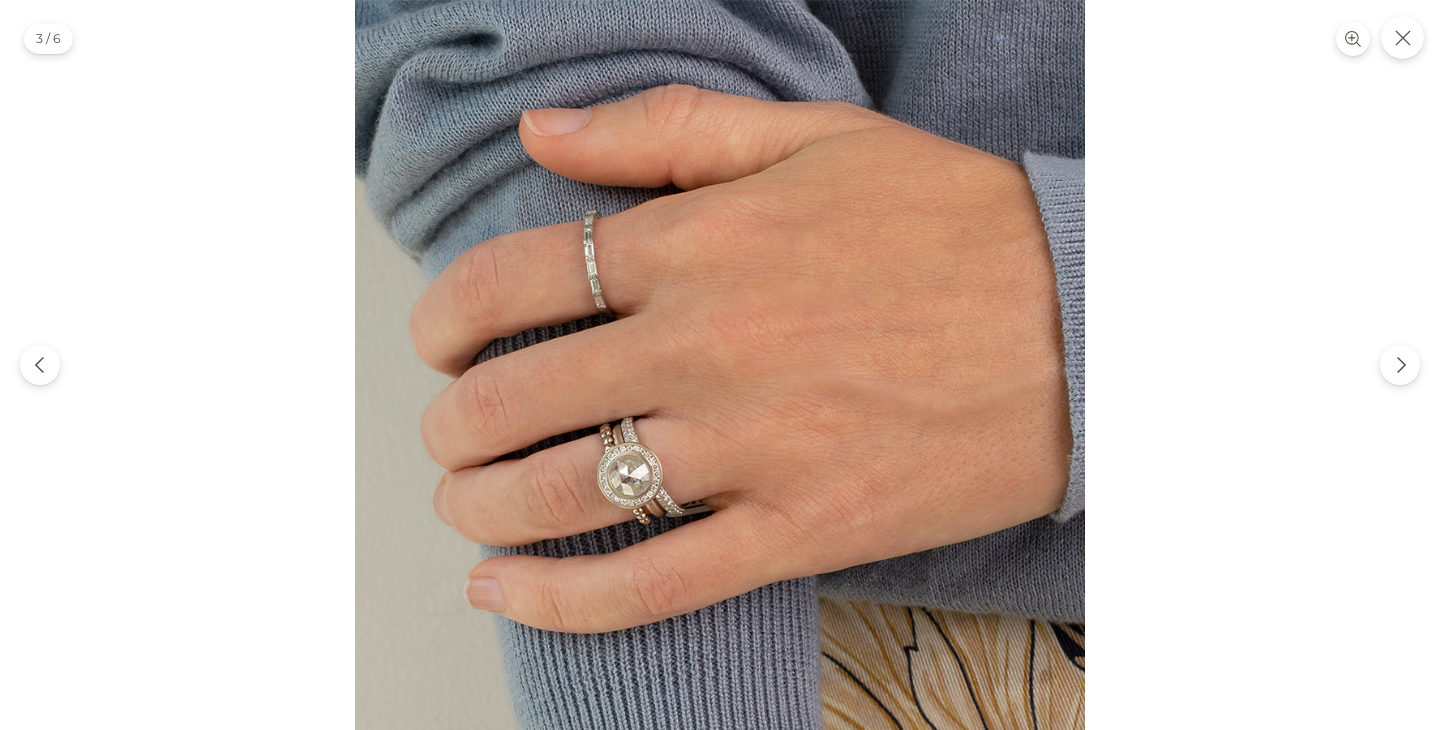 click at bounding box center (720, 365) 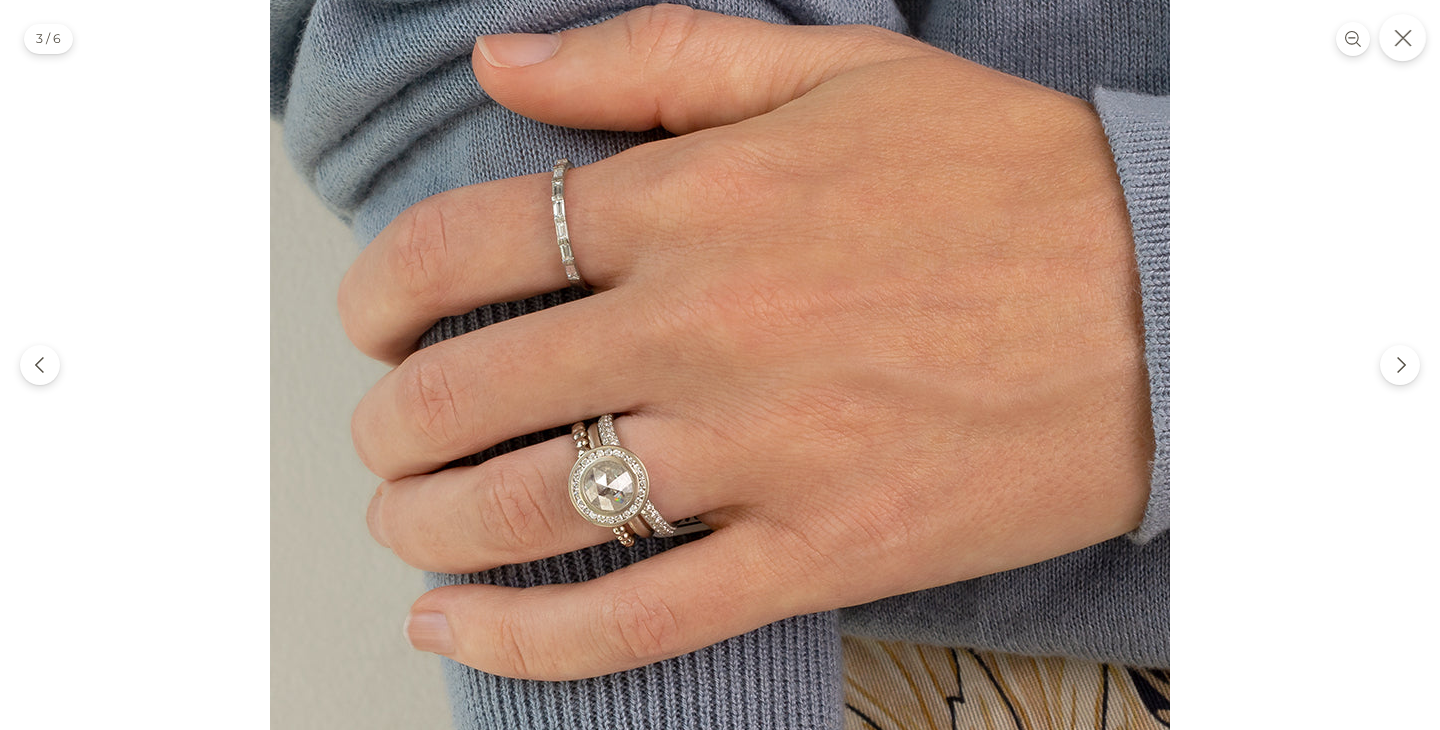 click 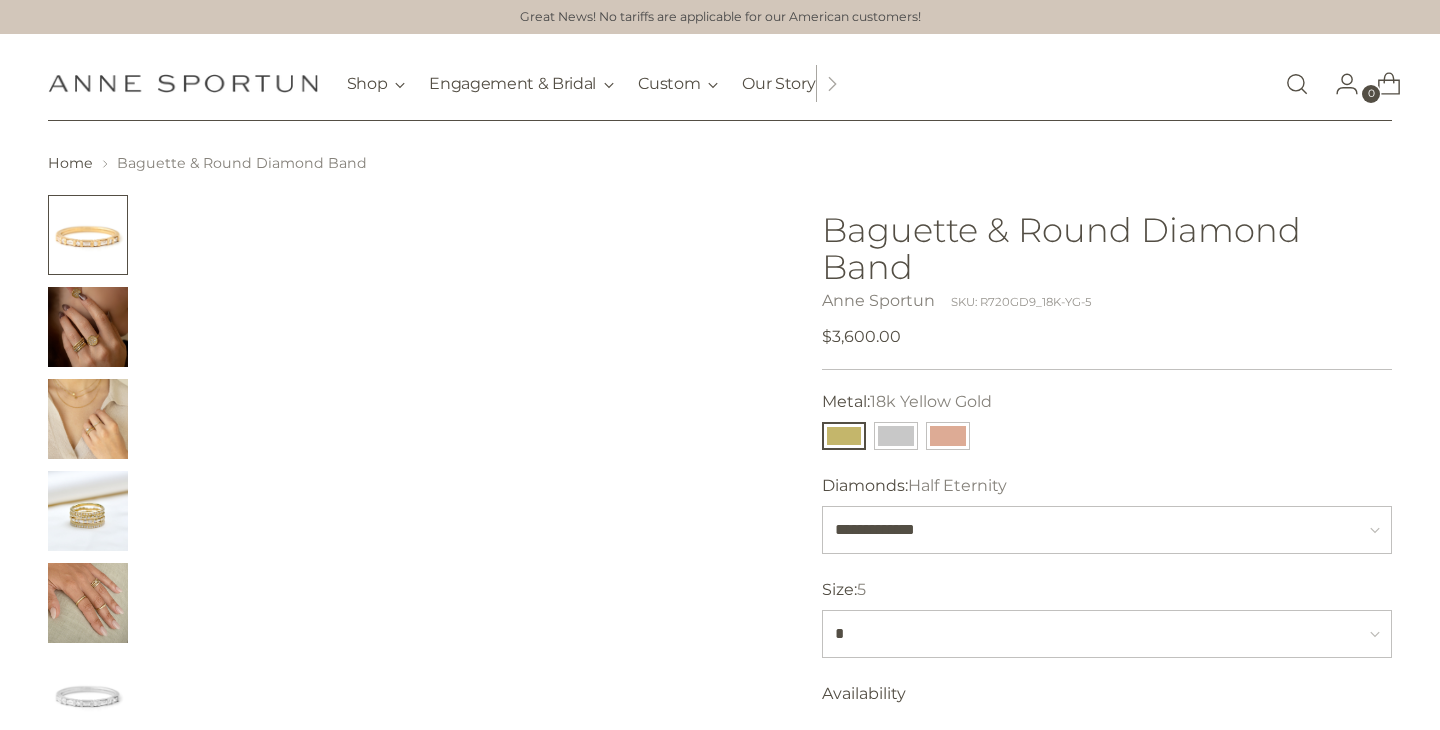 scroll, scrollTop: 0, scrollLeft: 0, axis: both 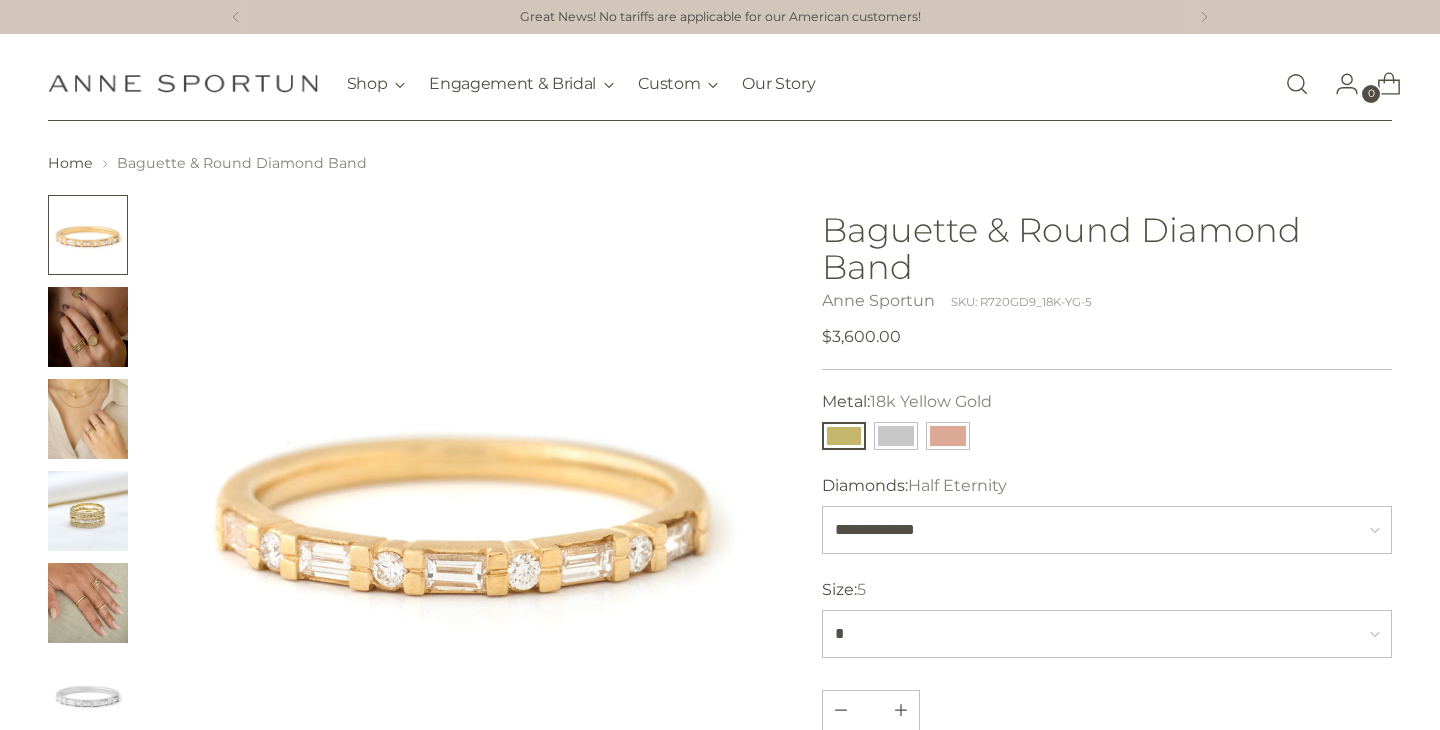click at bounding box center (88, 327) 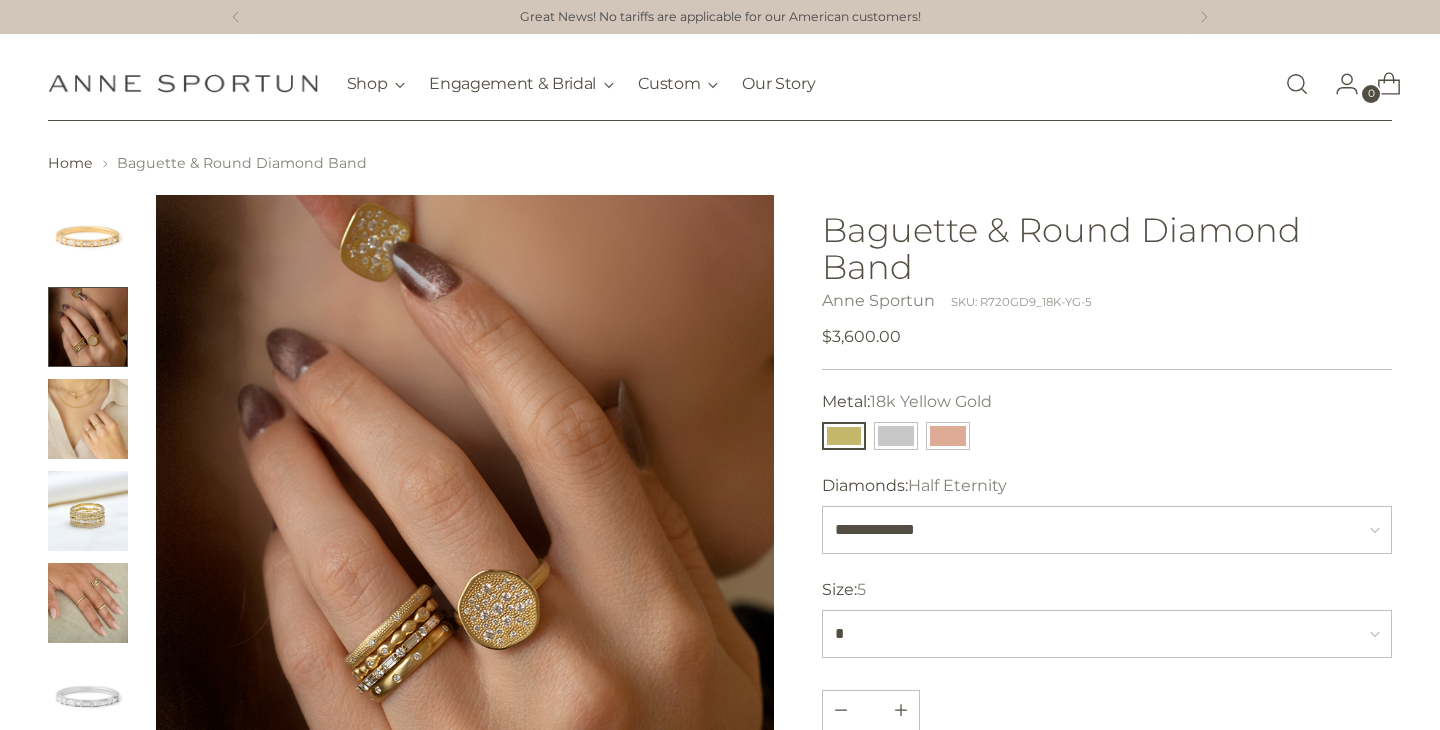 click at bounding box center (88, 419) 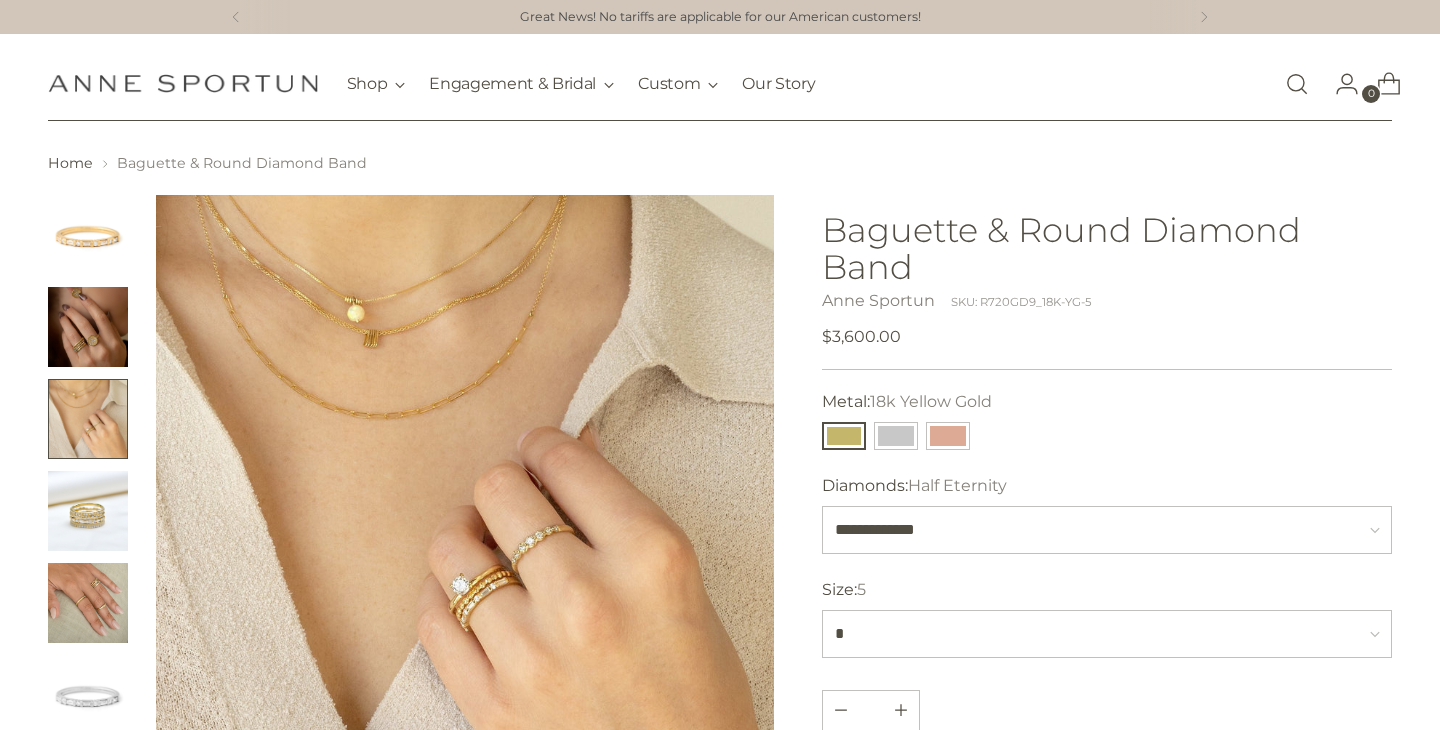 click at bounding box center [88, 511] 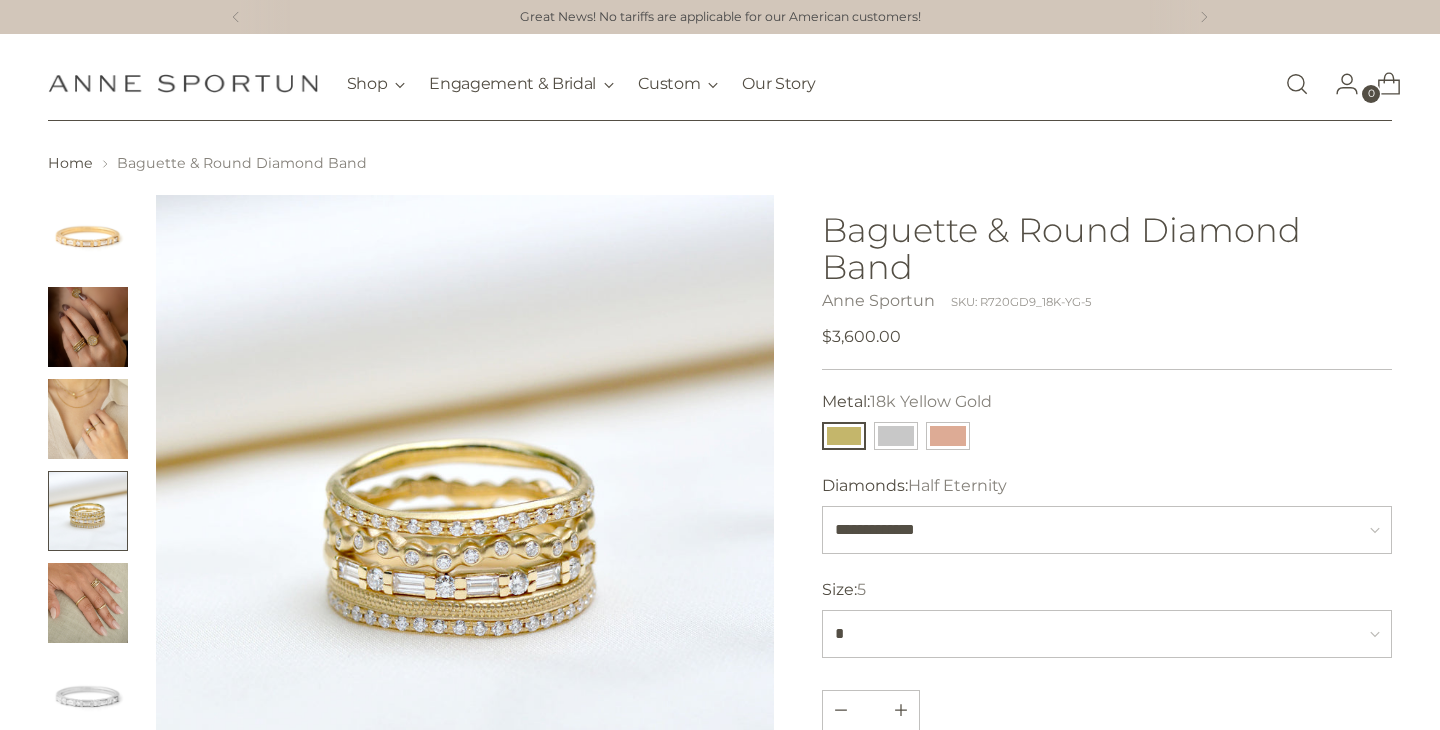 click at bounding box center [88, 603] 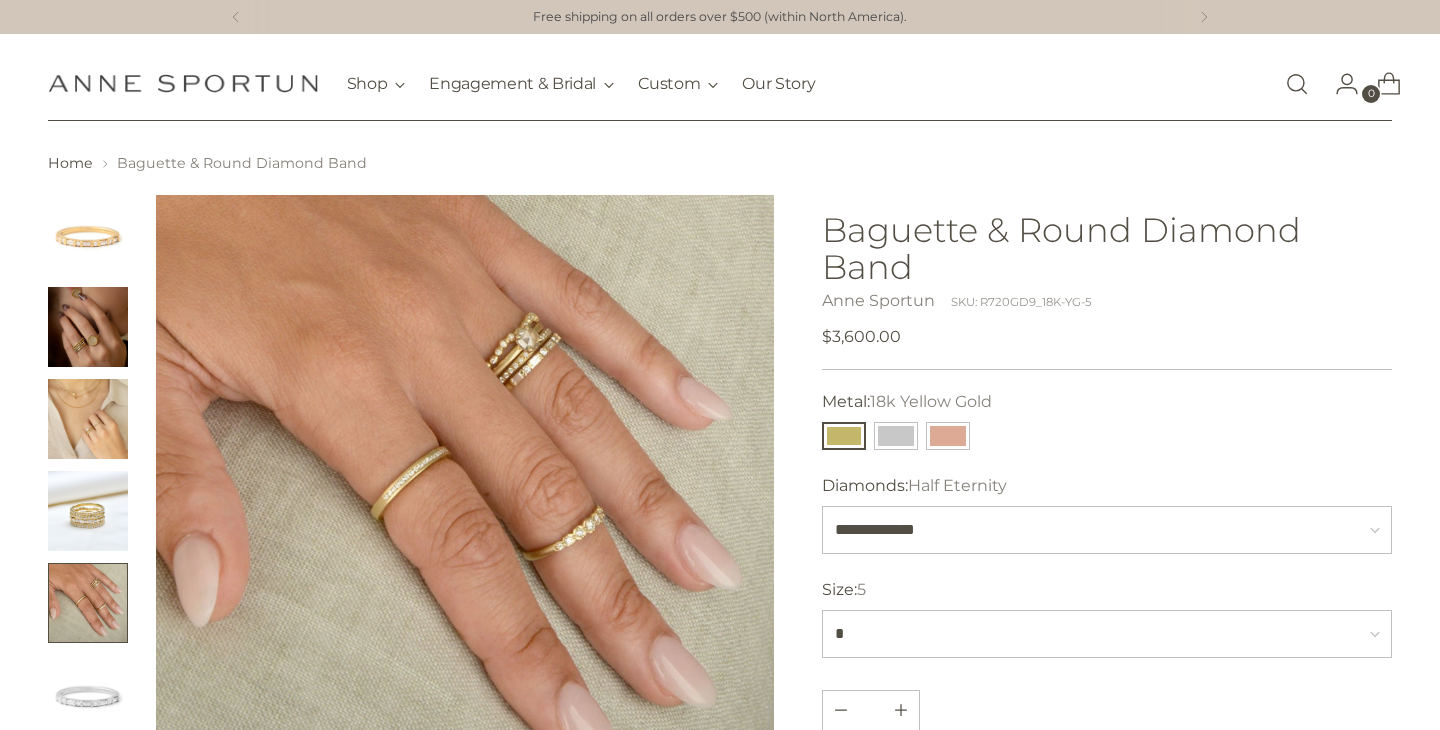 click at bounding box center (88, 603) 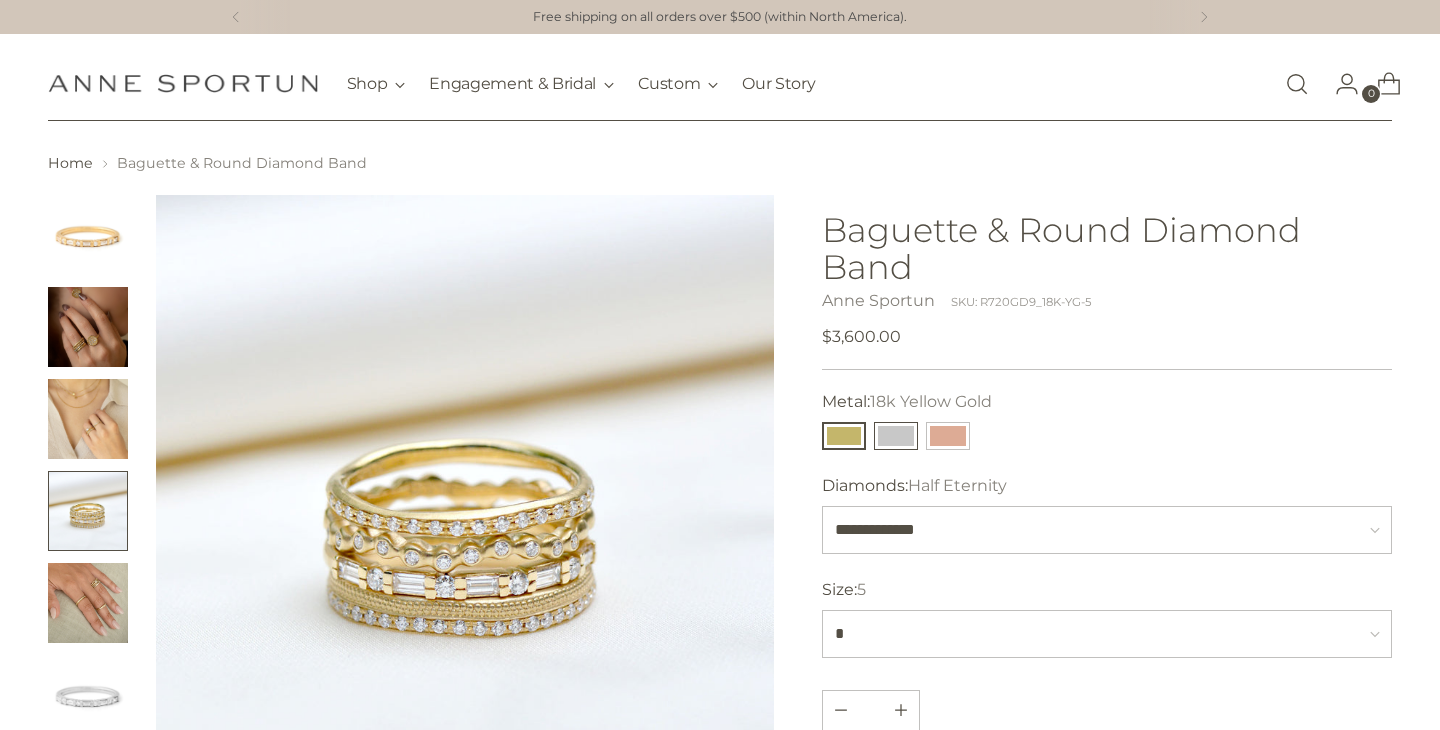 click at bounding box center (896, 436) 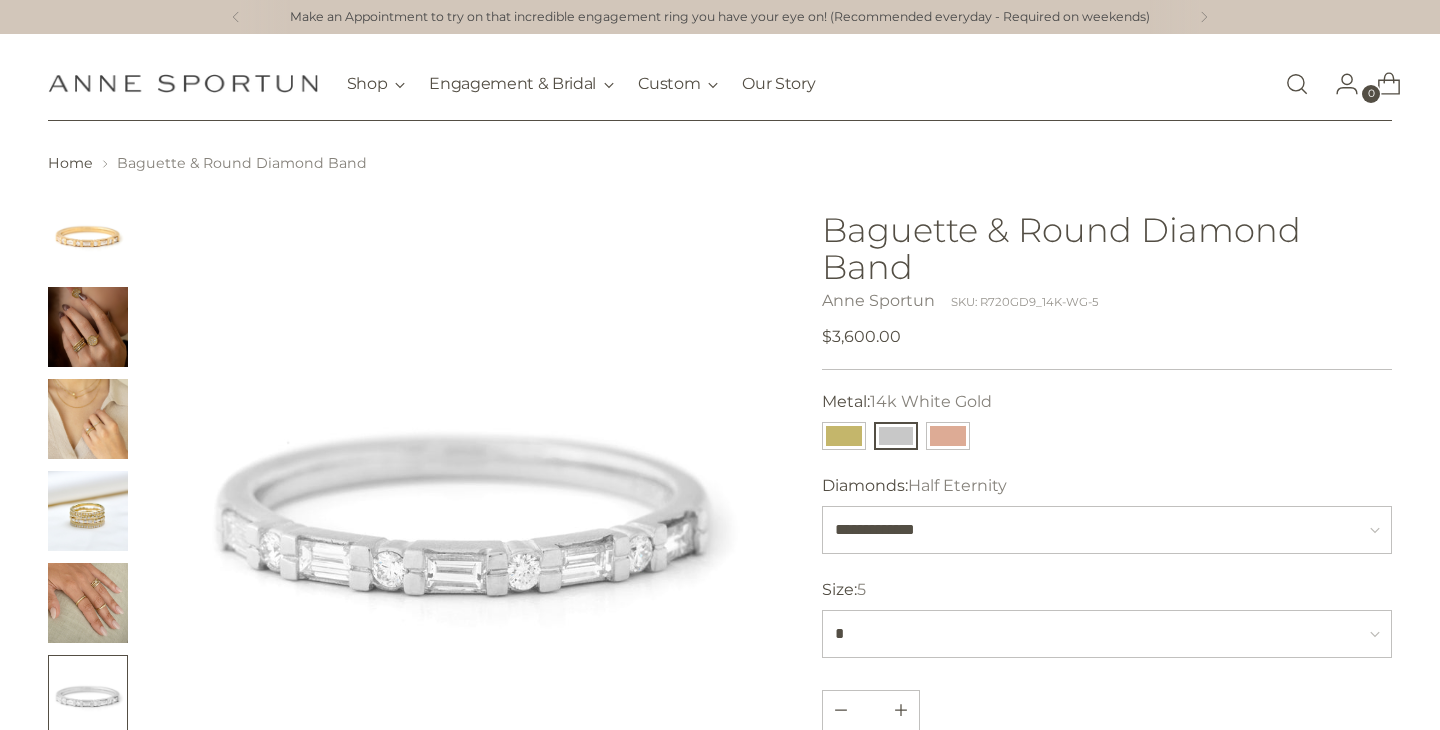 click at bounding box center (88, 327) 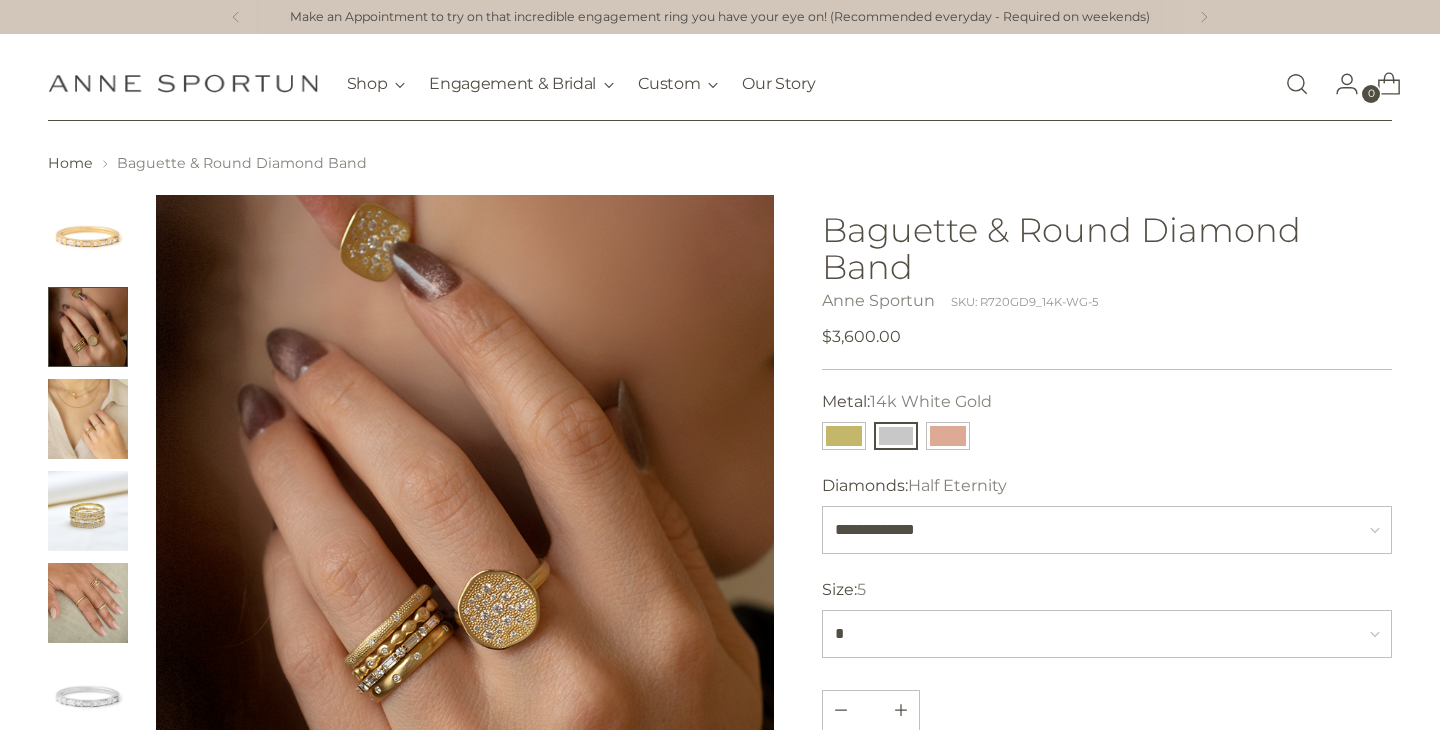 click at bounding box center [88, 419] 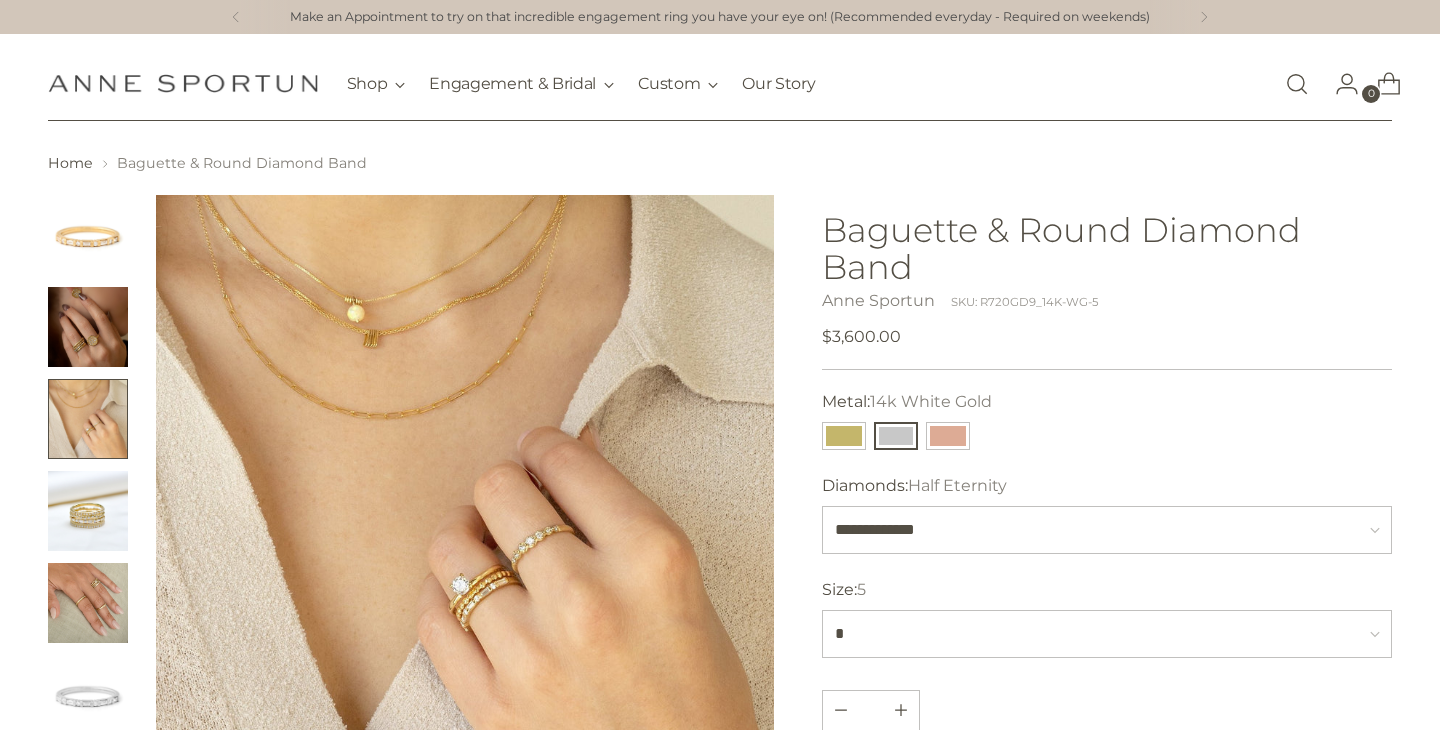 click at bounding box center (88, 511) 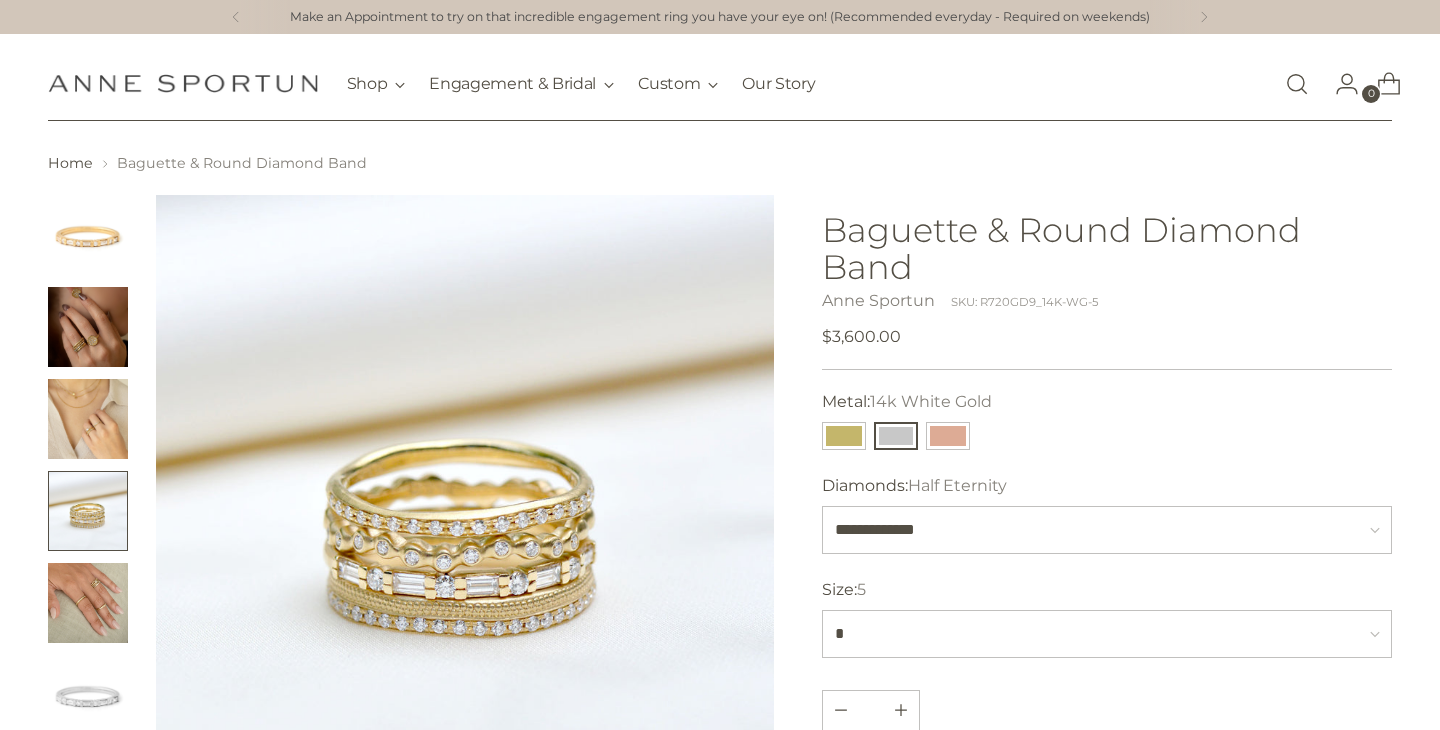 click at bounding box center (88, 603) 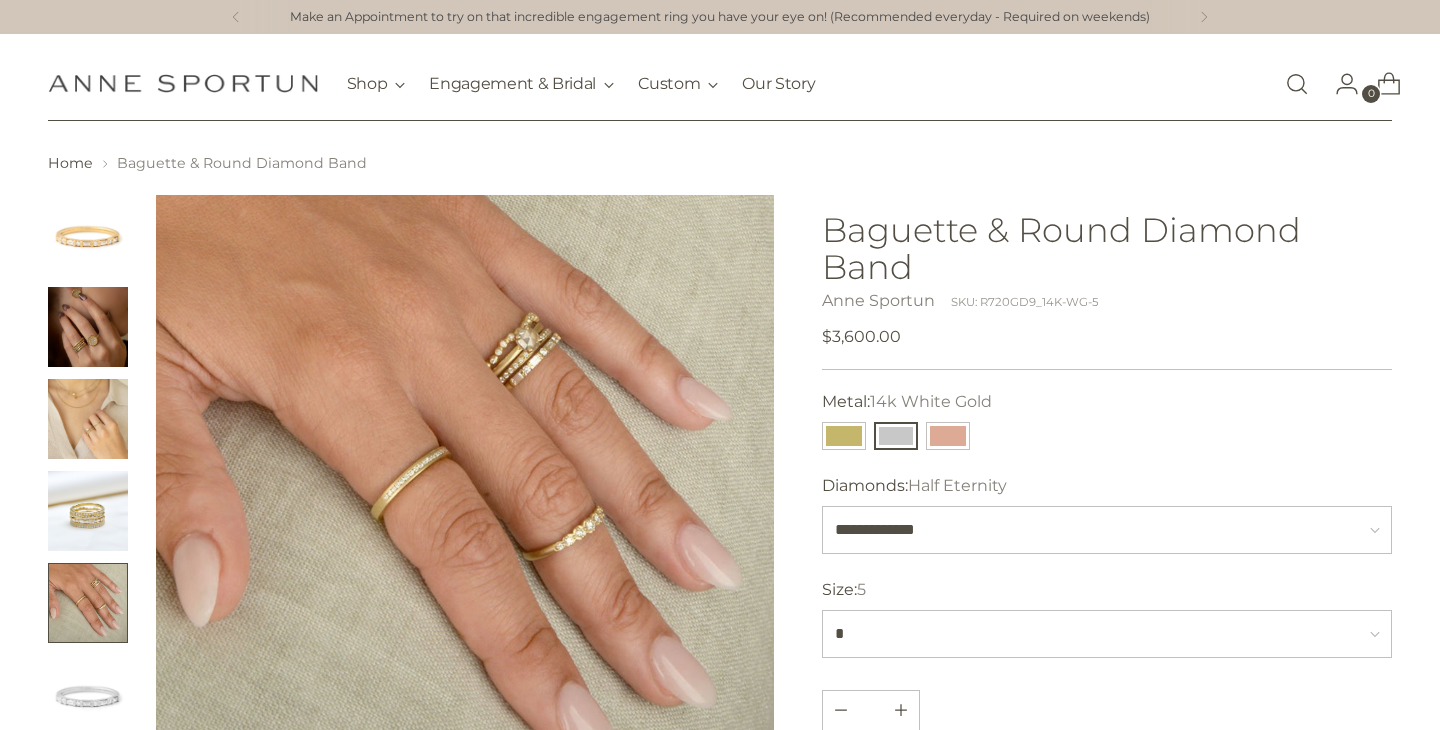 click at bounding box center [88, 695] 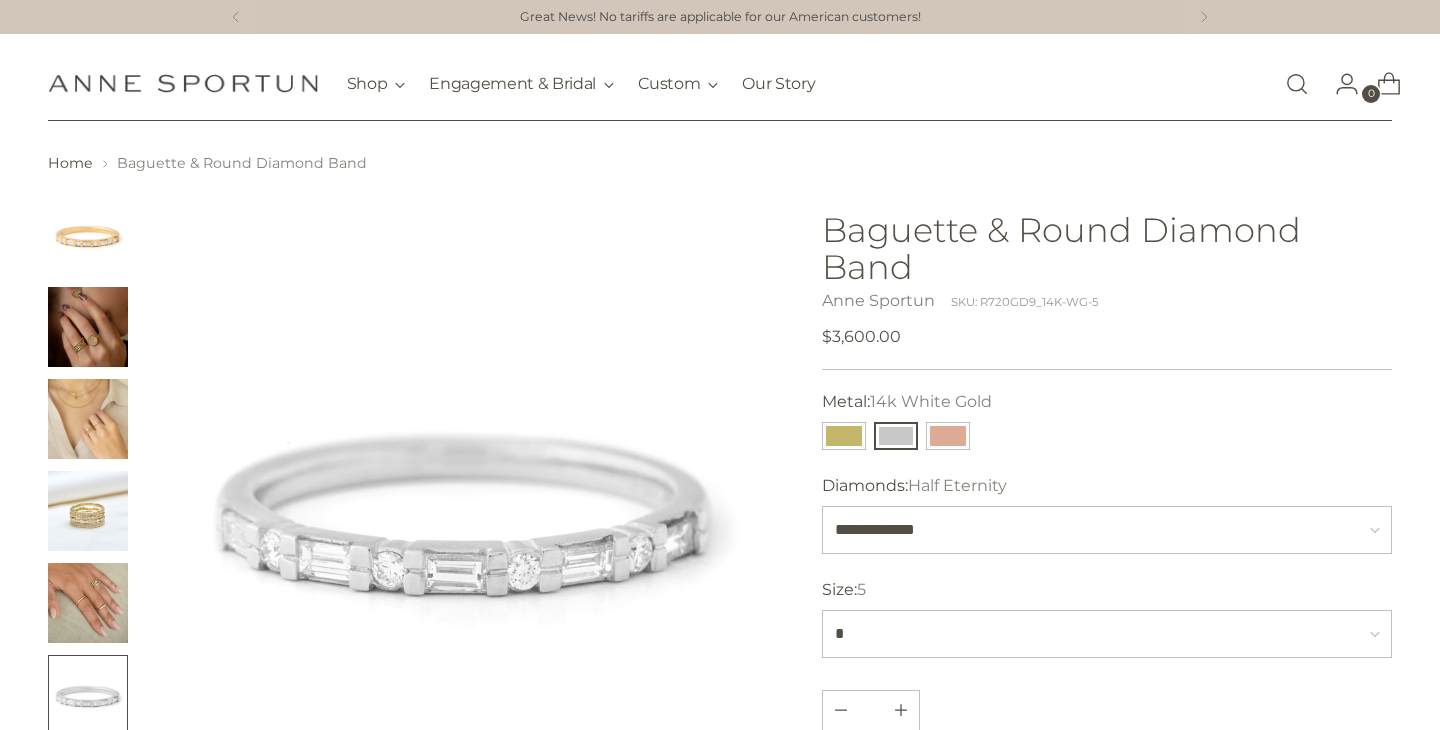 scroll, scrollTop: 24, scrollLeft: 0, axis: vertical 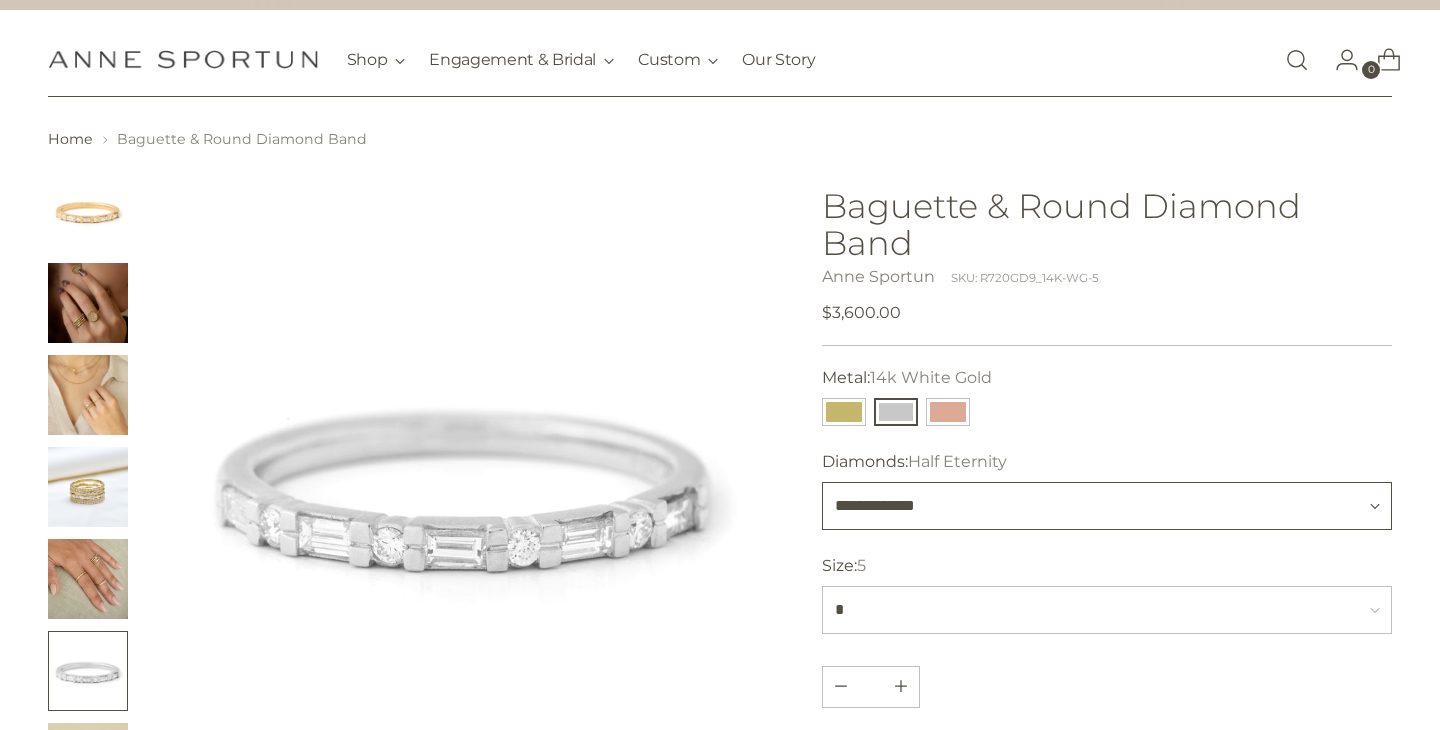 click on "**********" at bounding box center (1107, 506) 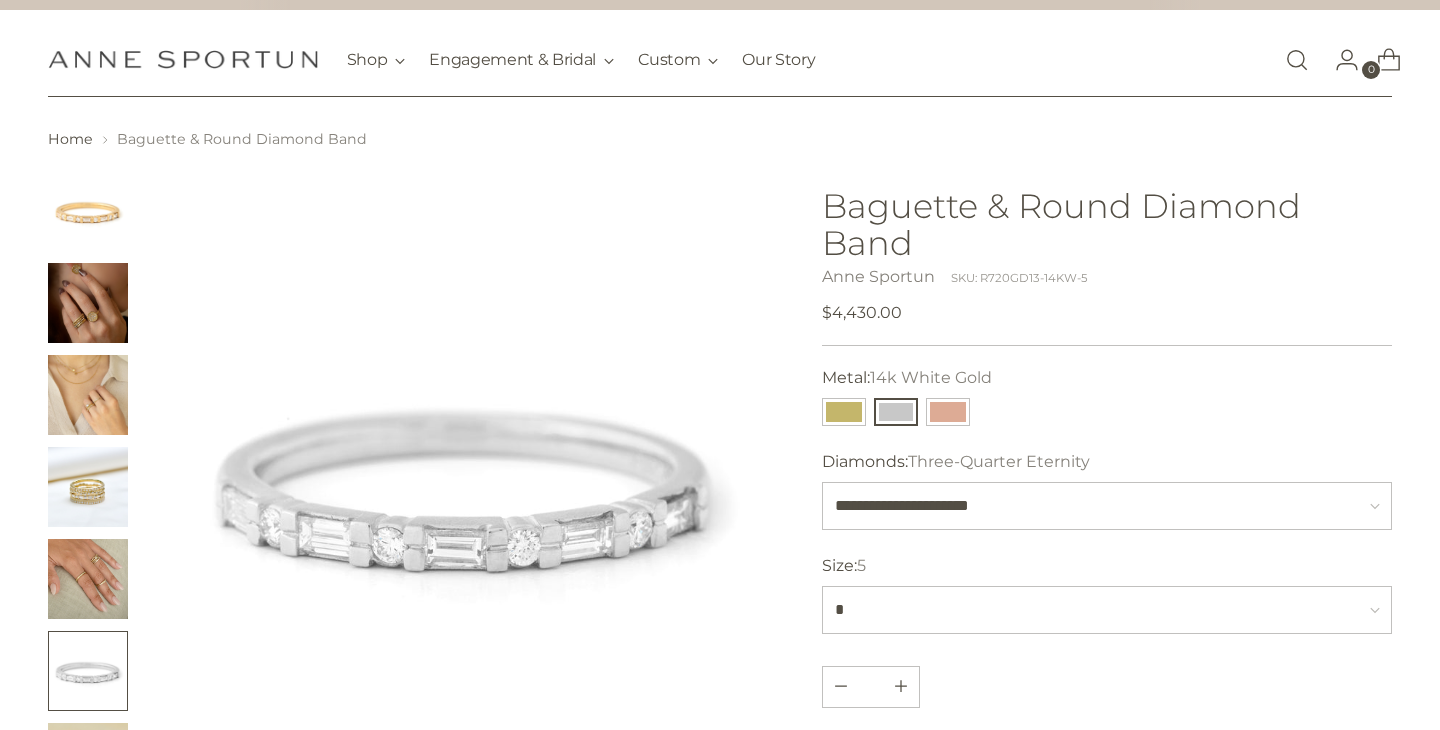 click at bounding box center (88, 303) 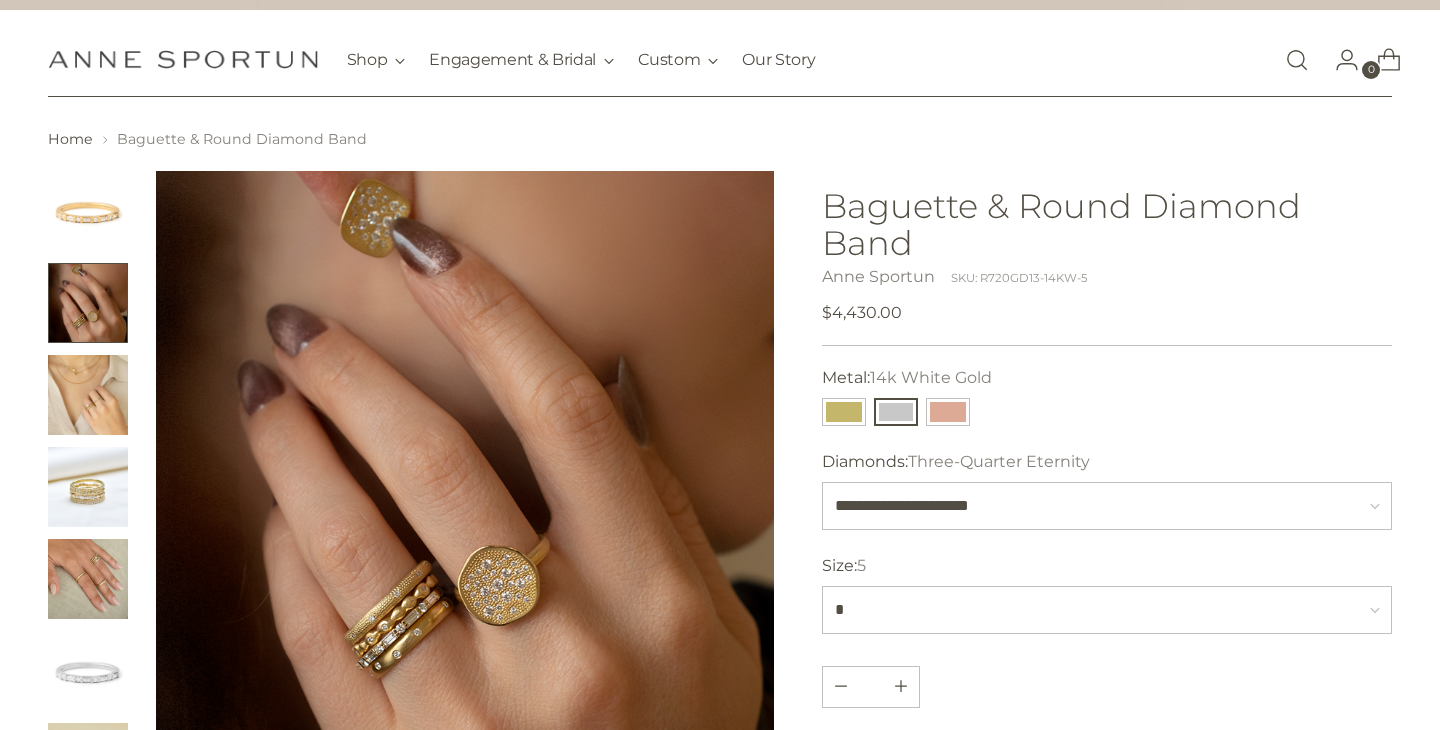 click at bounding box center [465, 480] 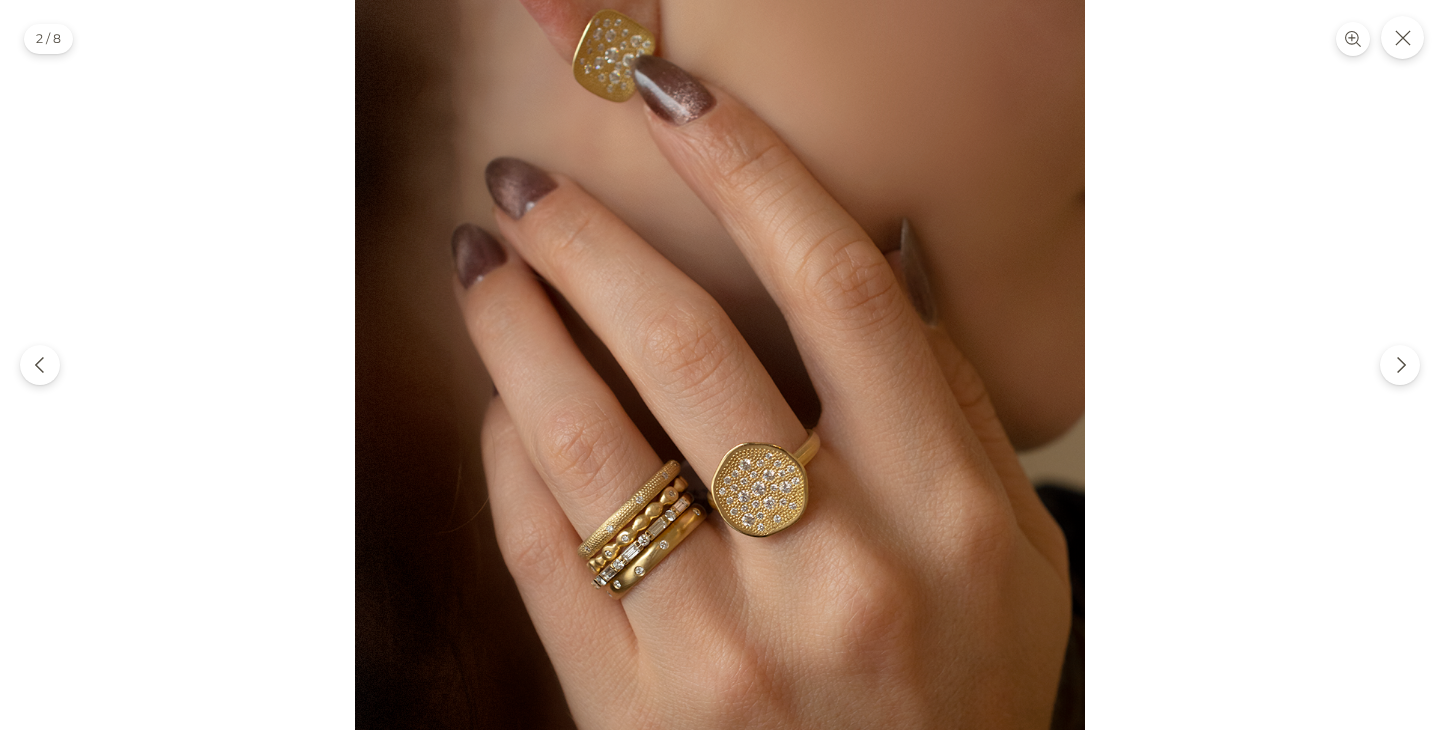 click at bounding box center (720, 365) 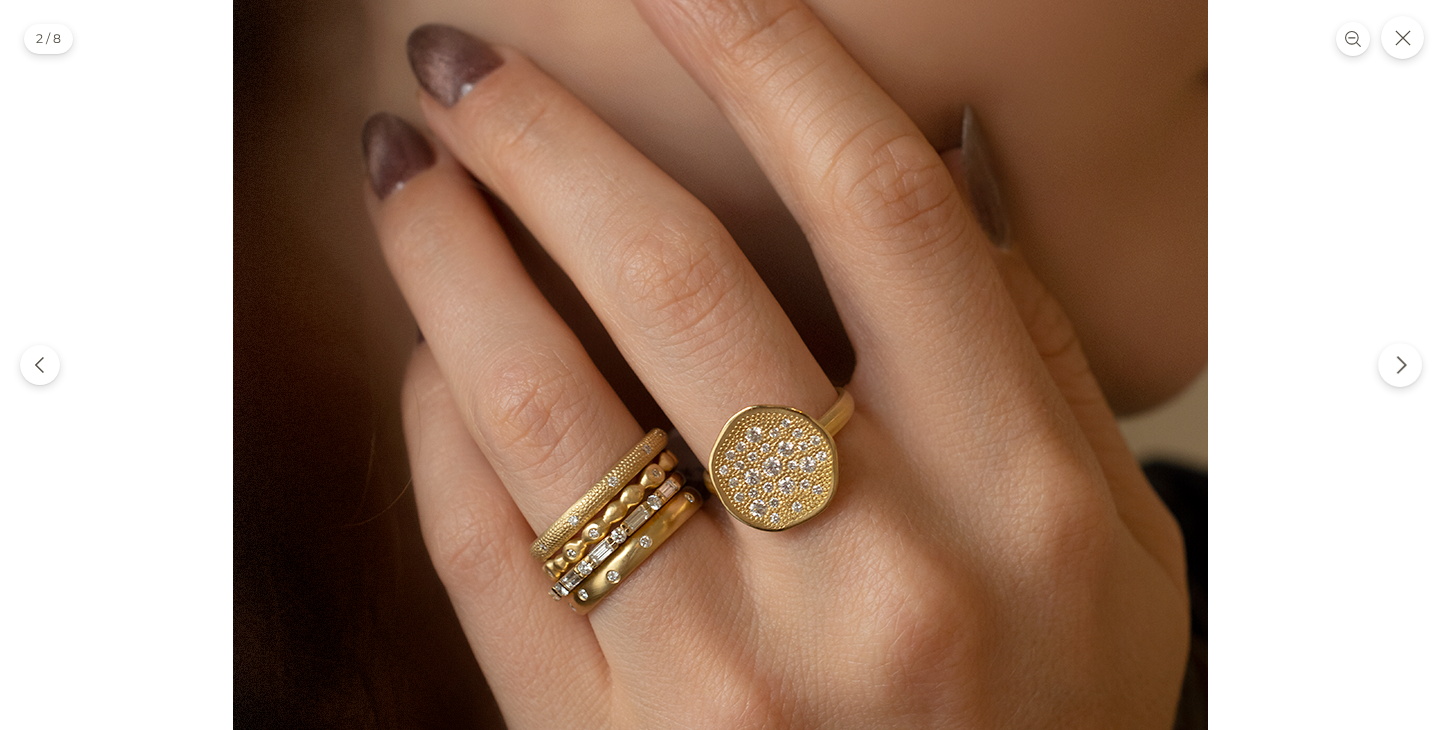 click 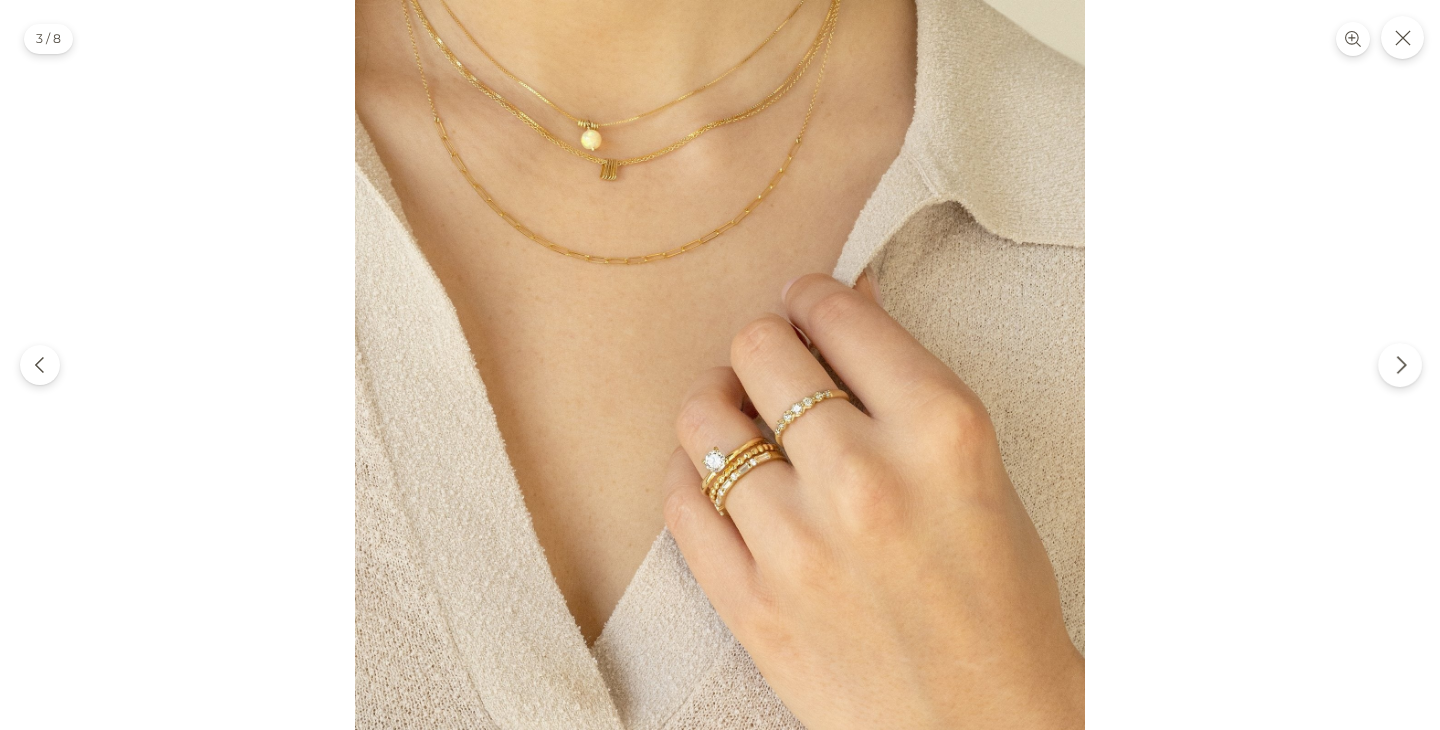 click 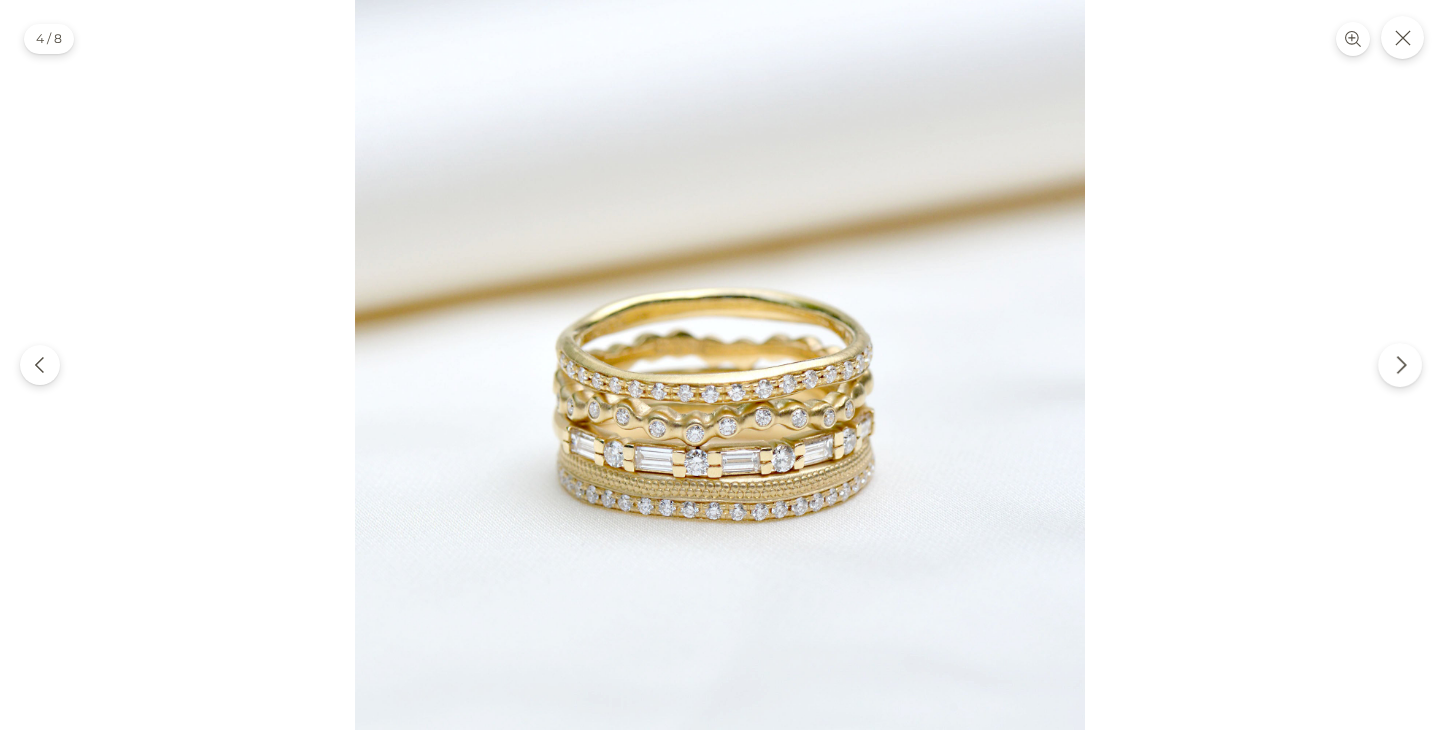 click 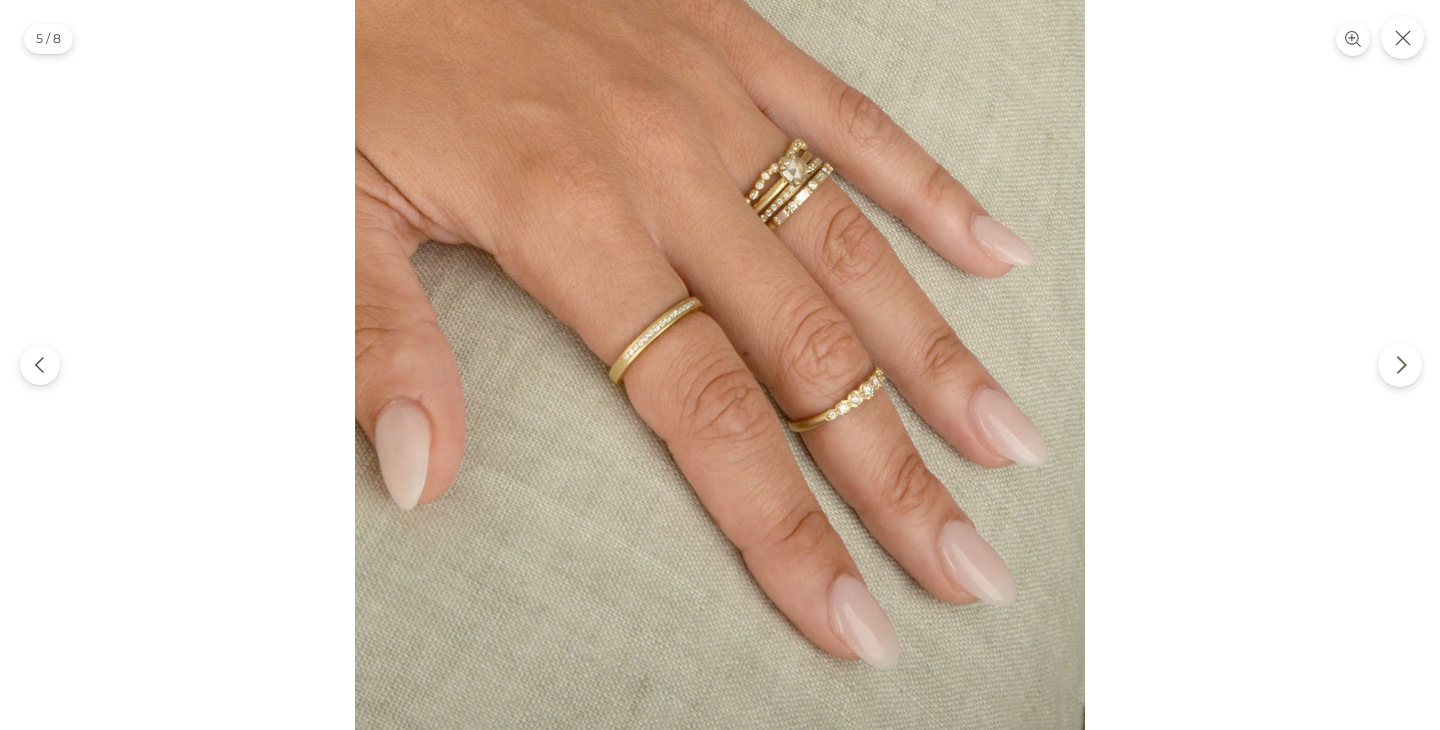 click 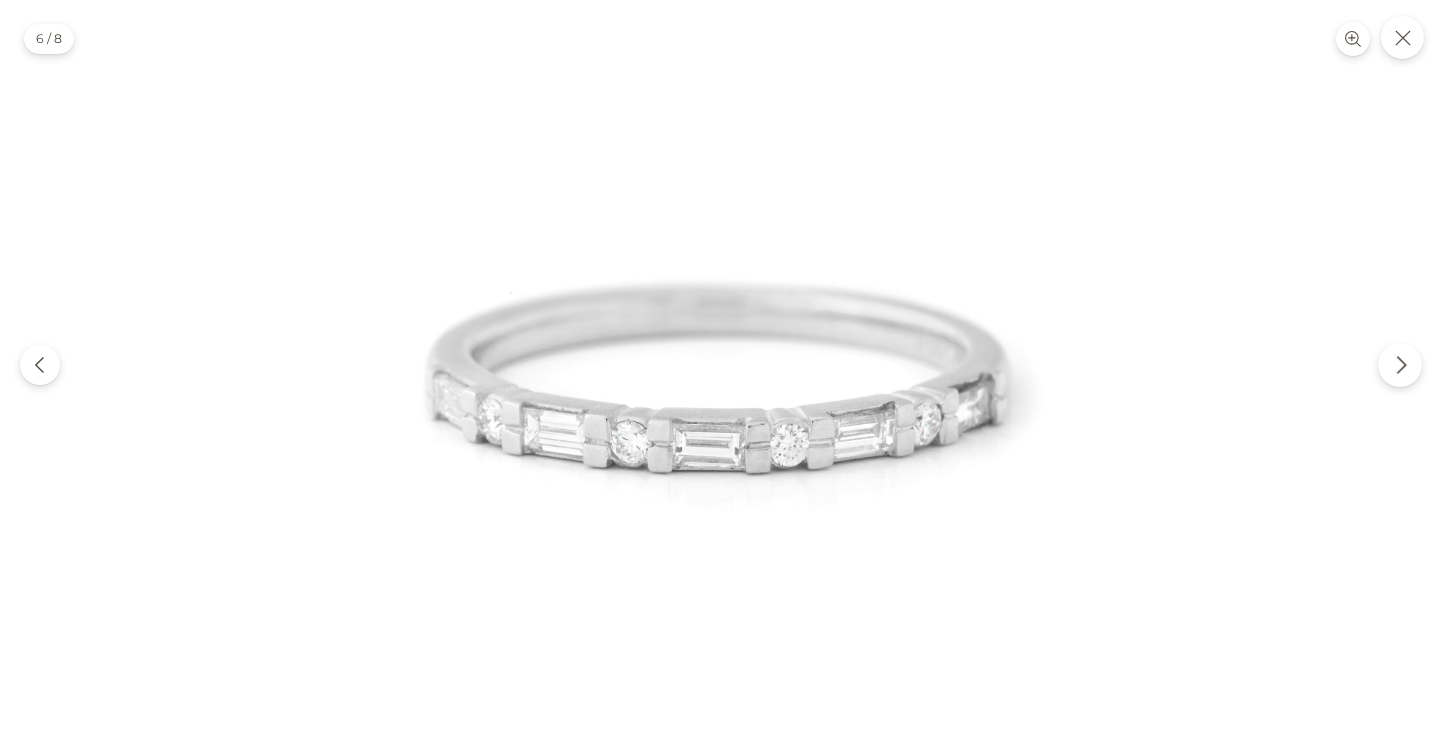 click 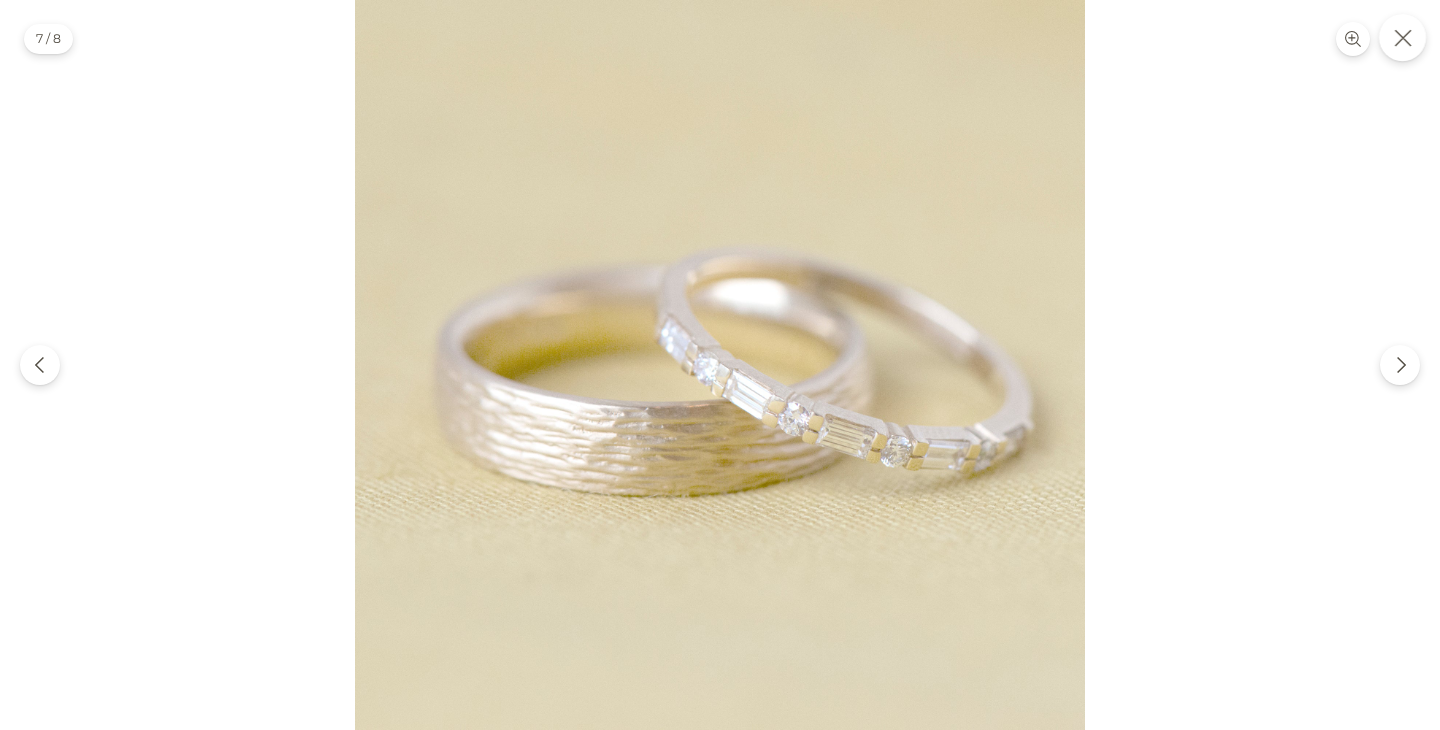click 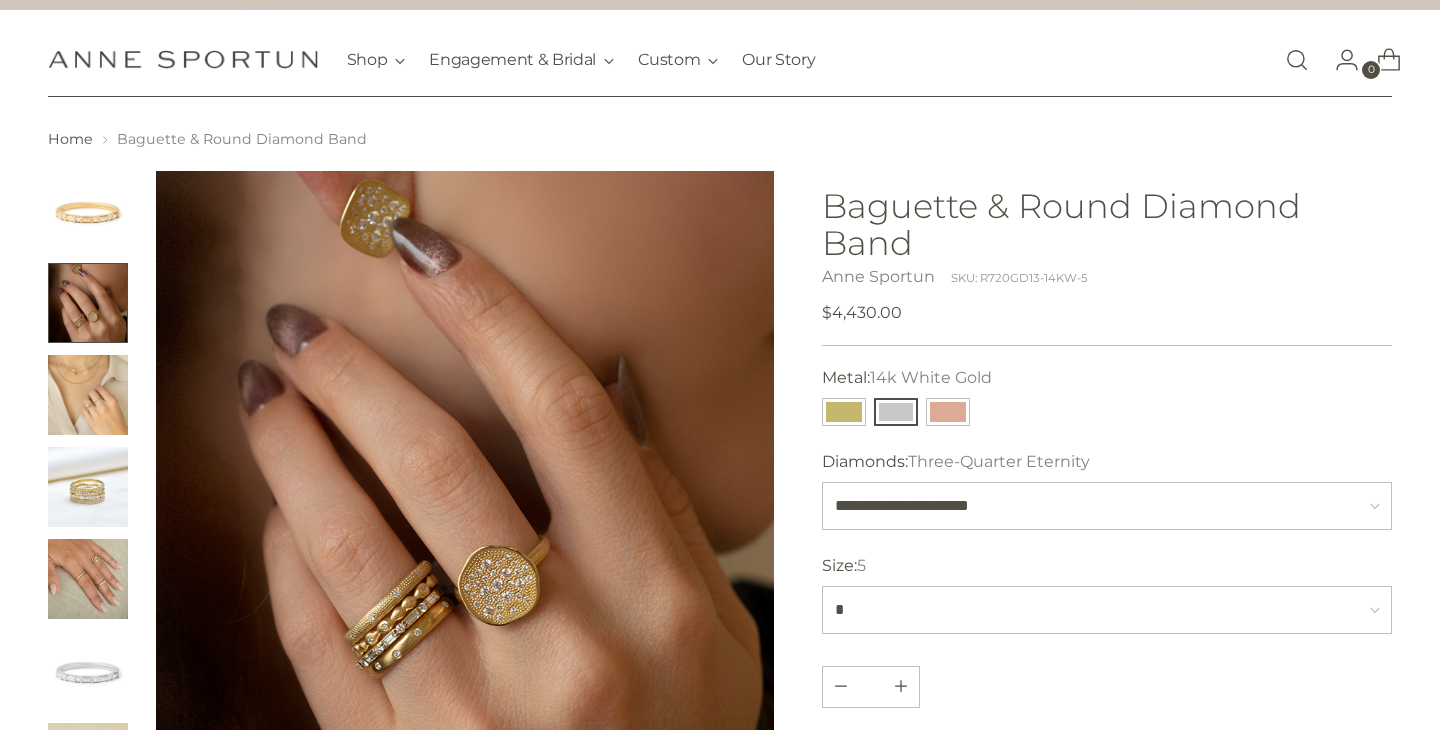 scroll, scrollTop: 1050, scrollLeft: 0, axis: vertical 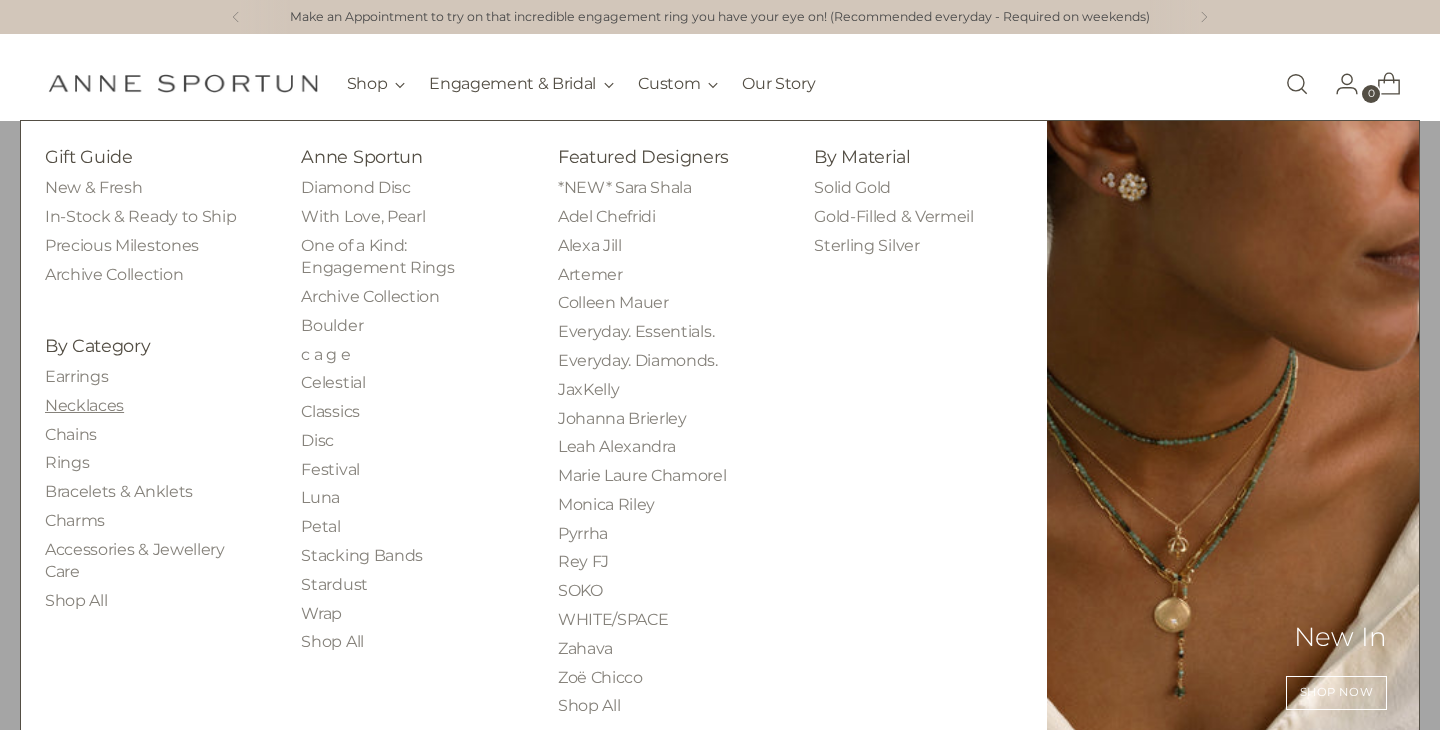 click on "Necklaces" at bounding box center (84, 405) 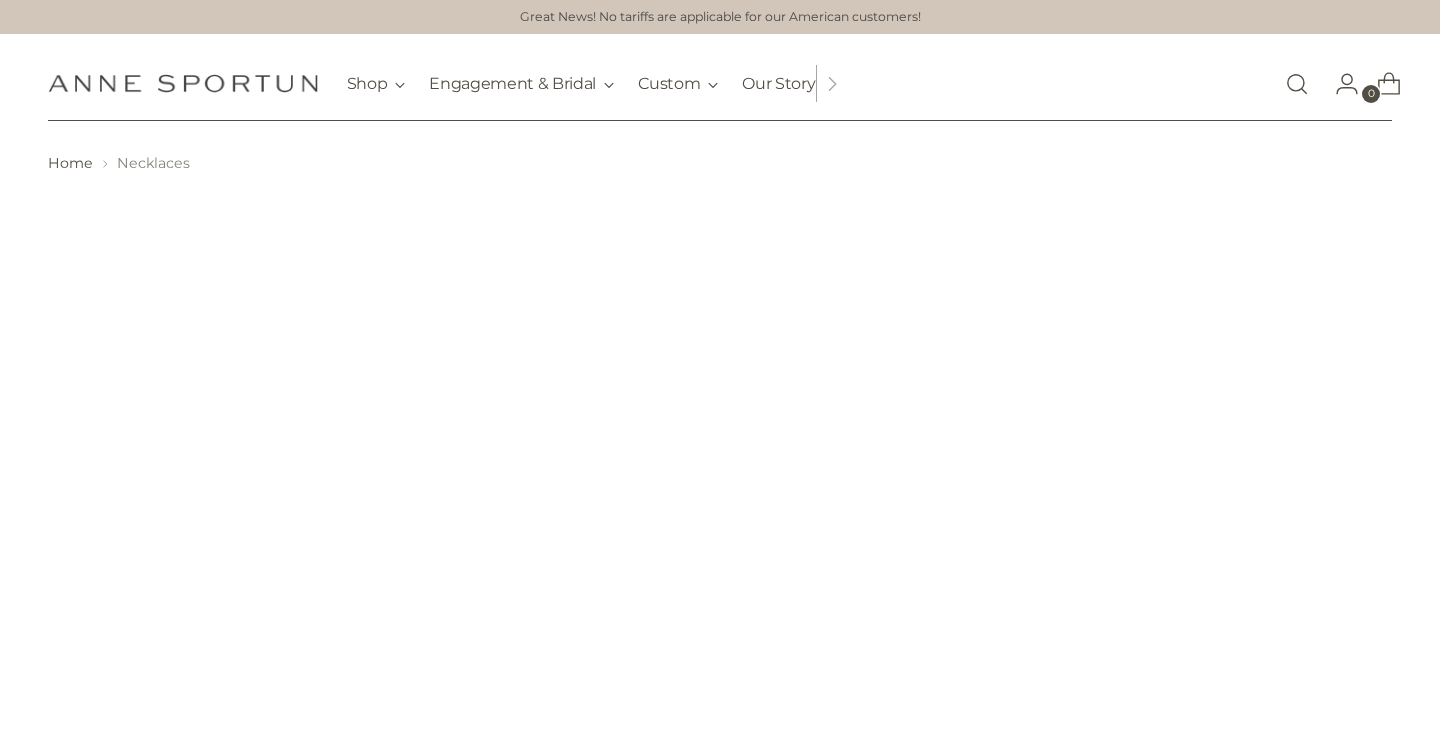 scroll, scrollTop: 0, scrollLeft: 0, axis: both 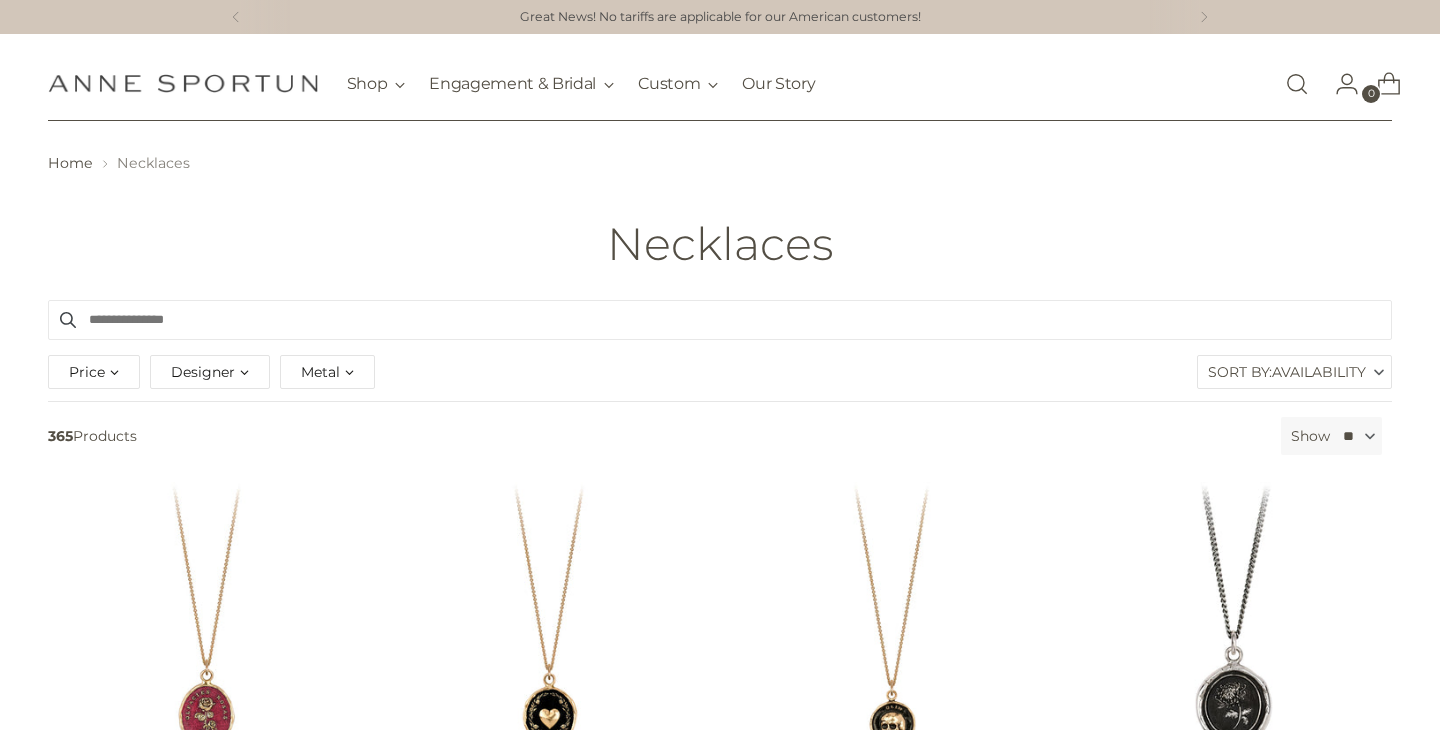 click on "Designer" at bounding box center [210, 372] 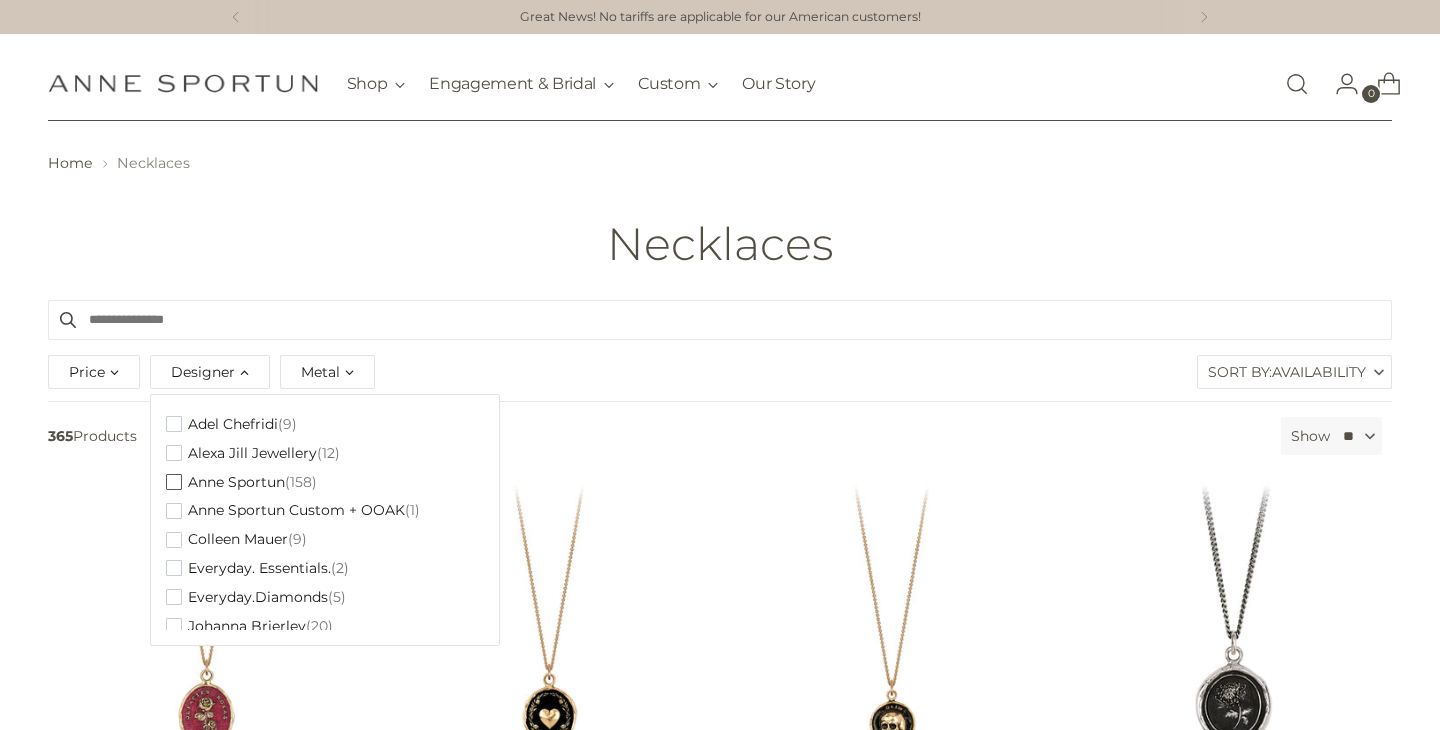 click on "Anne Sportun" at bounding box center [236, 482] 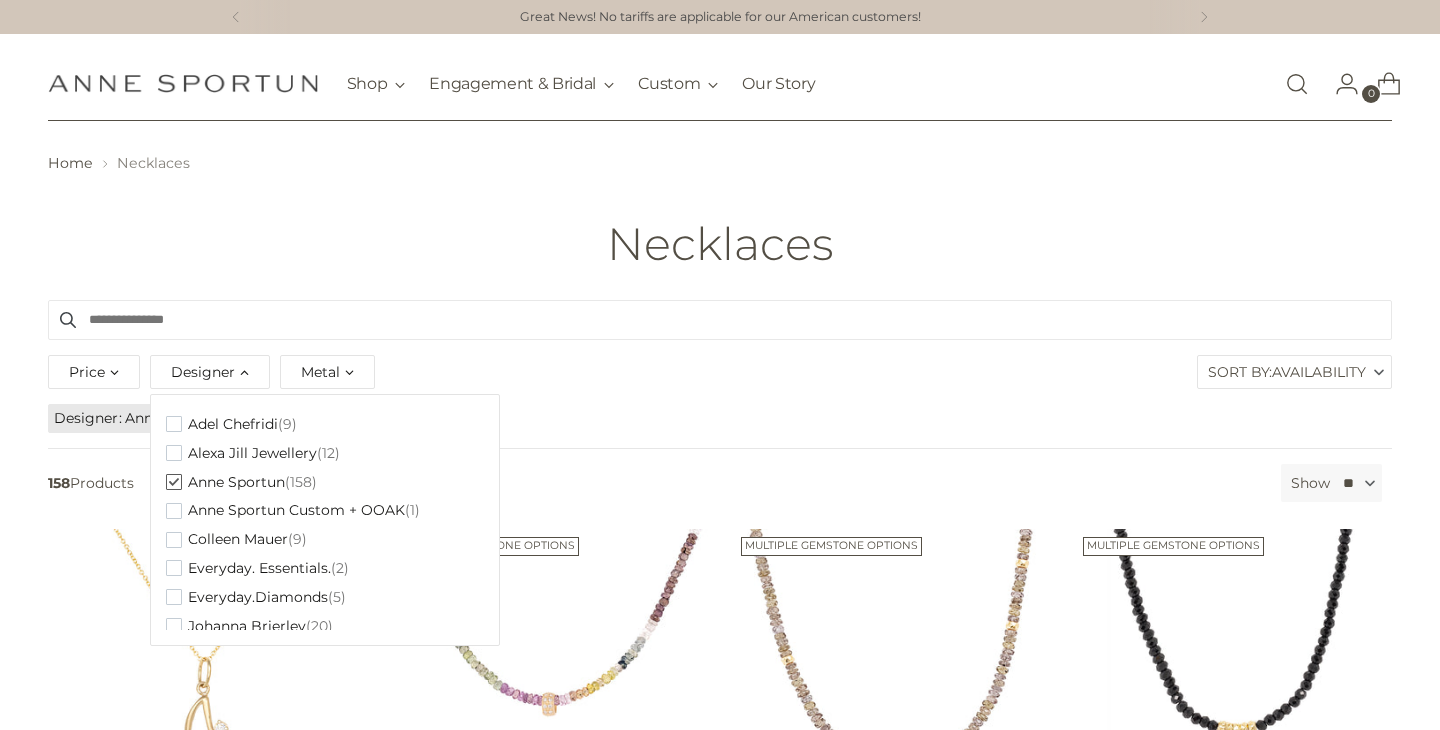click on "Price
***
-
*****
Designer
Clear
Adel Chefridi
(9)
Alexa Jill Jewellery
(12)
Anne Sportun
(158)
Anne Sportun Custom + OOAK
(1)
Colleen Mauer
(9)
Everyday. Essentials.
(2)
Everyday.Diamonds
(5)" at bounding box center [720, 375] 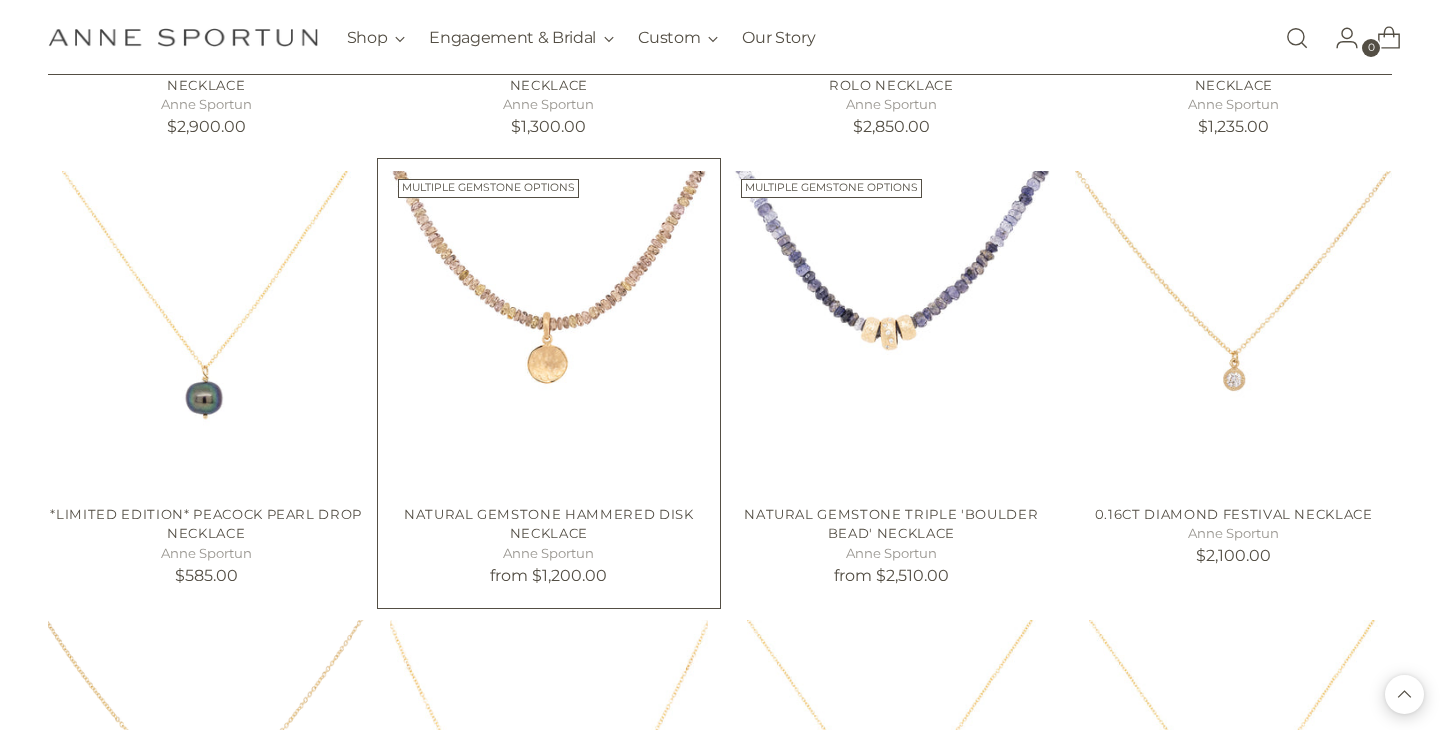 scroll, scrollTop: 1712, scrollLeft: 0, axis: vertical 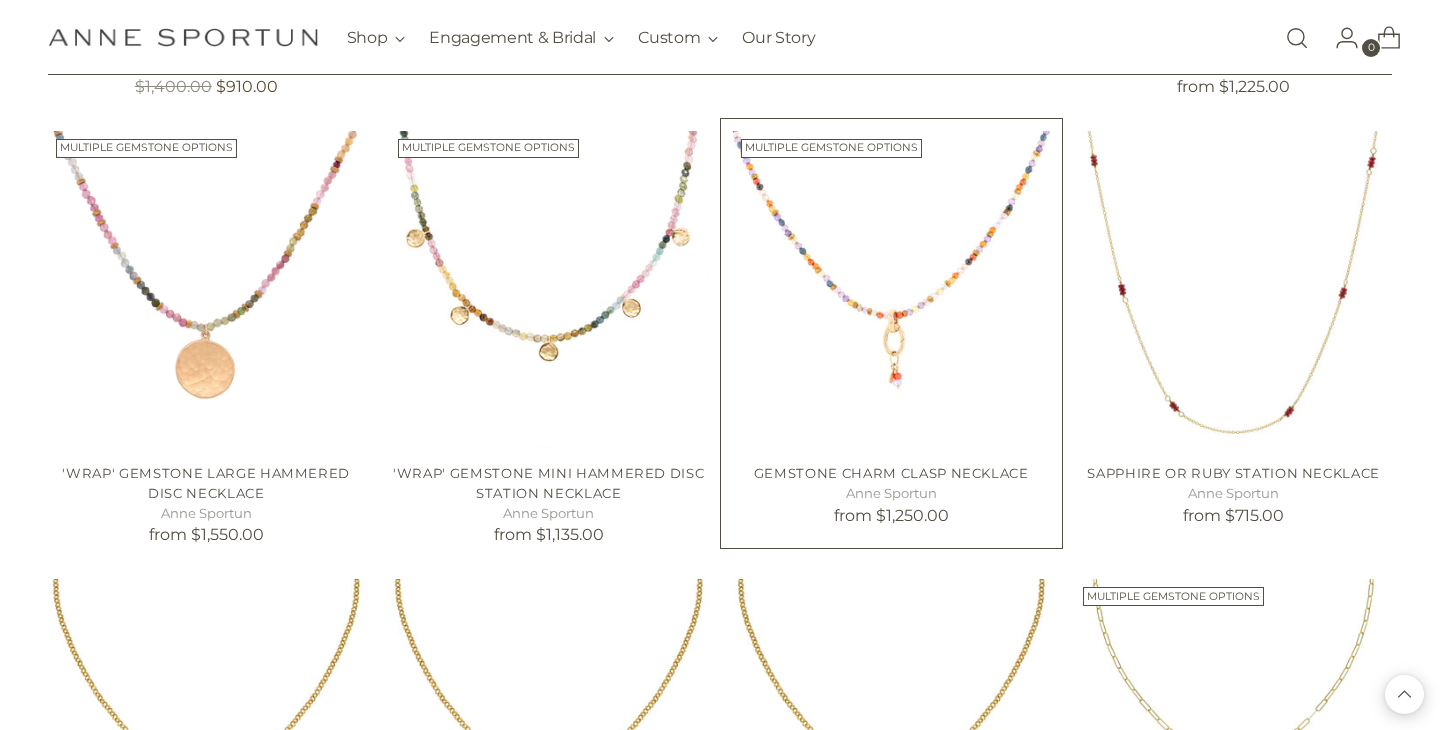 click at bounding box center (0, 0) 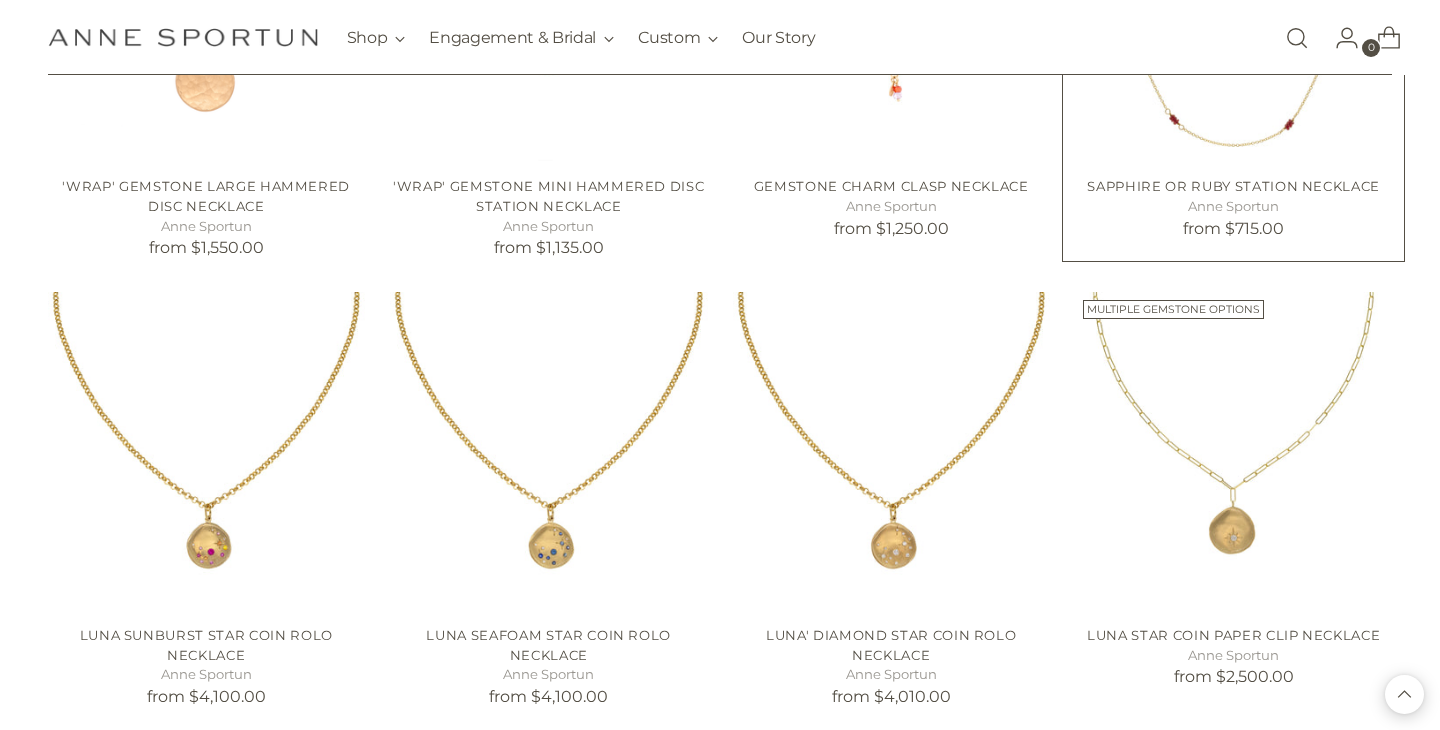 scroll, scrollTop: 8764, scrollLeft: 0, axis: vertical 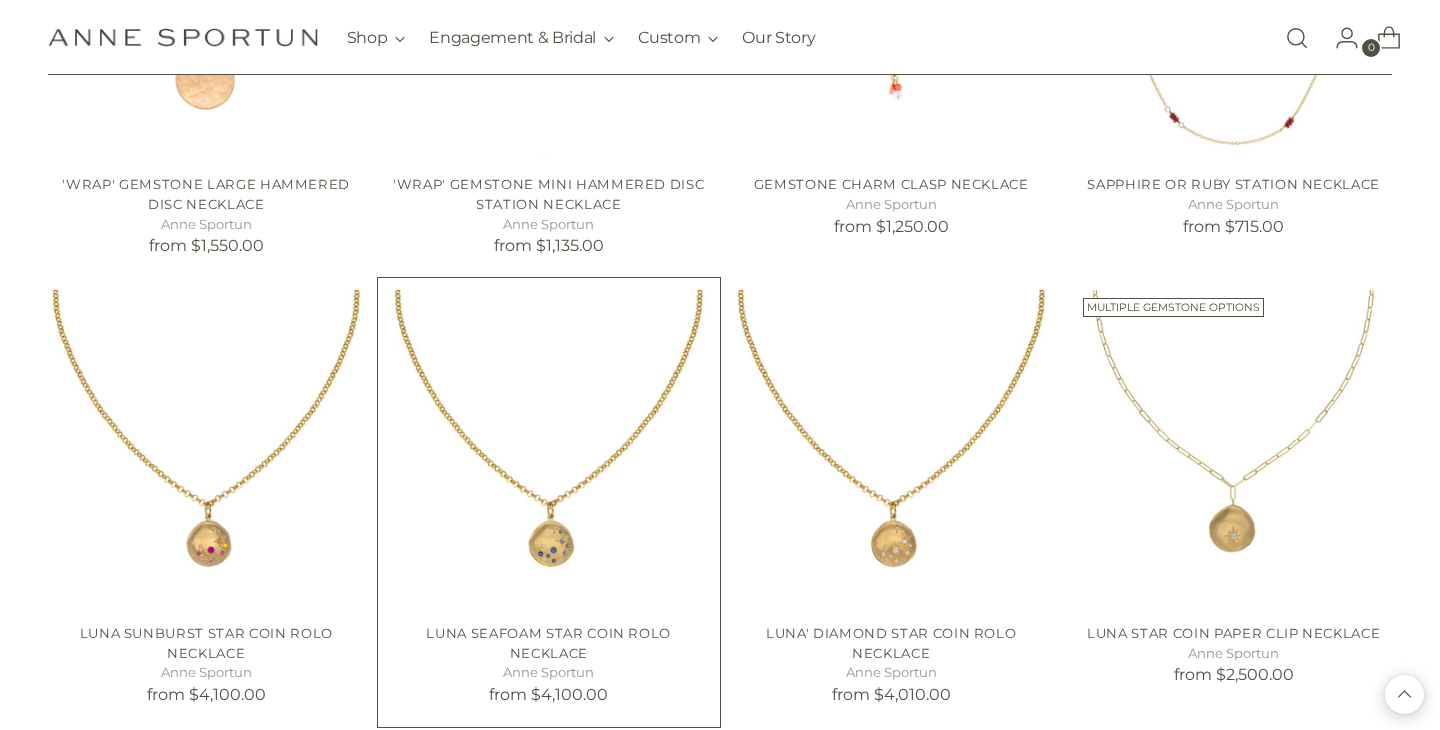 click at bounding box center (0, 0) 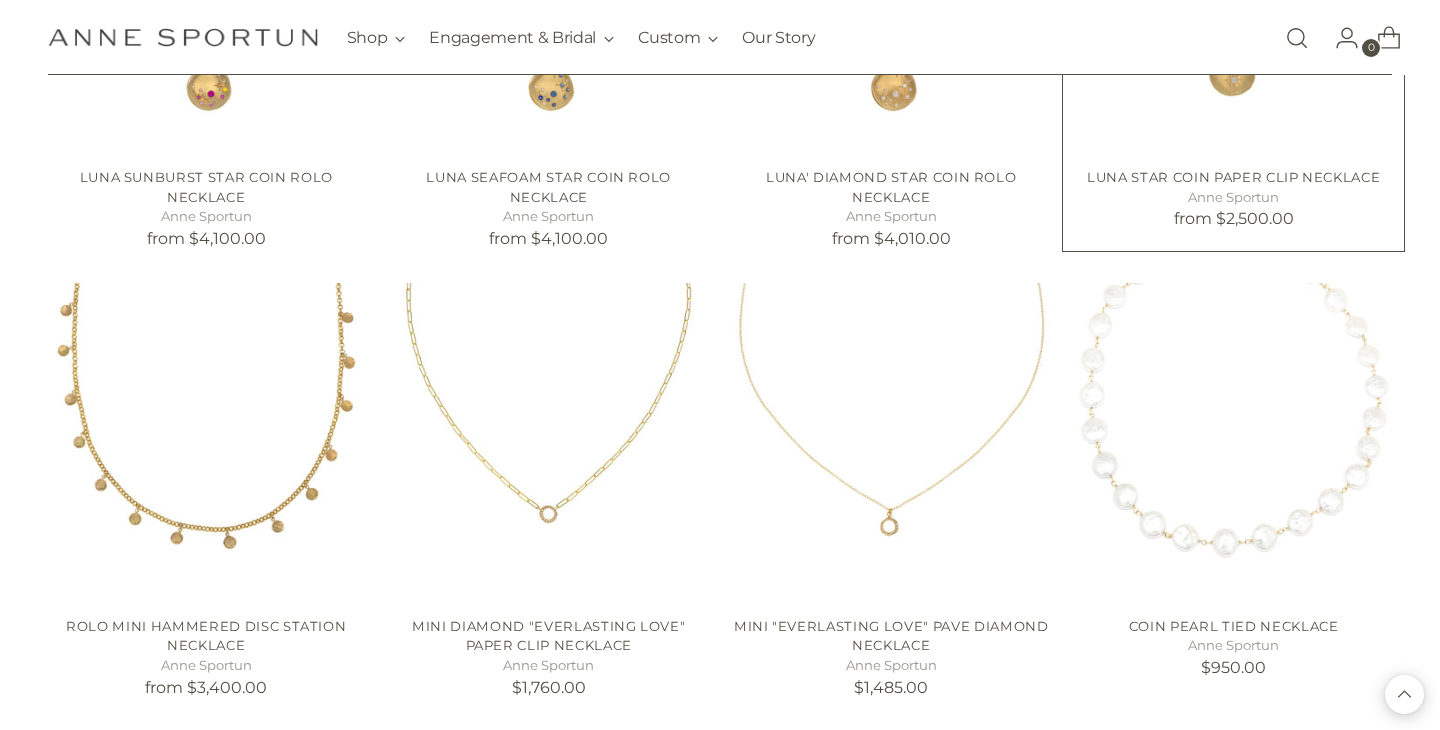 scroll, scrollTop: 9221, scrollLeft: 0, axis: vertical 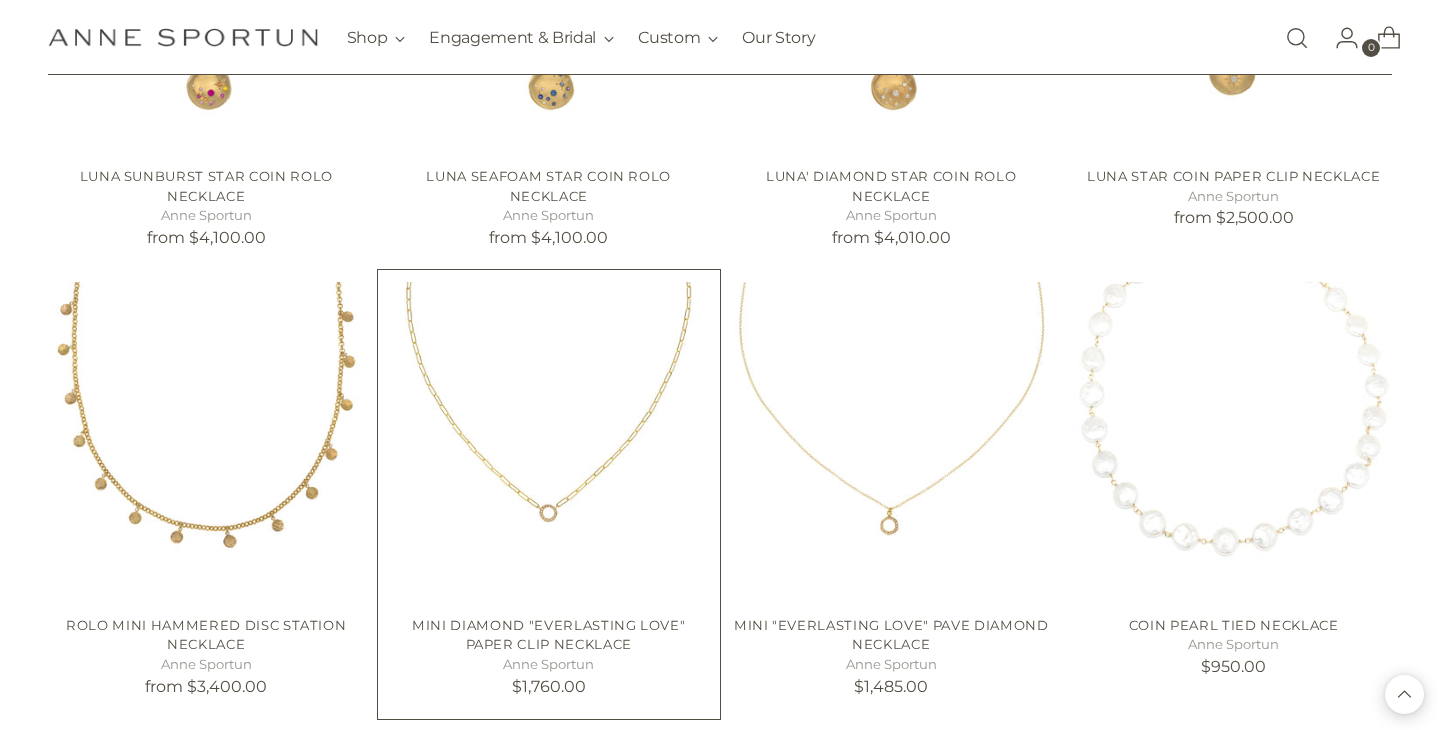 click at bounding box center [0, 0] 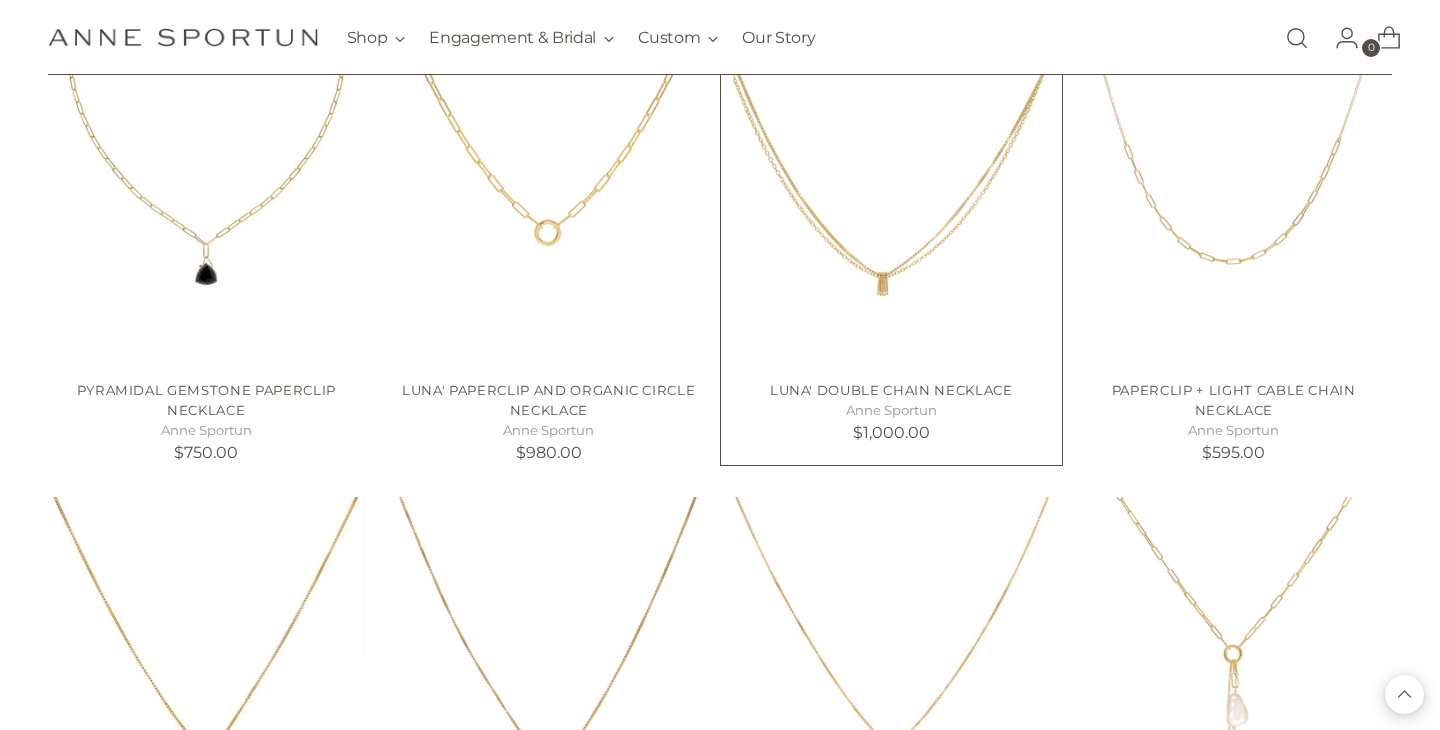 scroll, scrollTop: 10205, scrollLeft: 0, axis: vertical 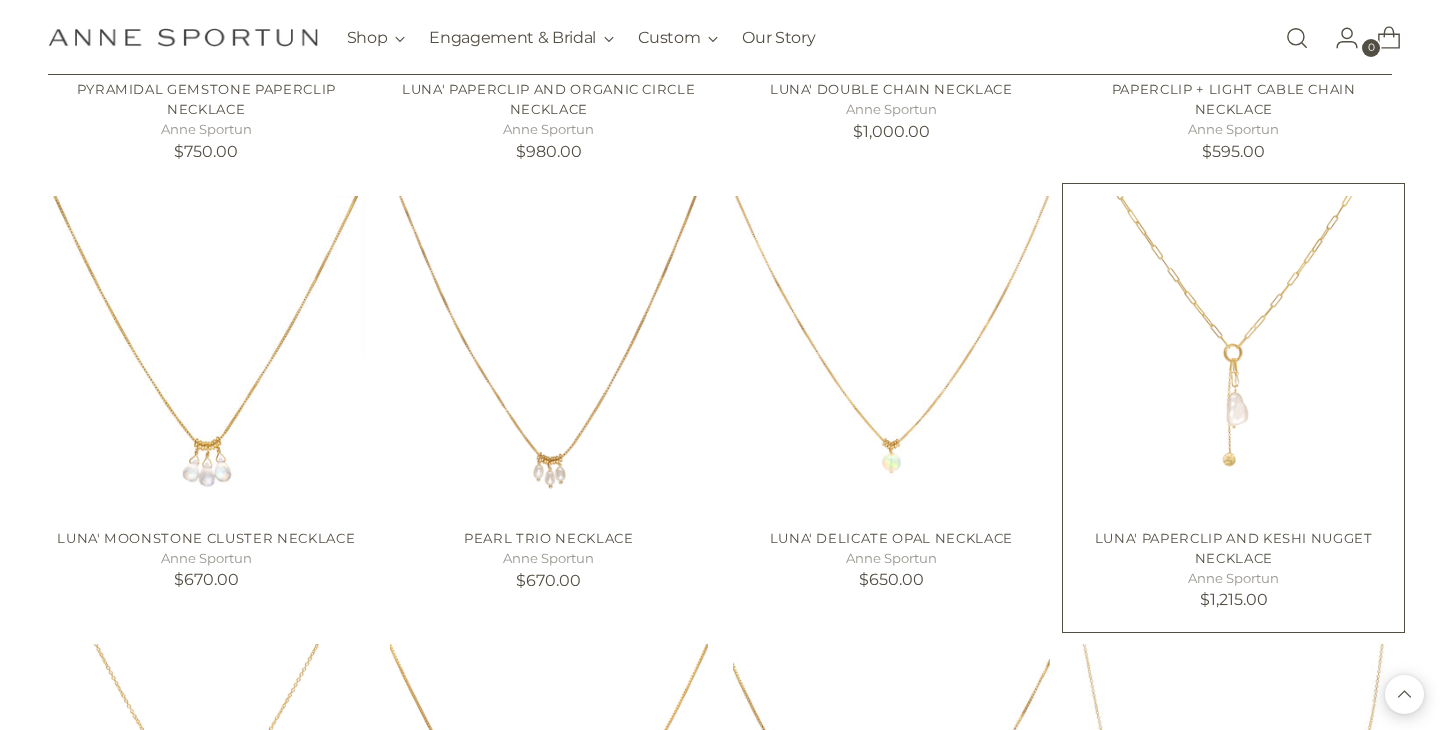 click at bounding box center [0, 0] 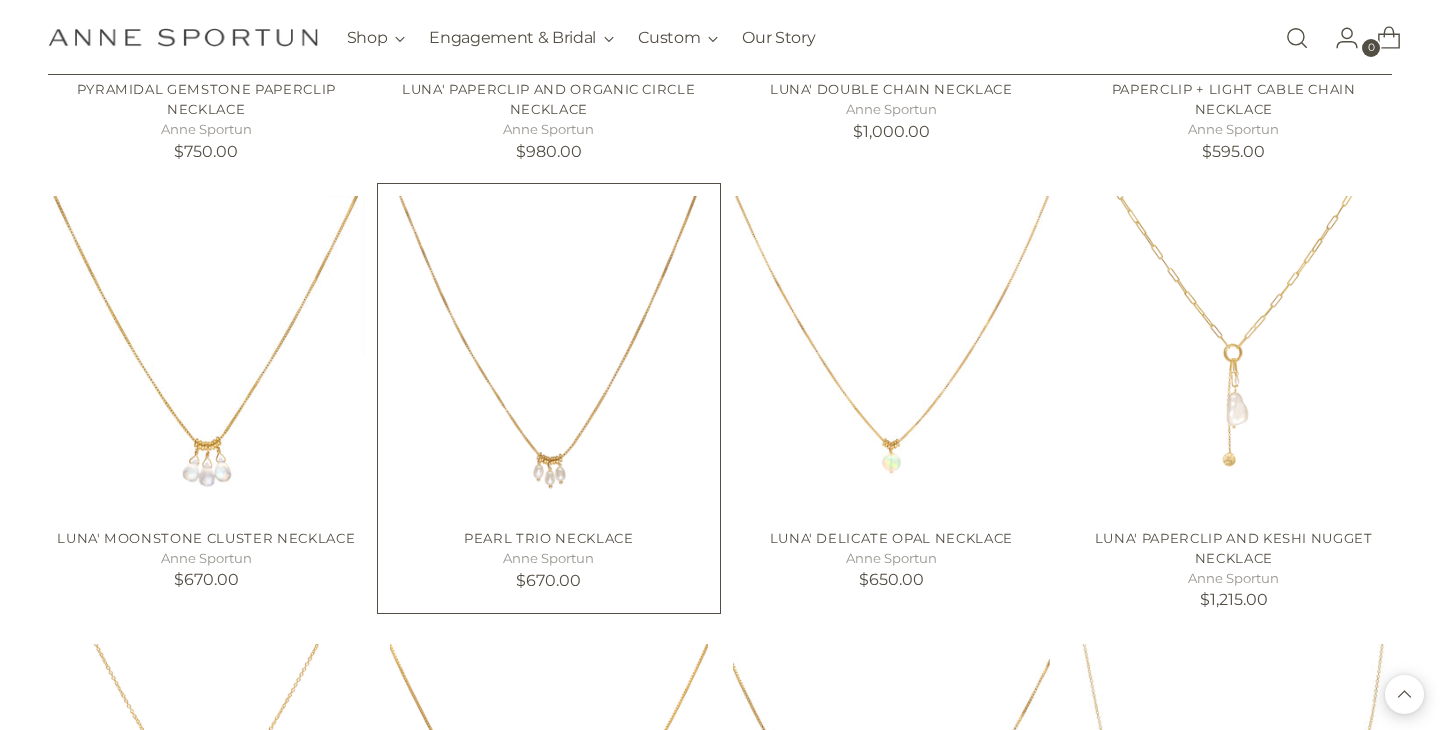click at bounding box center (0, 0) 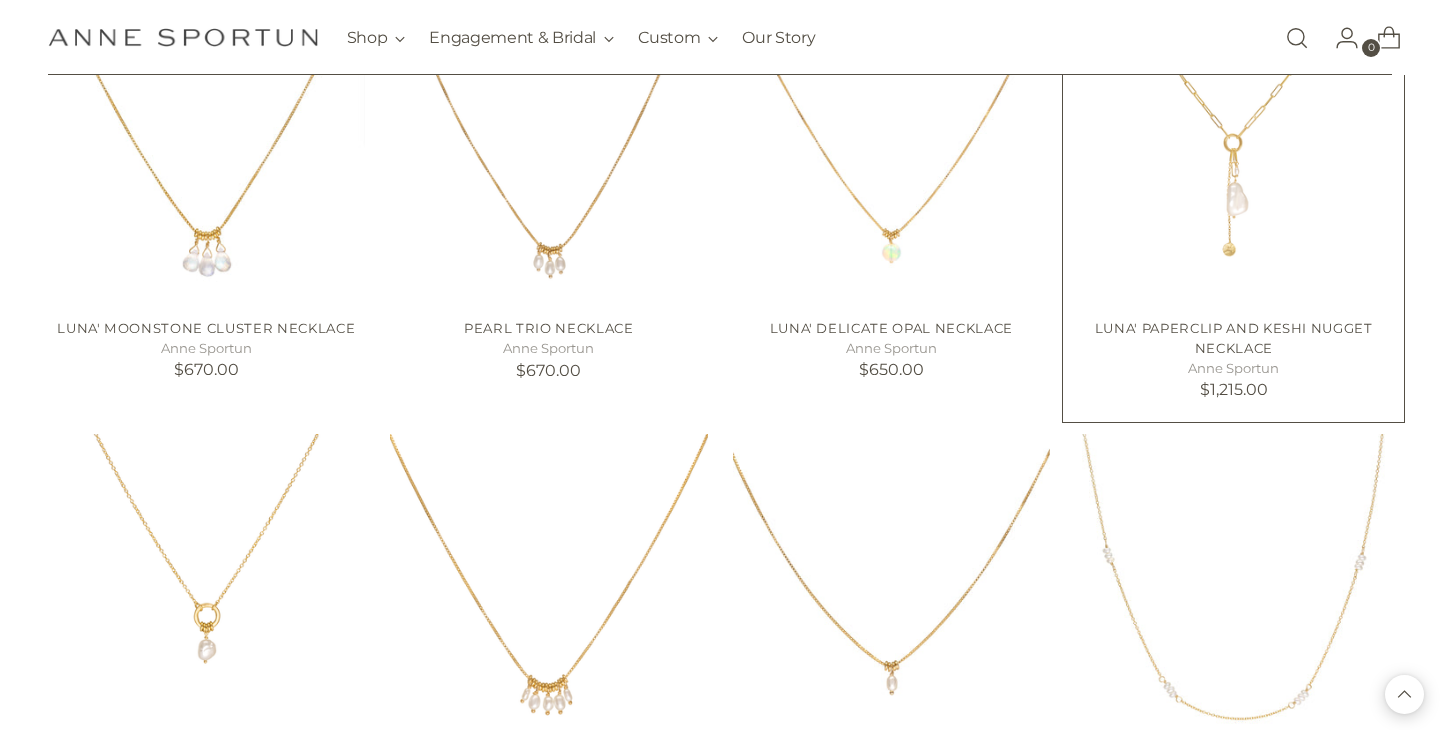 scroll, scrollTop: 10628, scrollLeft: 0, axis: vertical 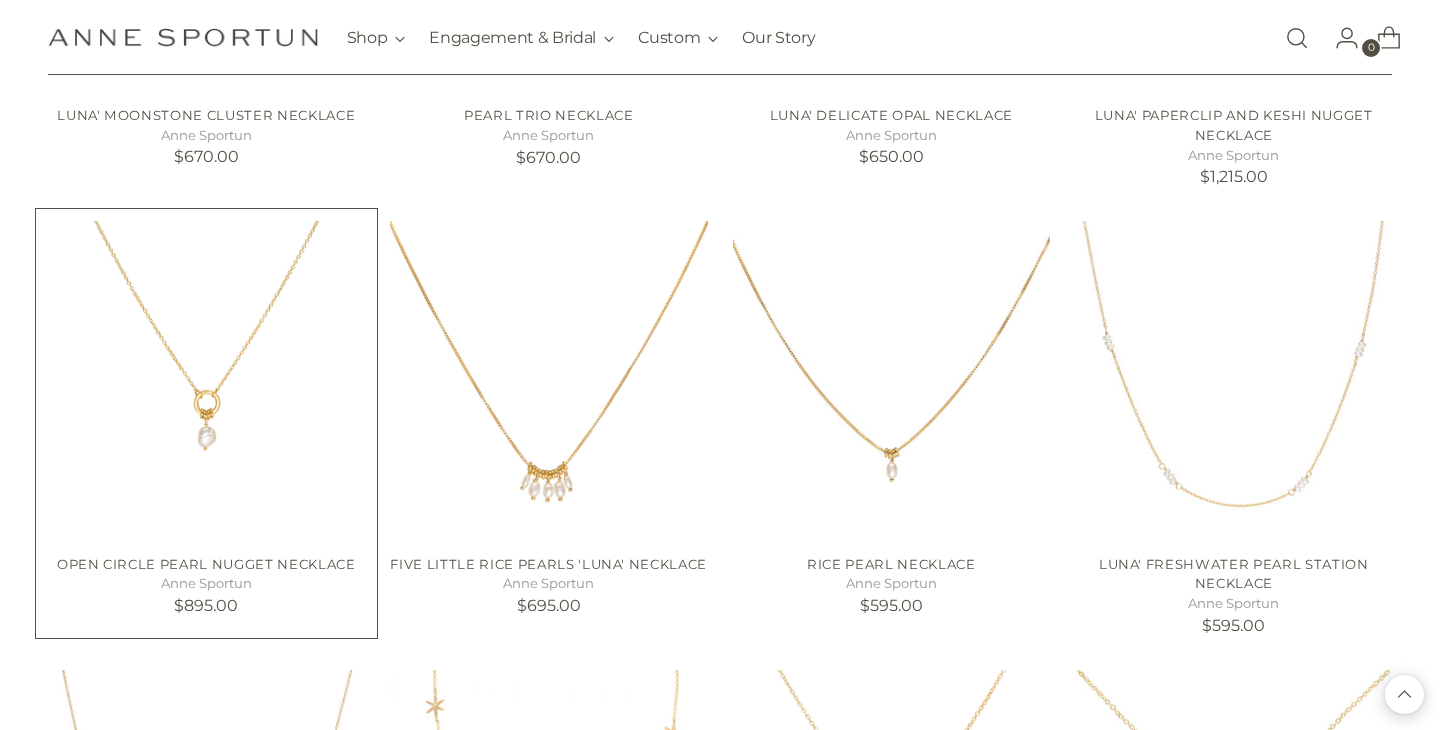 click at bounding box center (0, 0) 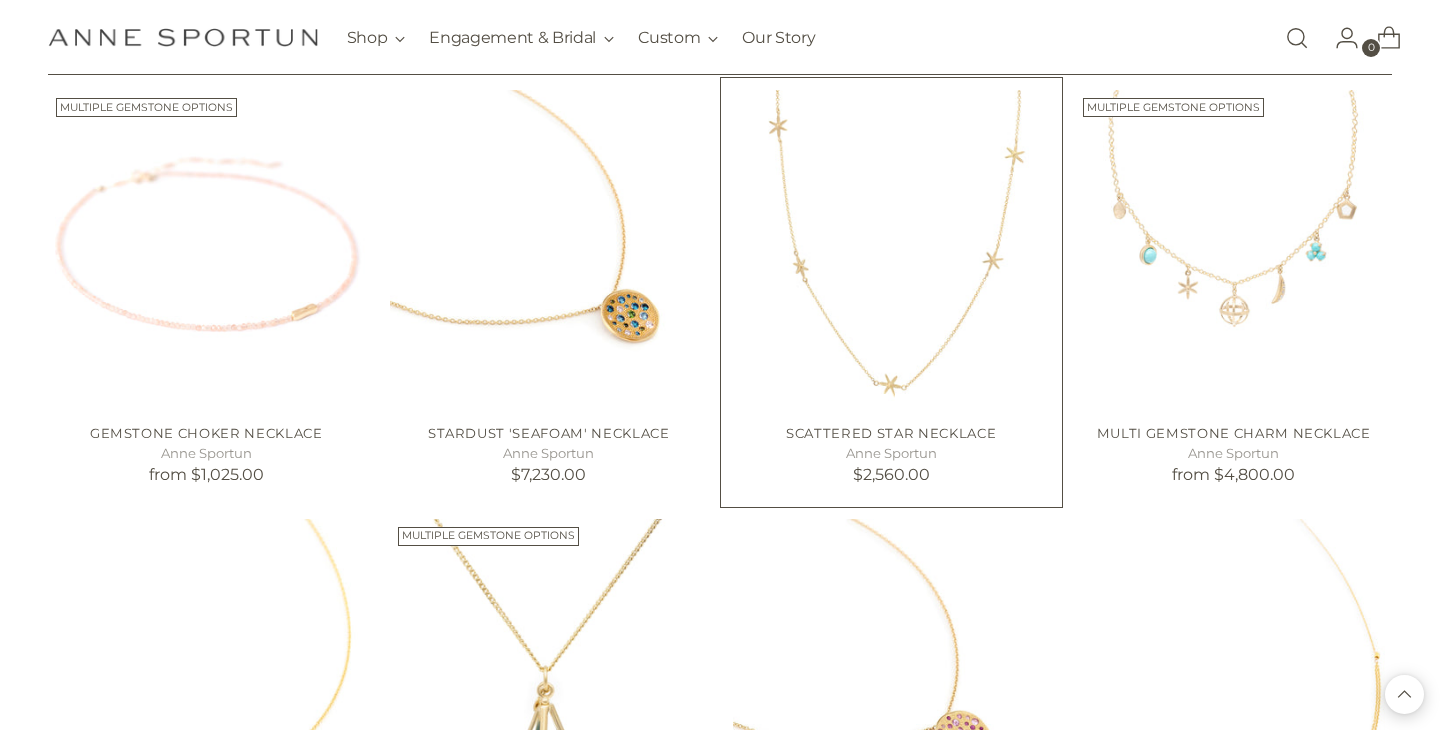 scroll, scrollTop: 12404, scrollLeft: 0, axis: vertical 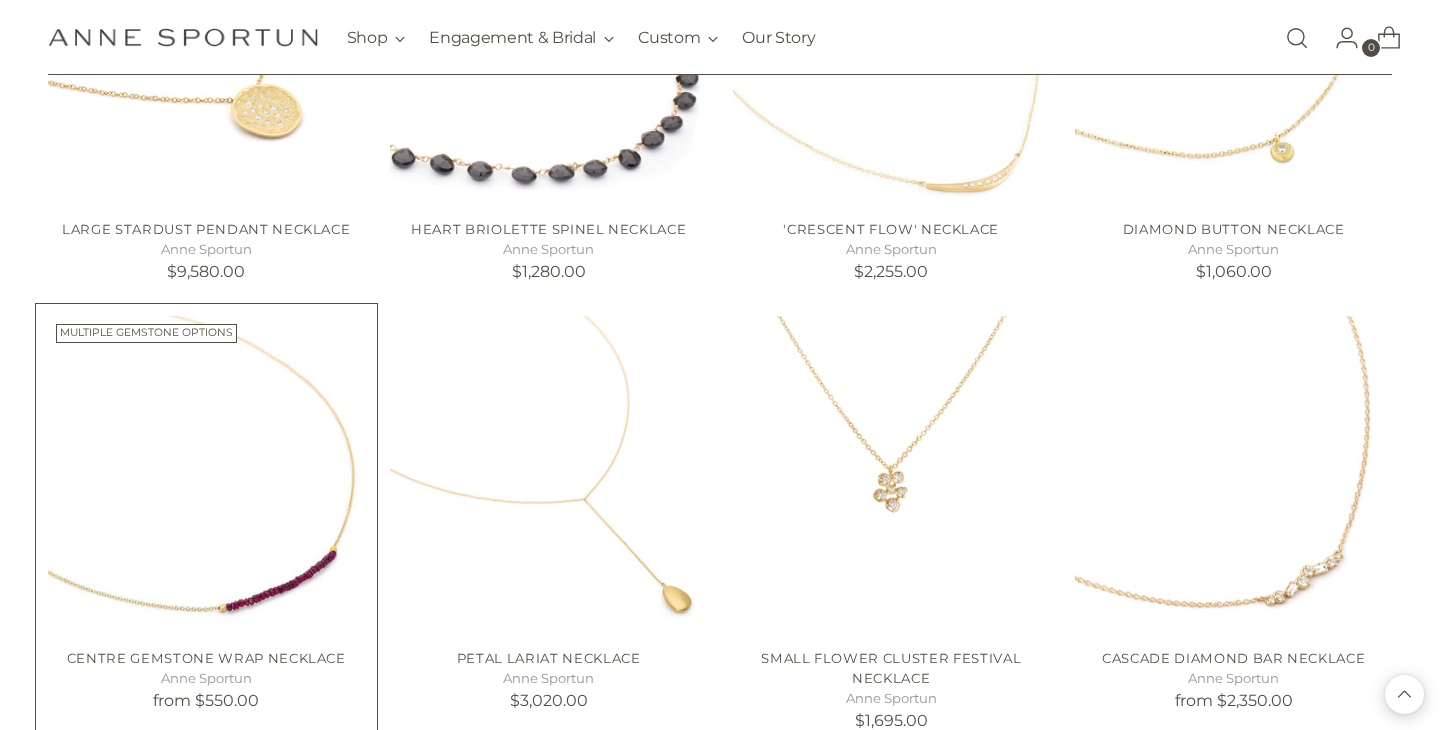click at bounding box center [0, 0] 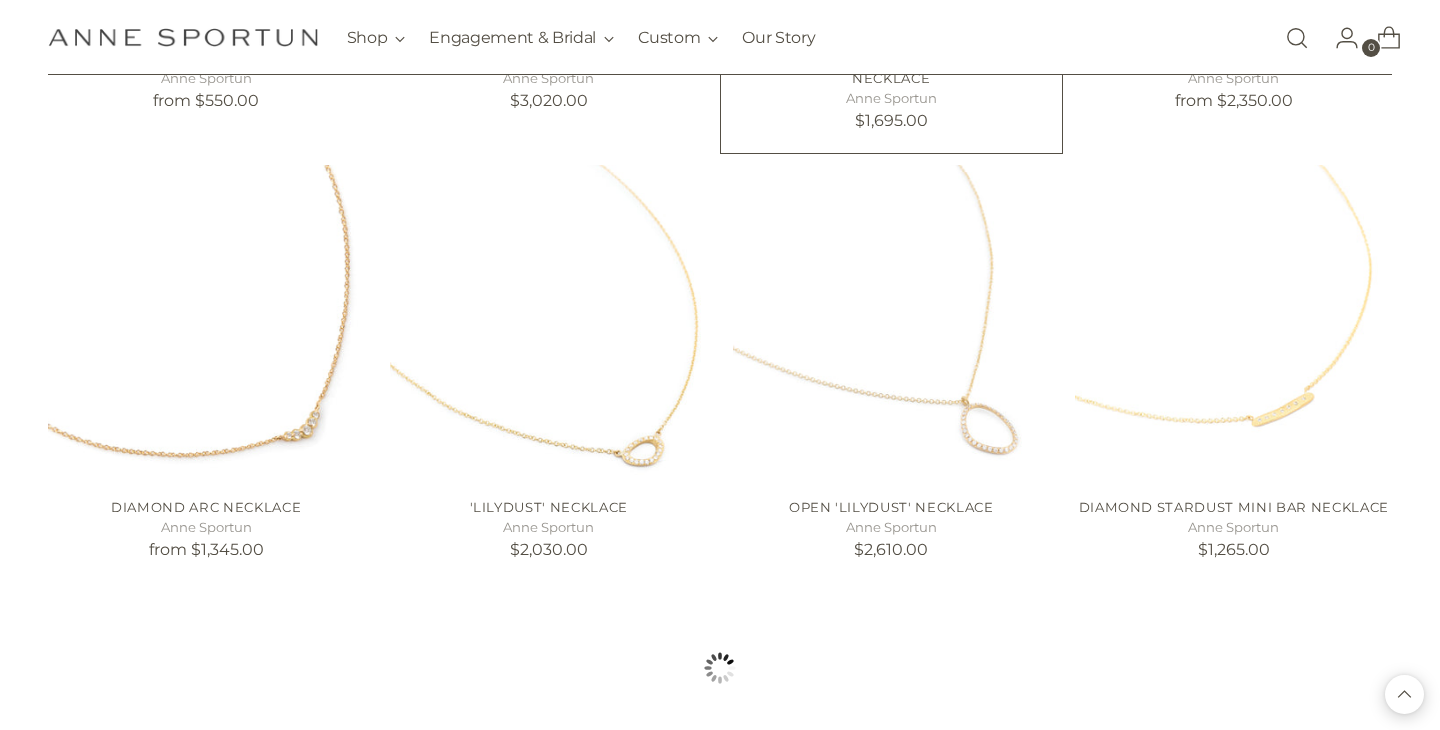 scroll, scrollTop: 14242, scrollLeft: 0, axis: vertical 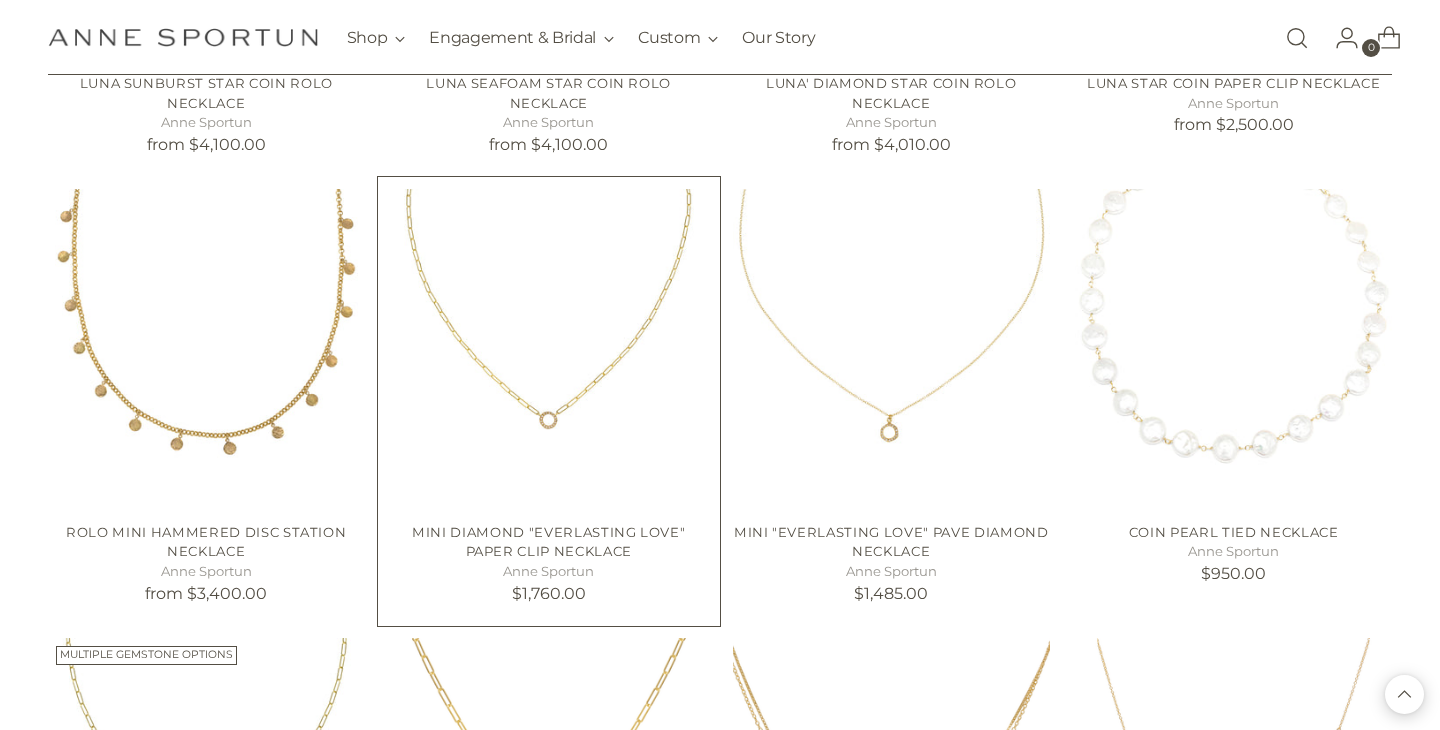 click at bounding box center [0, 0] 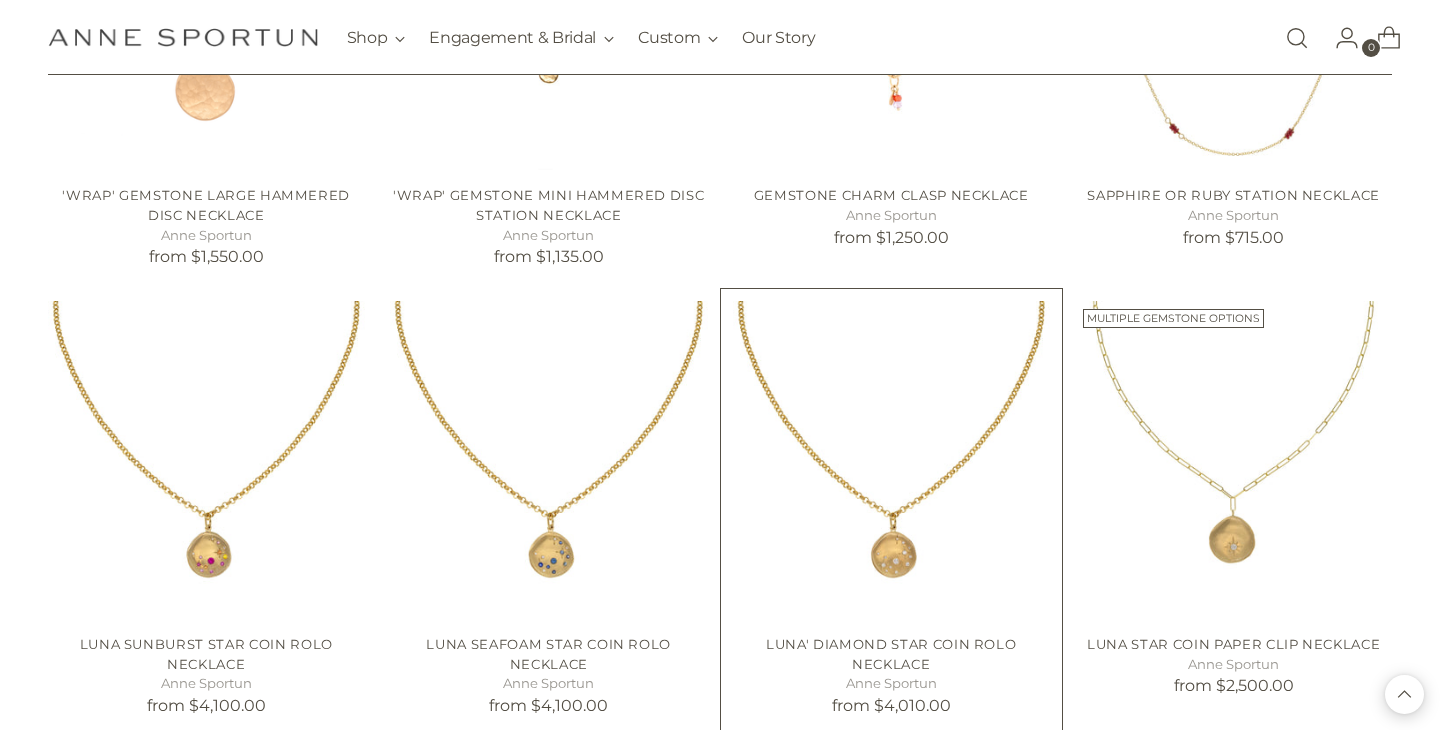 scroll, scrollTop: 8760, scrollLeft: 0, axis: vertical 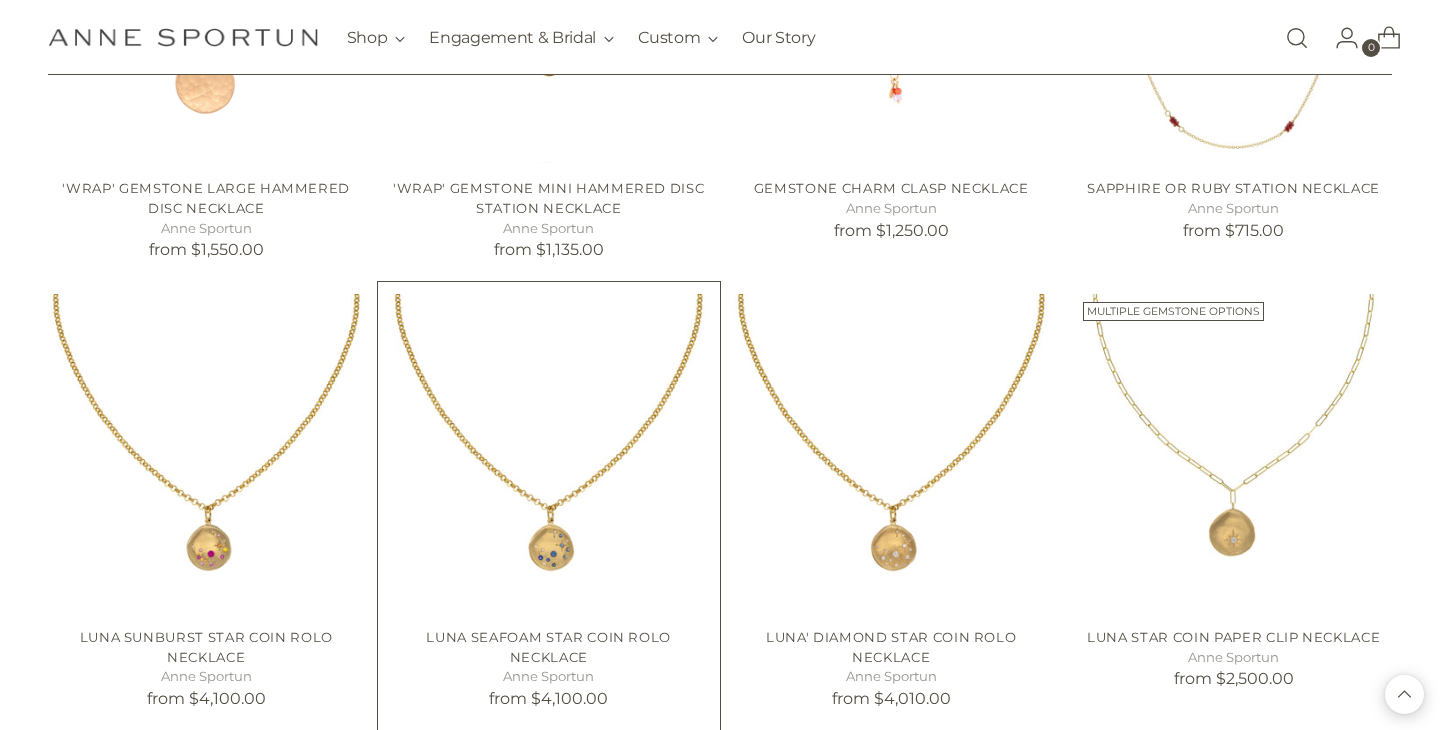 click at bounding box center (0, 0) 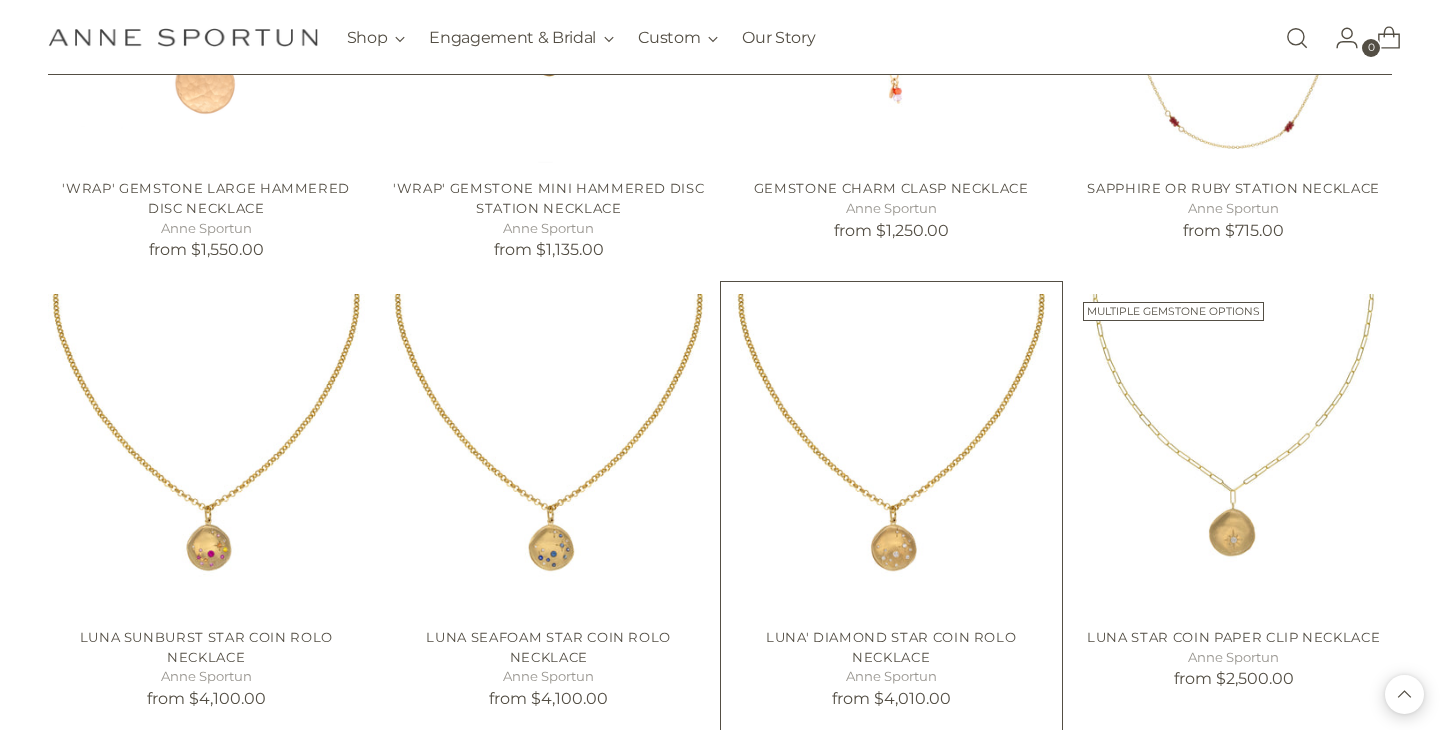 click at bounding box center [0, 0] 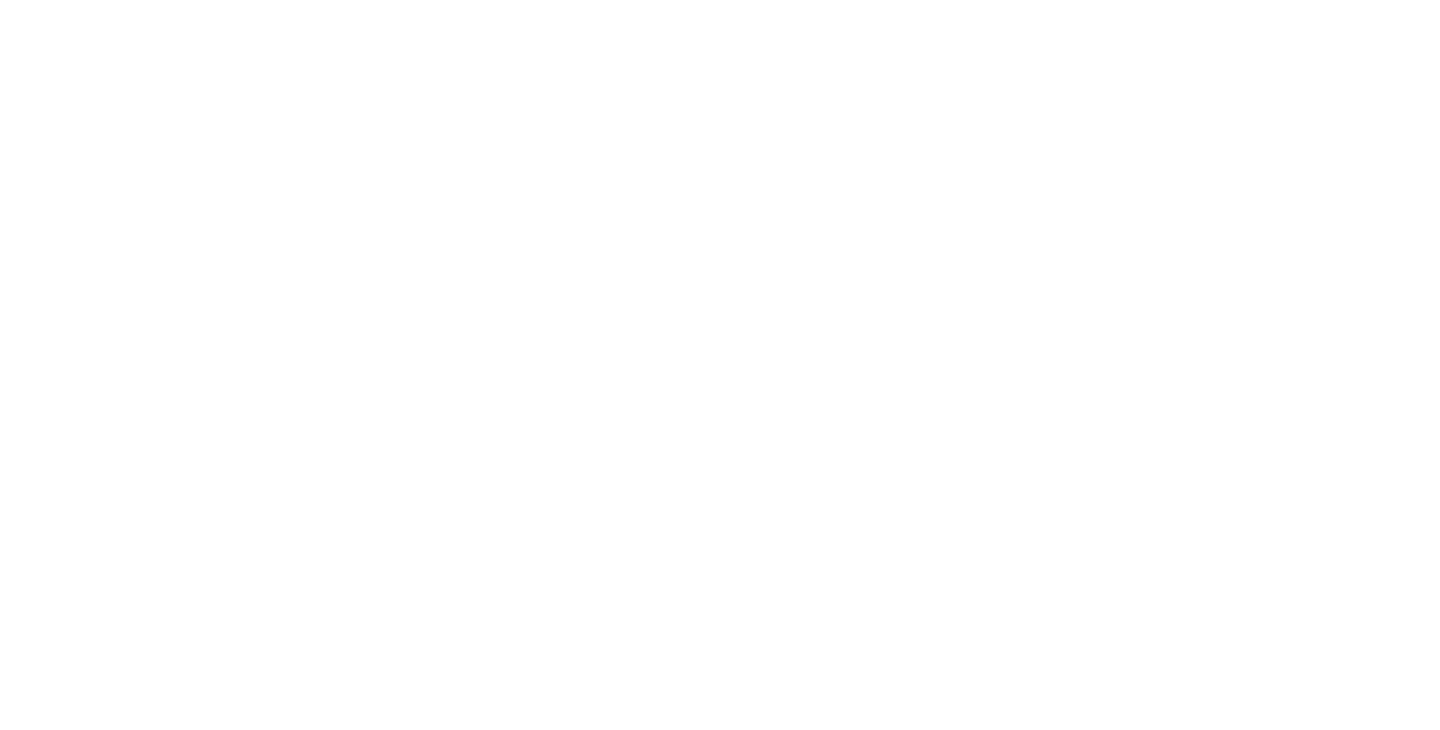 scroll, scrollTop: 0, scrollLeft: 0, axis: both 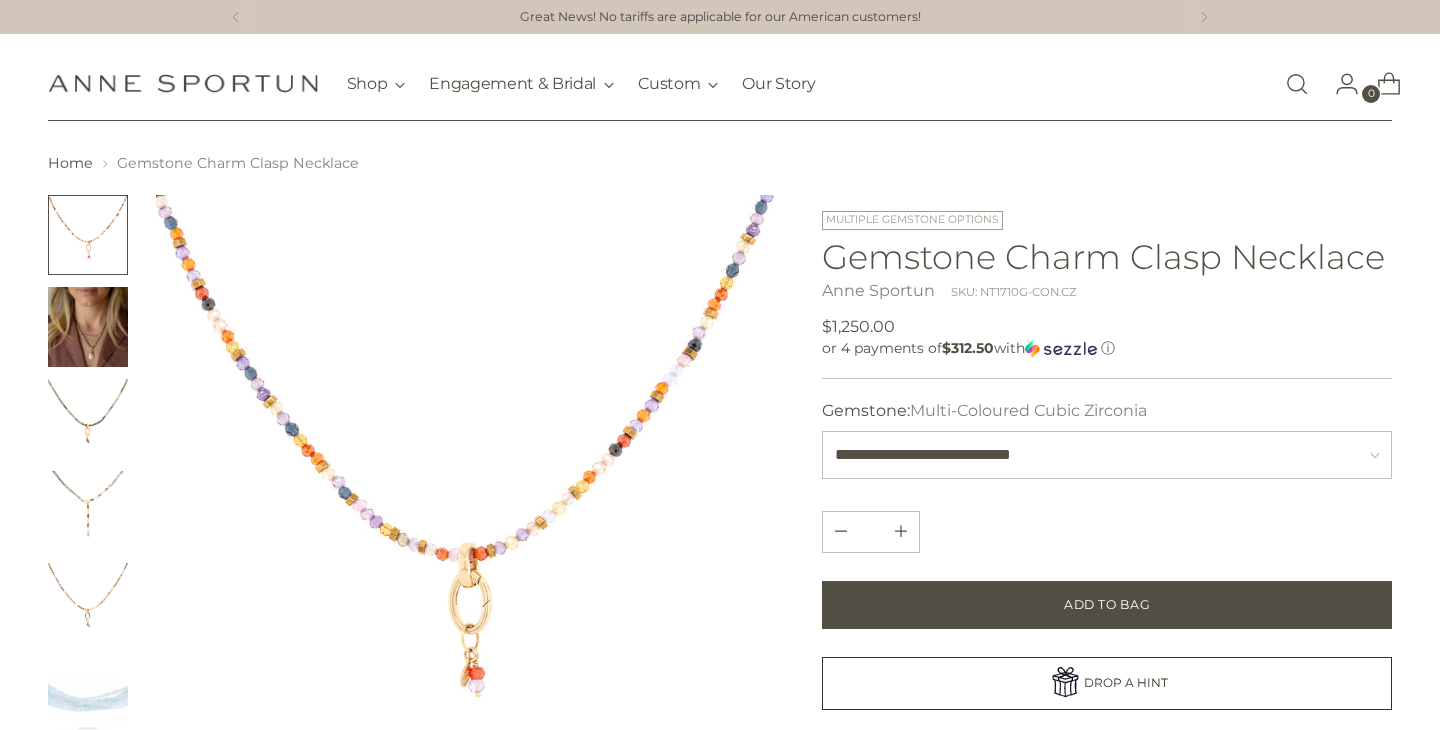 click at bounding box center (88, 327) 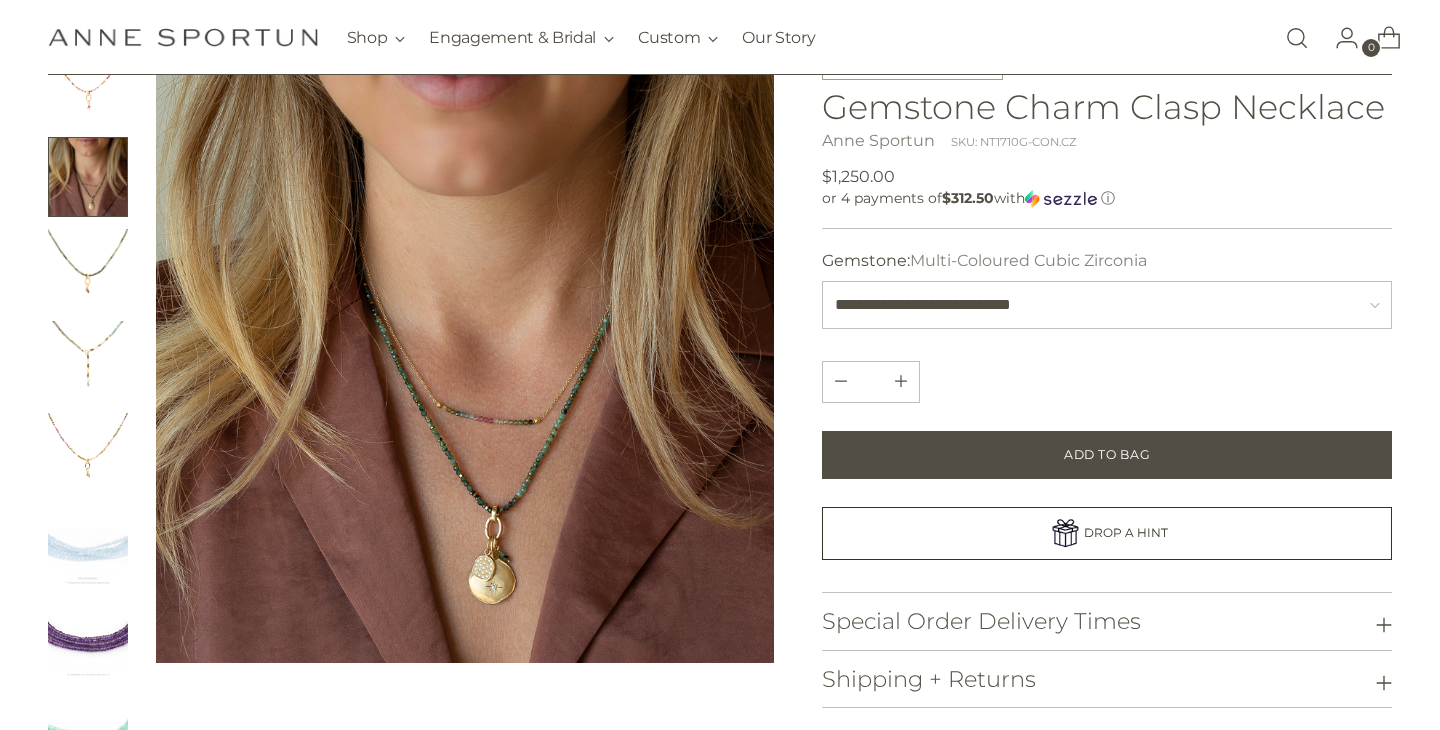 scroll, scrollTop: 160, scrollLeft: 0, axis: vertical 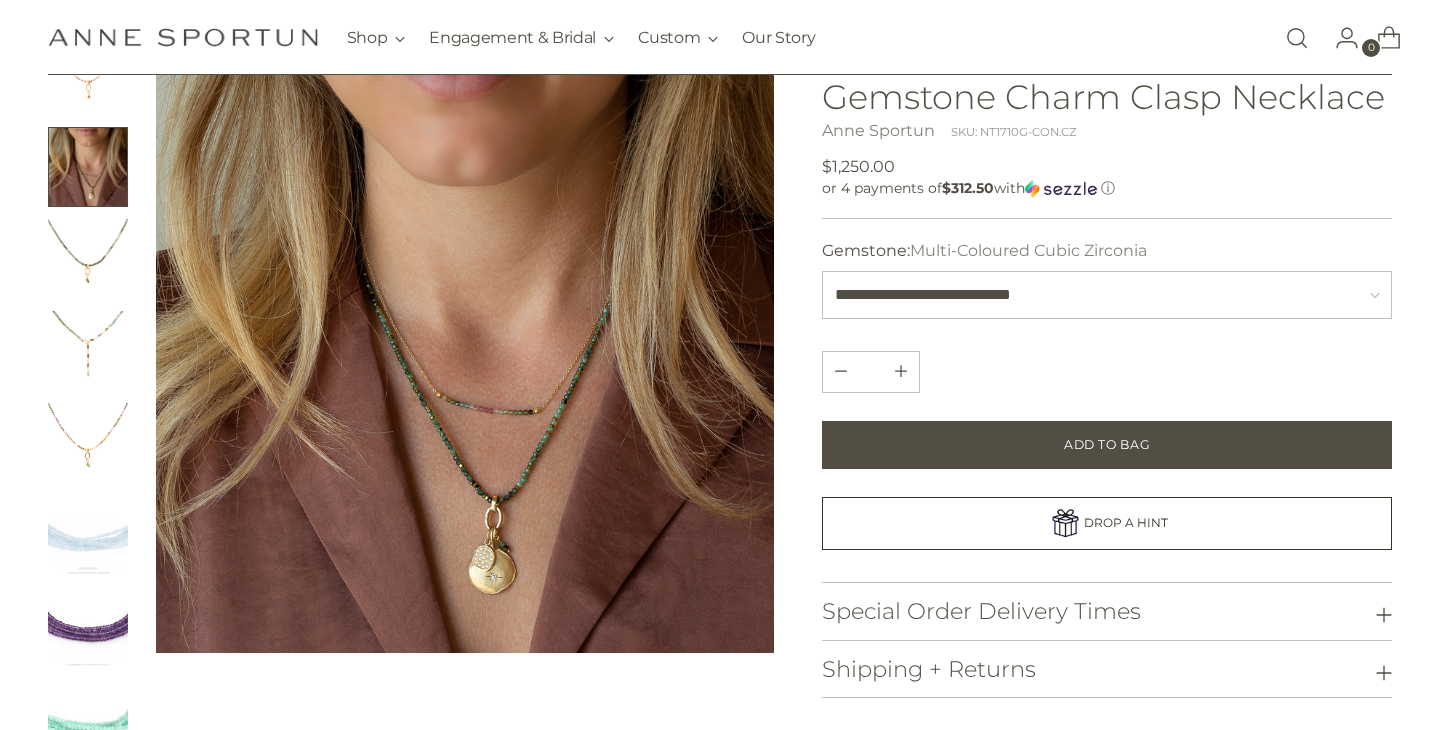 click at bounding box center [88, 259] 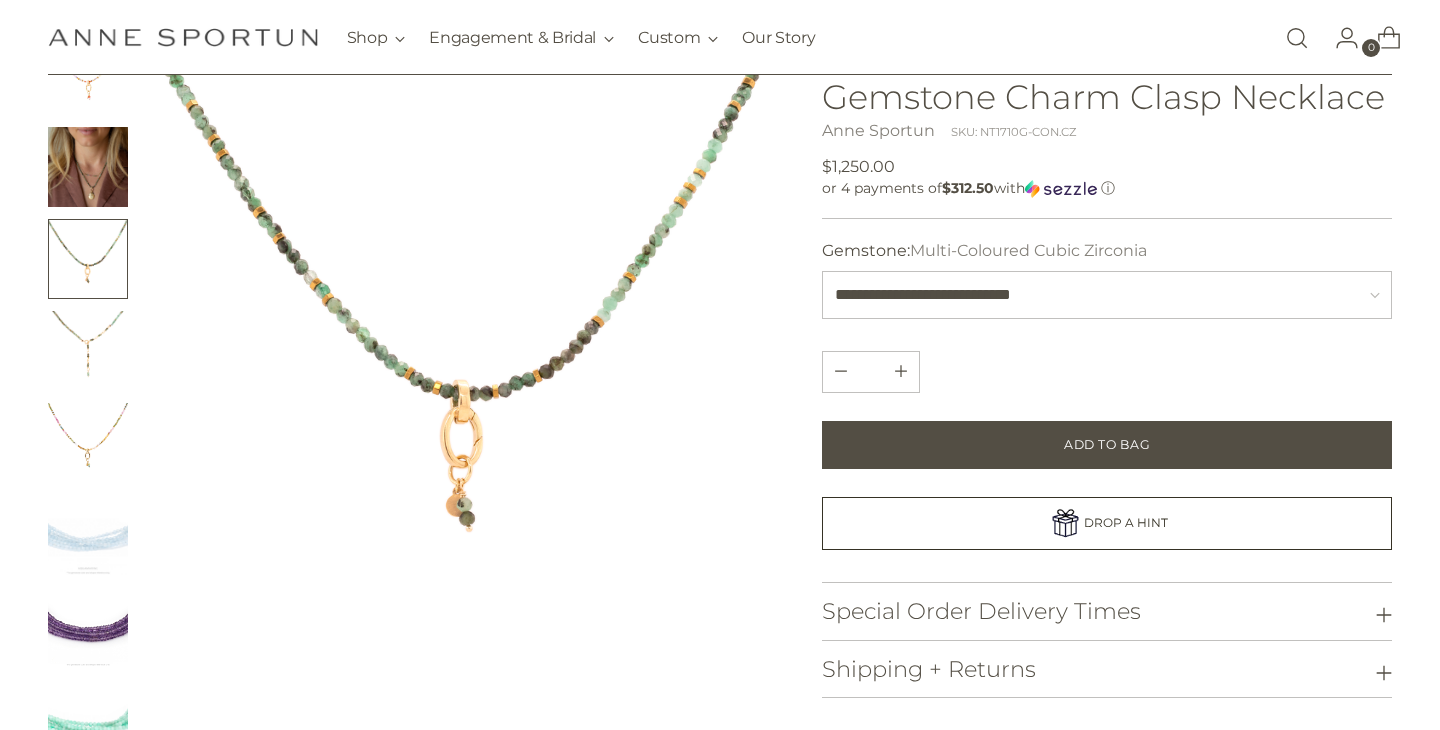 click at bounding box center [88, 351] 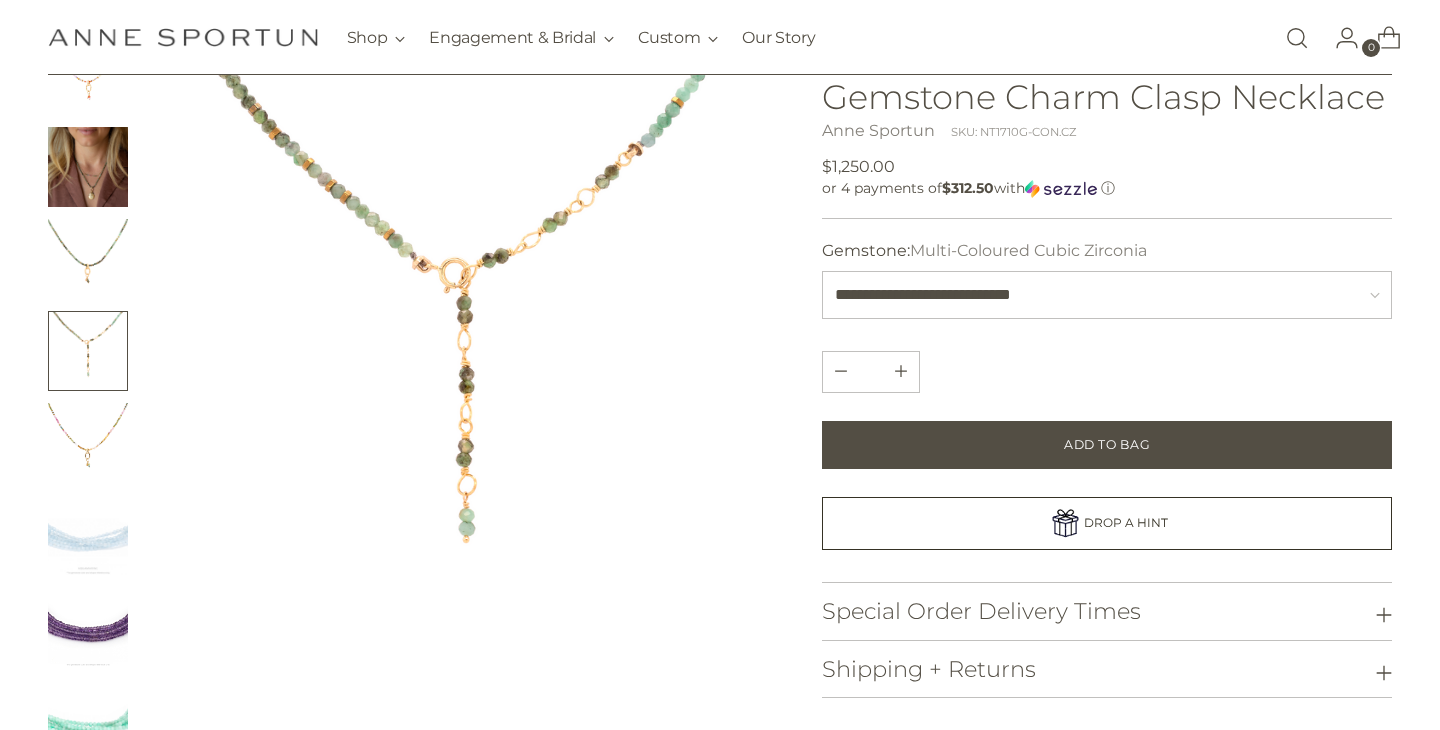 click at bounding box center (88, 443) 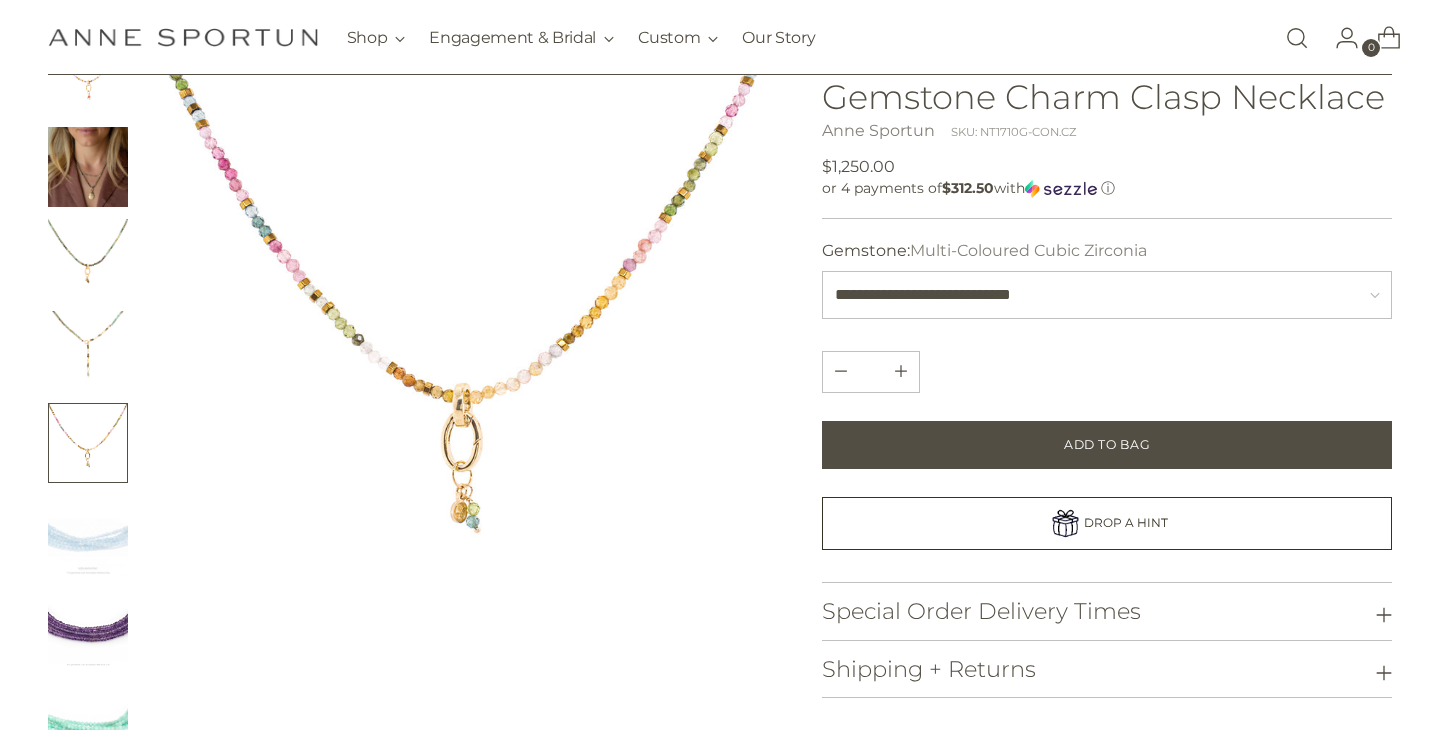 click at bounding box center [88, 535] 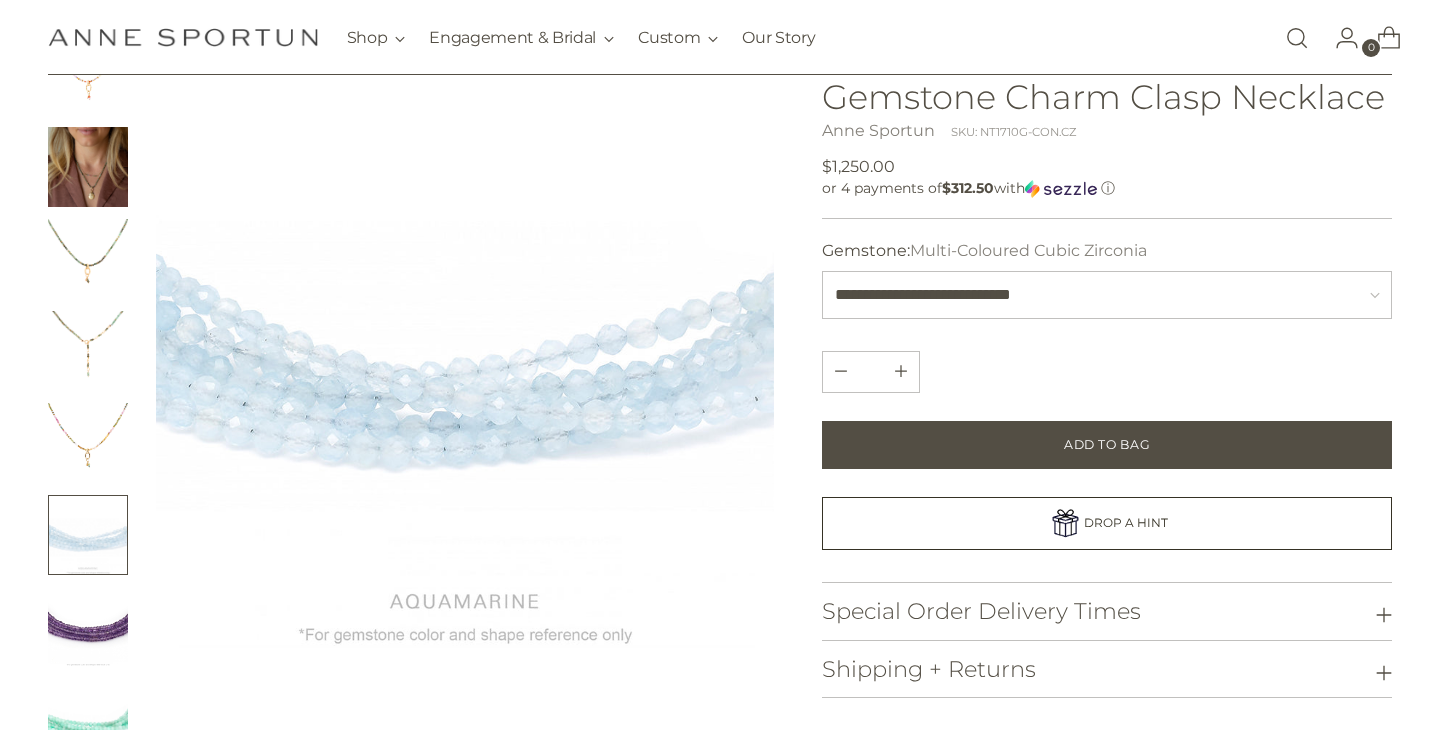 click at bounding box center (88, 627) 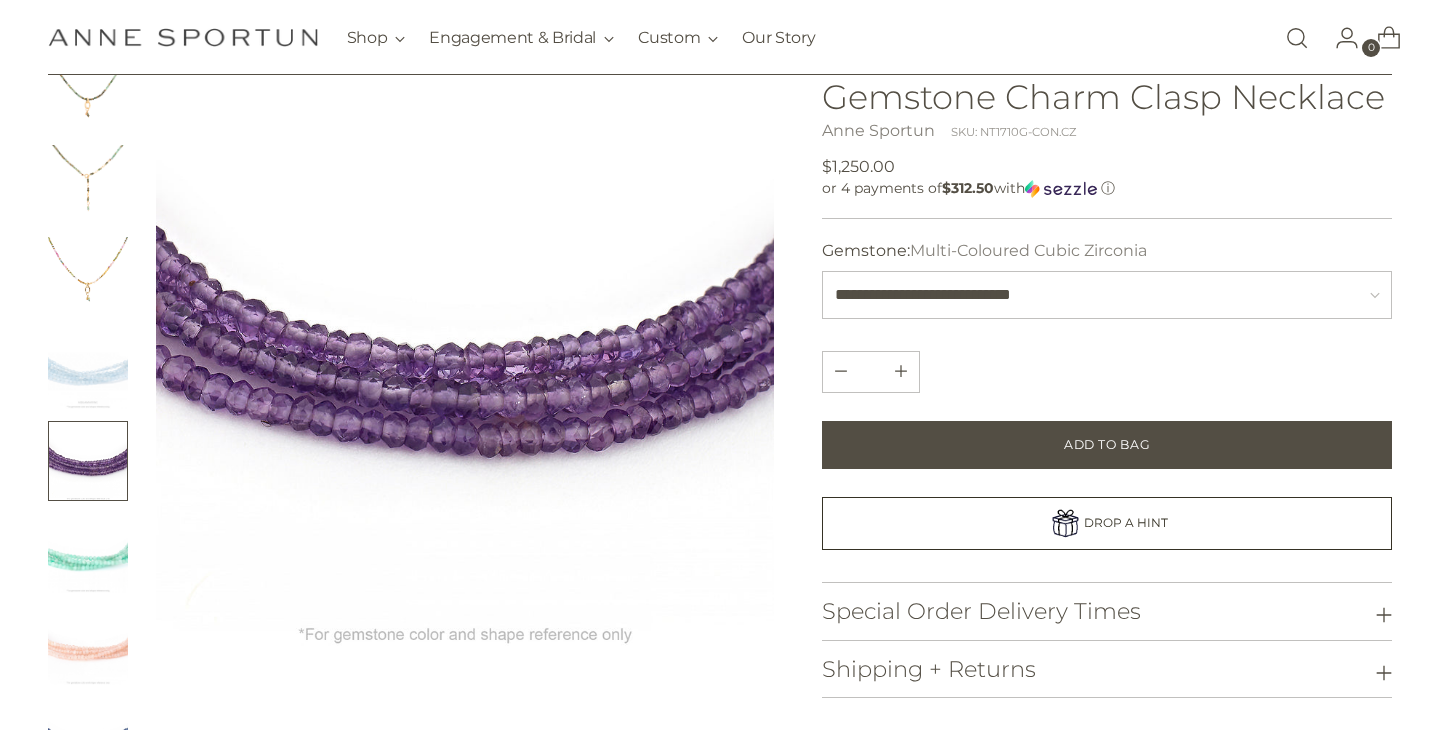 scroll, scrollTop: 177, scrollLeft: 0, axis: vertical 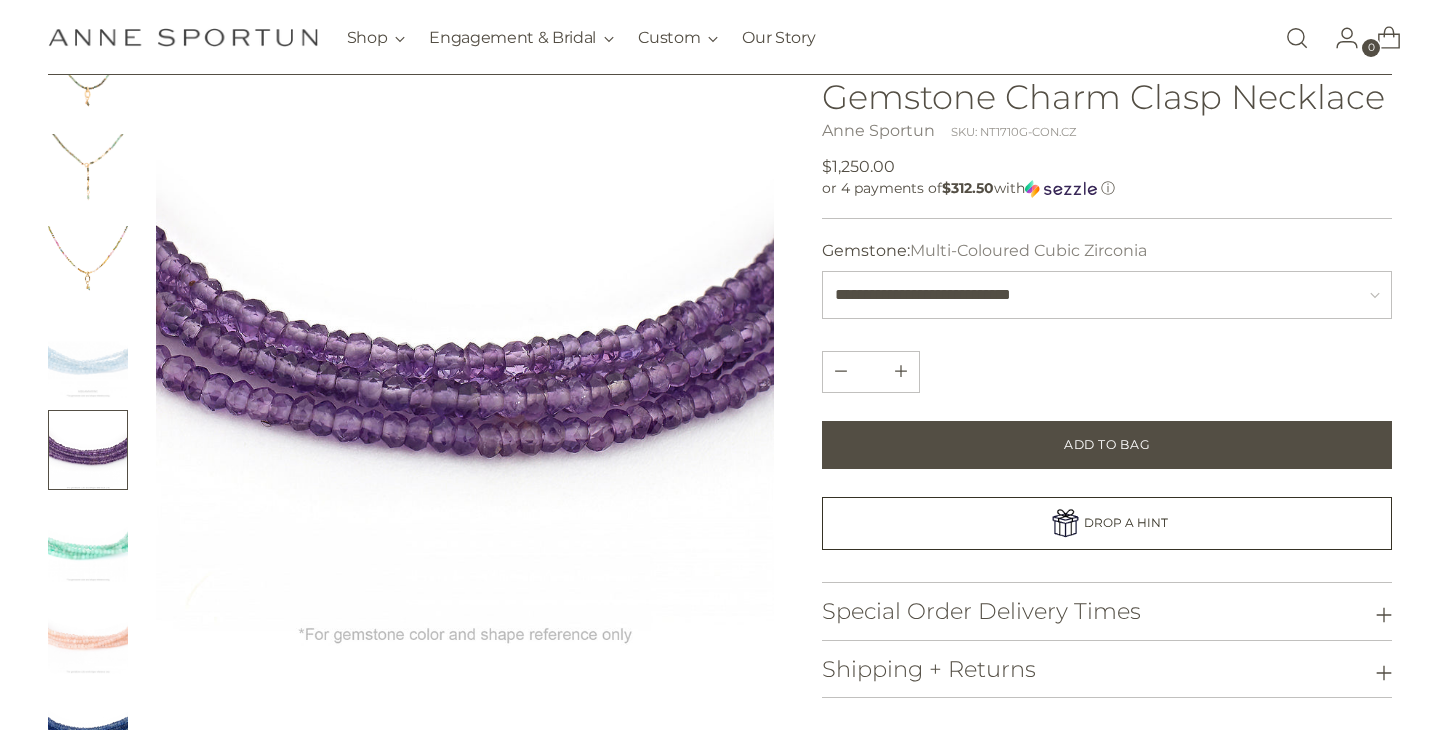 click at bounding box center (88, 542) 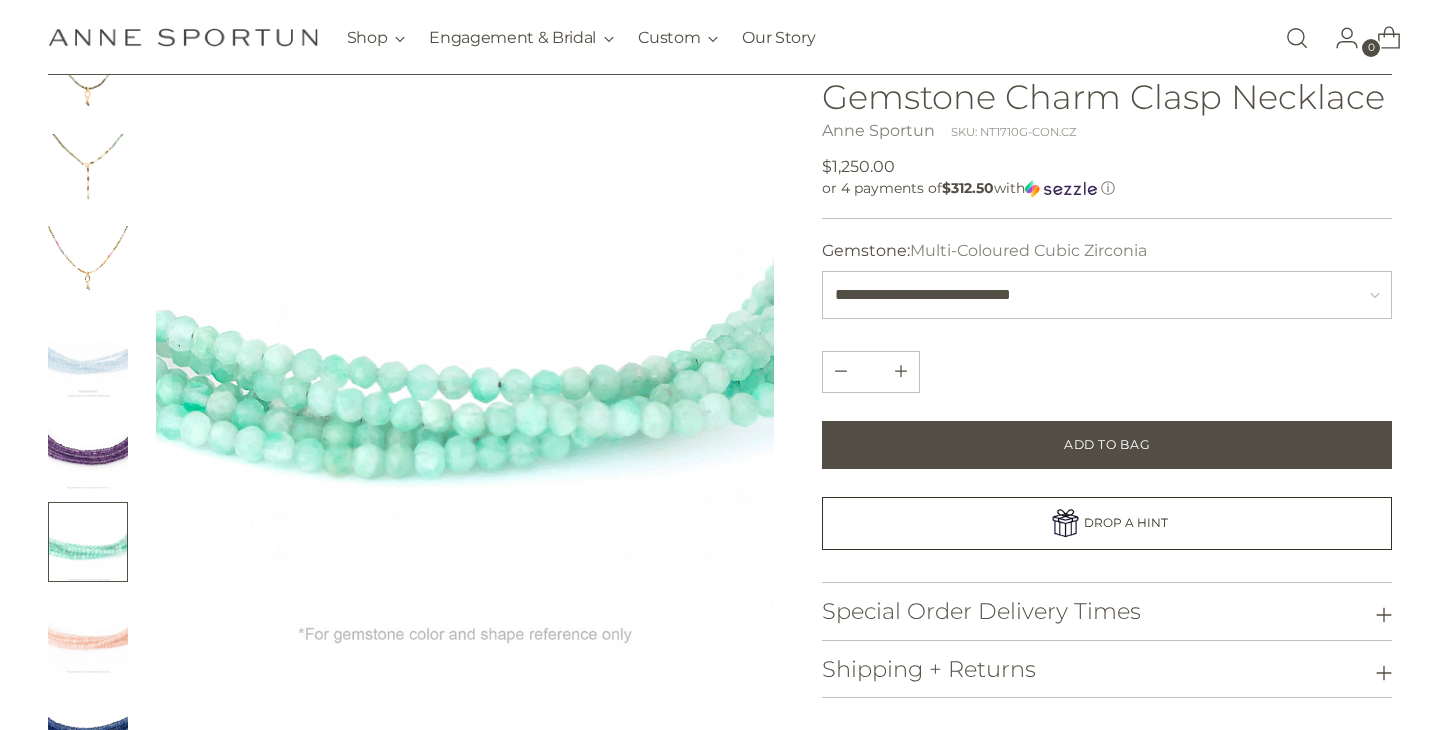 click at bounding box center [88, 634] 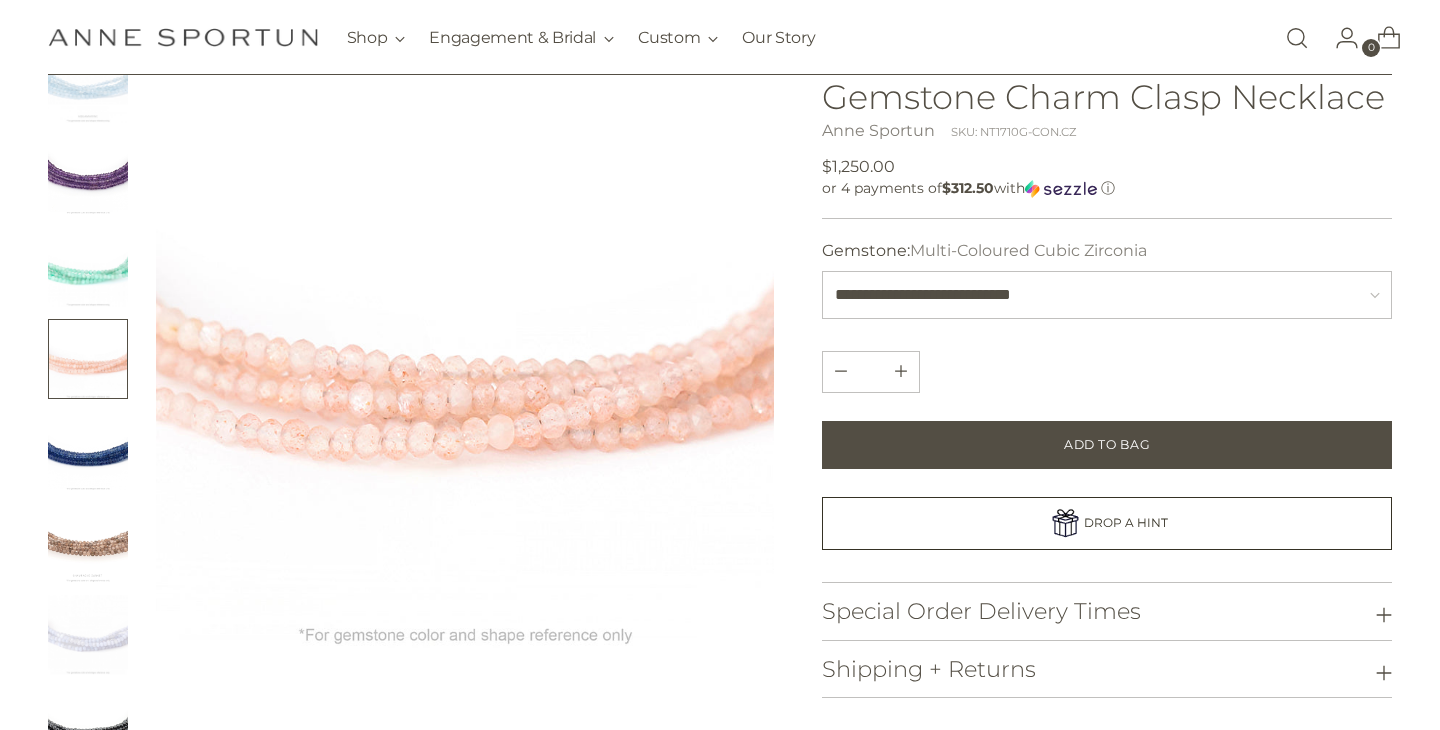 scroll, scrollTop: 461, scrollLeft: 0, axis: vertical 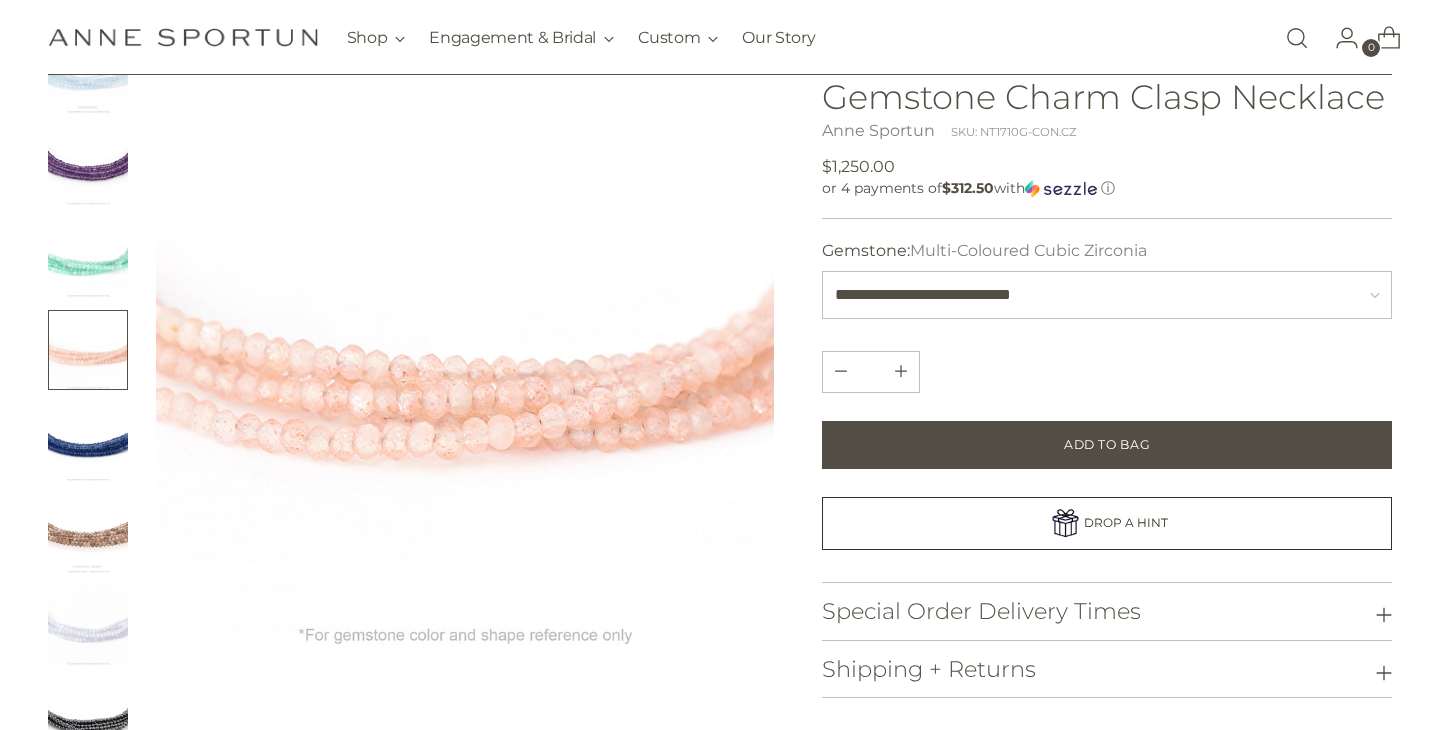 click at bounding box center [88, 442] 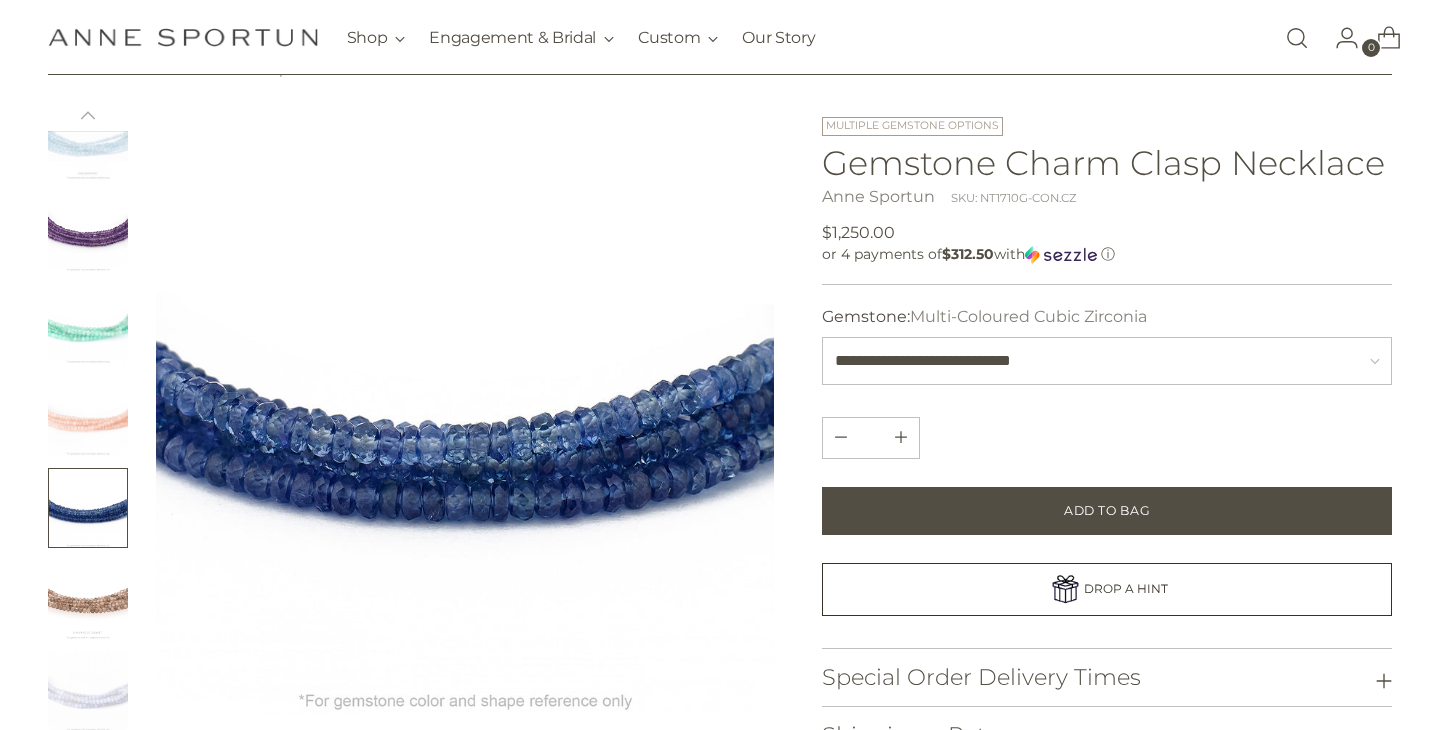 scroll, scrollTop: 181, scrollLeft: 0, axis: vertical 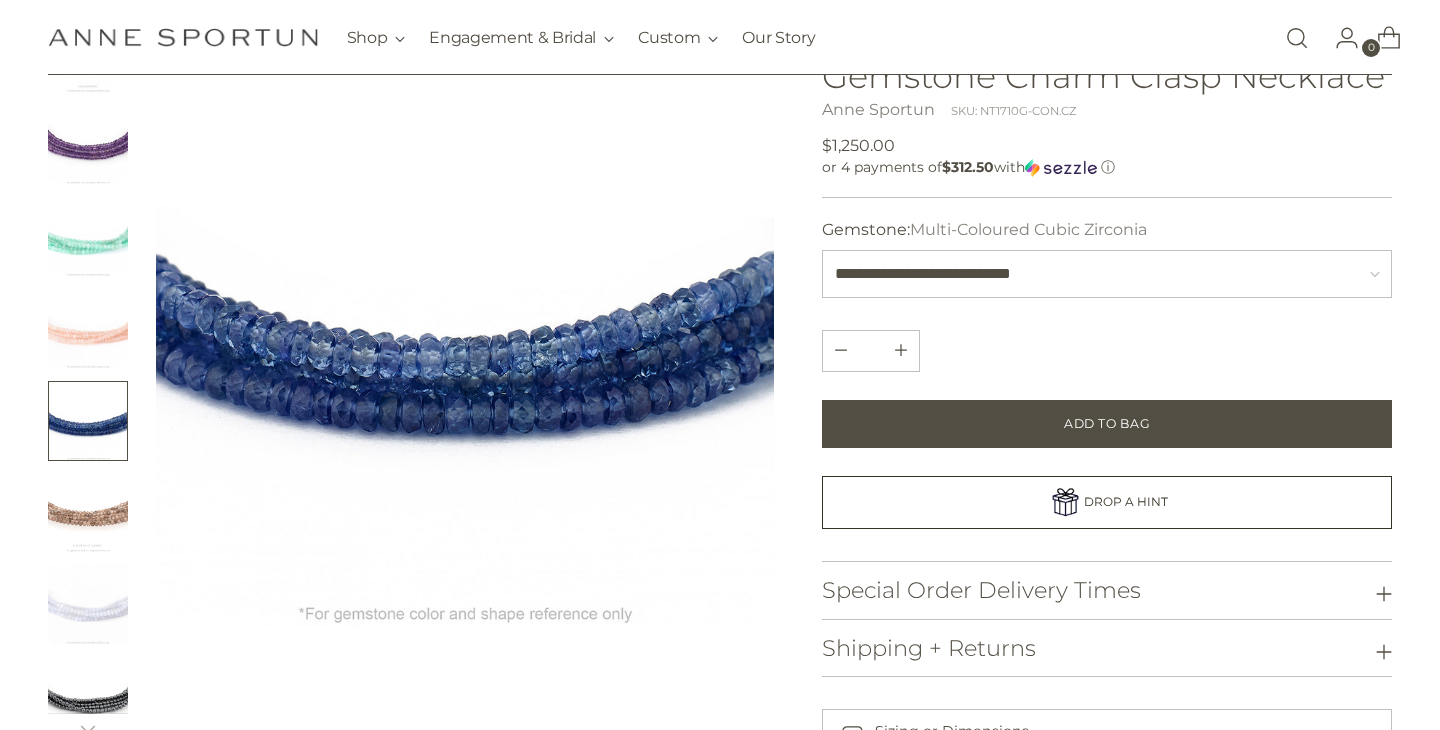 click at bounding box center (88, 513) 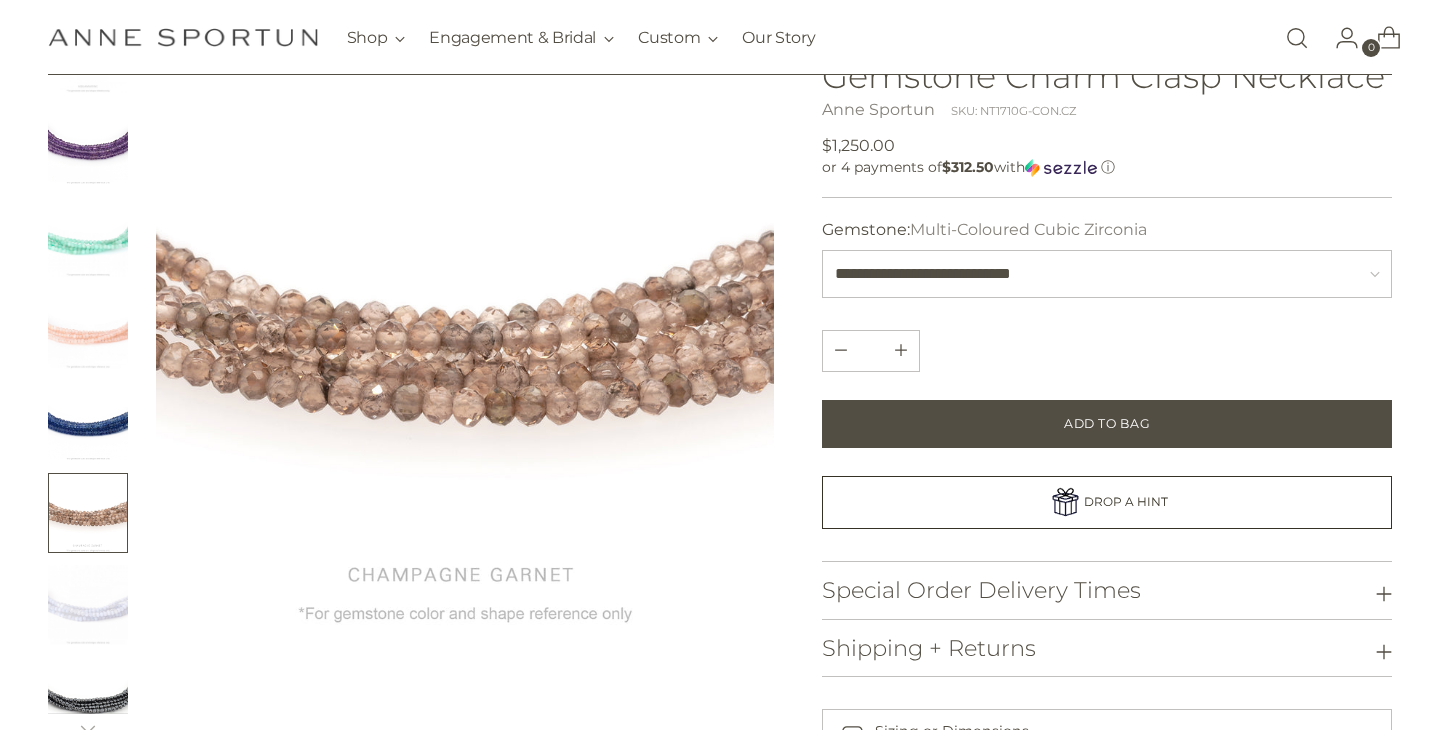 click at bounding box center (88, 605) 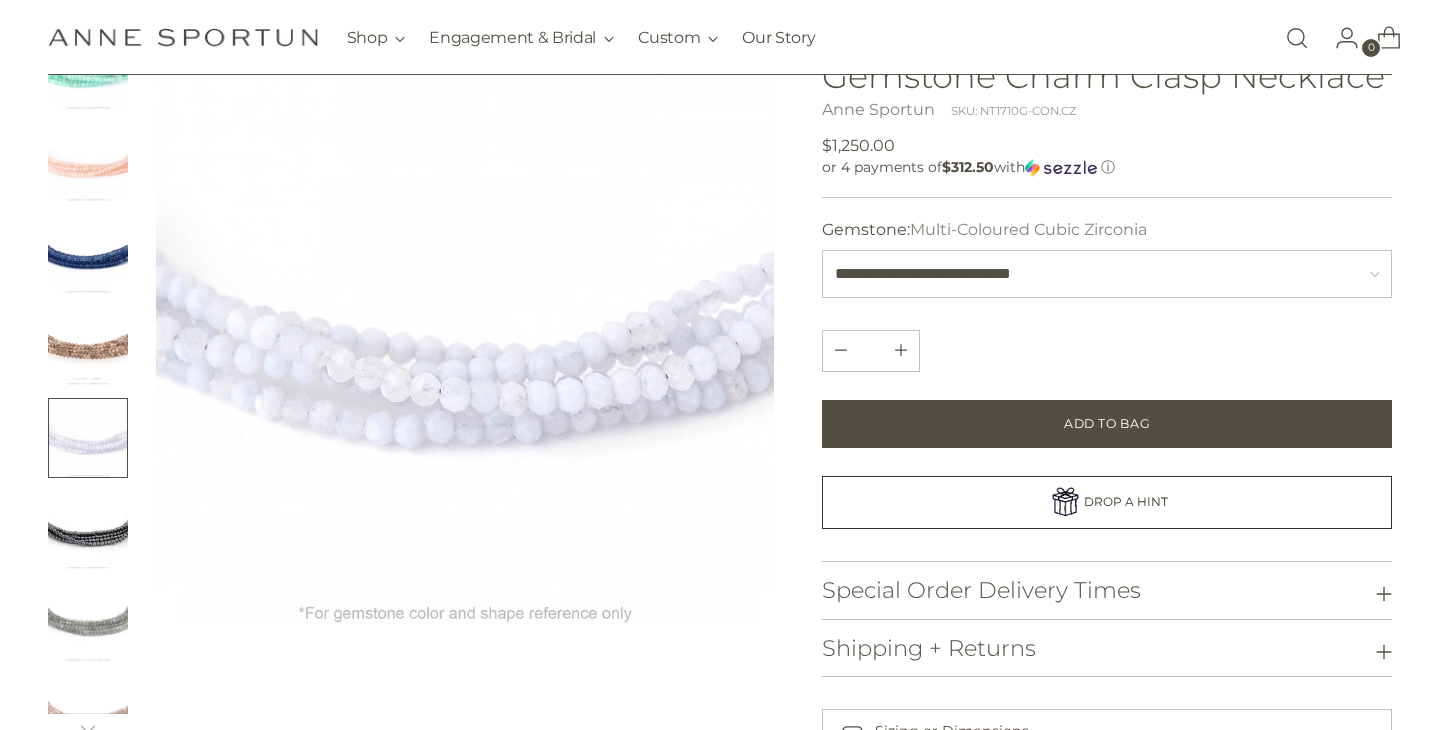scroll, scrollTop: 629, scrollLeft: 0, axis: vertical 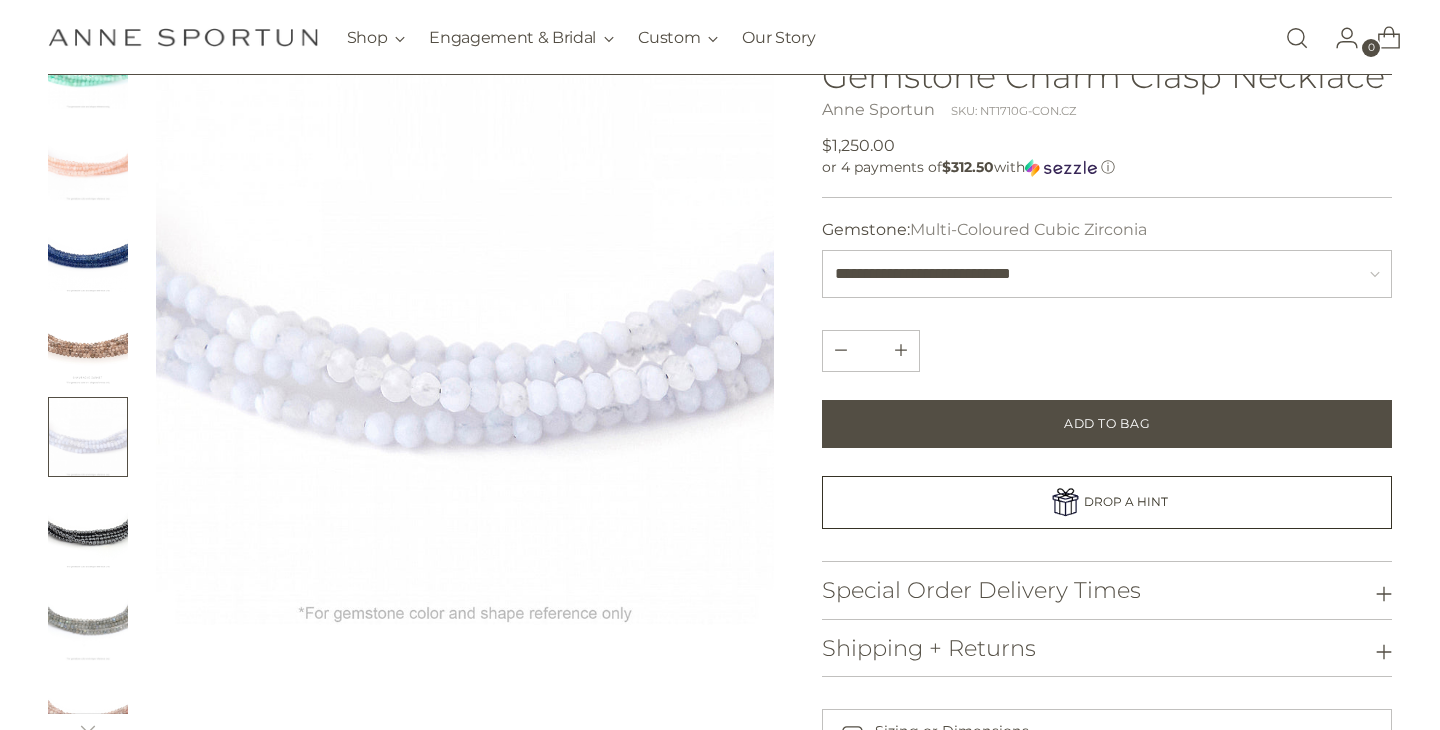 click at bounding box center (88, 529) 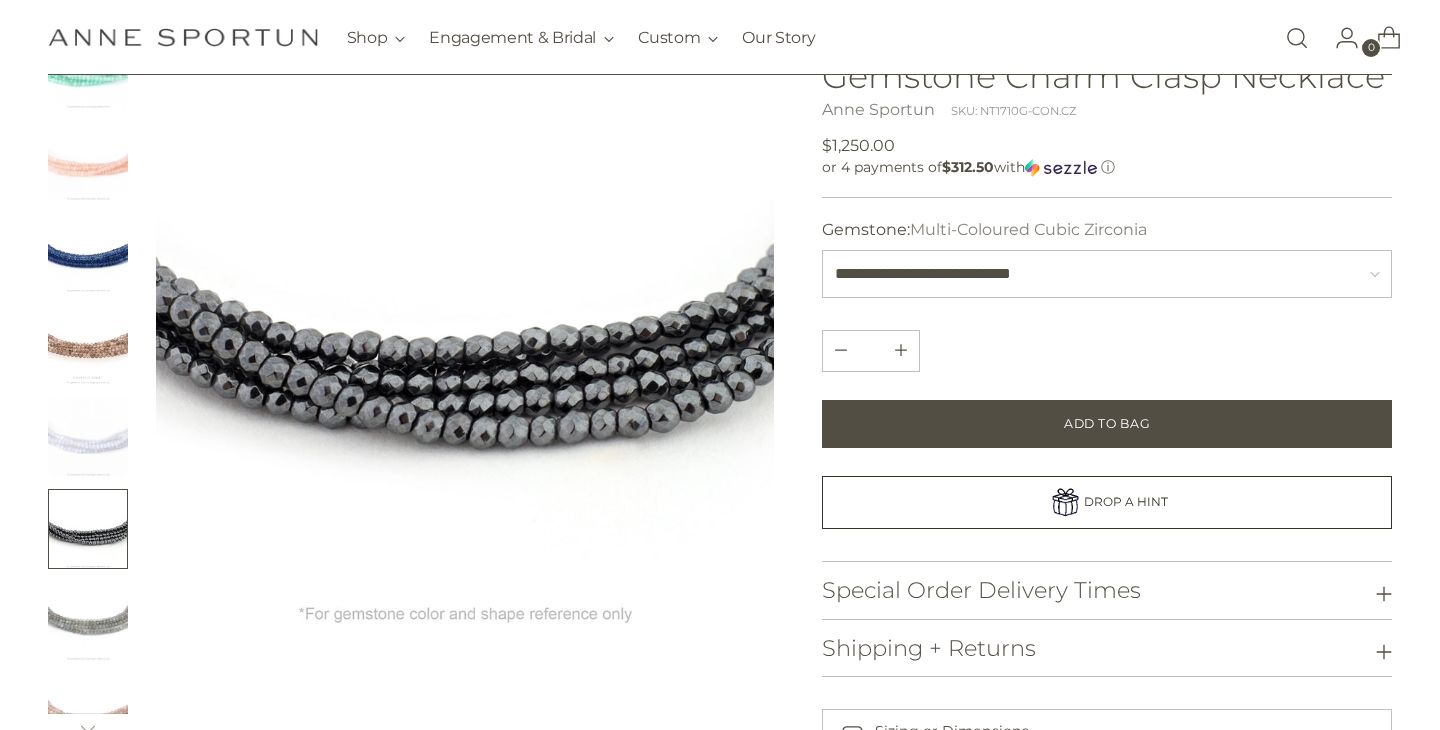 click at bounding box center [88, 621] 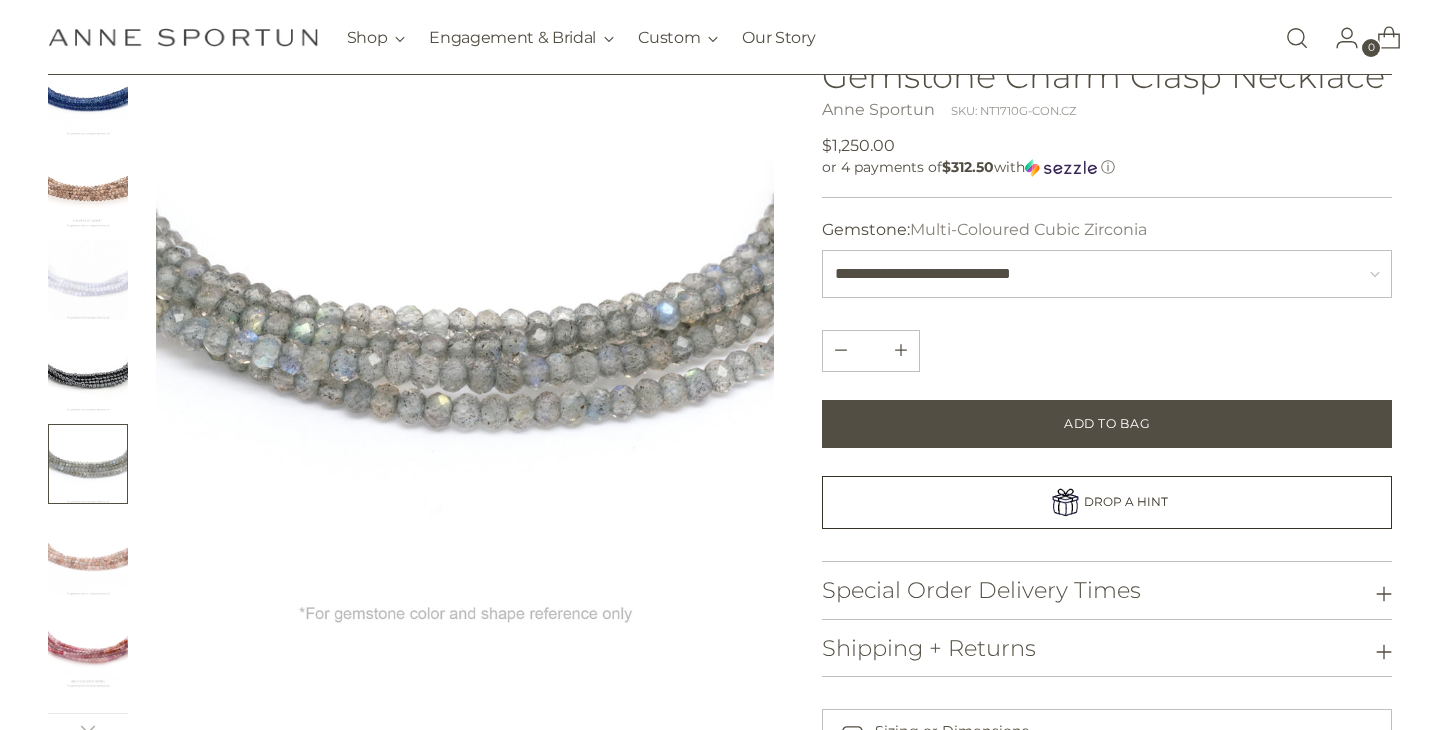 scroll, scrollTop: 801, scrollLeft: 0, axis: vertical 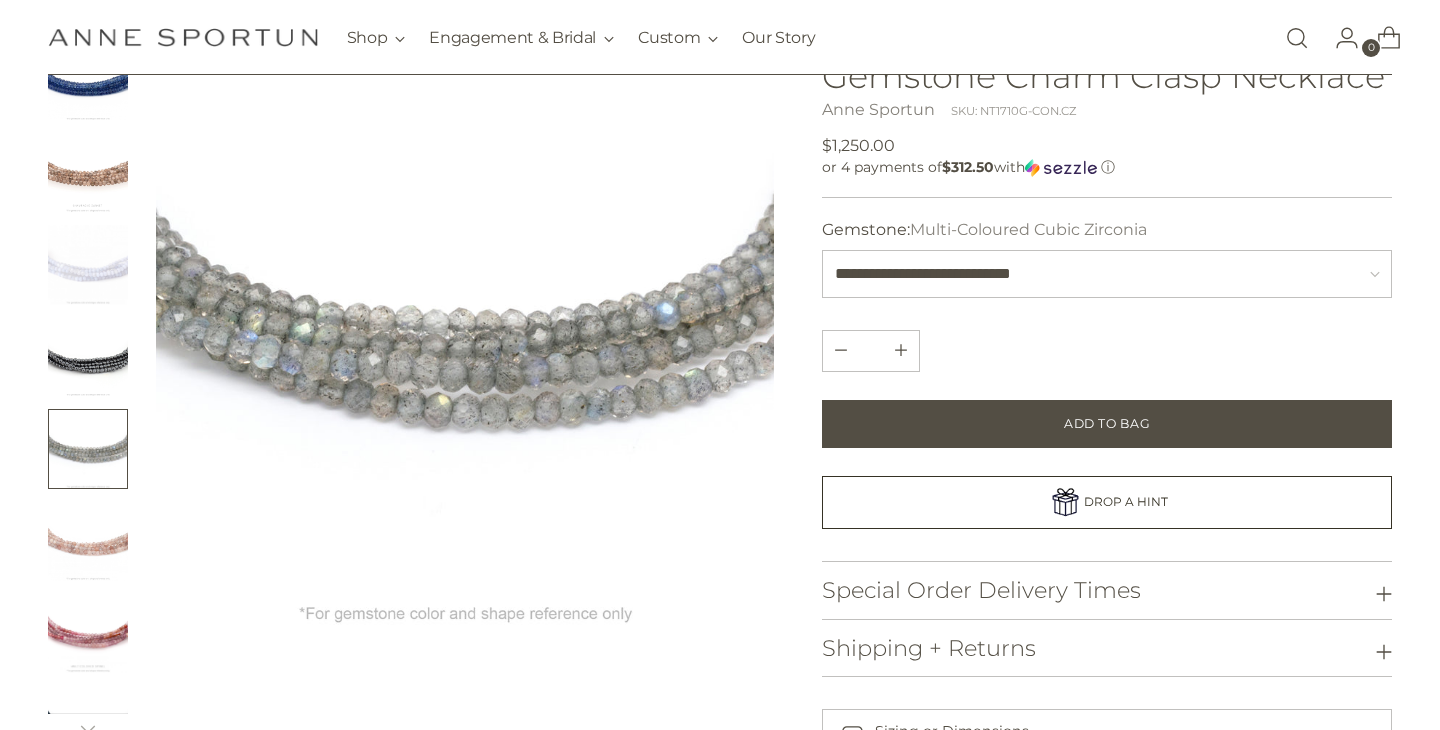 click at bounding box center [88, 541] 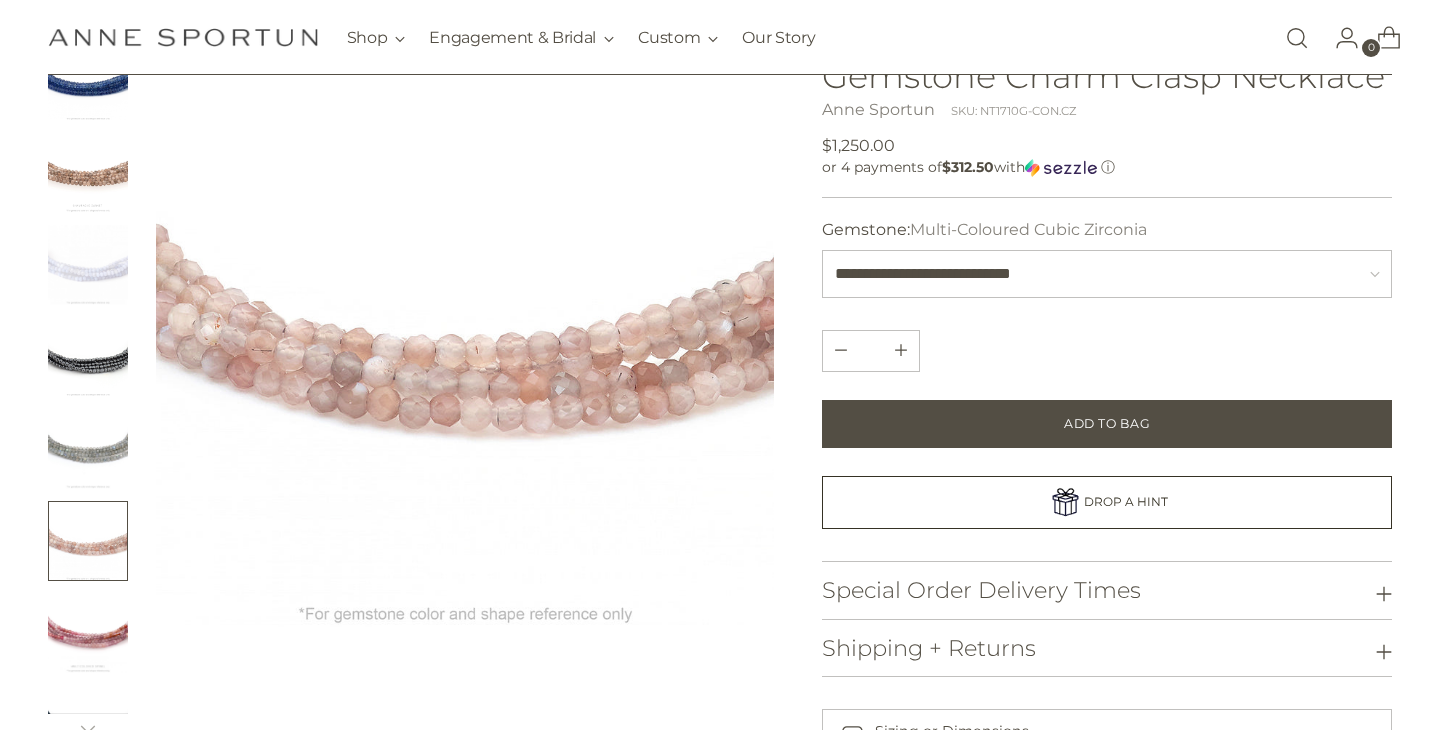 click at bounding box center (88, 633) 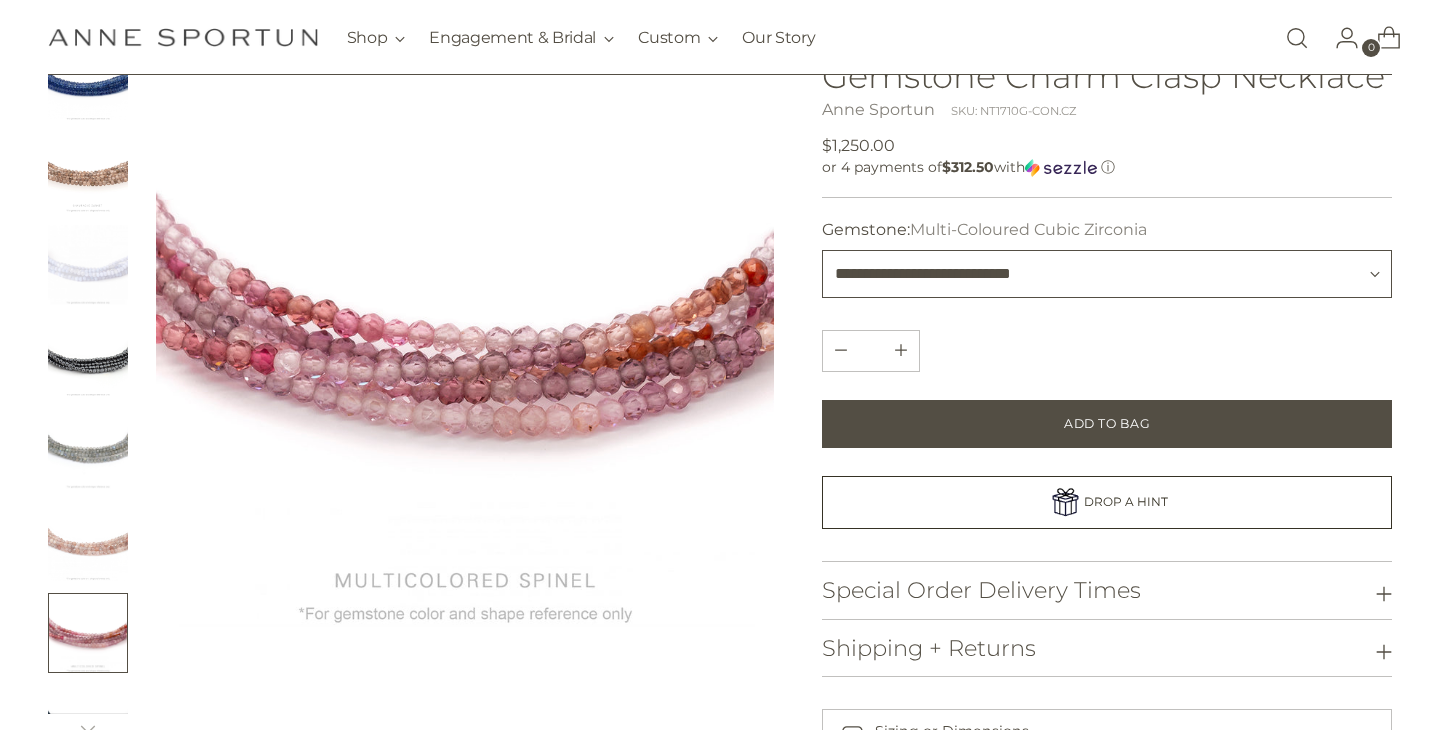 click on "**********" at bounding box center [1107, 274] 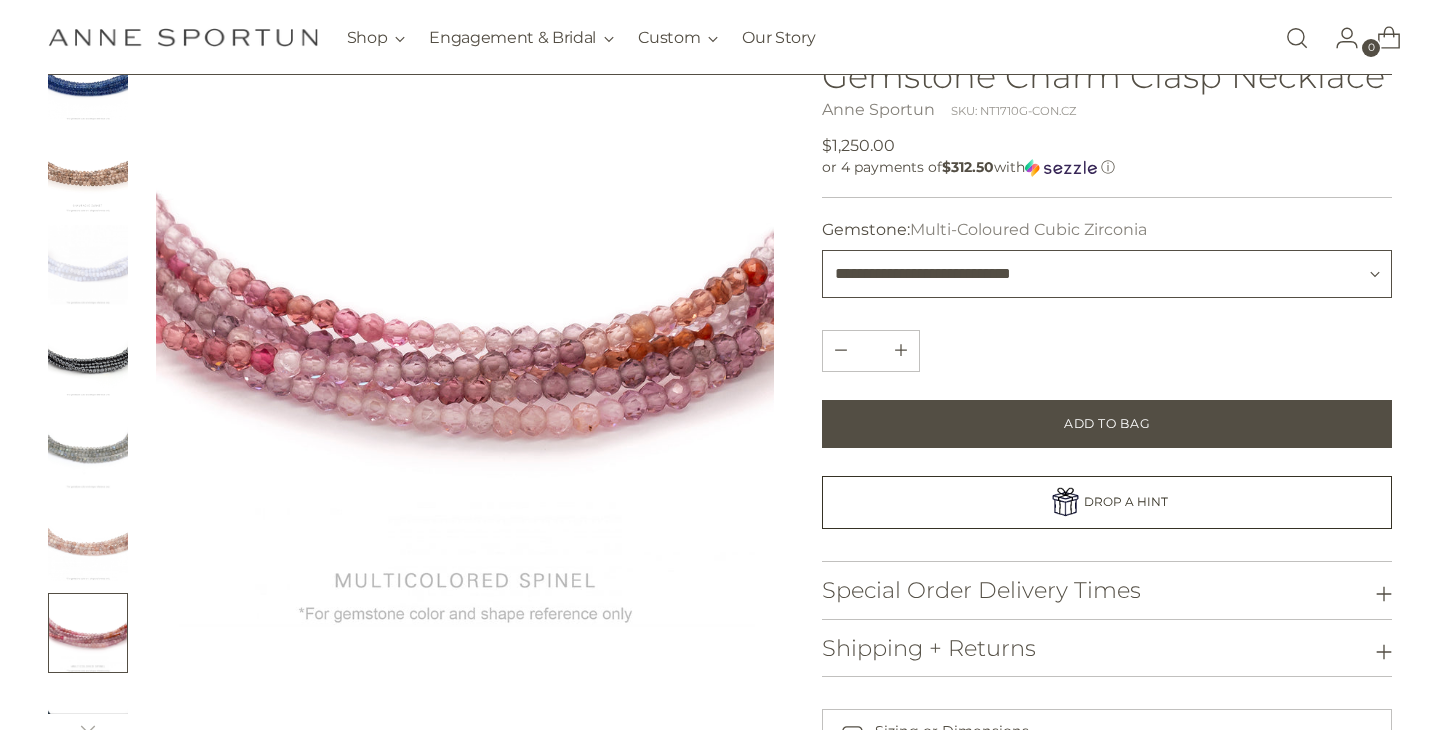 select on "**********" 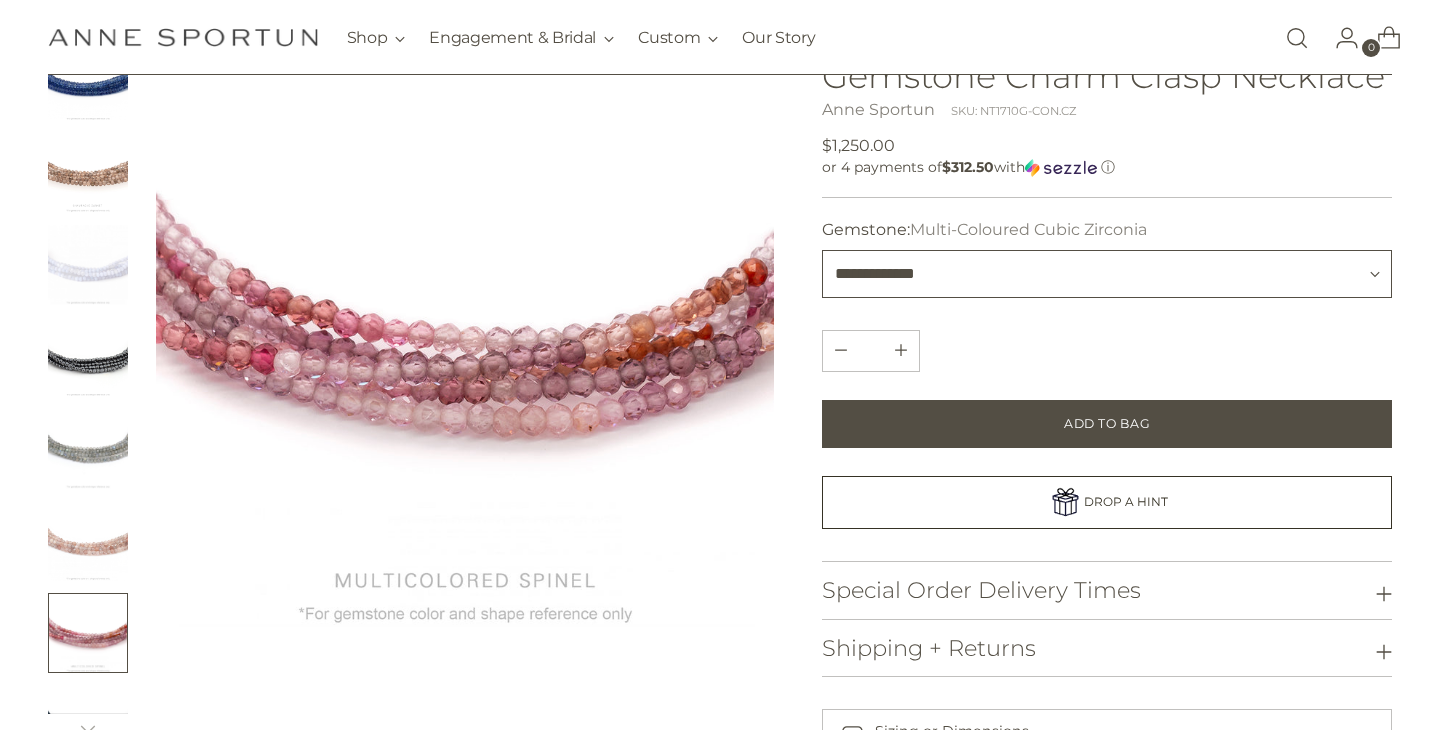 type 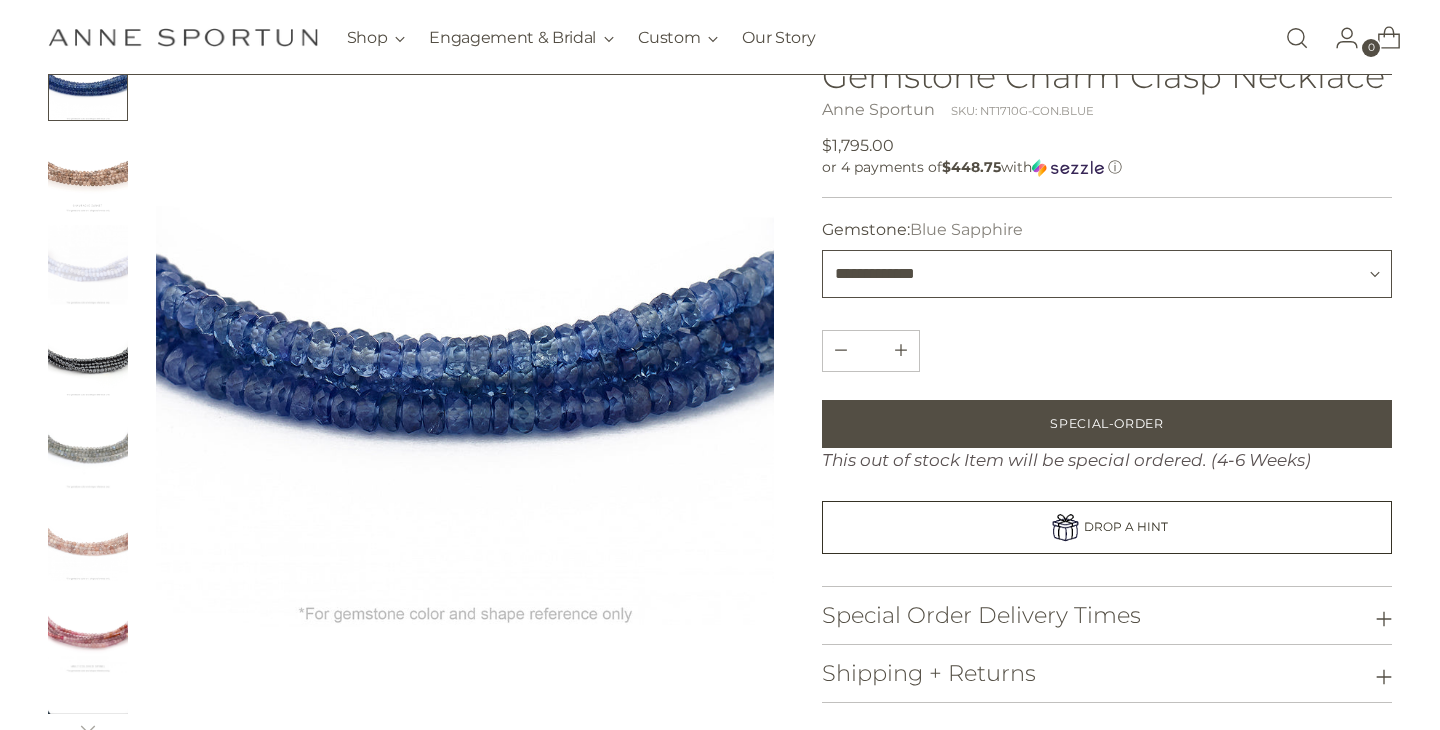 scroll, scrollTop: 124, scrollLeft: 0, axis: vertical 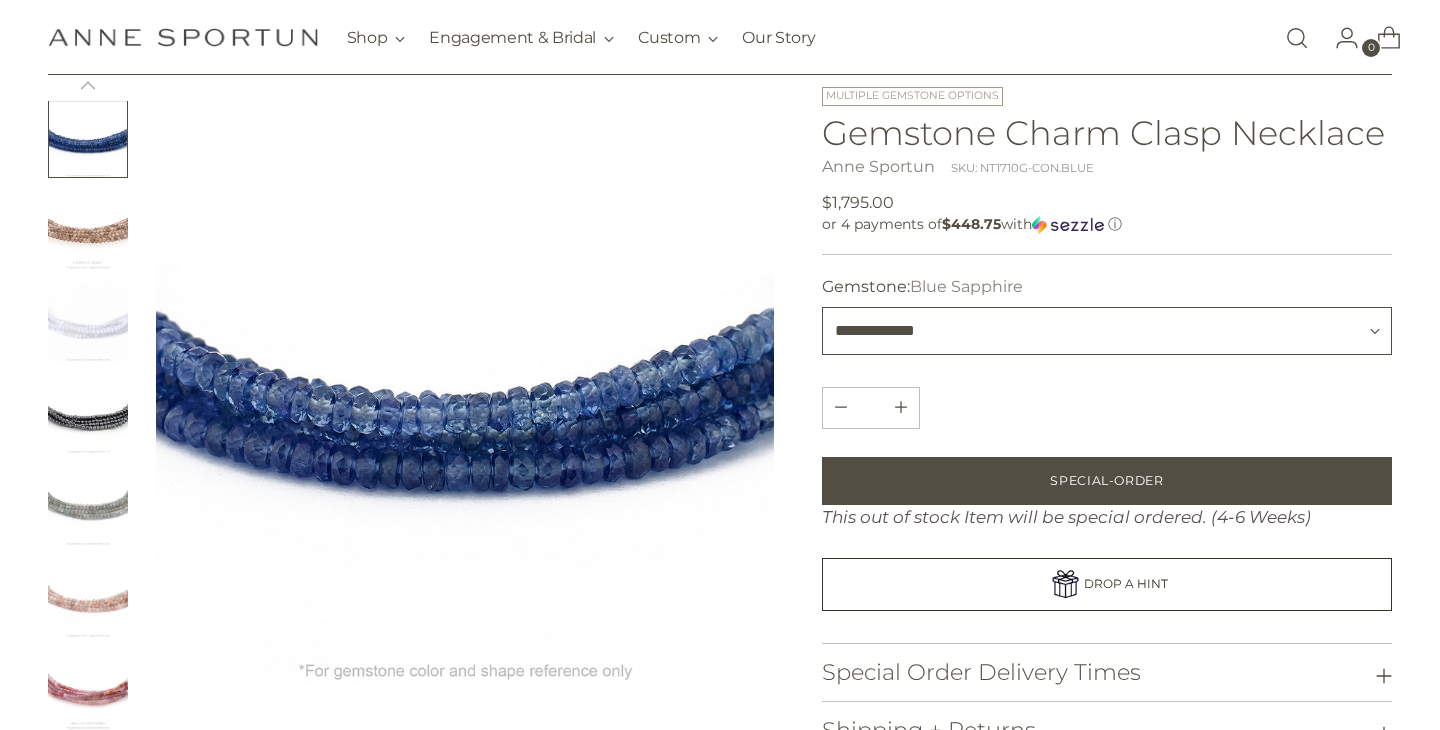 click on "**********" at bounding box center (1107, 331) 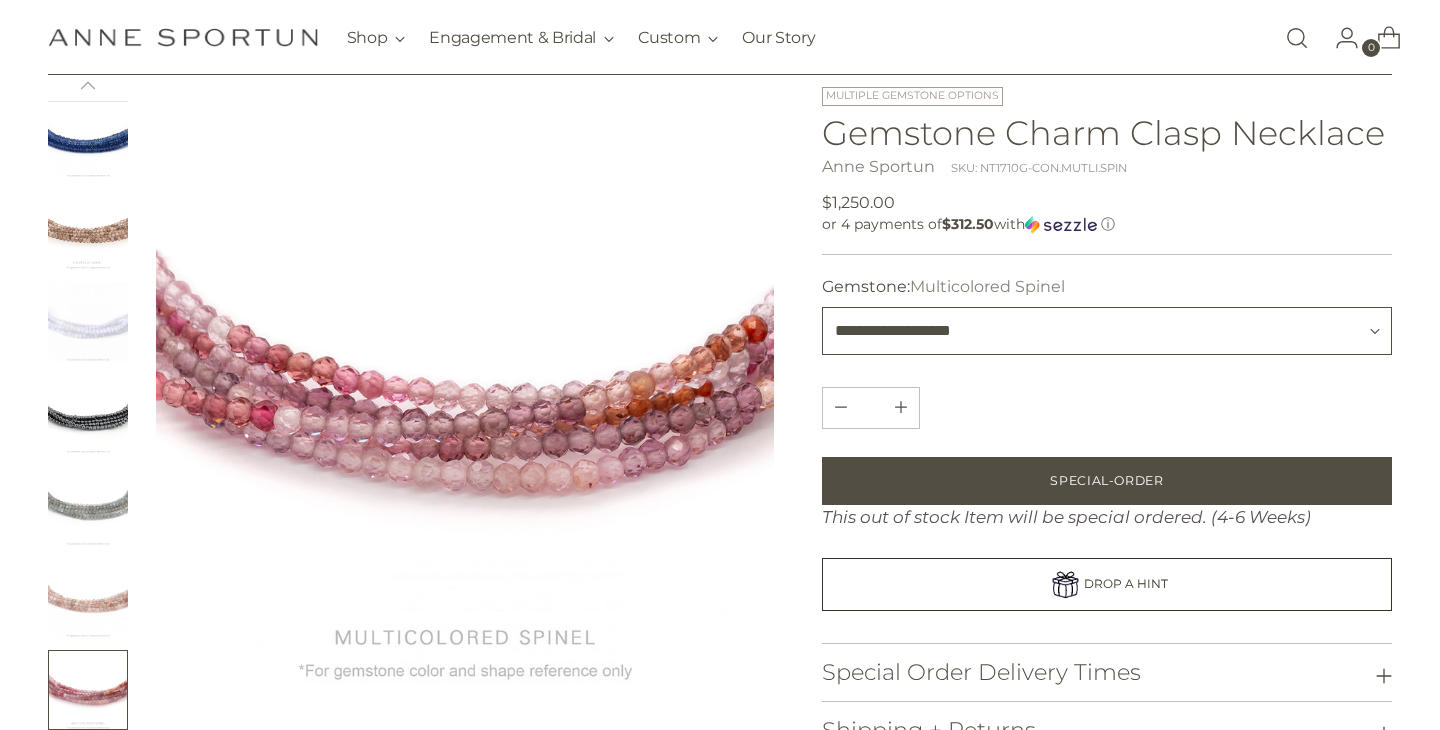 click on "**********" at bounding box center [1107, 331] 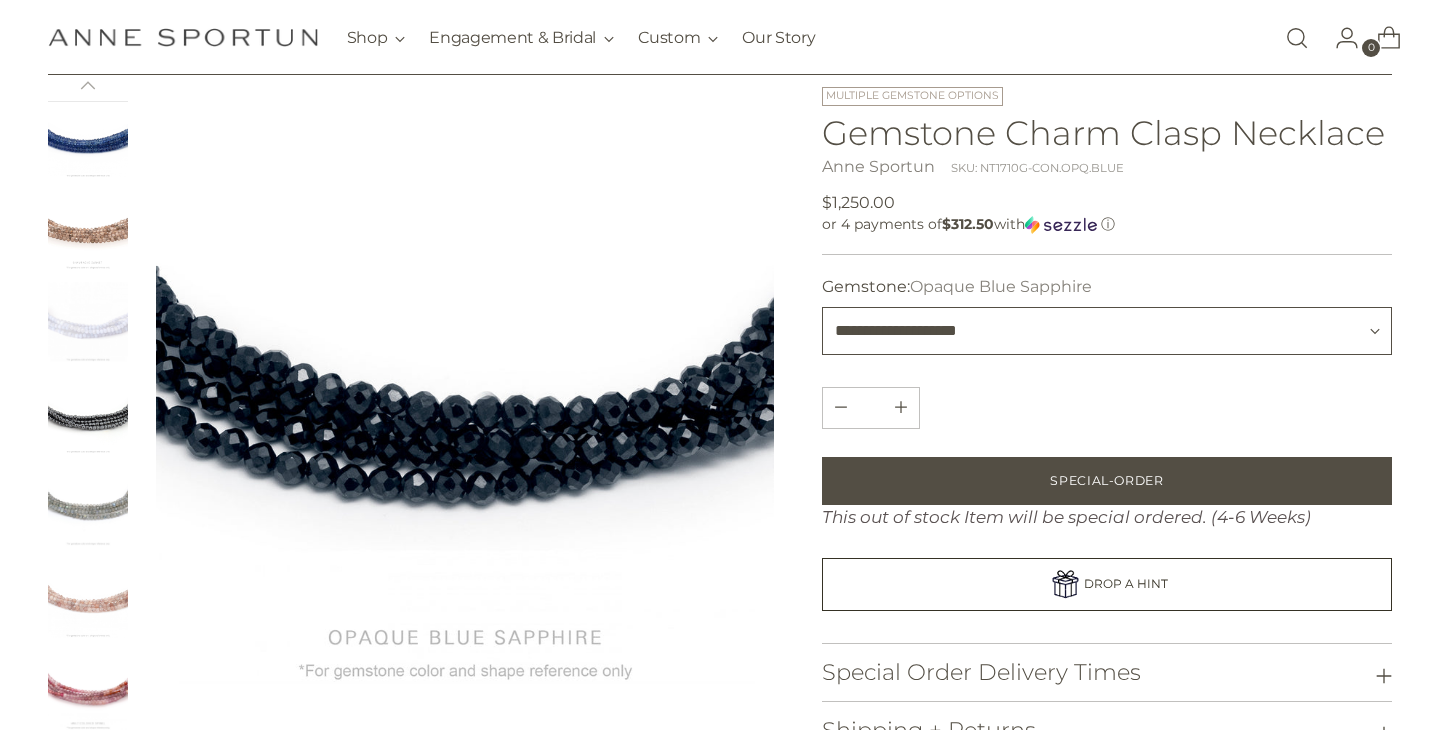 click on "**********" at bounding box center (1107, 331) 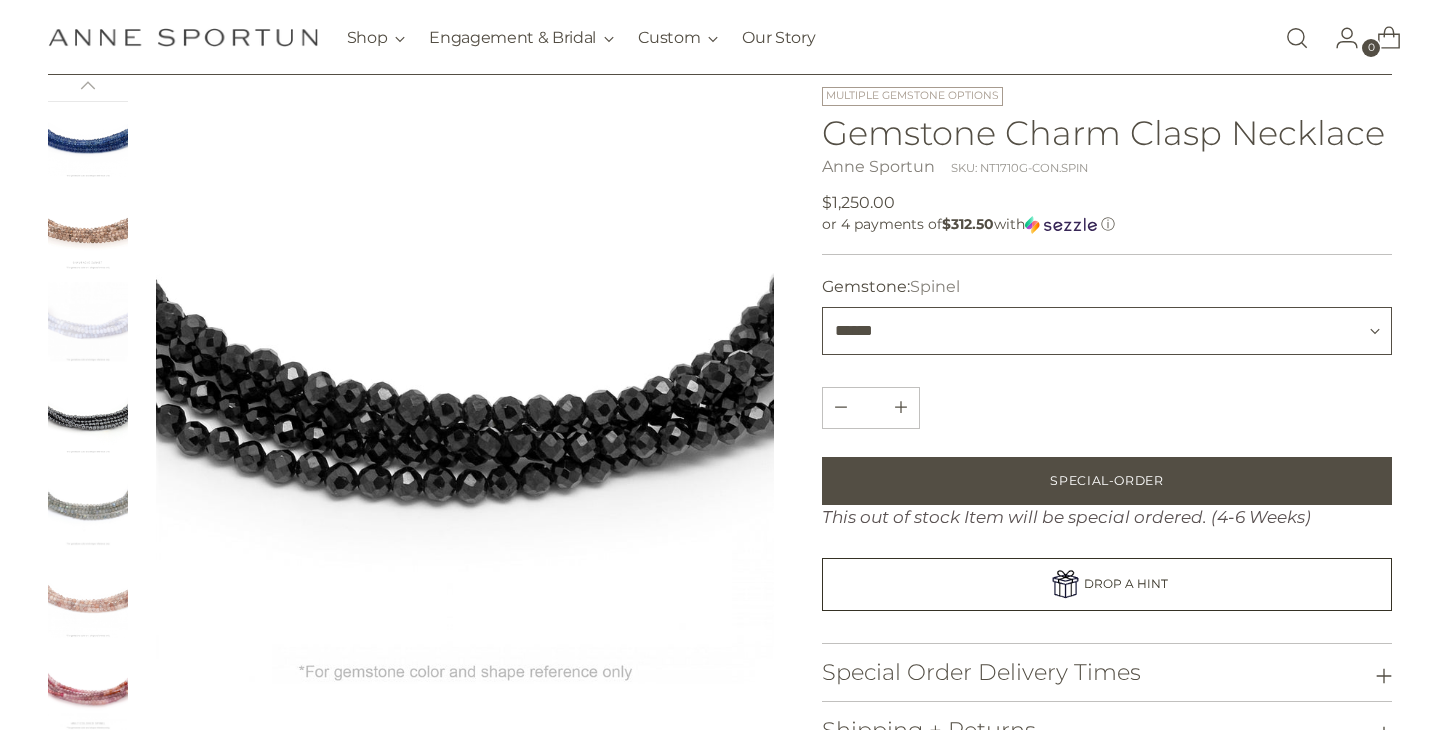 click on "**********" at bounding box center (1107, 331) 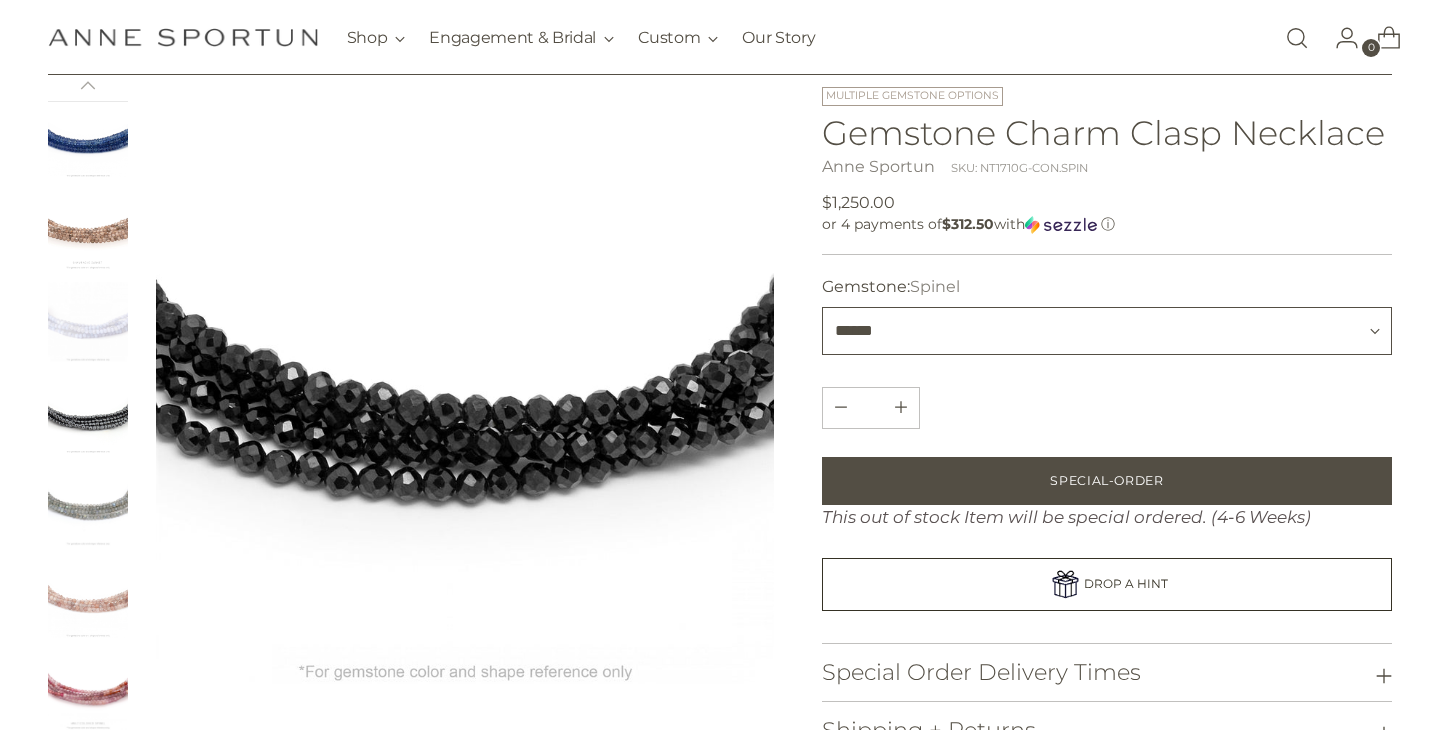 select on "**********" 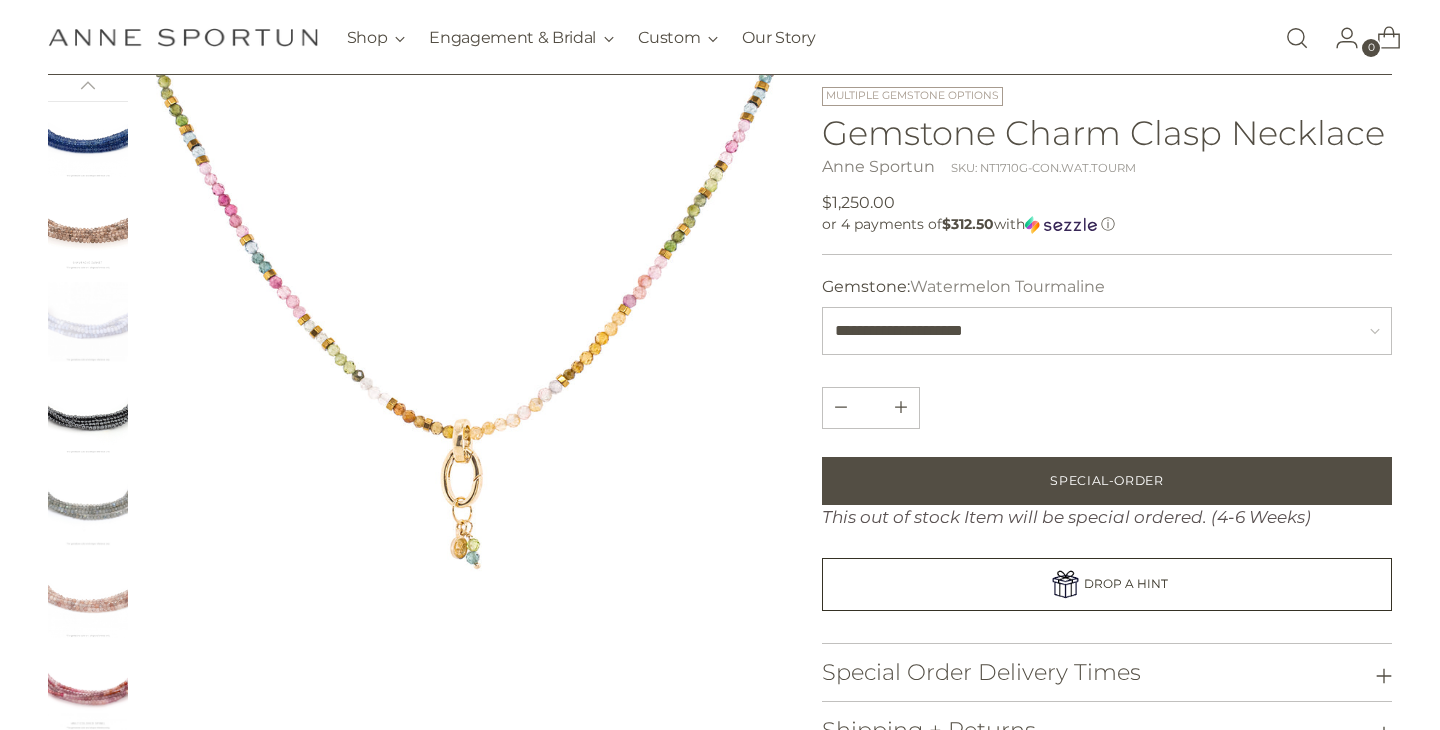 click at bounding box center [465, 380] 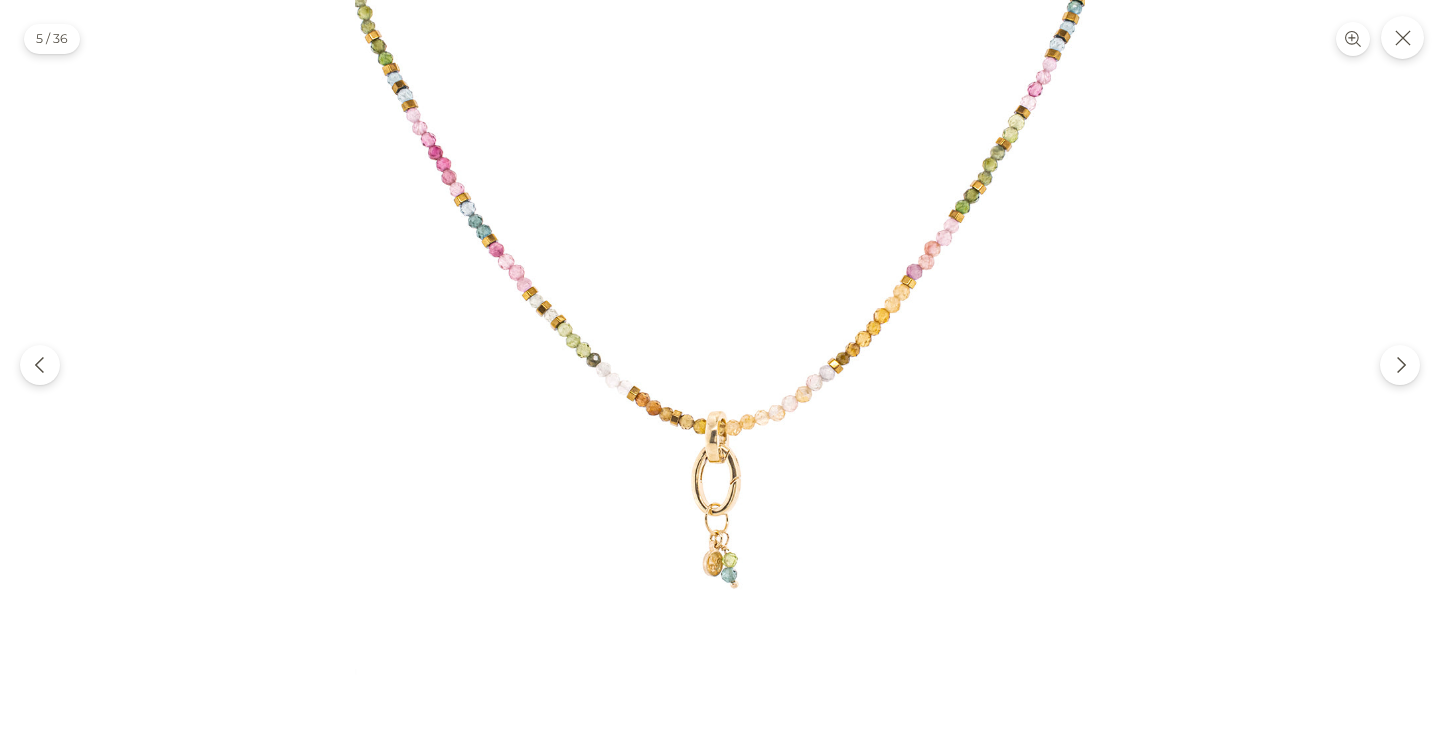 click at bounding box center [720, 365] 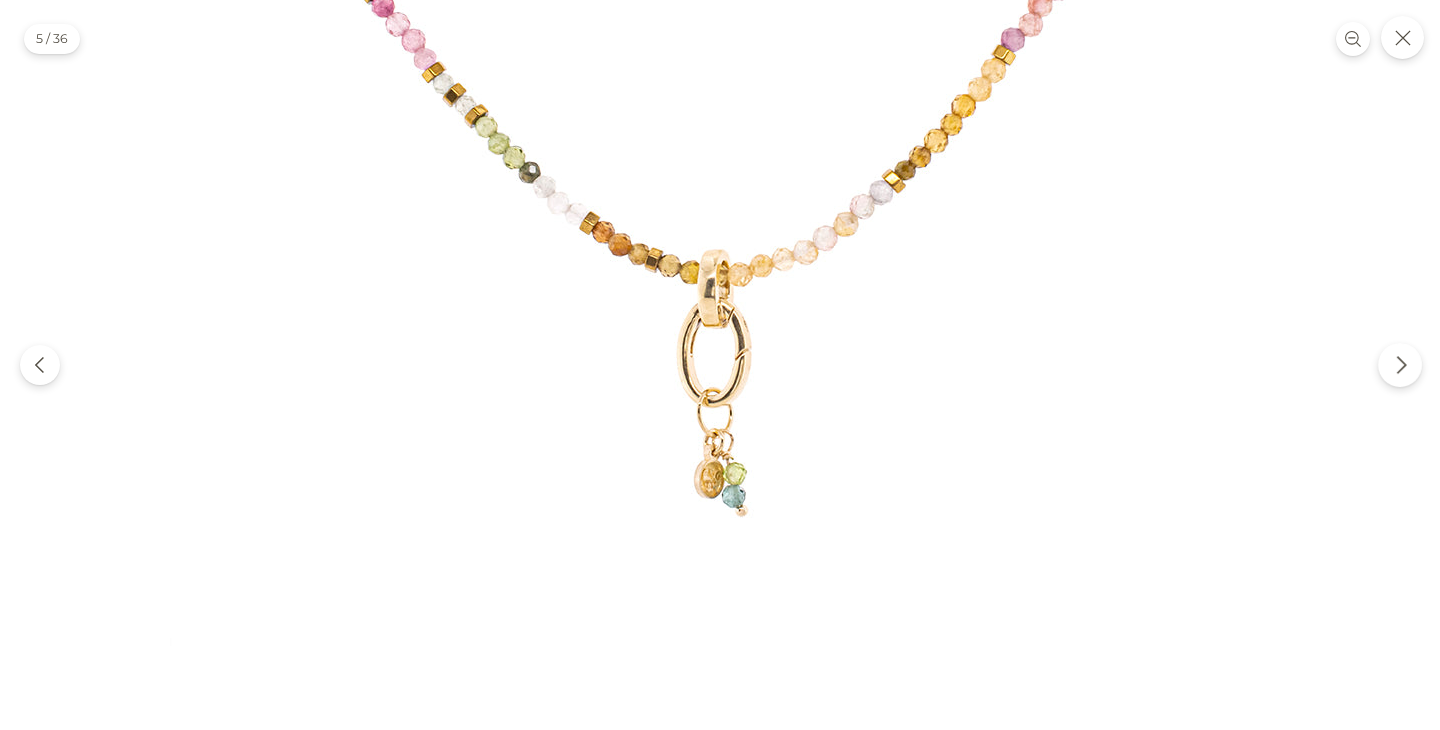 click at bounding box center [1400, 365] 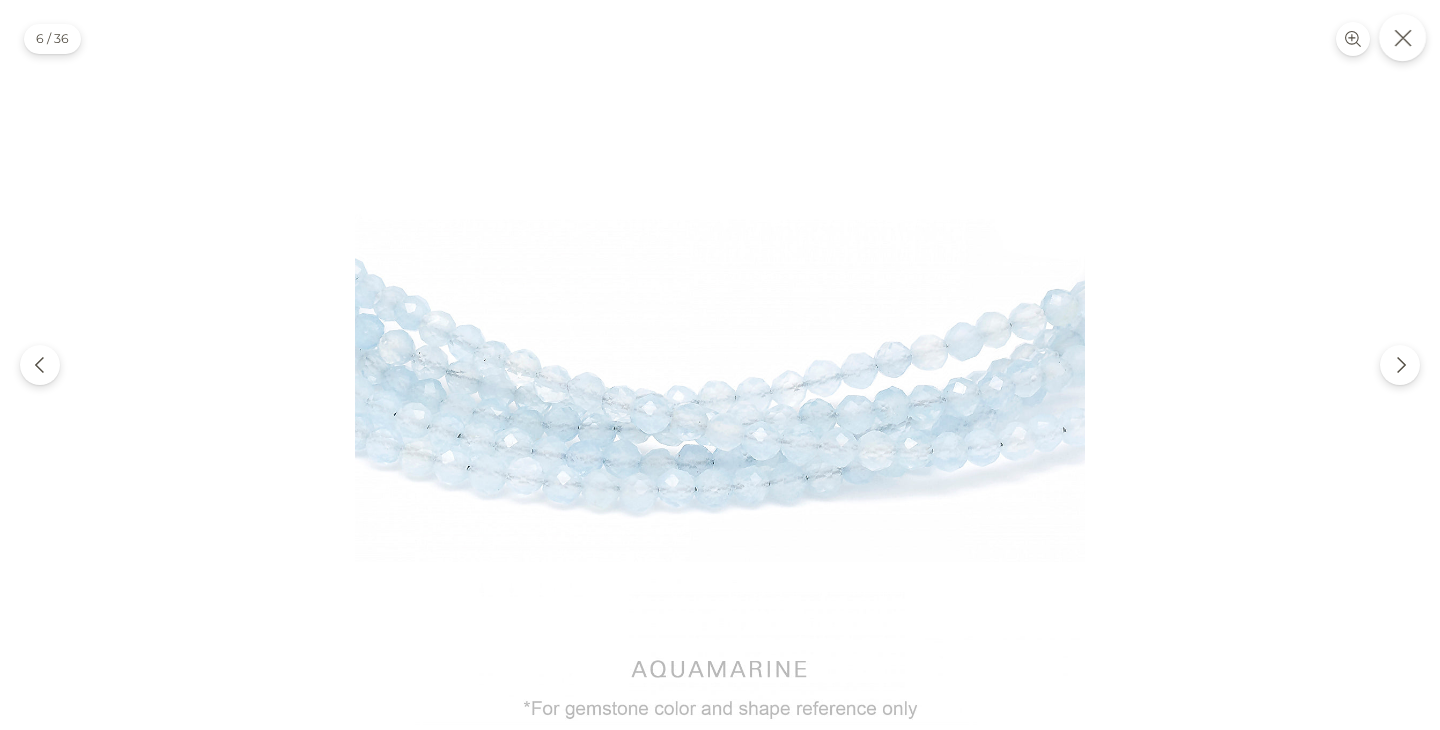 click 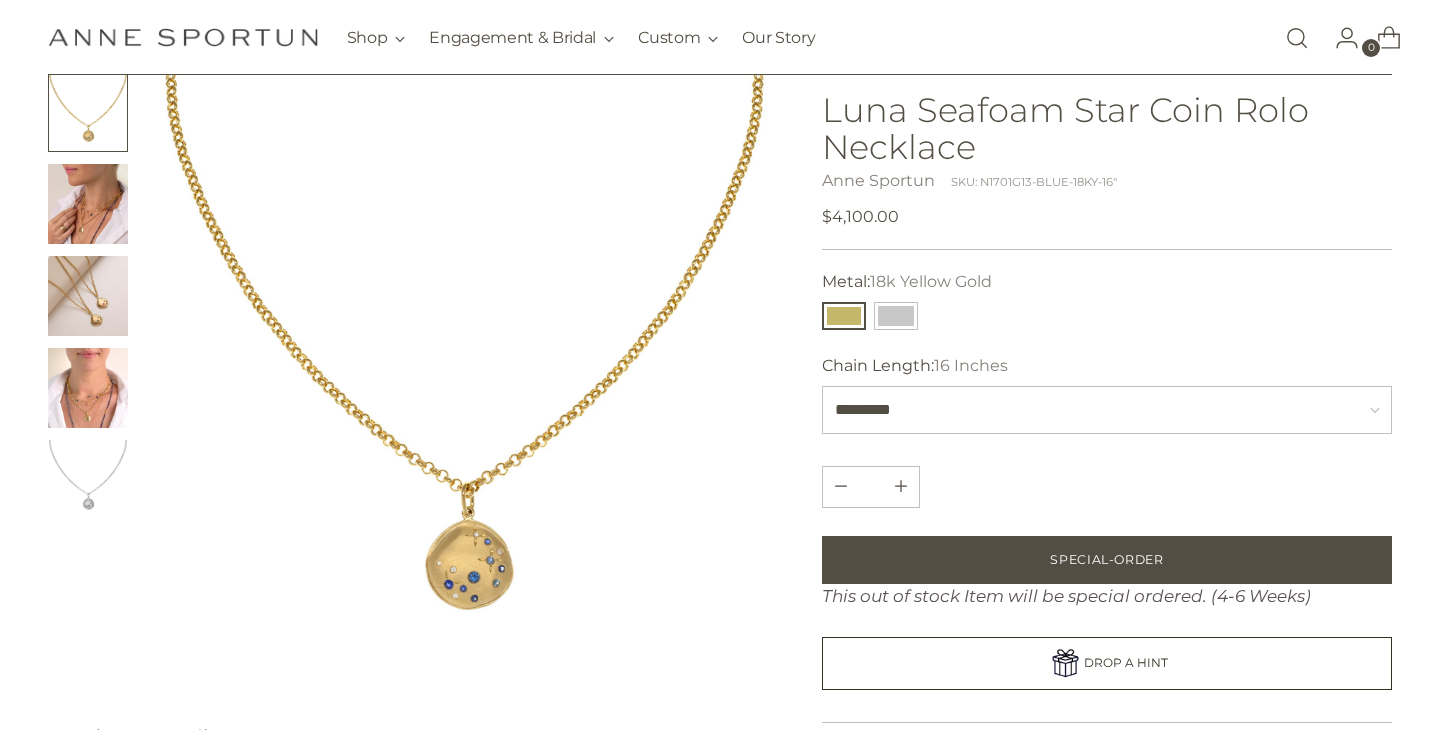 scroll, scrollTop: 150, scrollLeft: 0, axis: vertical 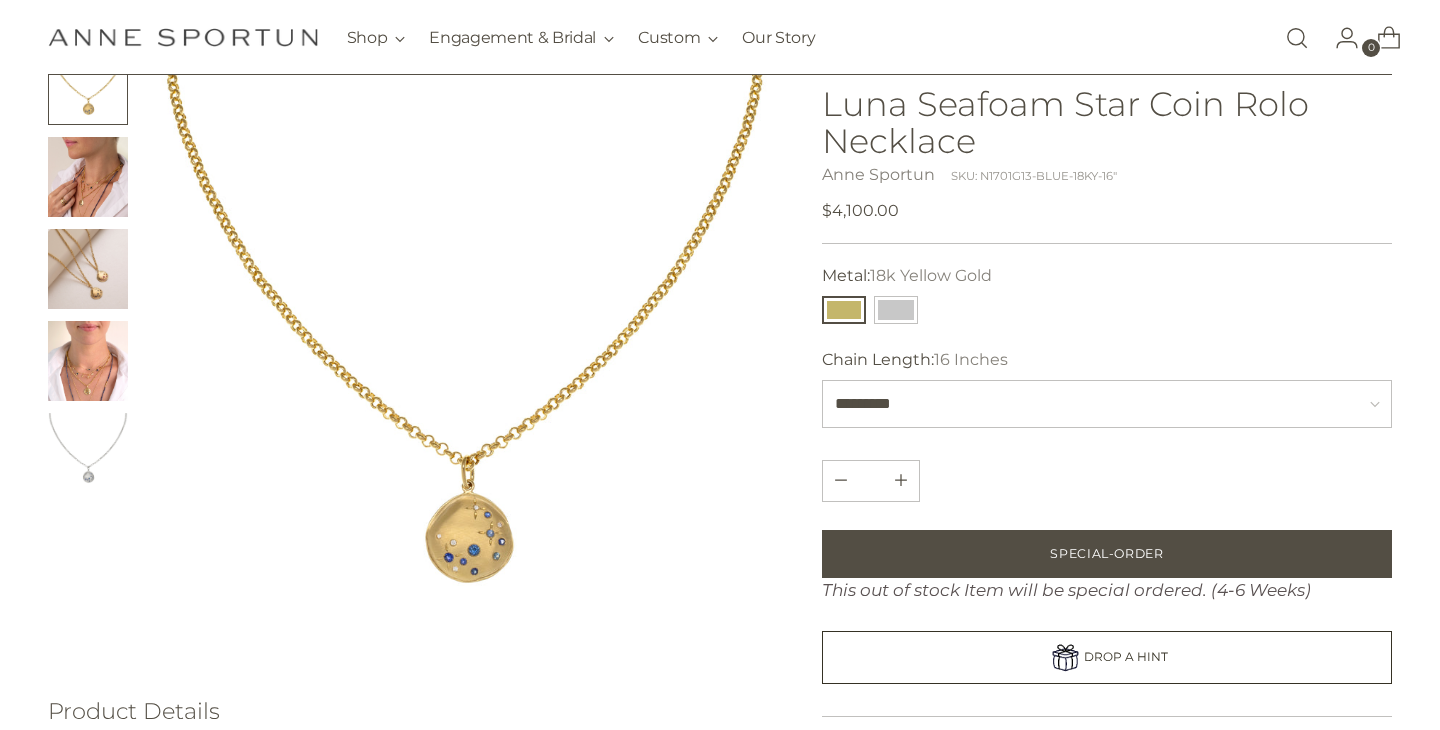 click at bounding box center (465, 354) 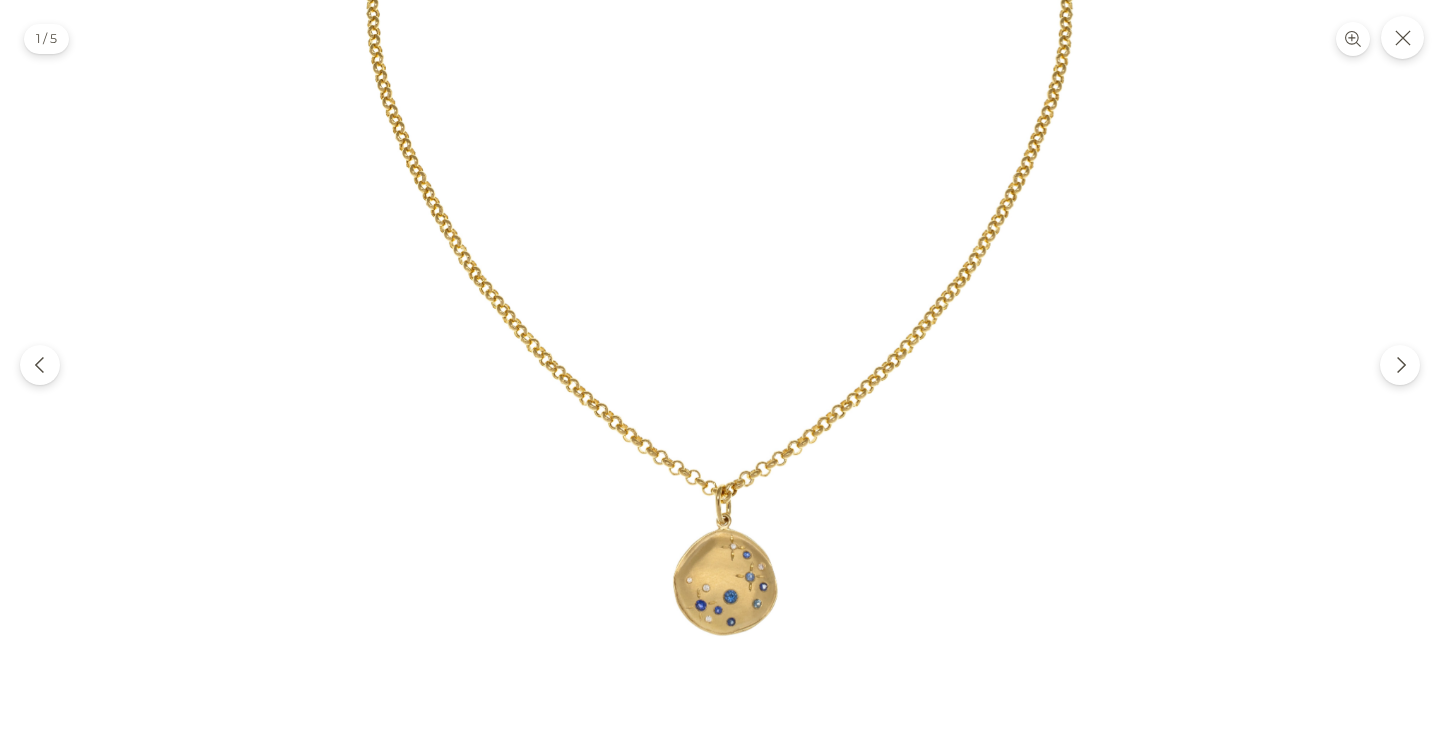 click at bounding box center (720, 365) 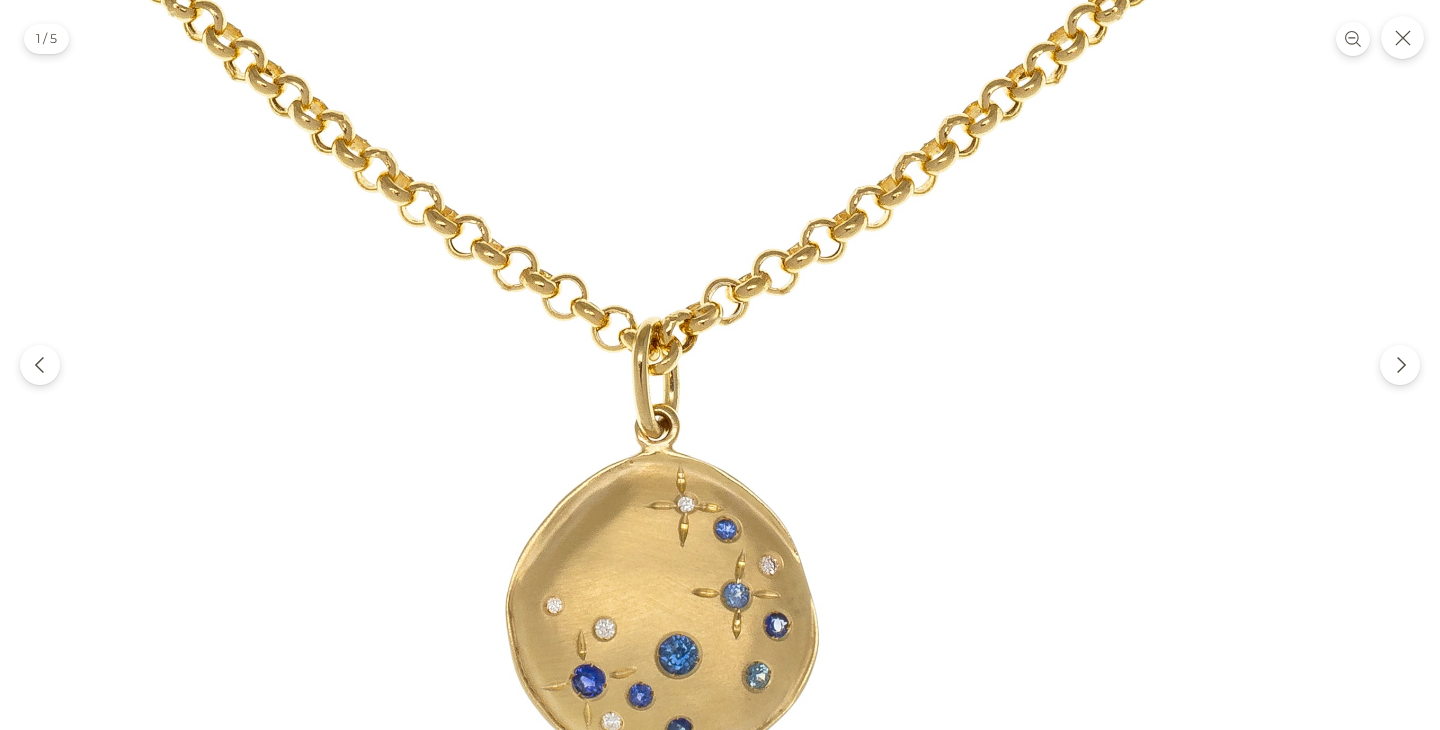 click at bounding box center (646, -40) 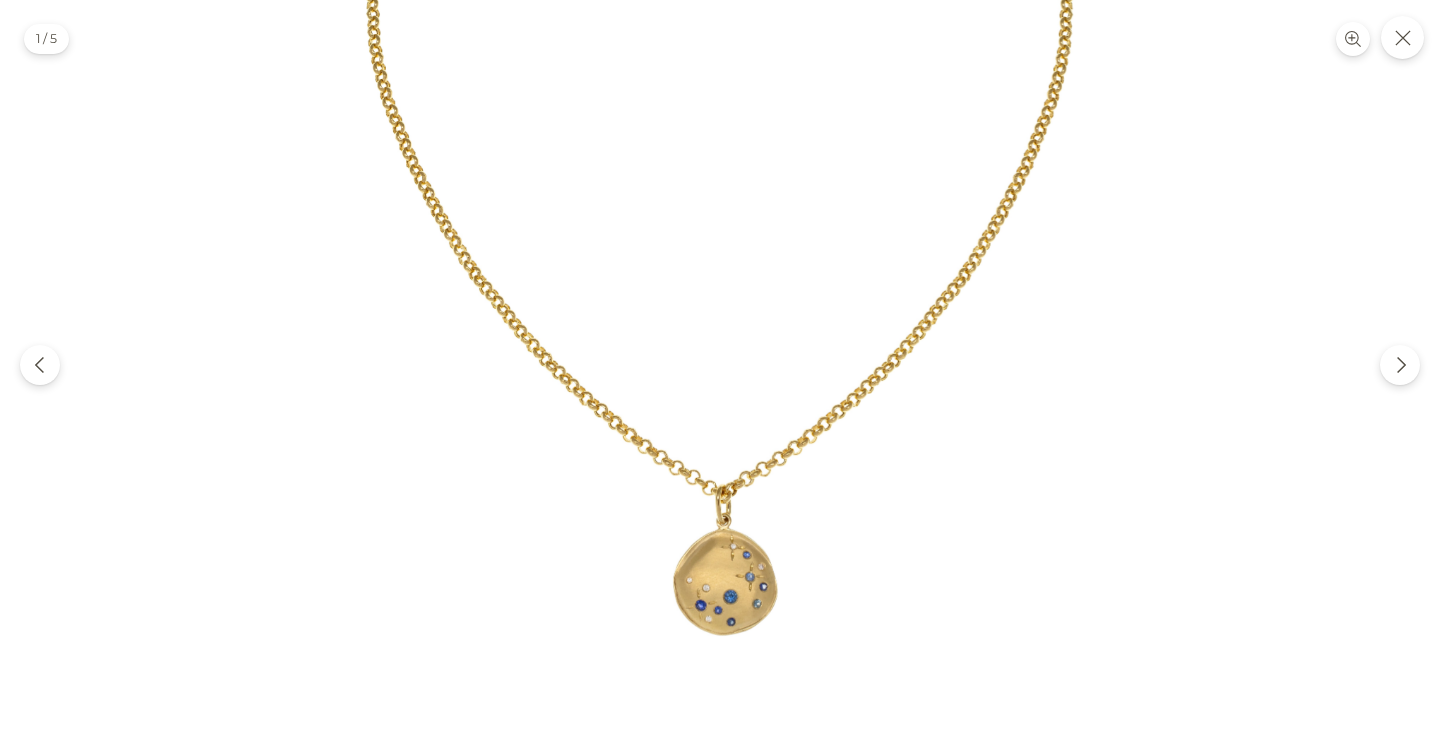 click at bounding box center [720, 365] 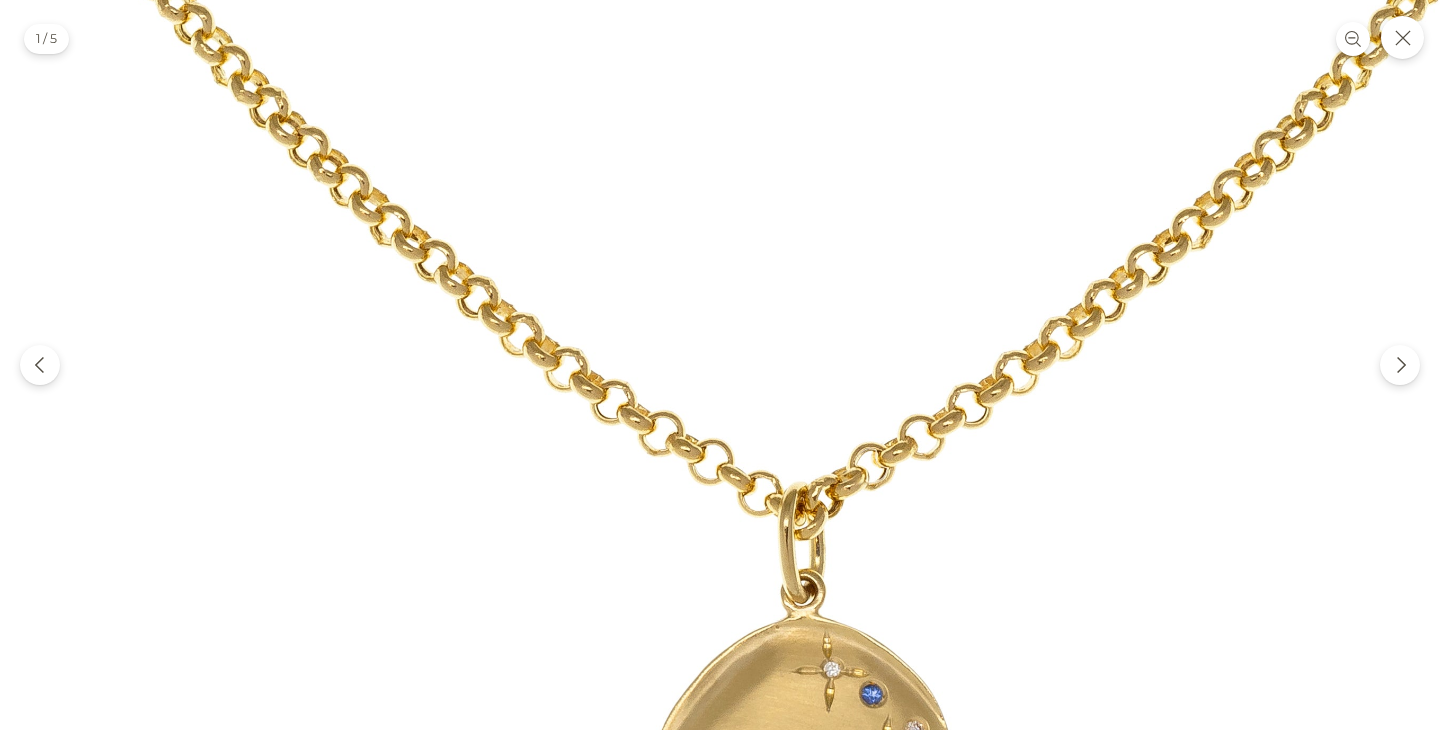 click at bounding box center [792, 125] 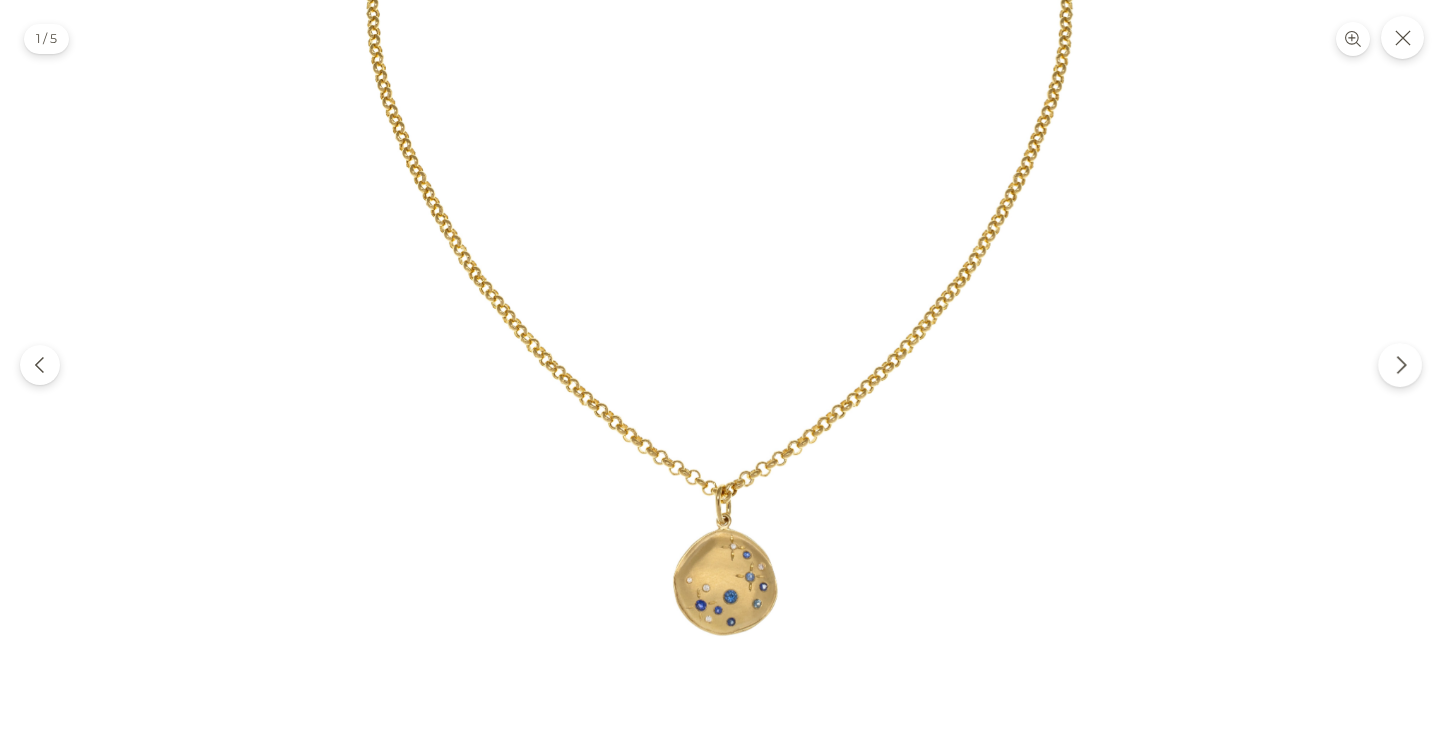 click 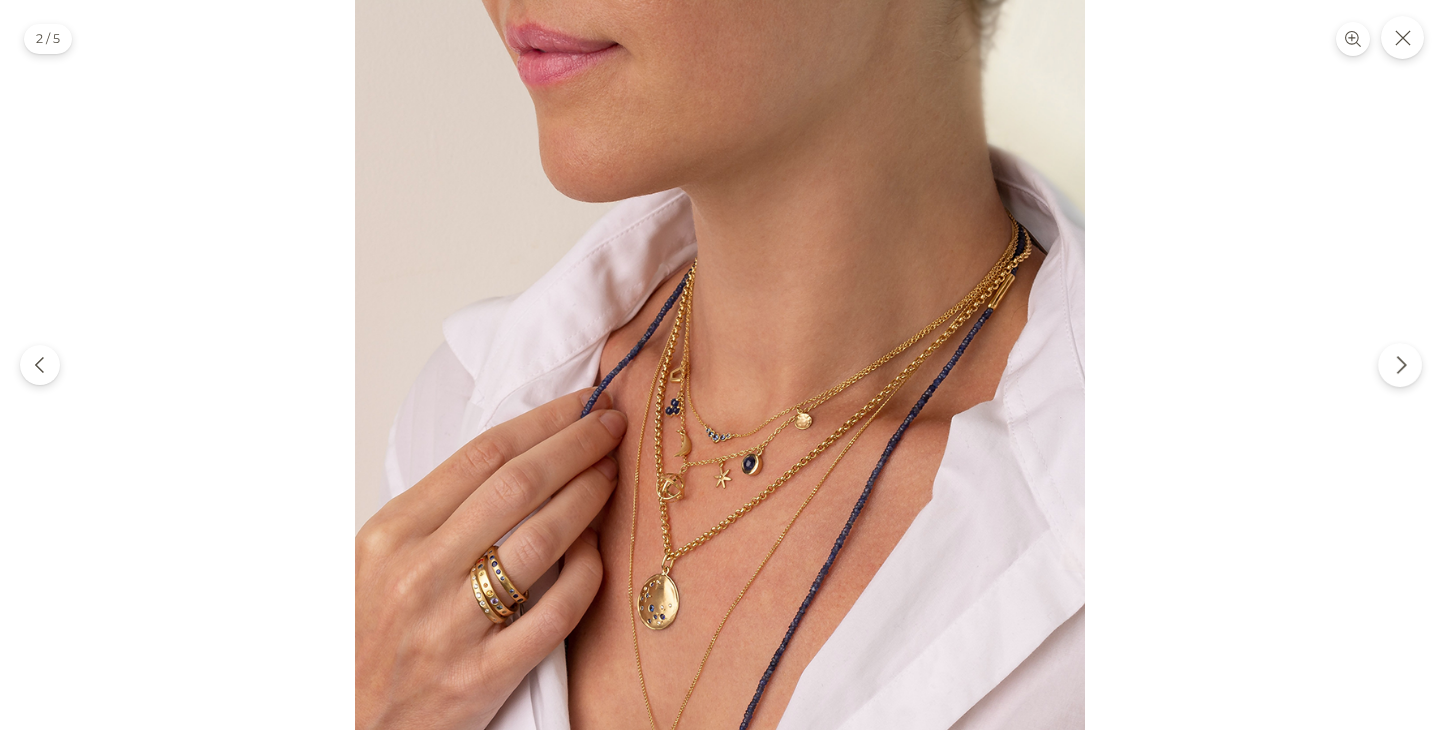 click 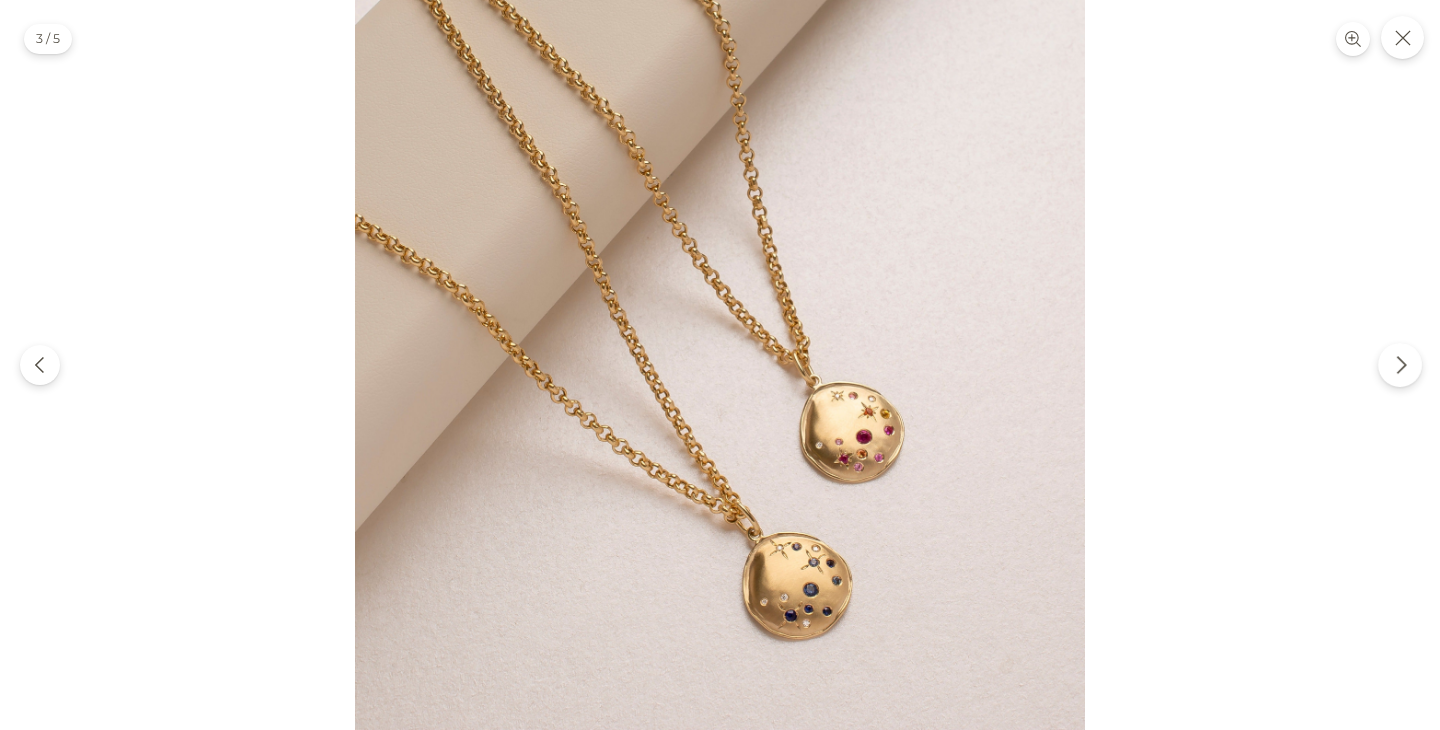 click 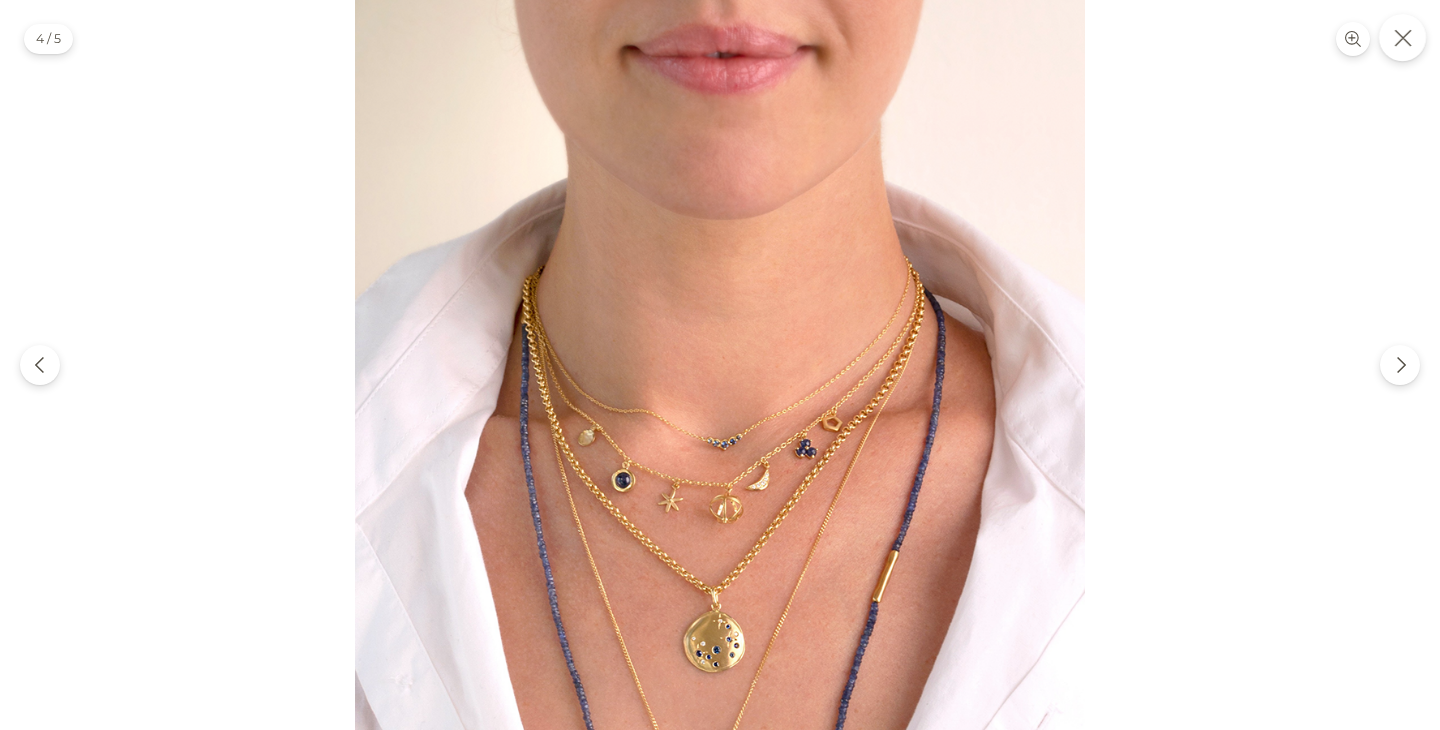 click 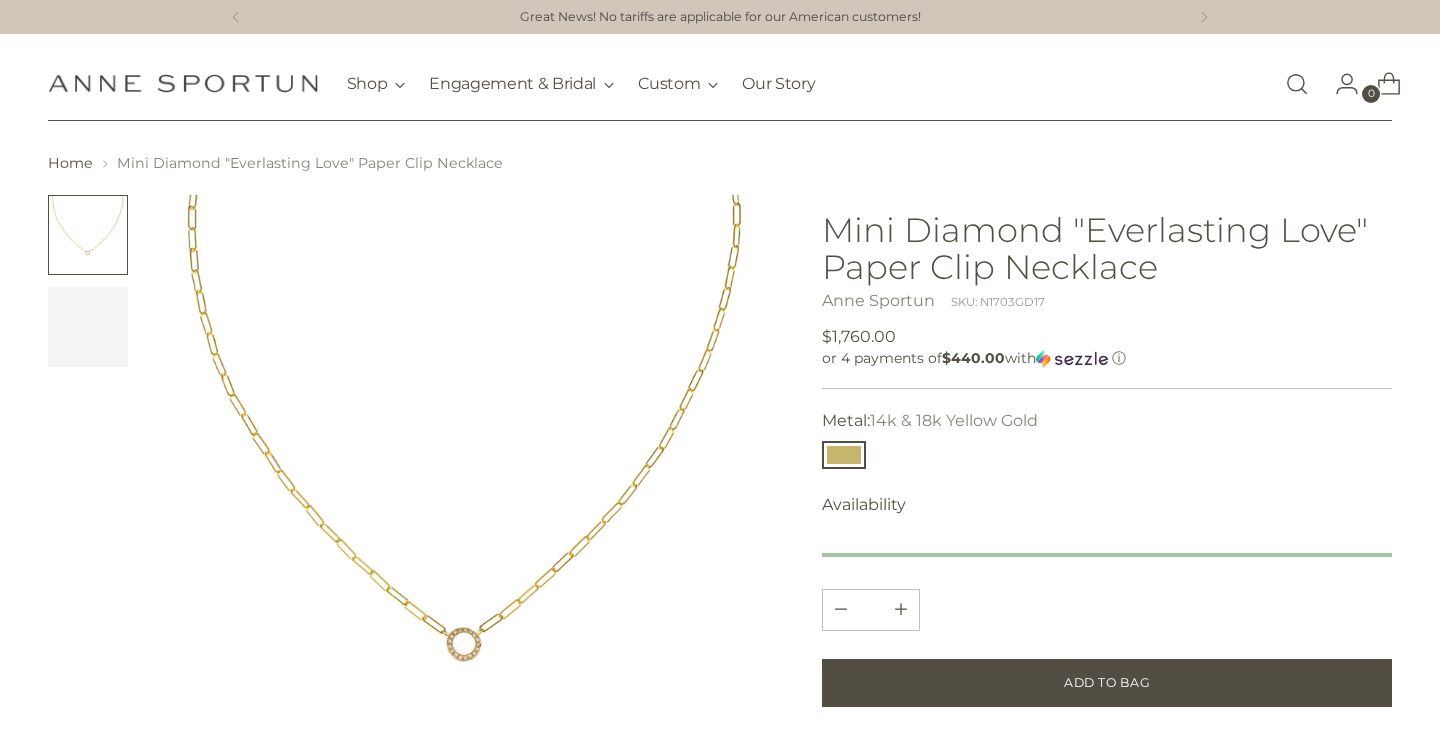 scroll, scrollTop: 0, scrollLeft: 0, axis: both 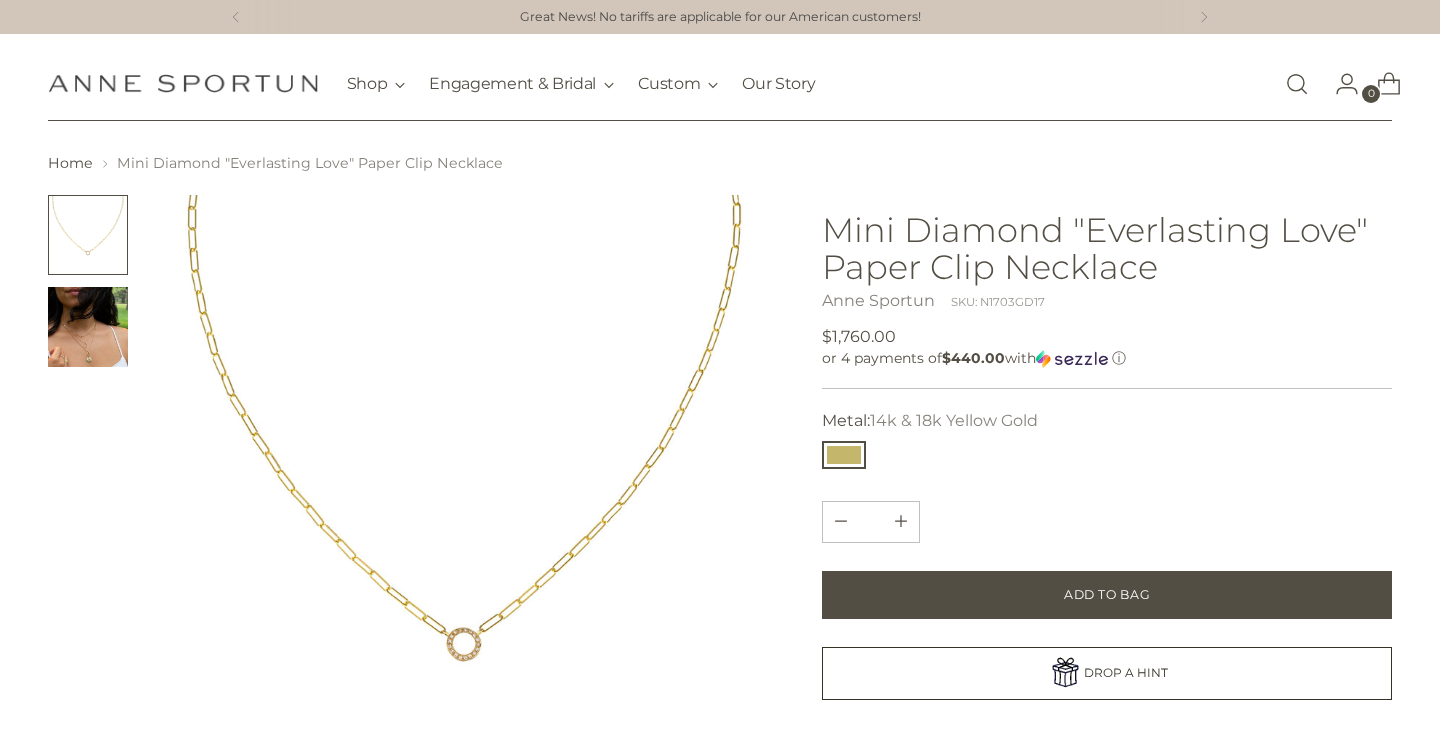 click at bounding box center [88, 327] 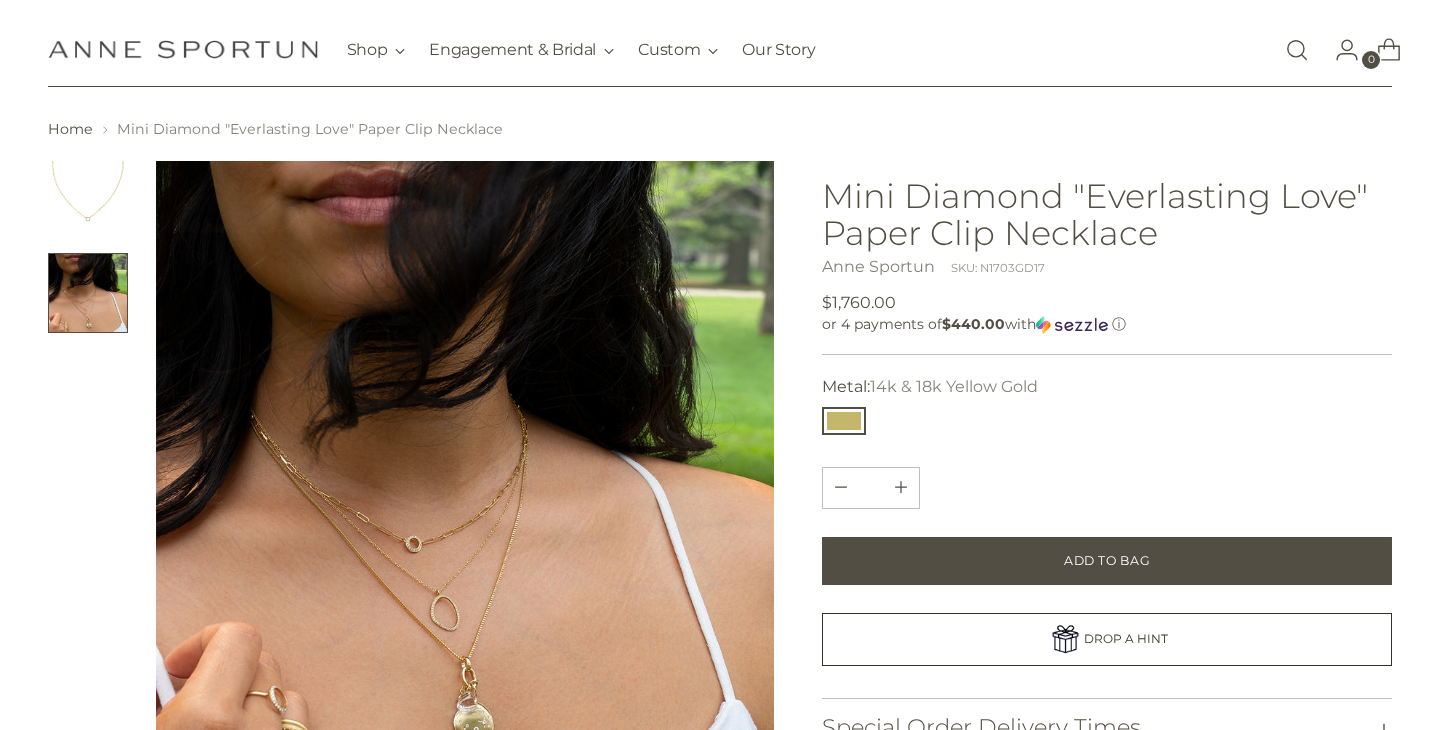 scroll, scrollTop: 36, scrollLeft: 0, axis: vertical 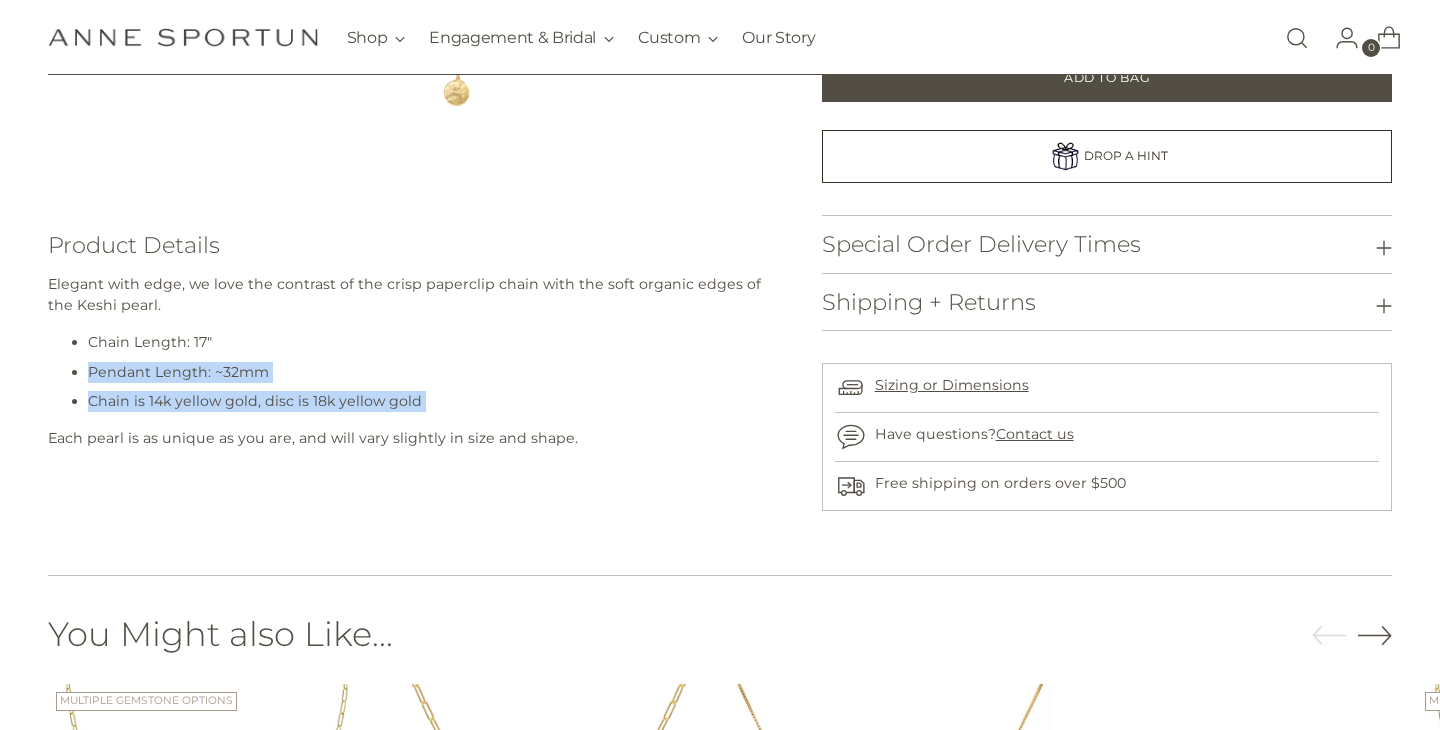 drag, startPoint x: 574, startPoint y: 428, endPoint x: 569, endPoint y: 350, distance: 78.160095 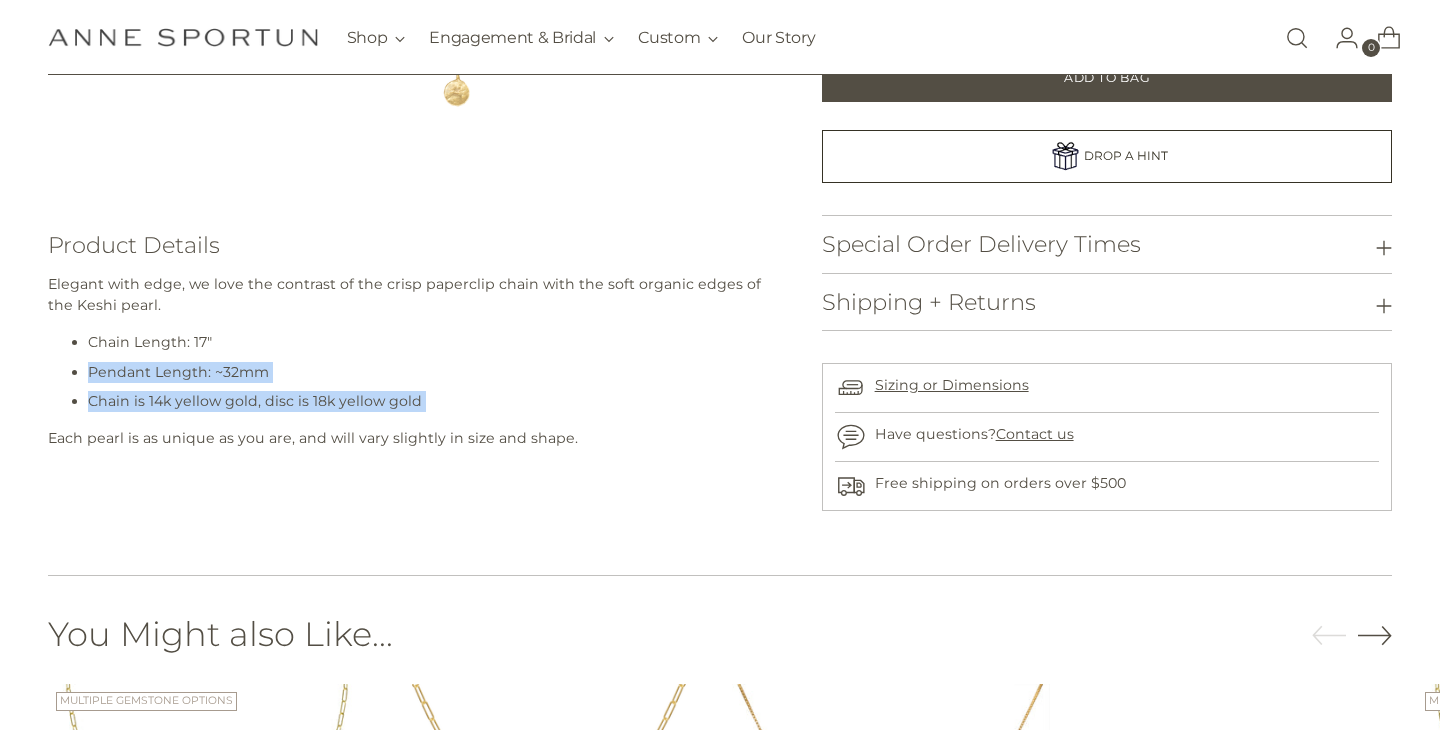 click on "Elegant with edge, we love the contrast of the crisp paperclip chain with the soft organic edges of the Keshi pearl.
Chain Length: 17"
Pendant Length: ~32mm
Chain is 14k yellow gold, disc is 18k yellow gold
Each pearl is as unique as you are, and will vary slightly in size and shape." at bounding box center (411, 380) 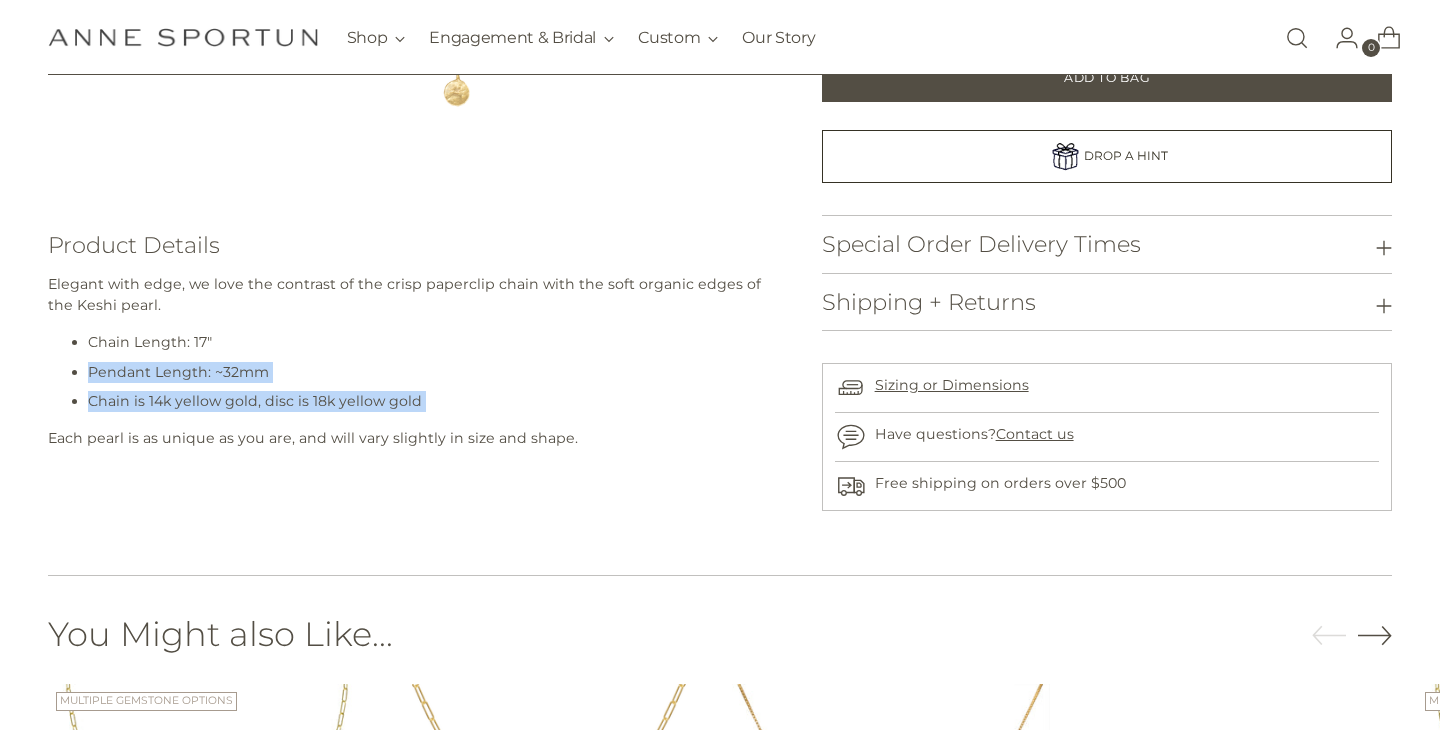 click on "Chain Length: 17"" at bounding box center (431, 342) 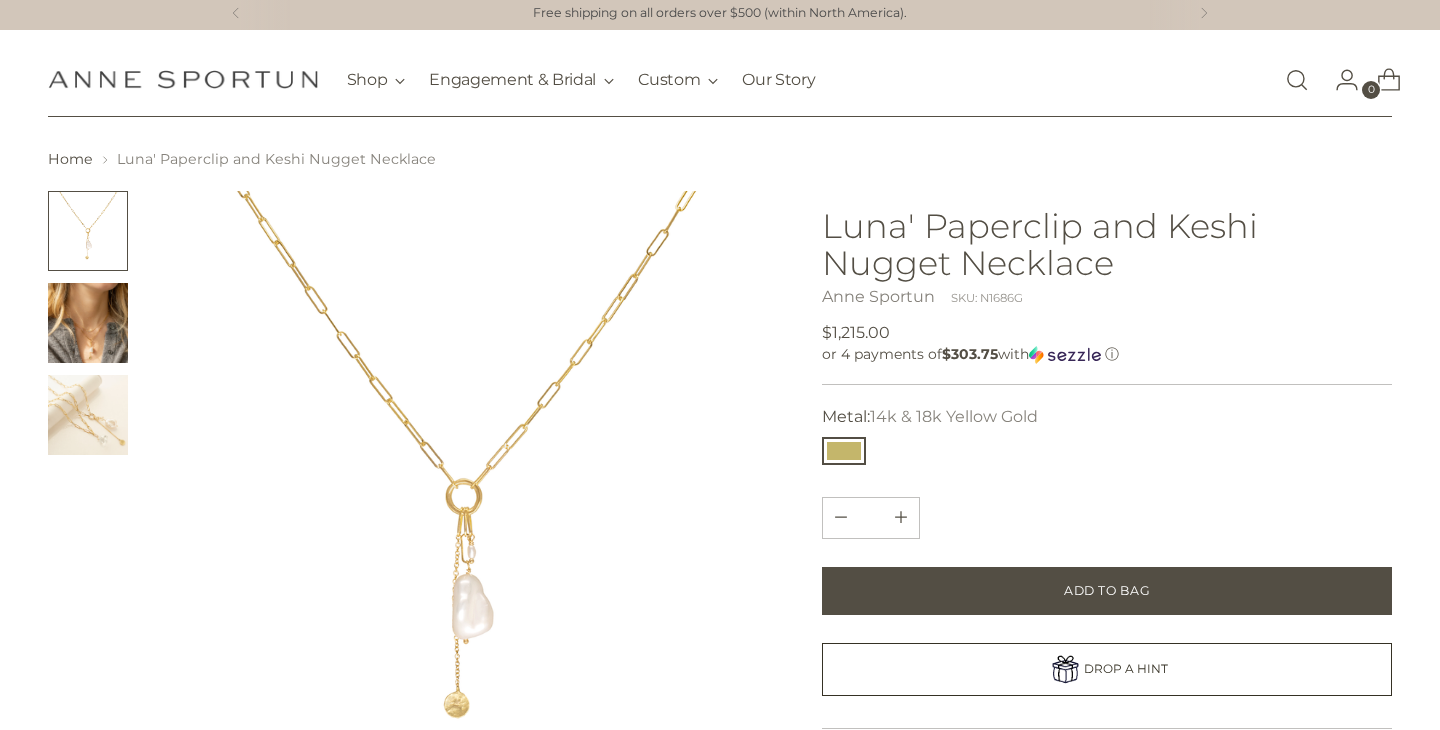 scroll, scrollTop: 0, scrollLeft: 0, axis: both 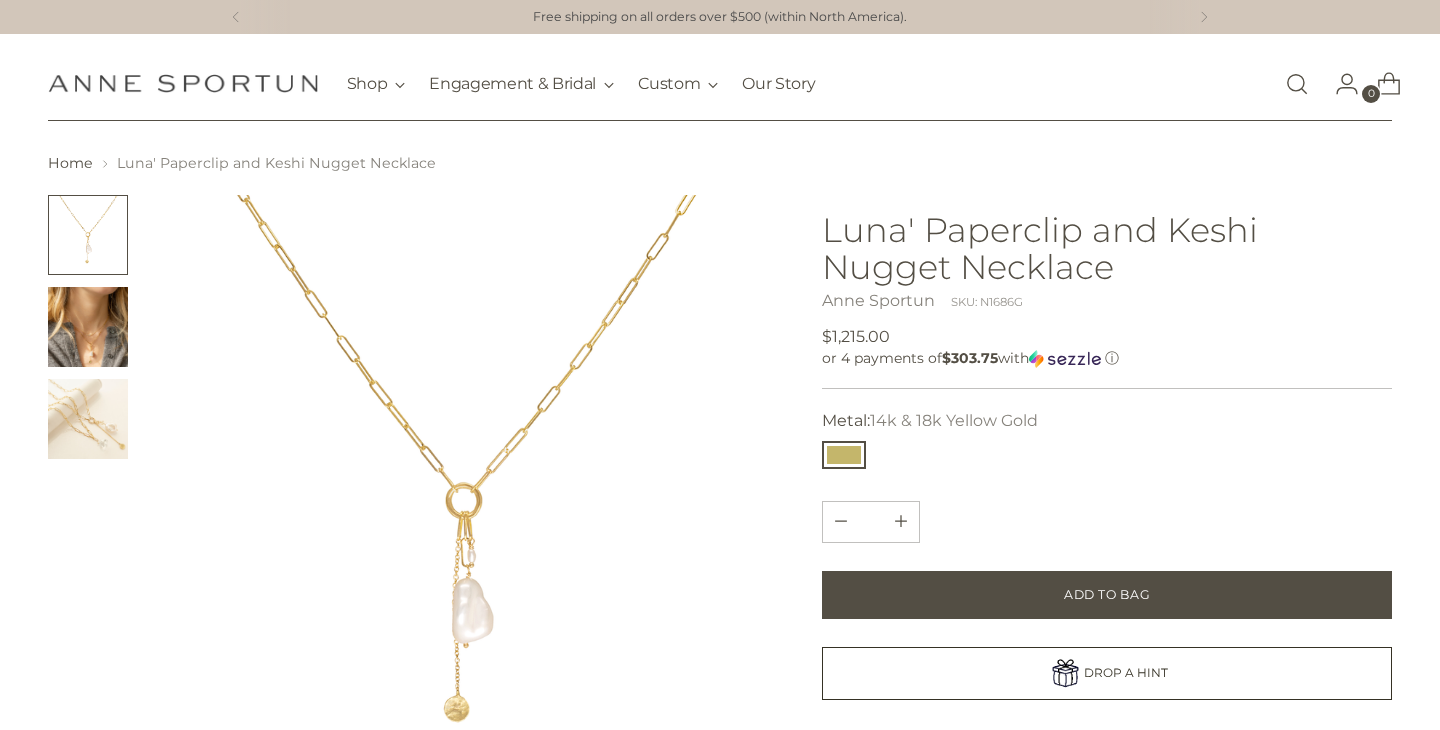 click at bounding box center [88, 327] 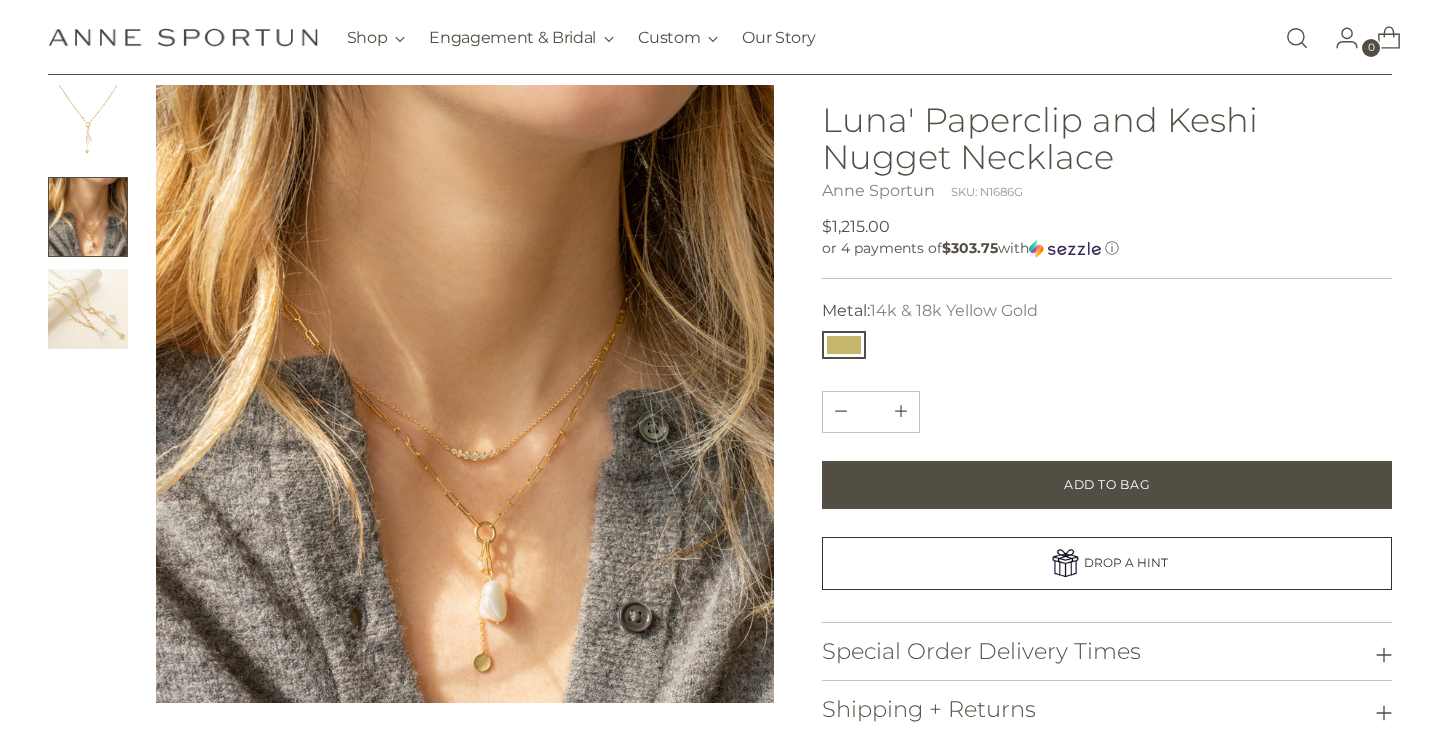 scroll, scrollTop: 95, scrollLeft: 0, axis: vertical 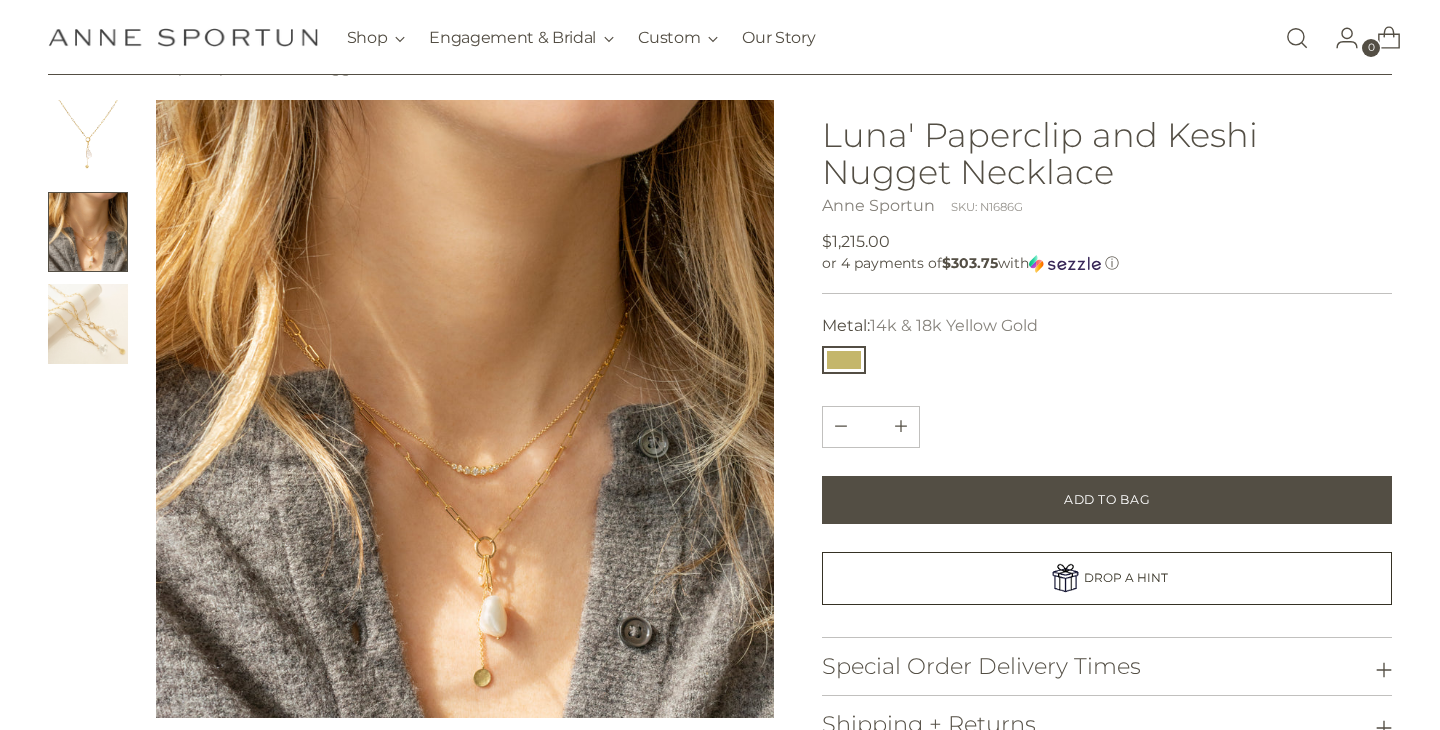 click at bounding box center [88, 324] 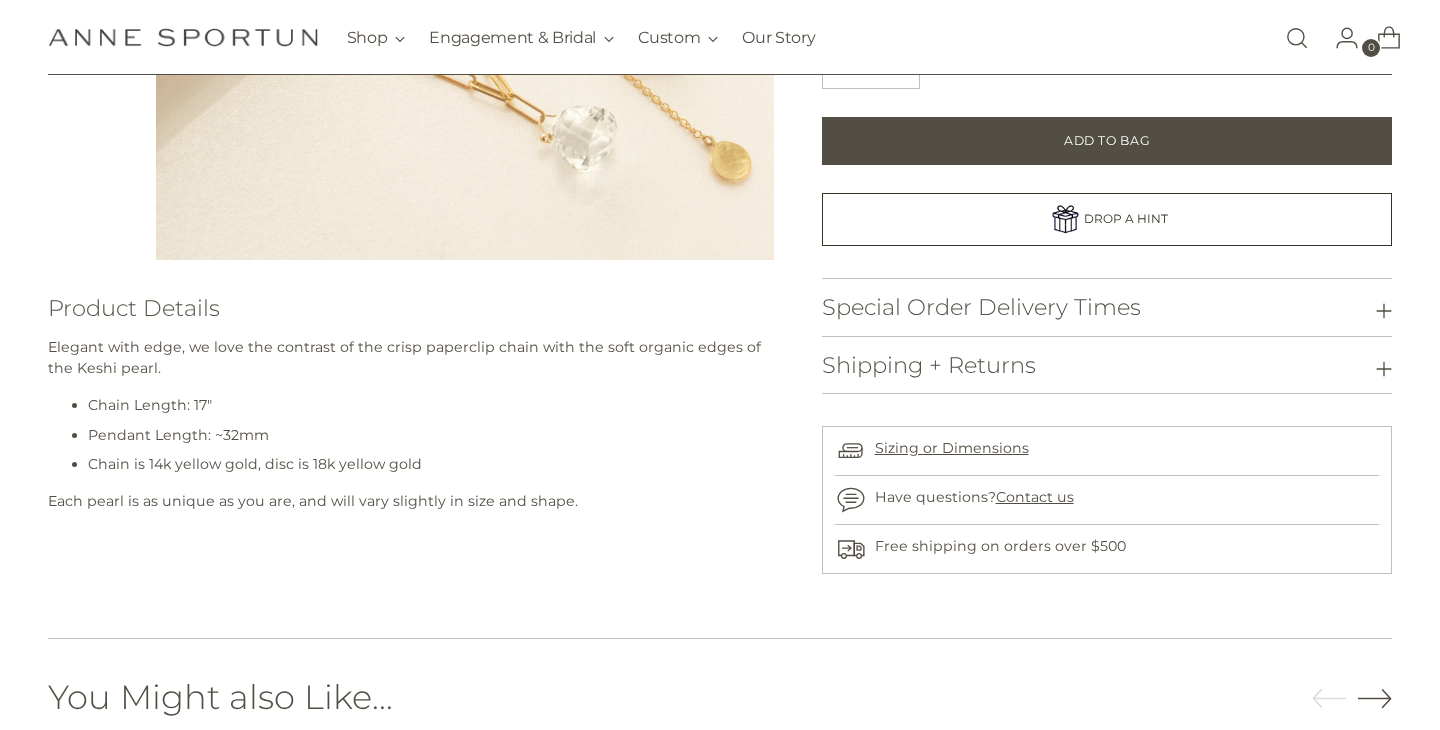 scroll, scrollTop: 582, scrollLeft: 0, axis: vertical 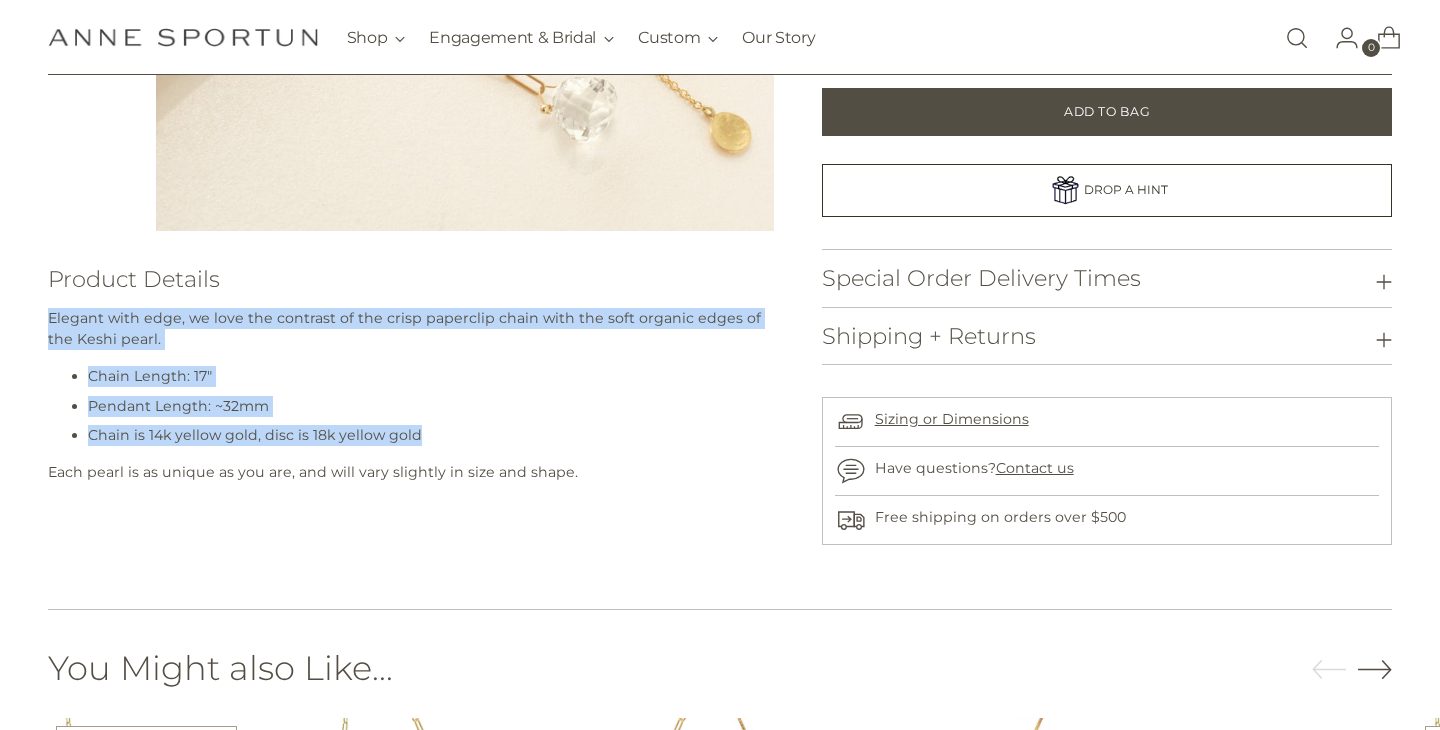 drag, startPoint x: 432, startPoint y: 445, endPoint x: 536, endPoint y: 294, distance: 183.3494 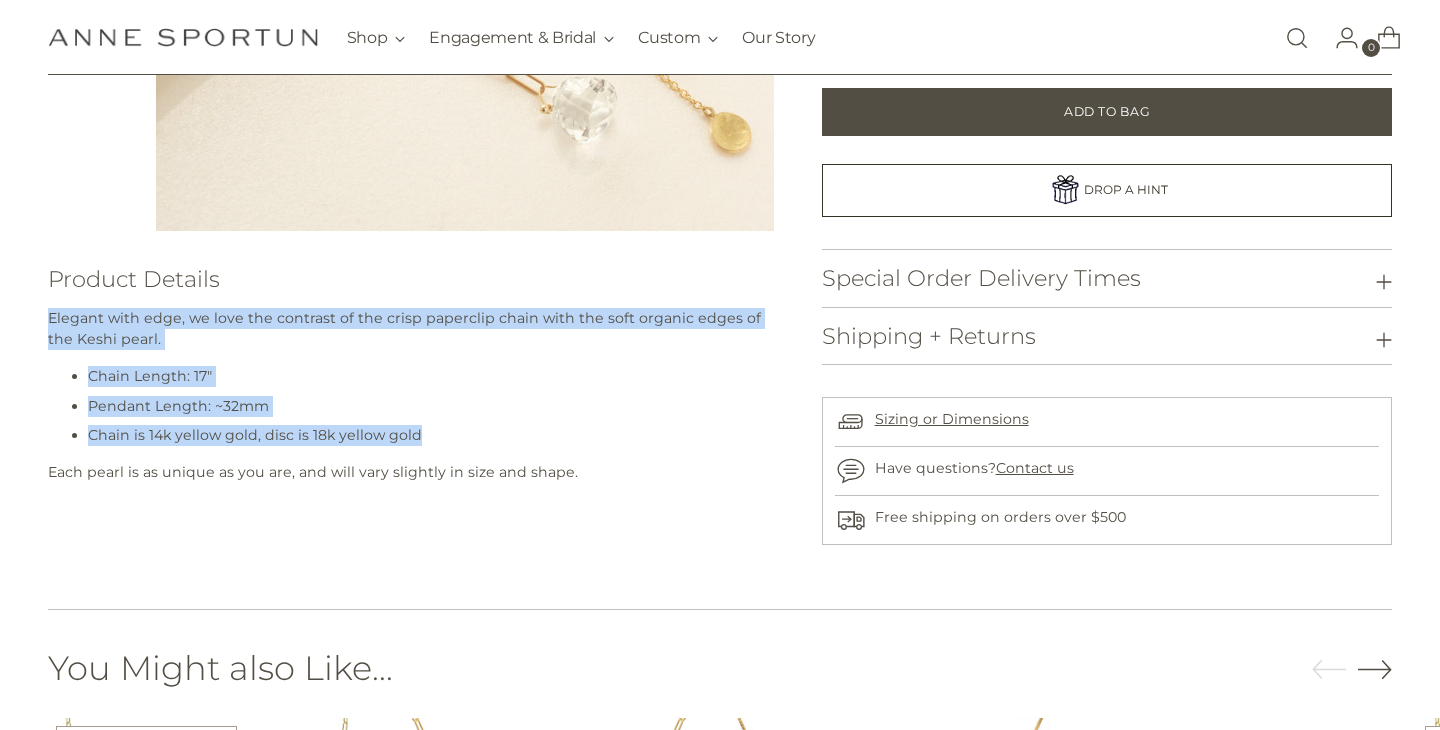 click on "Product Details
Elegant with edge, we love the contrast of the crisp paperclip chain with the soft organic edges of the Keshi pearl.
Chain Length: 17"
Pendant Length: ~32mm
Chain is 14k yellow gold, disc is 18k yellow gold
Each pearl is as unique as you are, and will vary slightly in size and shape." at bounding box center (411, 394) 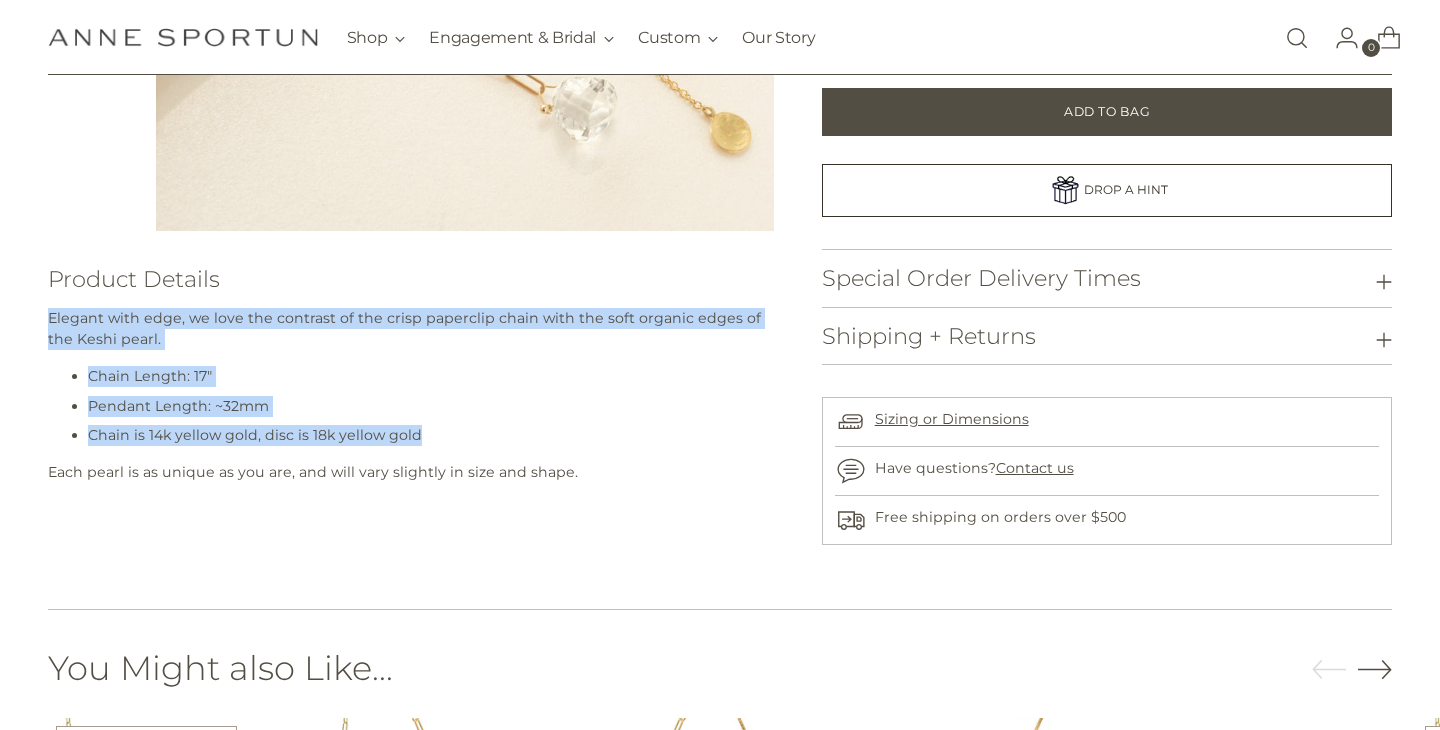 click on "Product Details
Elegant with edge, we love the contrast of the crisp paperclip chain with the soft organic edges of the Keshi pearl.
Chain Length: 17"
Pendant Length: ~32mm
Chain is 14k yellow gold, disc is 18k yellow gold
Each pearl is as unique as you are, and will vary slightly in size and shape." at bounding box center (411, 394) 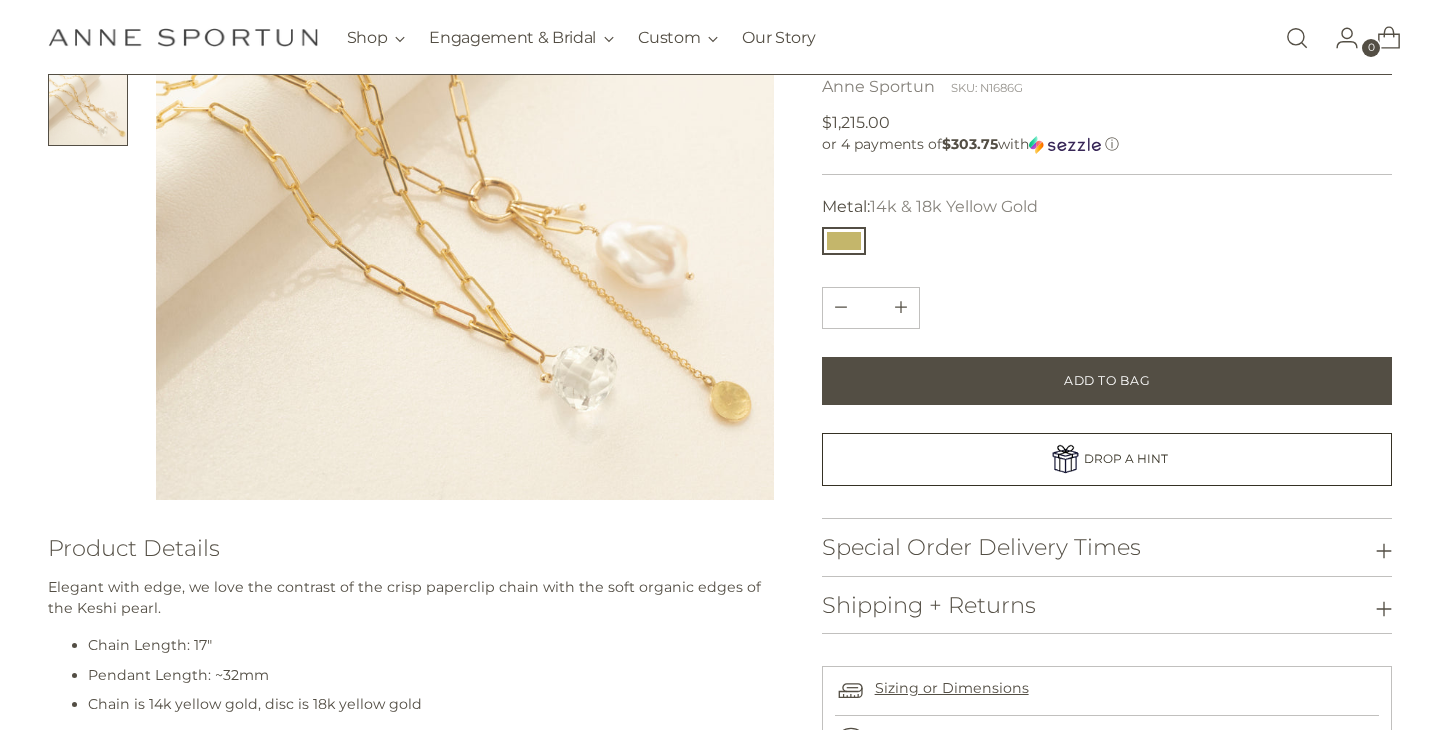 scroll, scrollTop: 0, scrollLeft: 0, axis: both 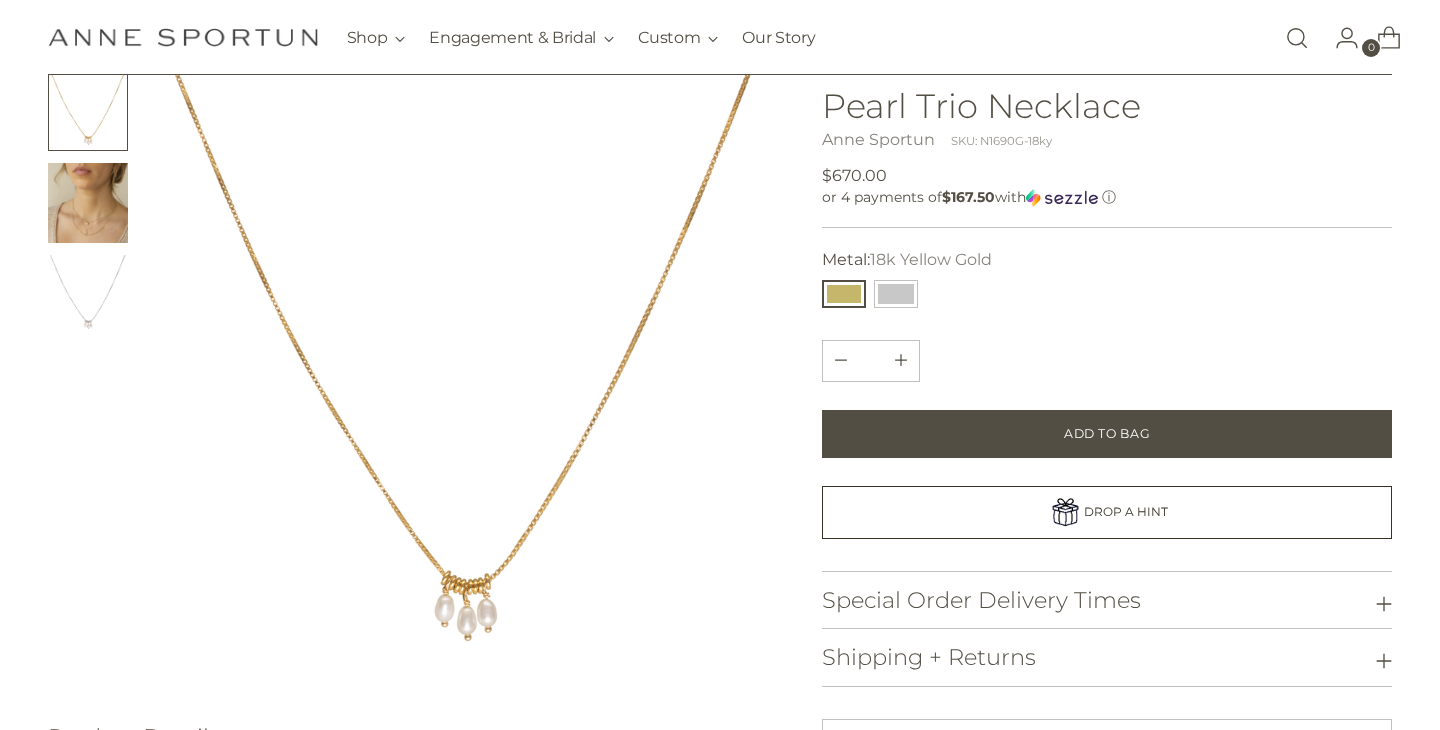 click at bounding box center [88, 203] 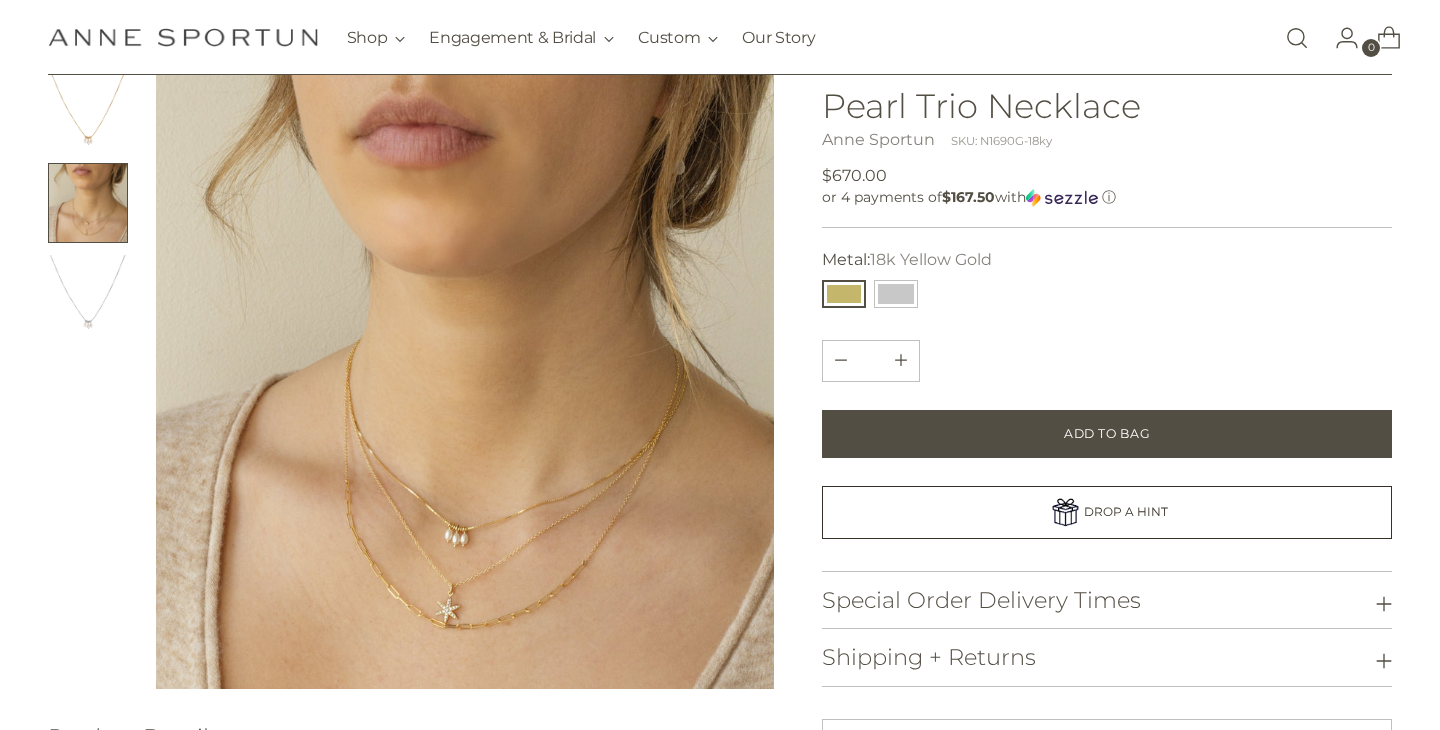 click at bounding box center [88, 295] 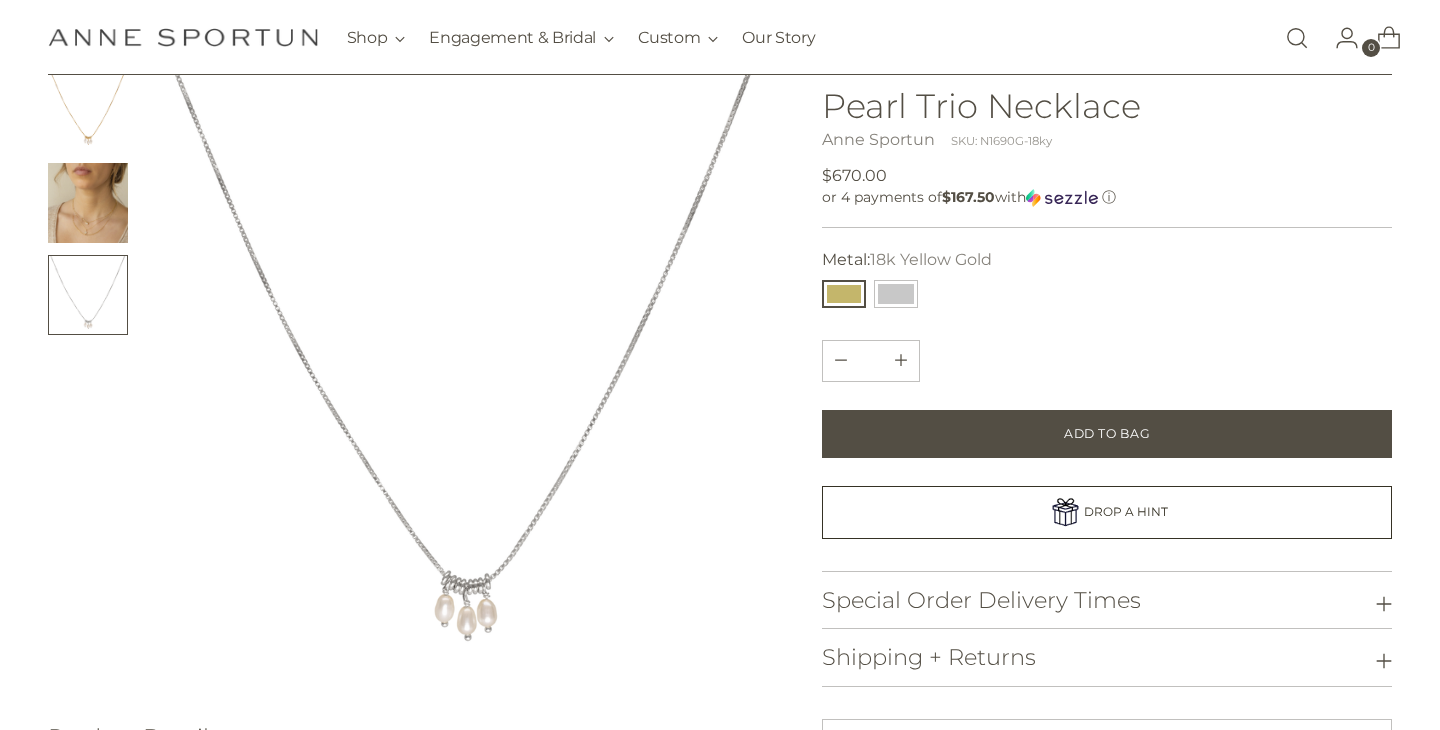 click at bounding box center [88, 203] 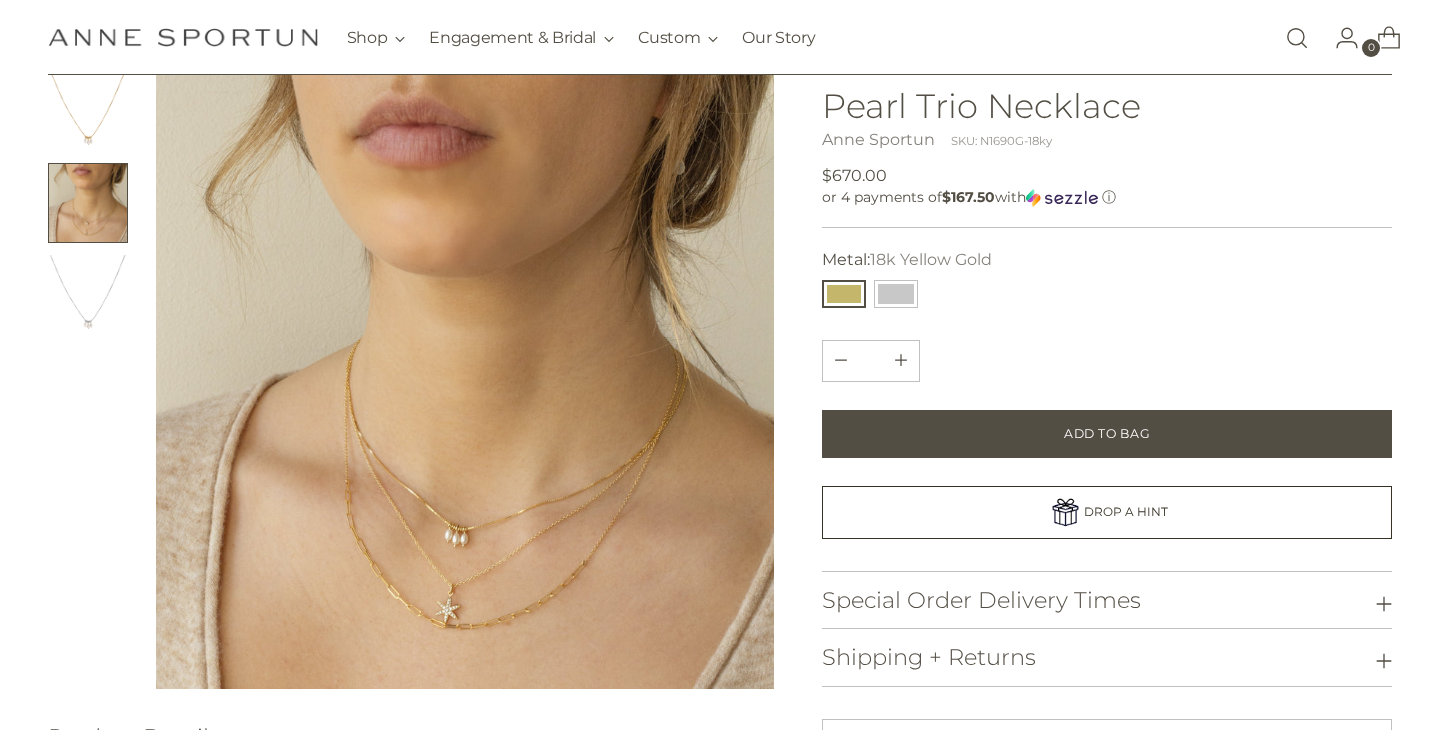 click at bounding box center (88, 111) 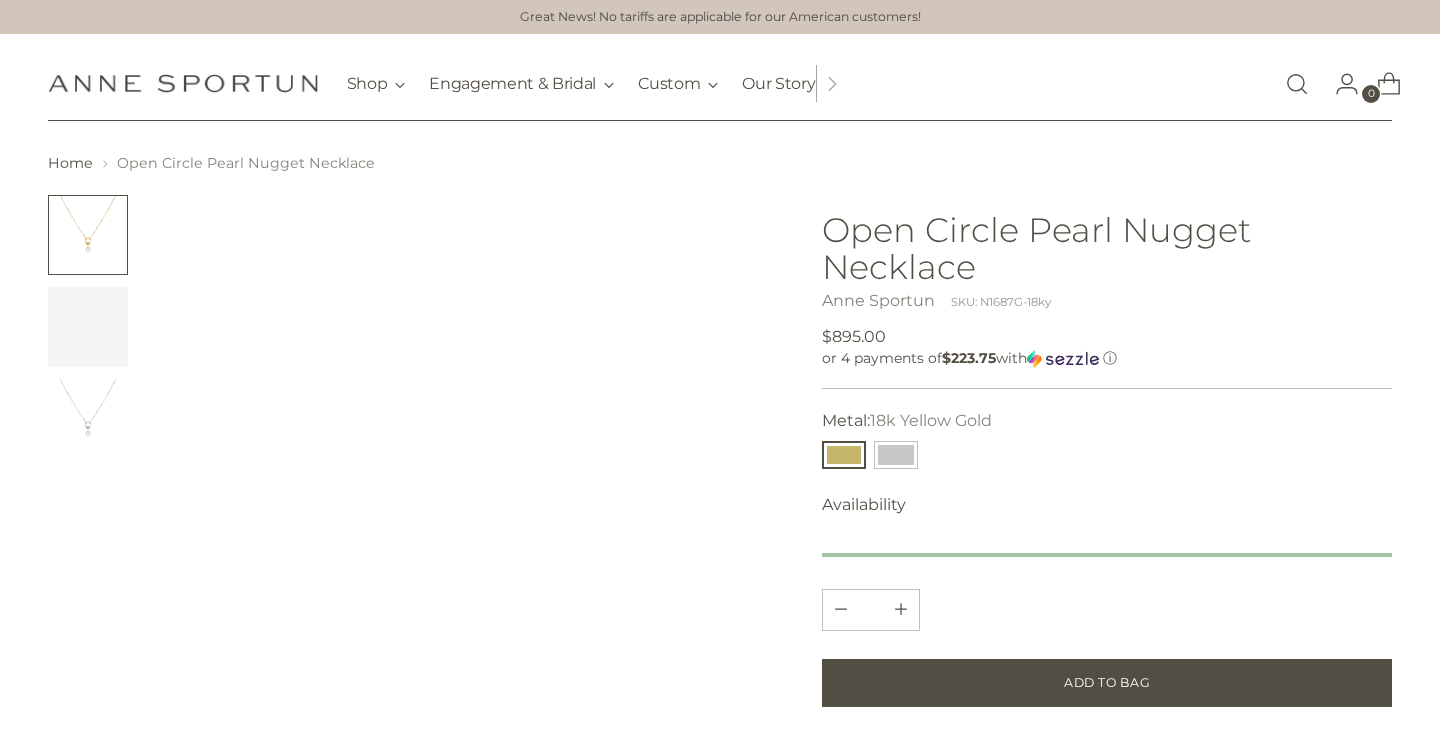 scroll, scrollTop: 0, scrollLeft: 0, axis: both 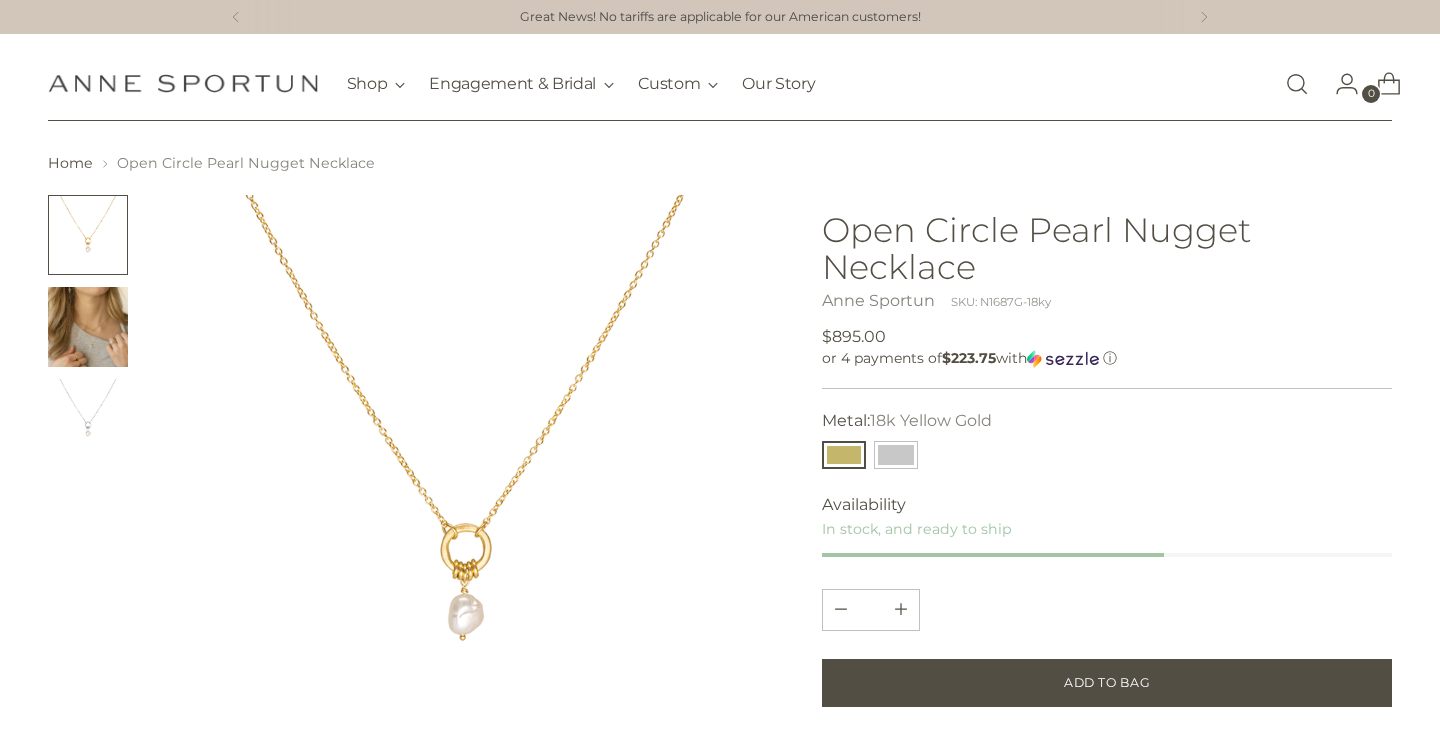 click at bounding box center (88, 327) 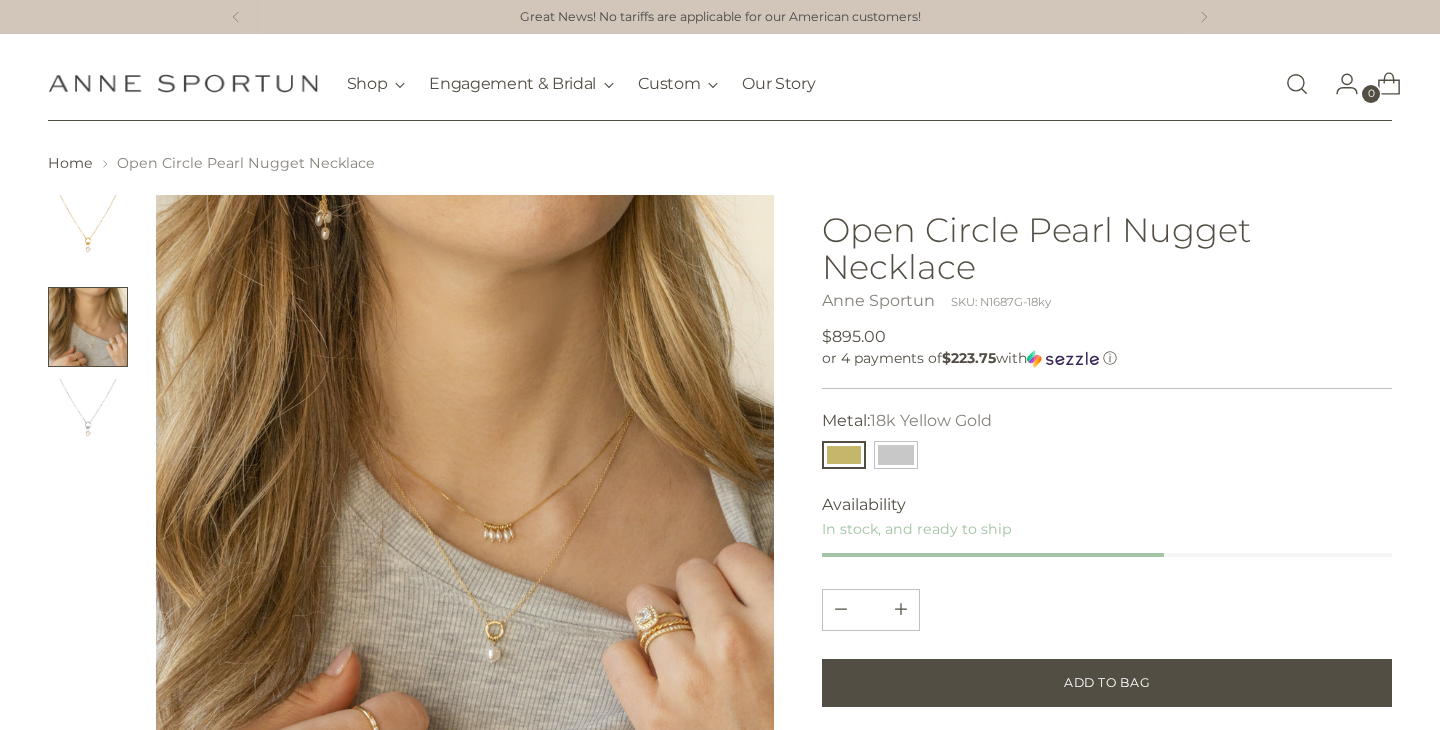 click at bounding box center [88, 419] 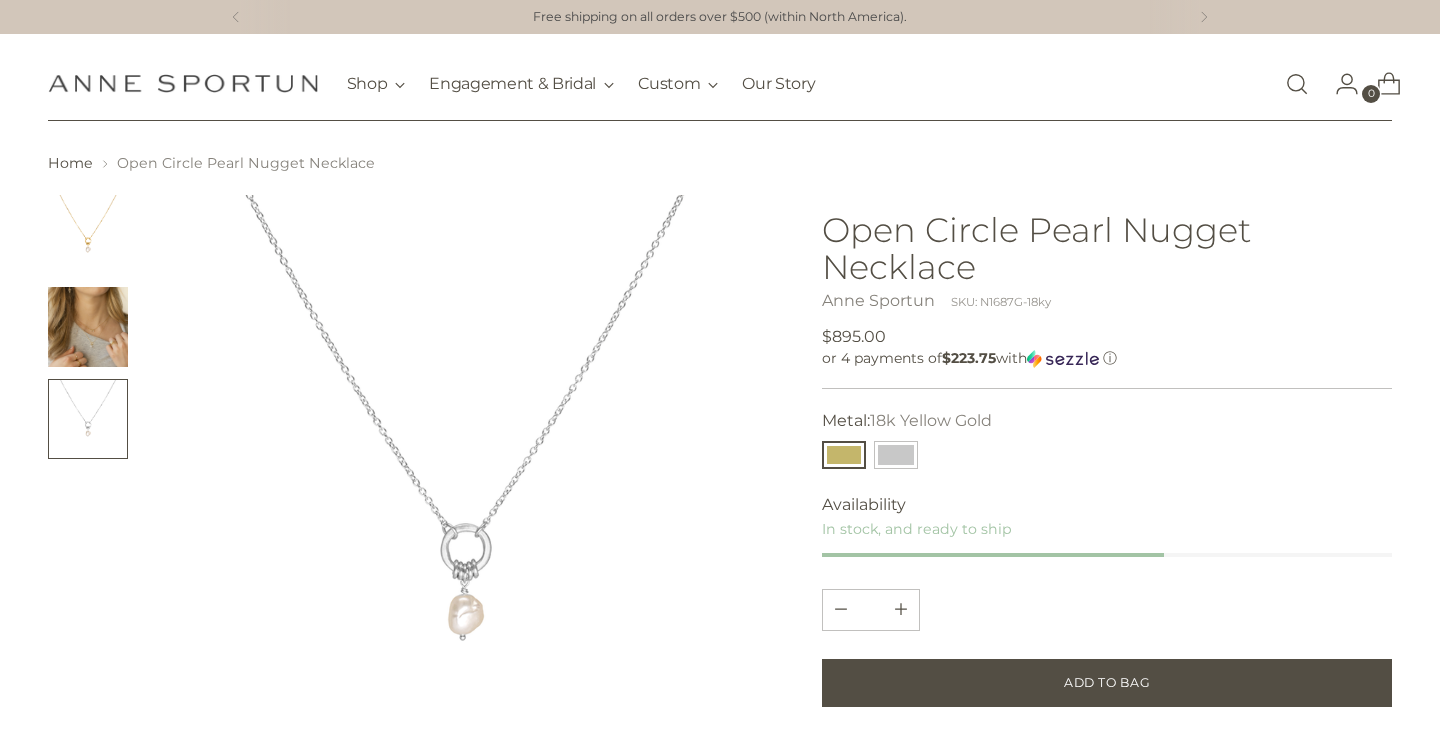 click at bounding box center (88, 327) 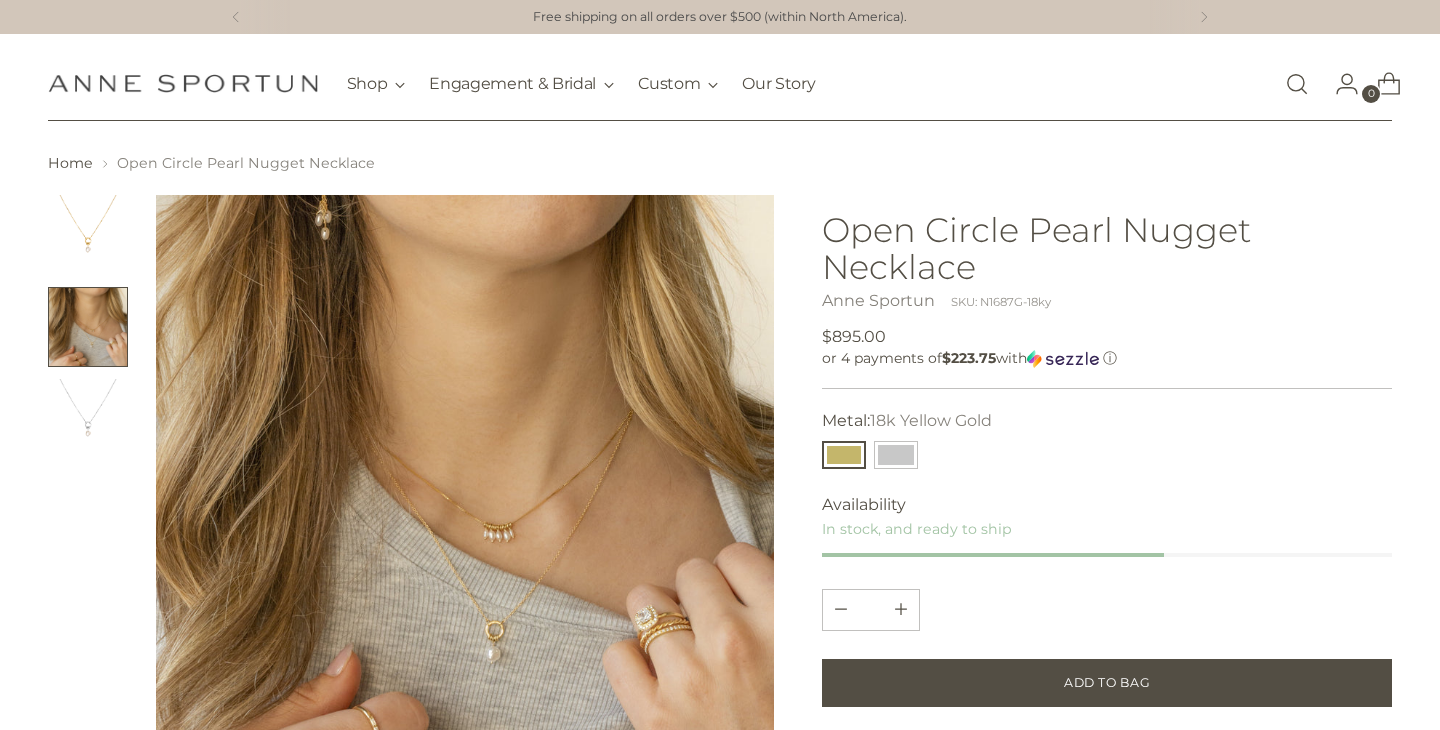 click at bounding box center [88, 235] 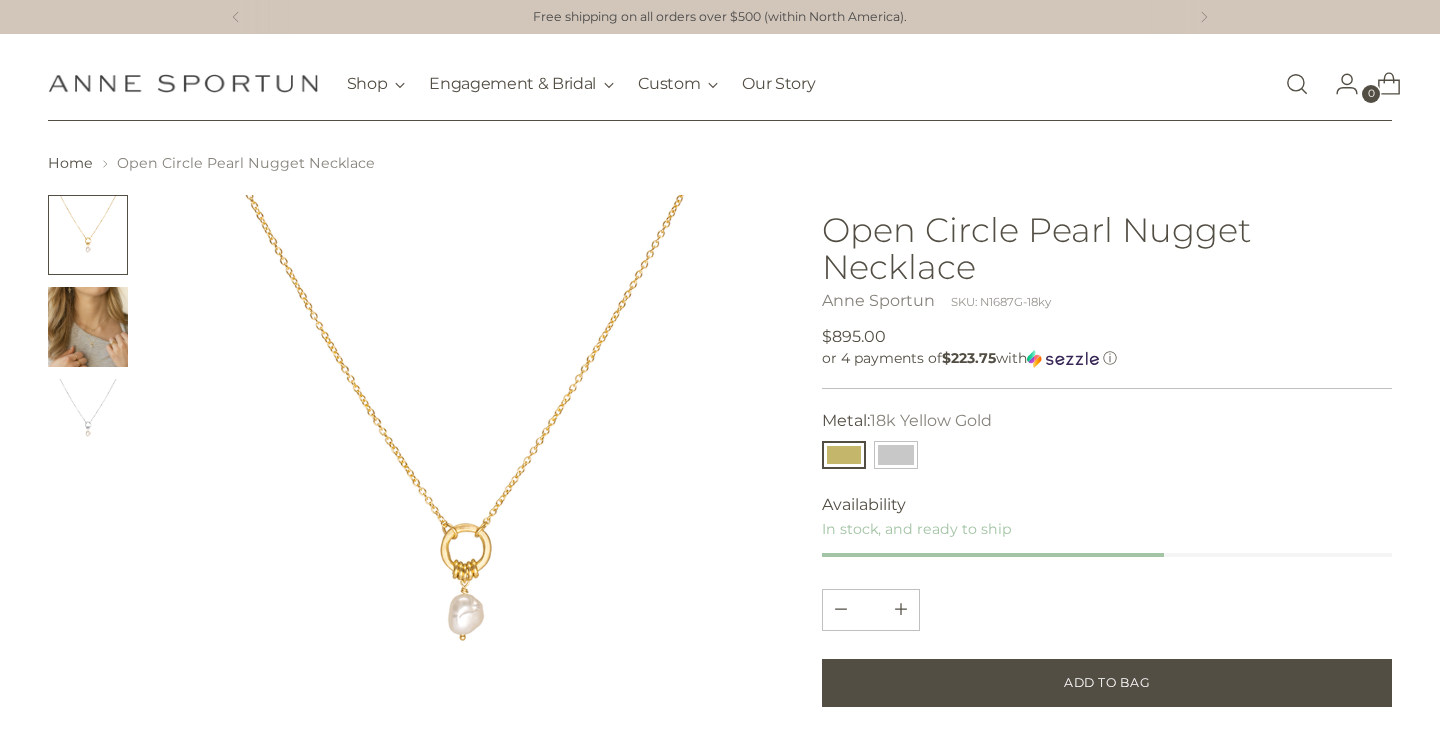 click at bounding box center [88, 327] 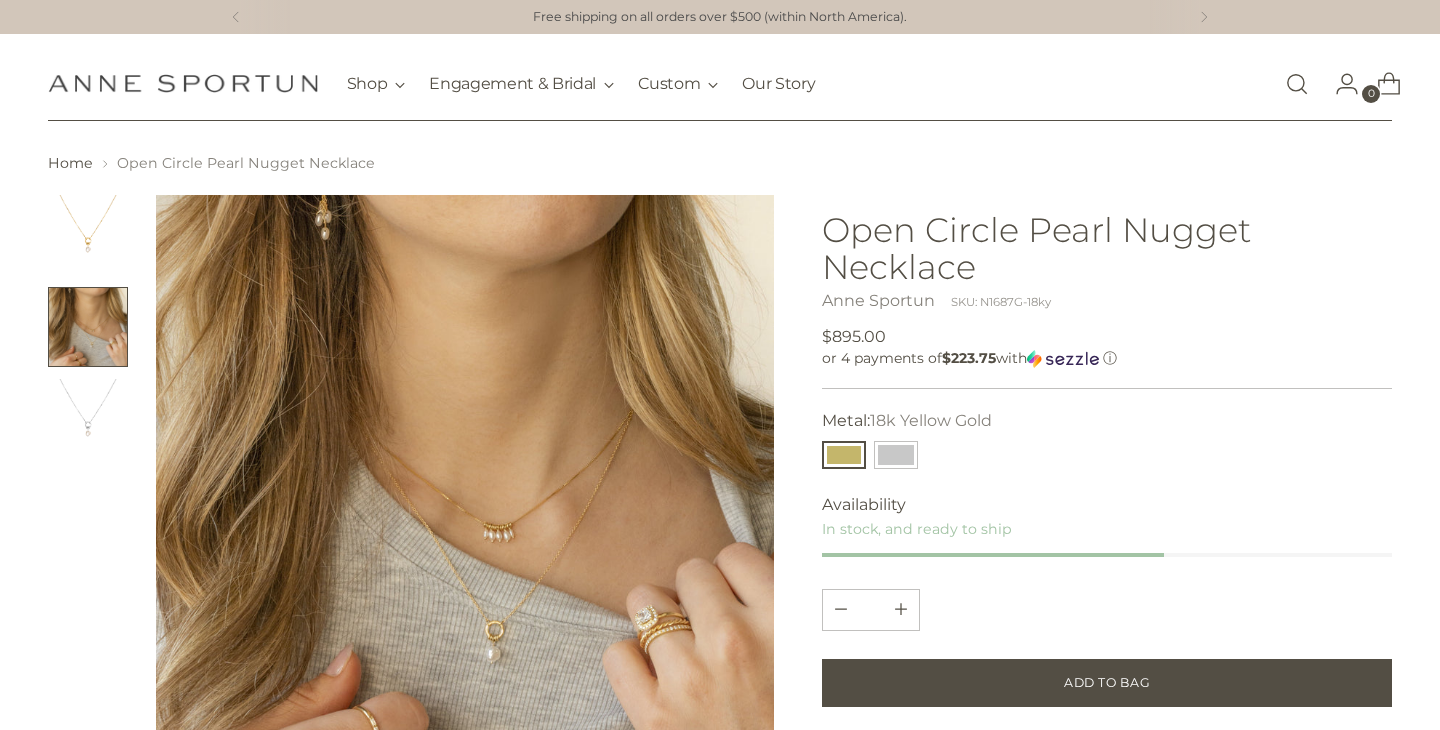 click at bounding box center [88, 419] 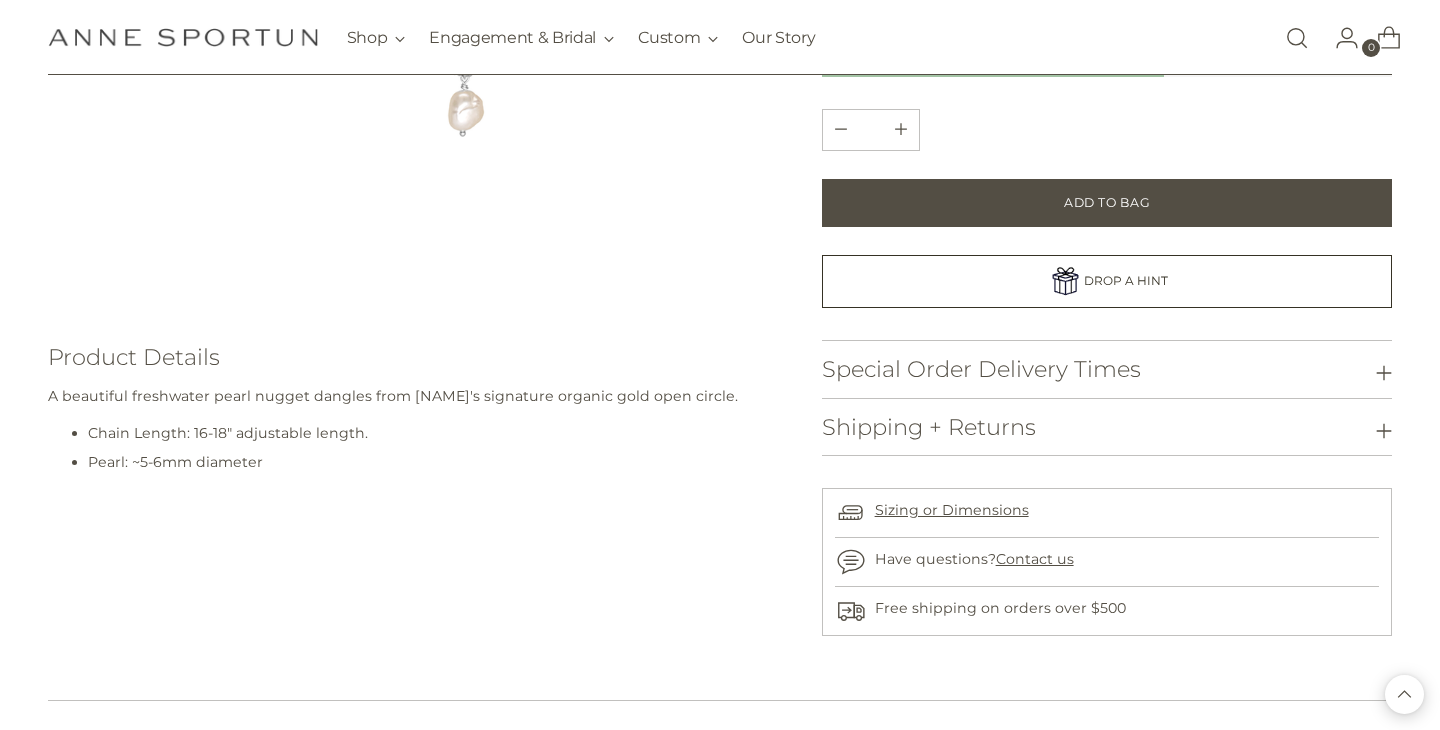 scroll, scrollTop: 0, scrollLeft: 0, axis: both 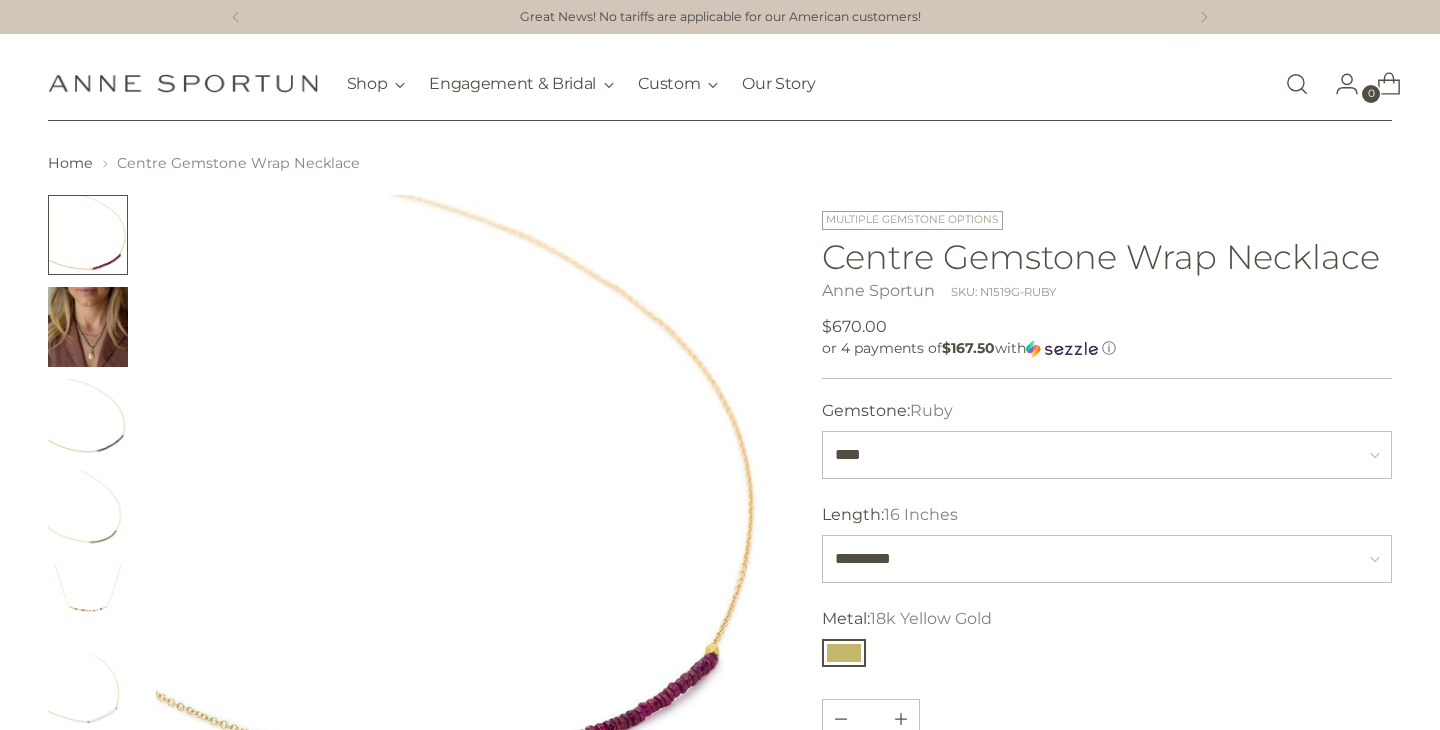 click at bounding box center (88, 327) 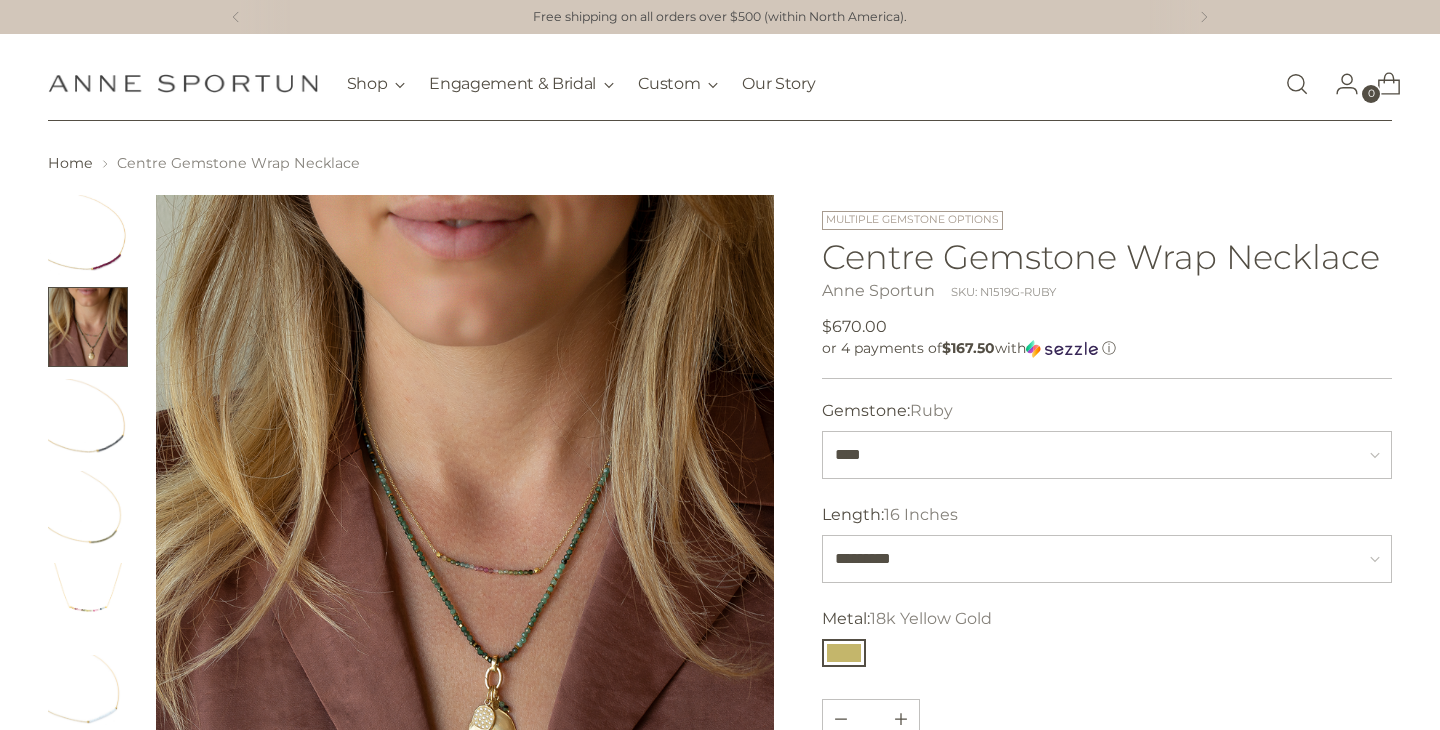 click at bounding box center (88, 419) 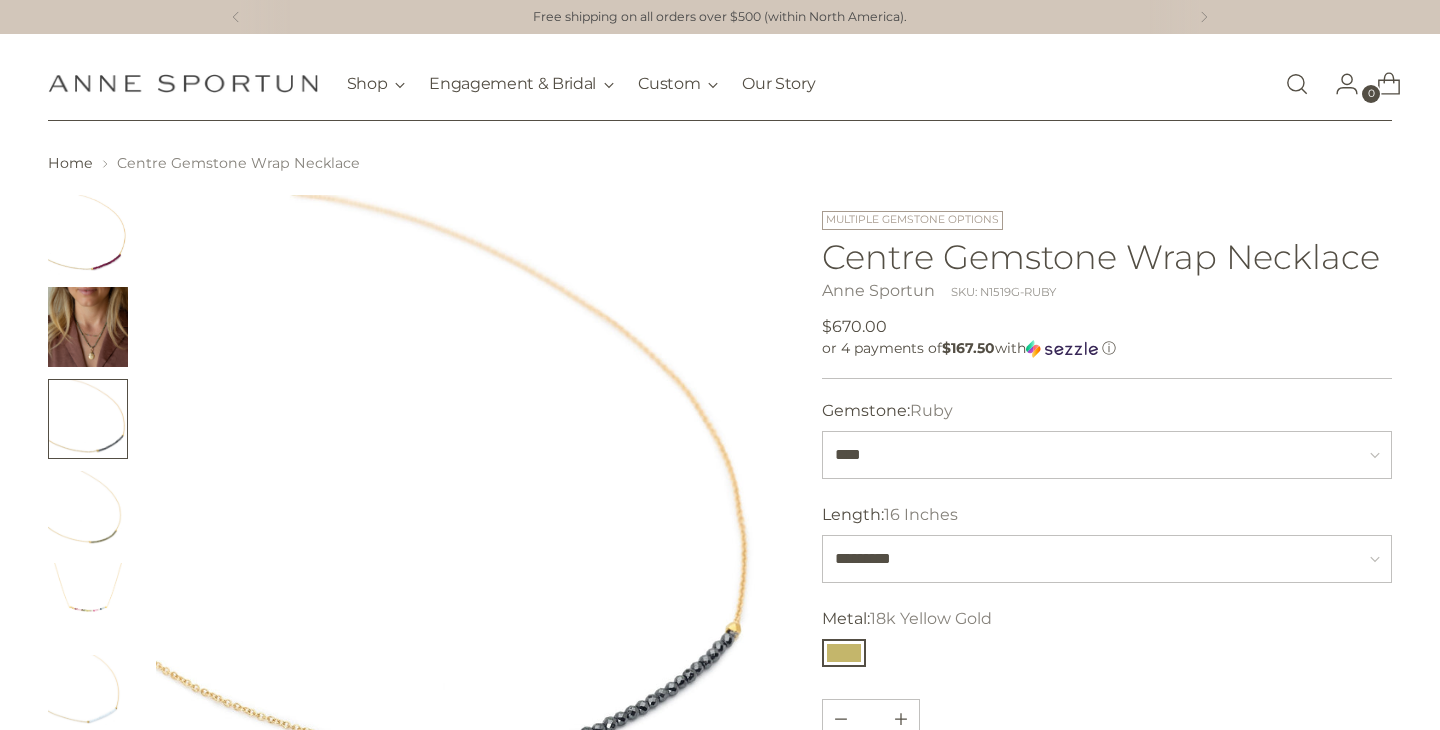 click at bounding box center [88, 511] 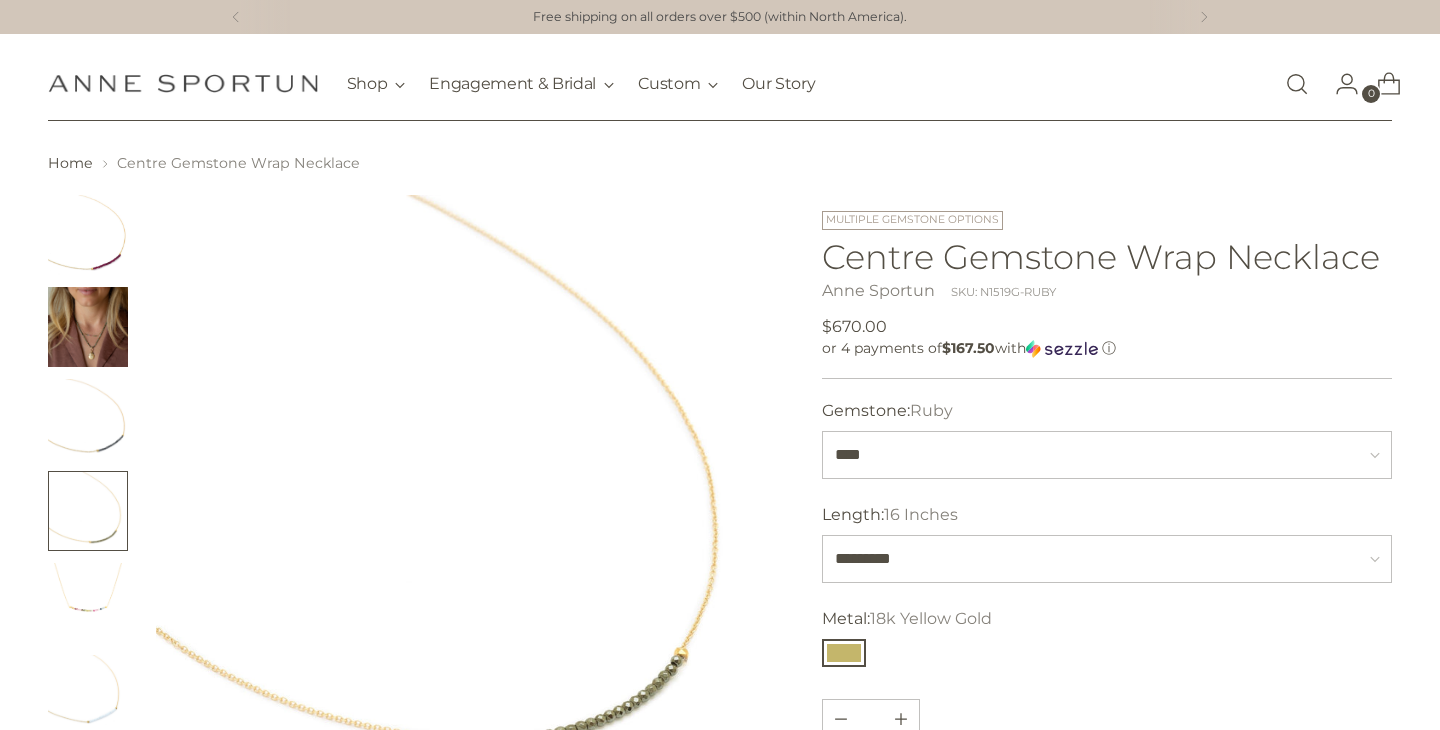click at bounding box center [88, 603] 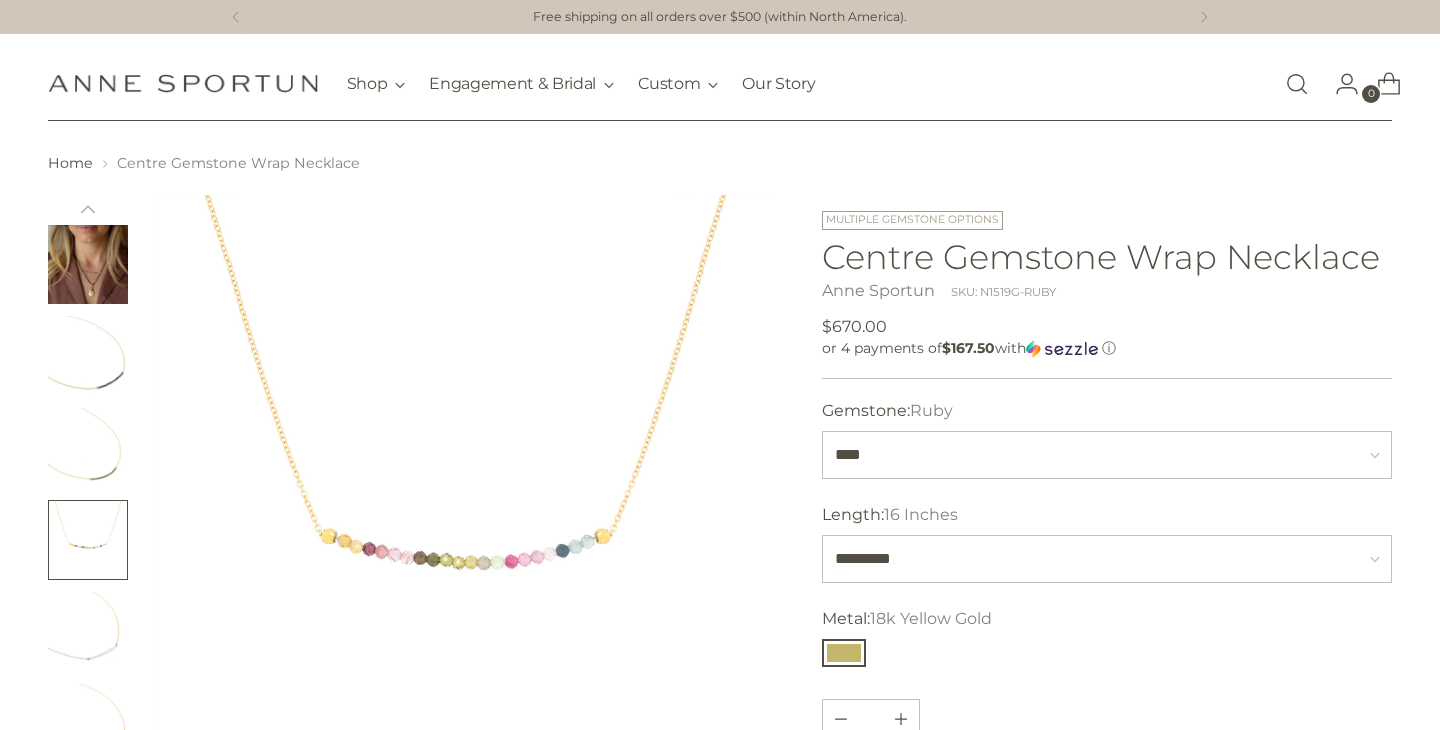 scroll, scrollTop: 71, scrollLeft: 0, axis: vertical 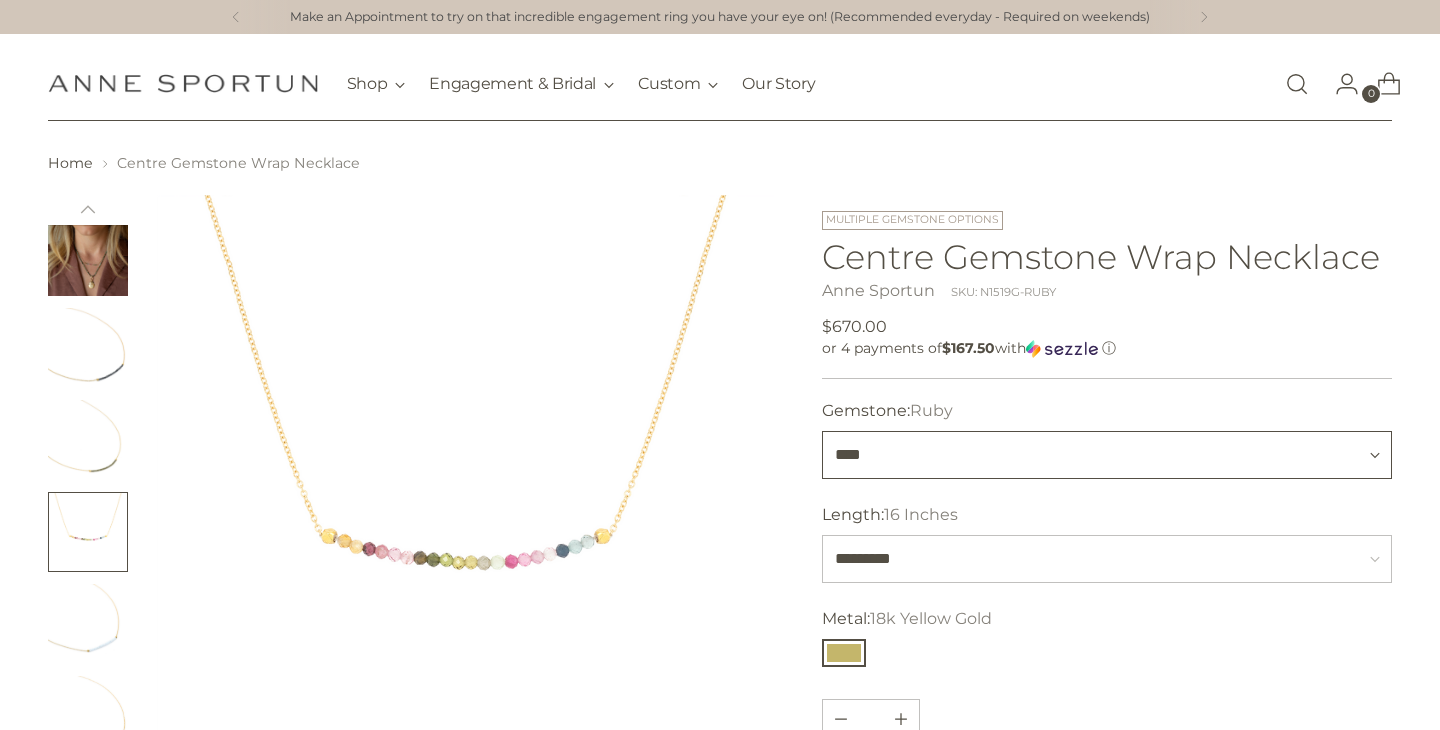 click on "**********" at bounding box center [1107, 455] 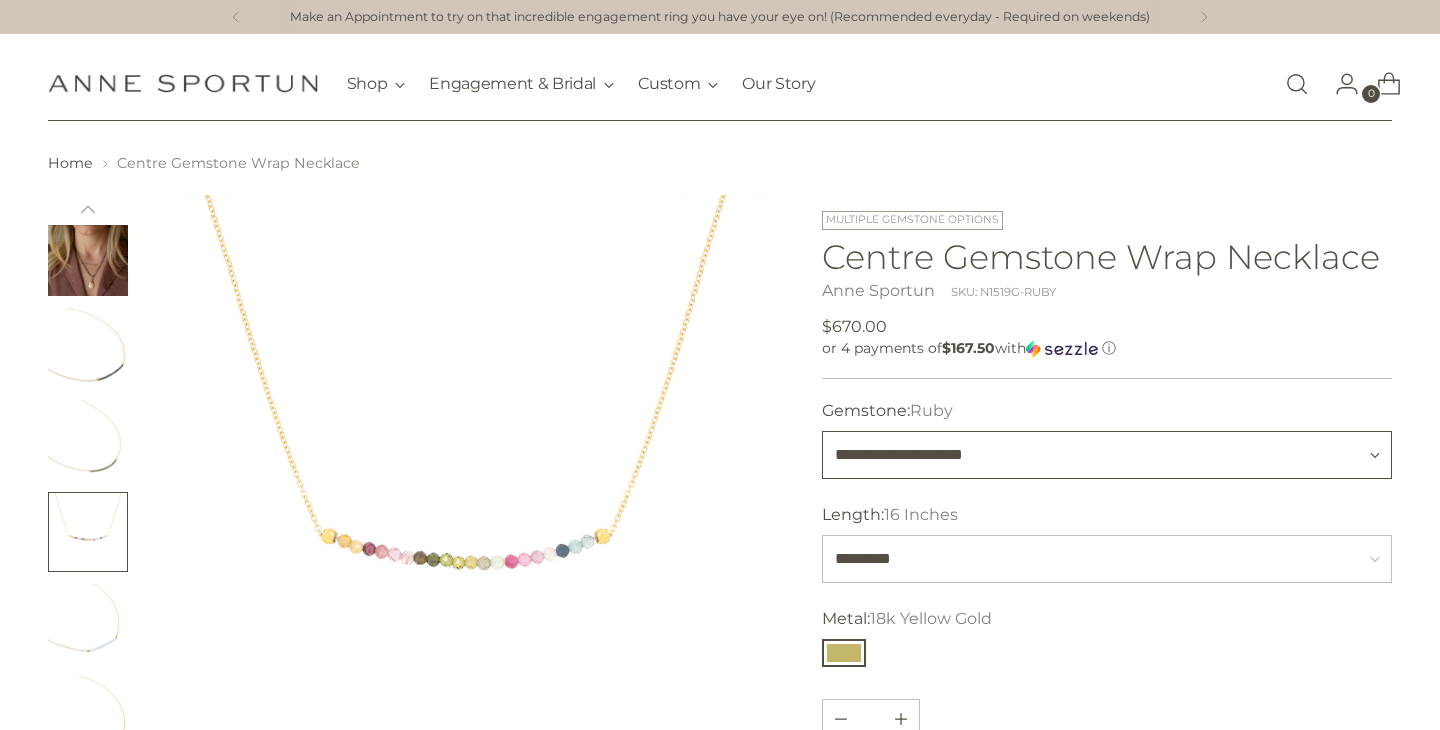 type 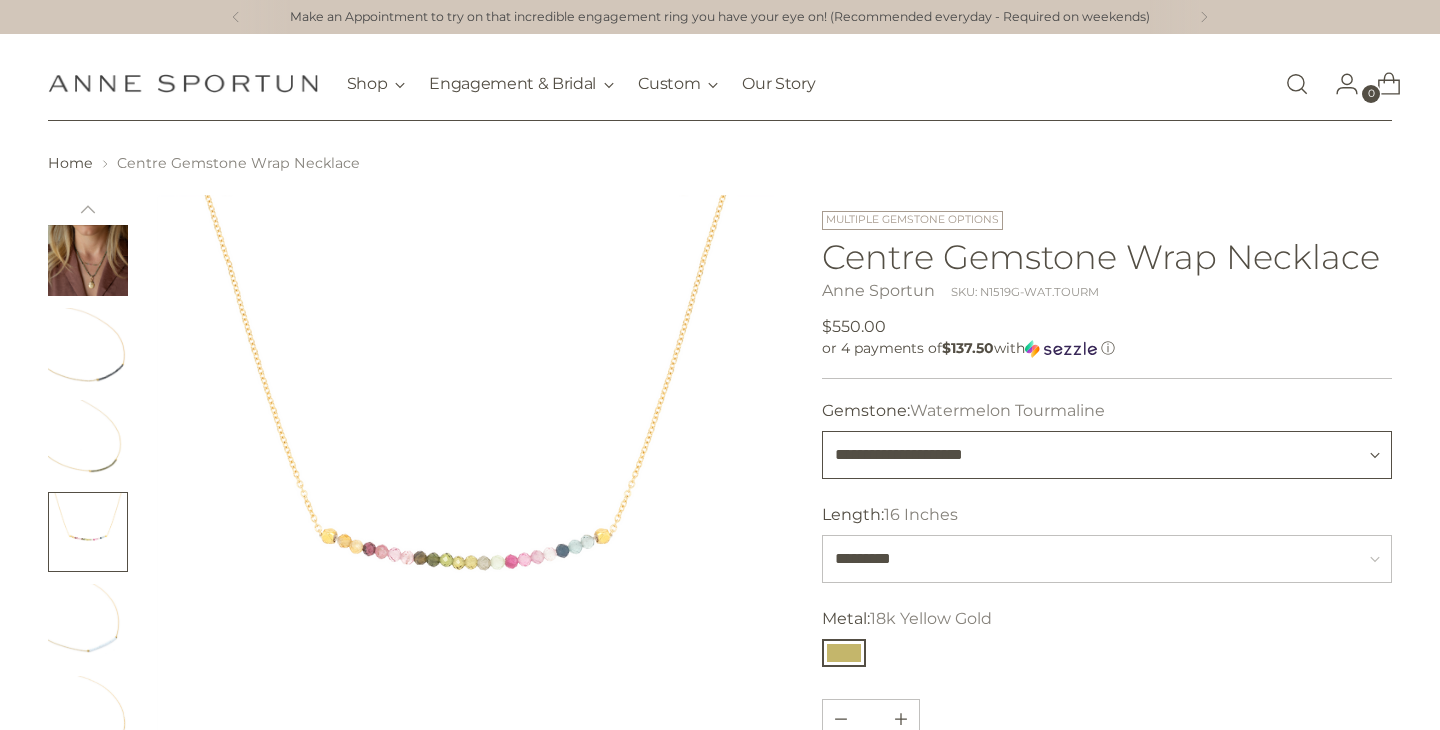 click on "**********" at bounding box center [1107, 455] 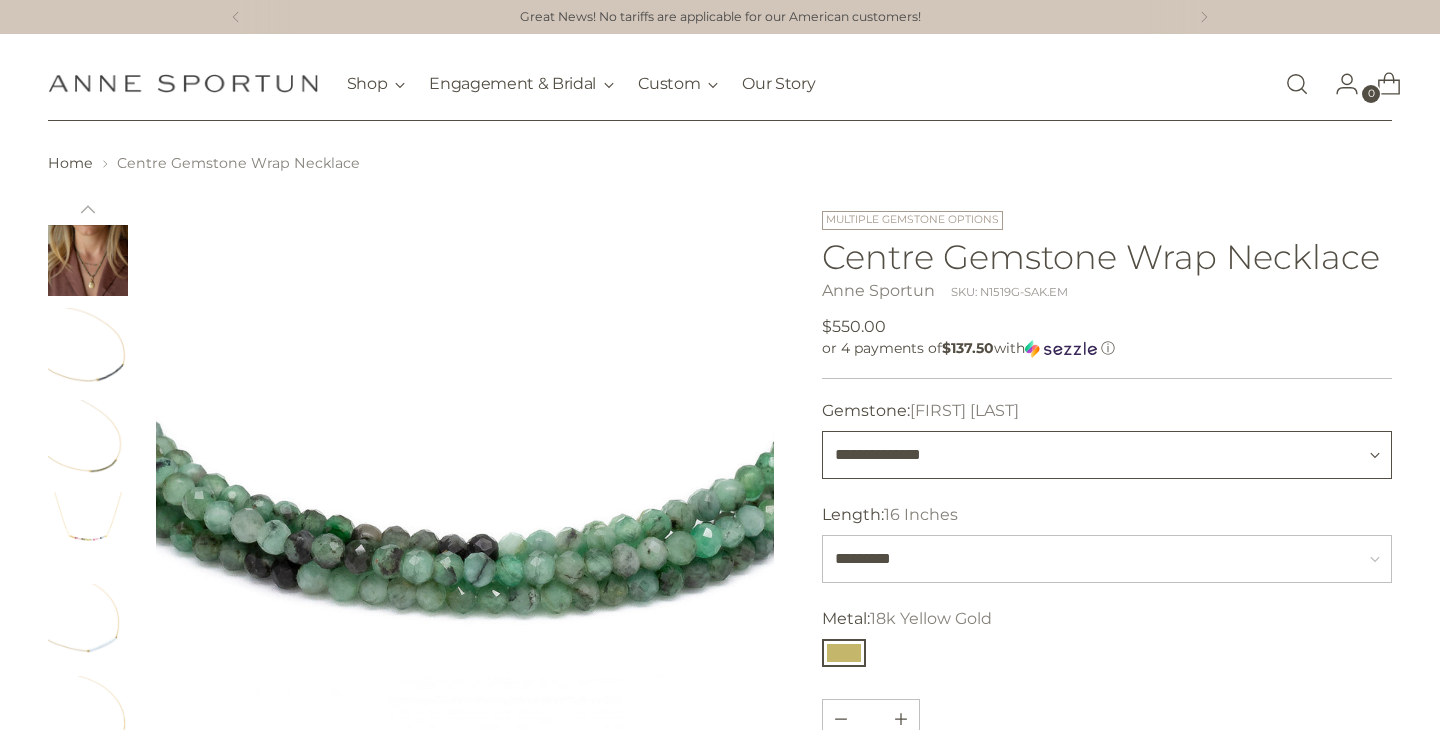 click on "**********" at bounding box center (1107, 455) 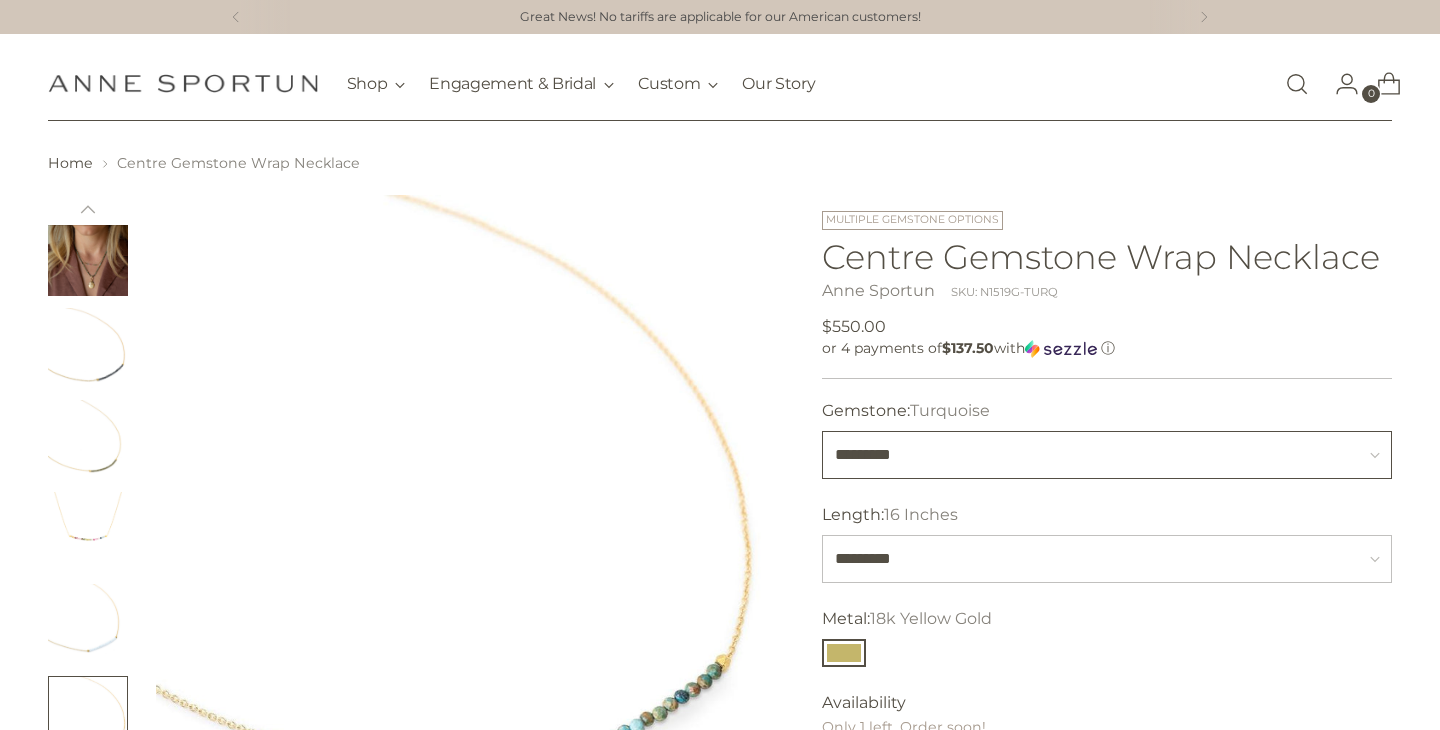 scroll, scrollTop: 156, scrollLeft: 0, axis: vertical 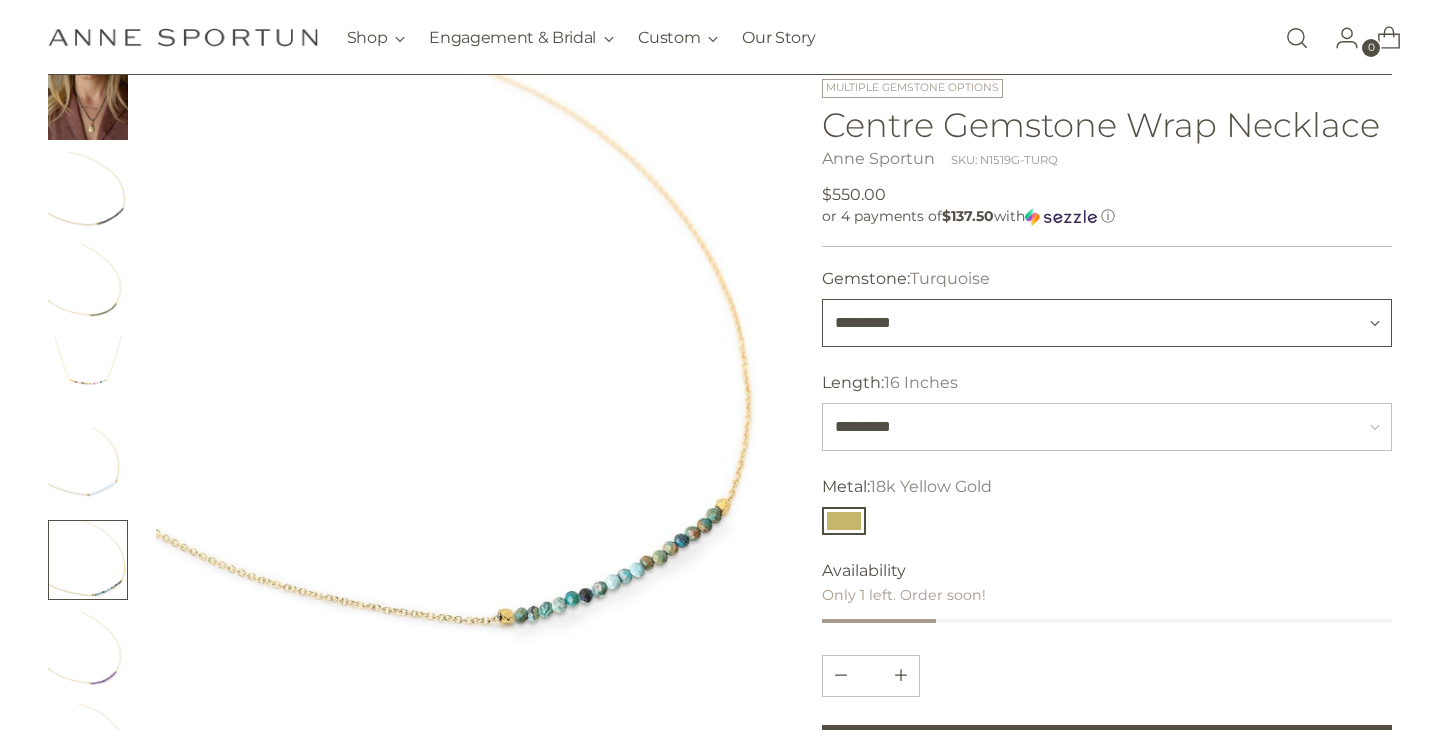click on "**********" at bounding box center (1107, 323) 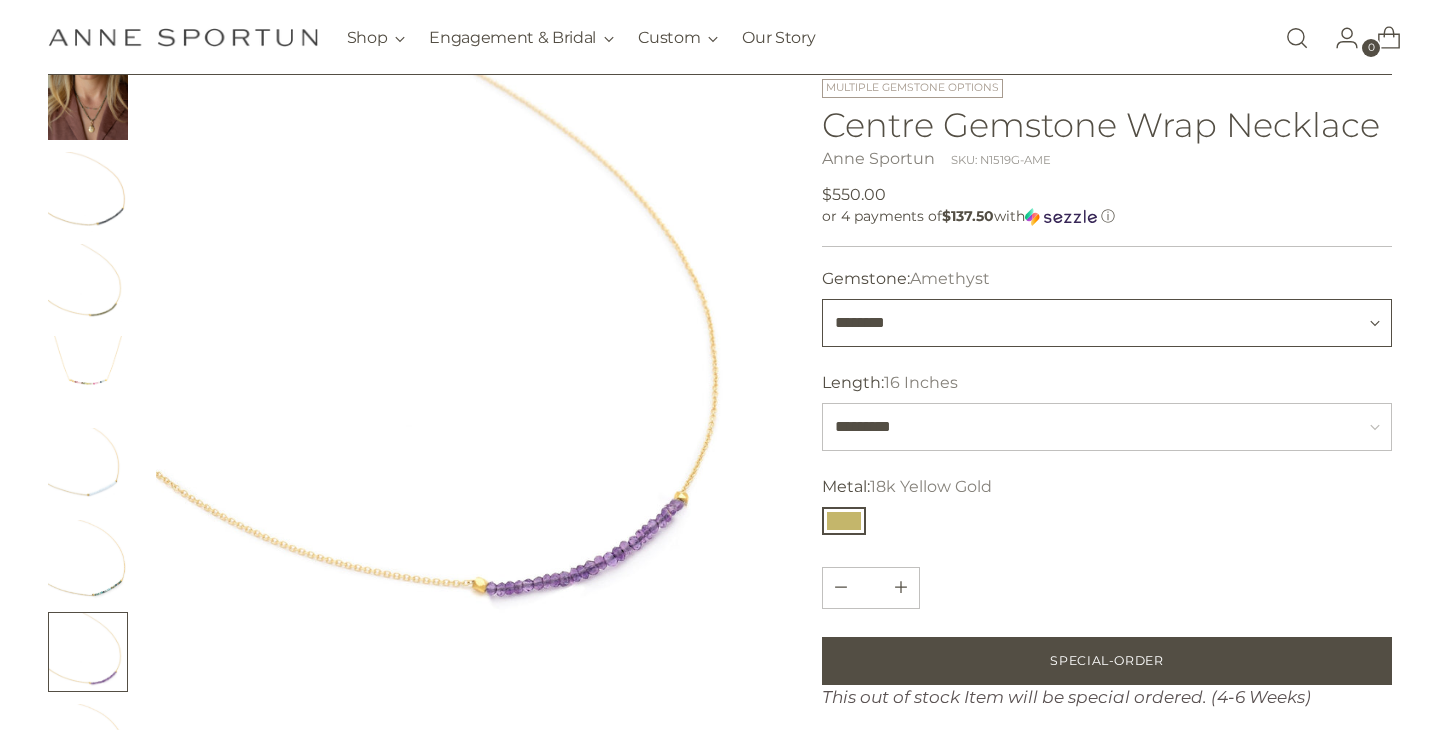 click on "**********" at bounding box center (1107, 323) 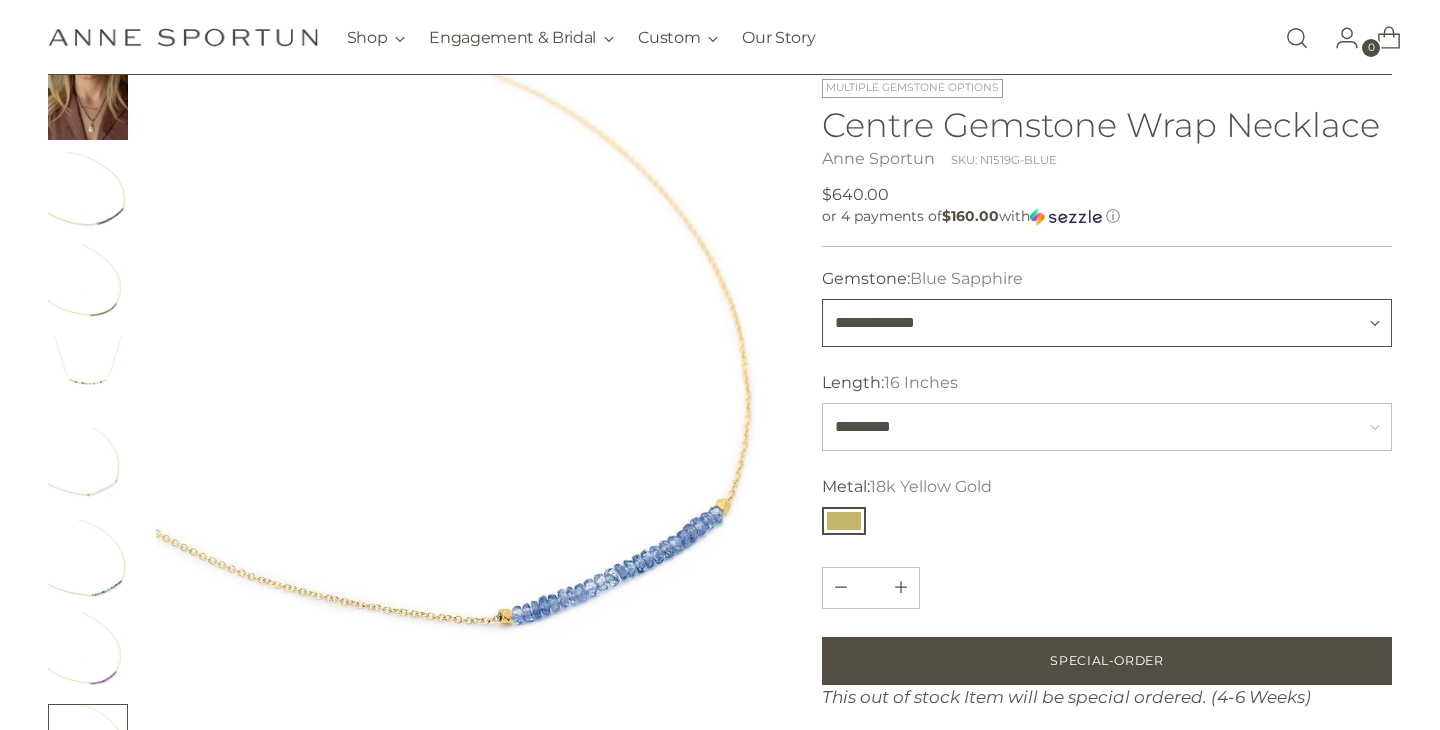 click on "**********" at bounding box center [1107, 323] 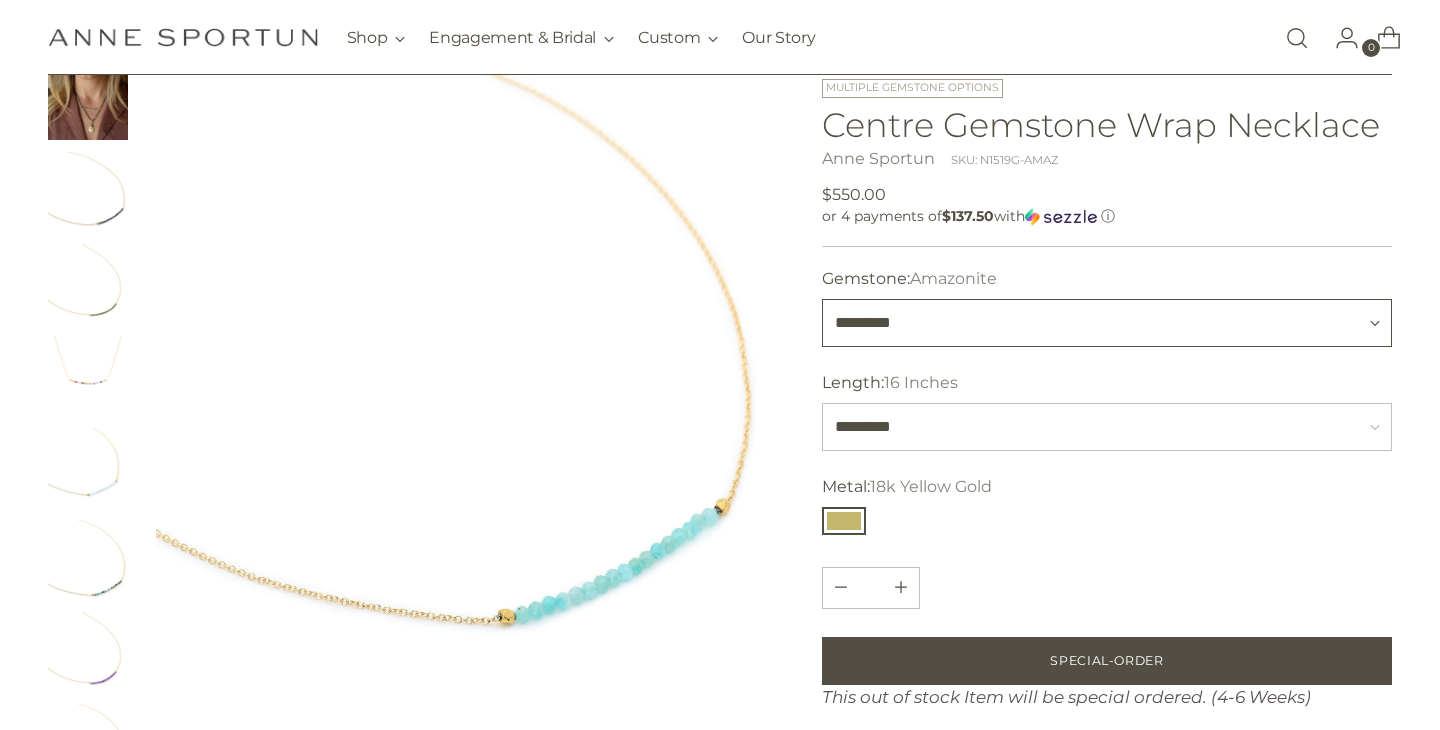 click on "**********" at bounding box center (1107, 323) 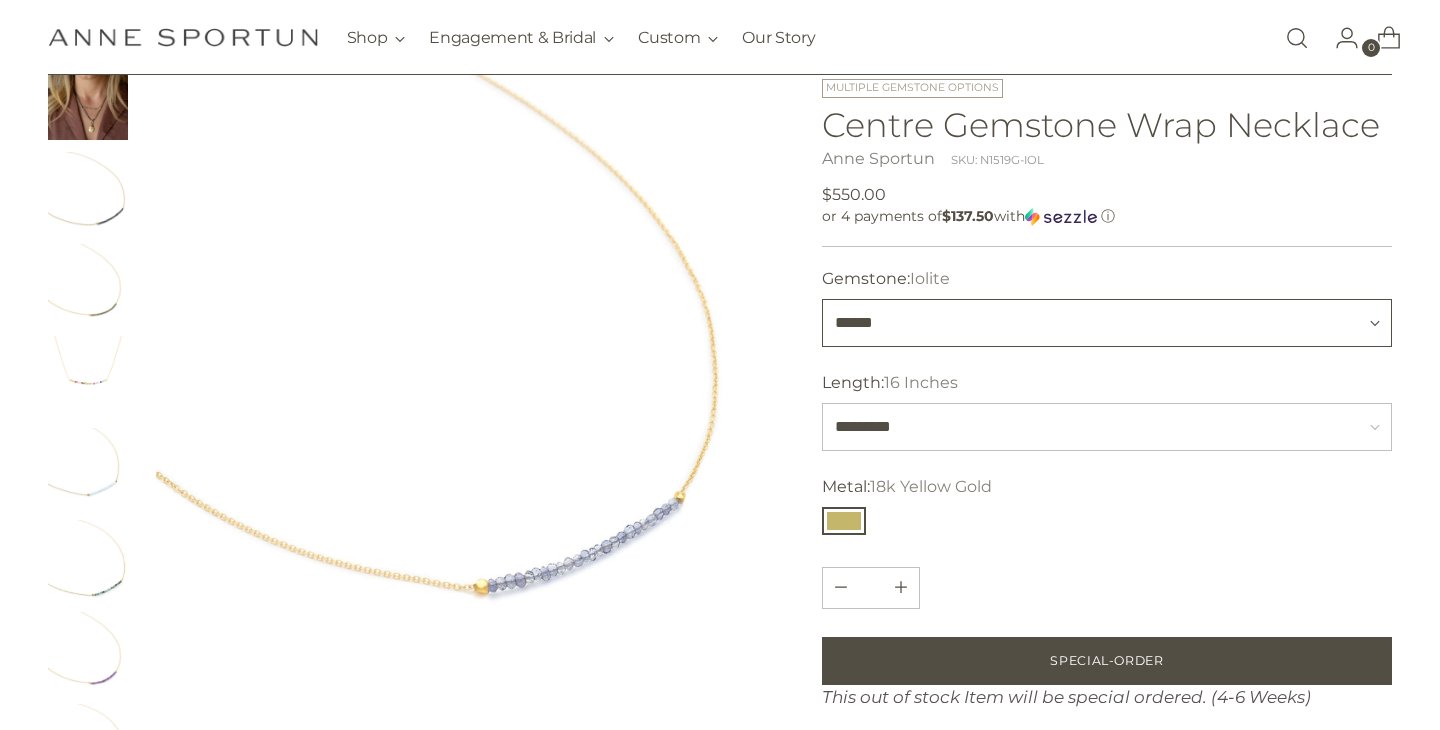 click on "**********" at bounding box center (1107, 323) 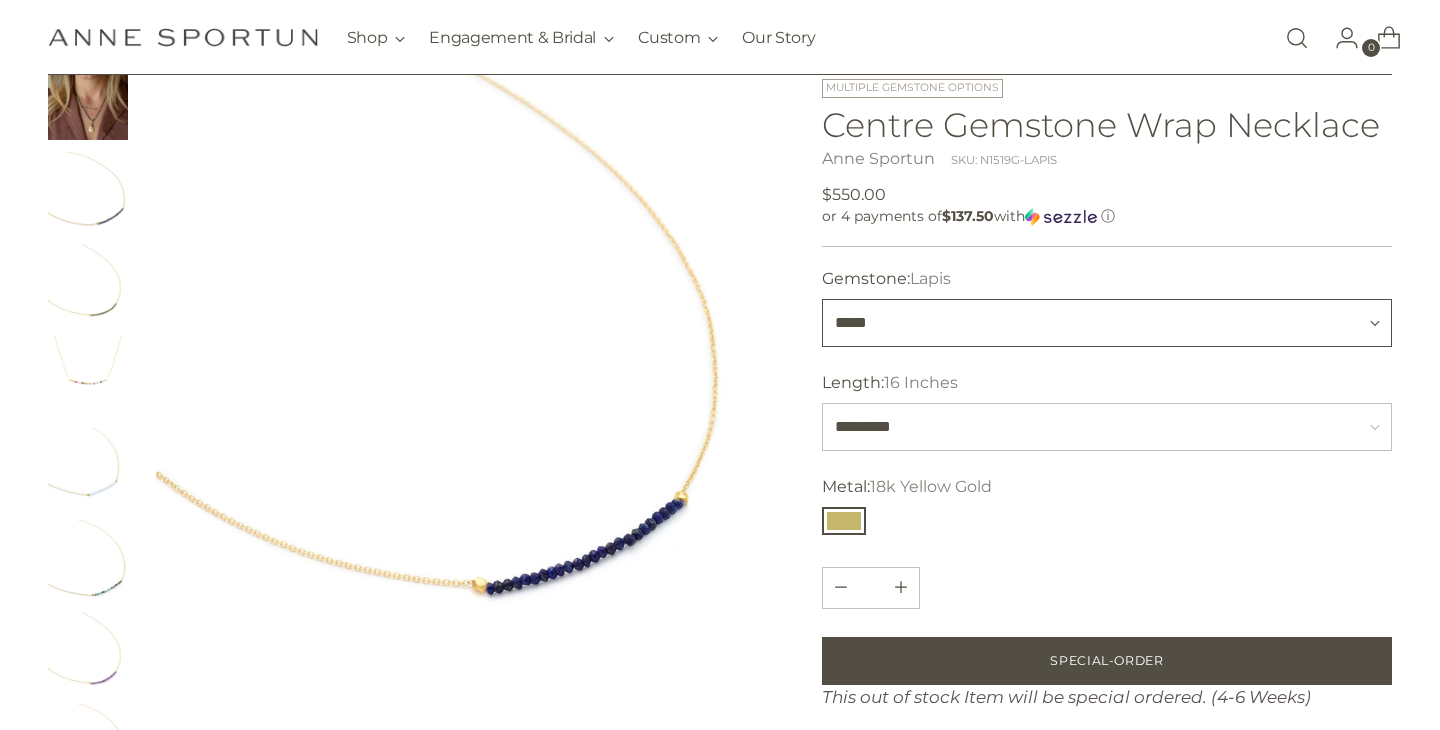 click on "**********" at bounding box center [1107, 323] 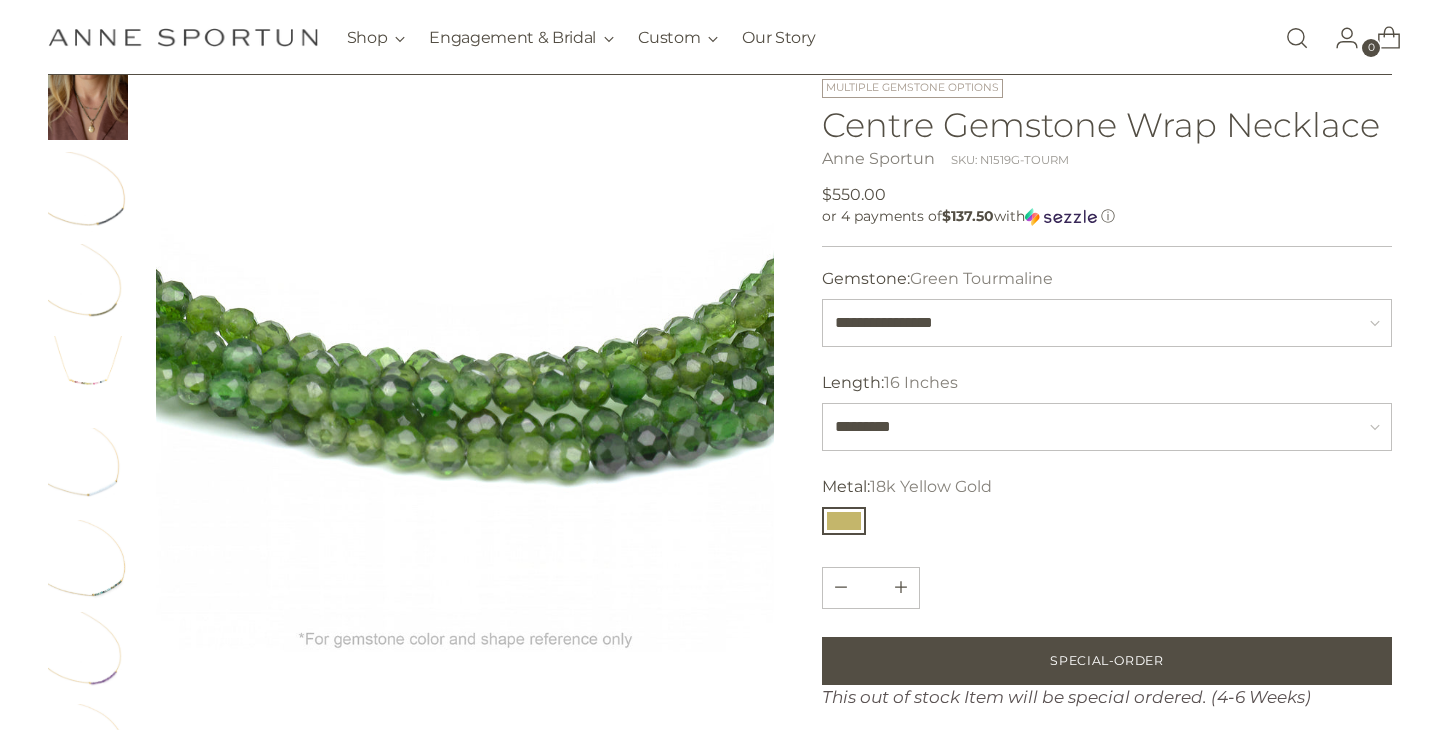 click at bounding box center (88, 192) 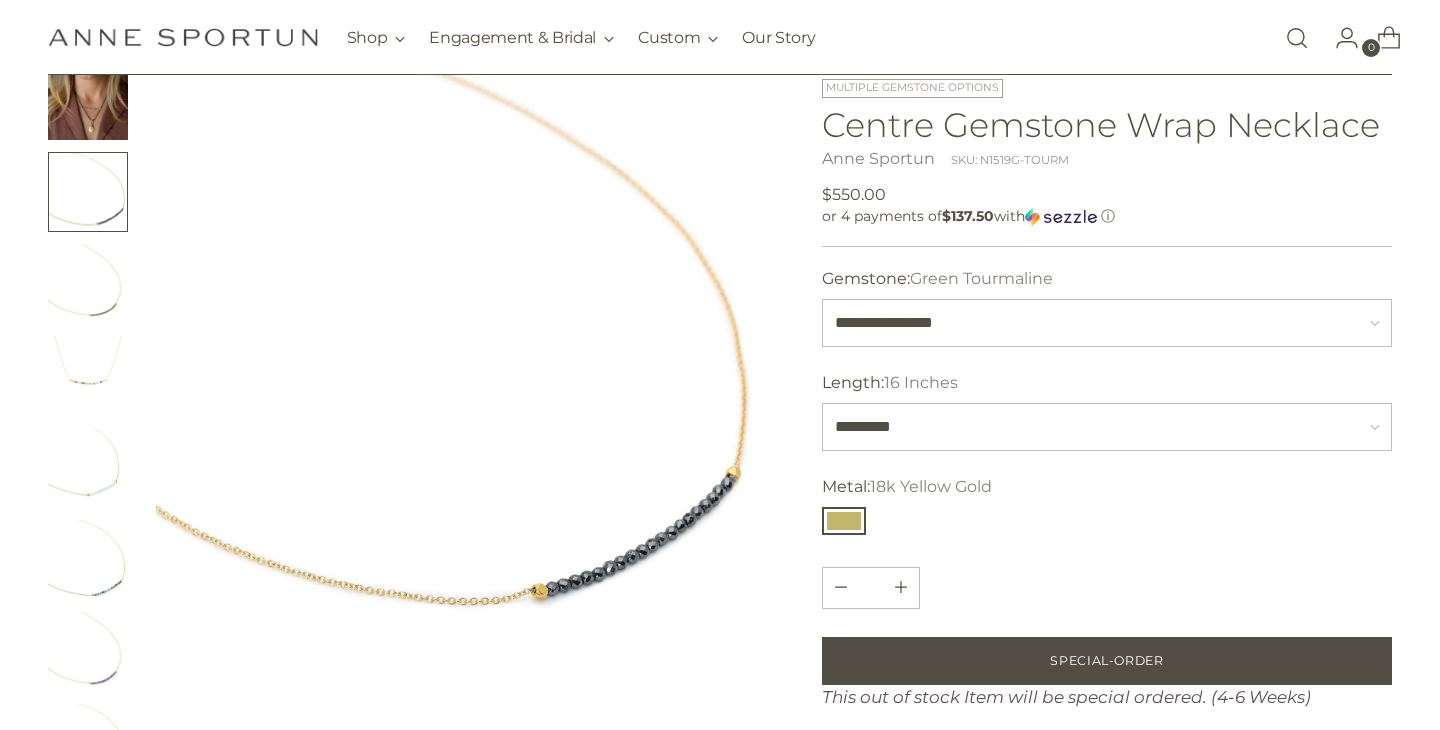 click at bounding box center (88, 284) 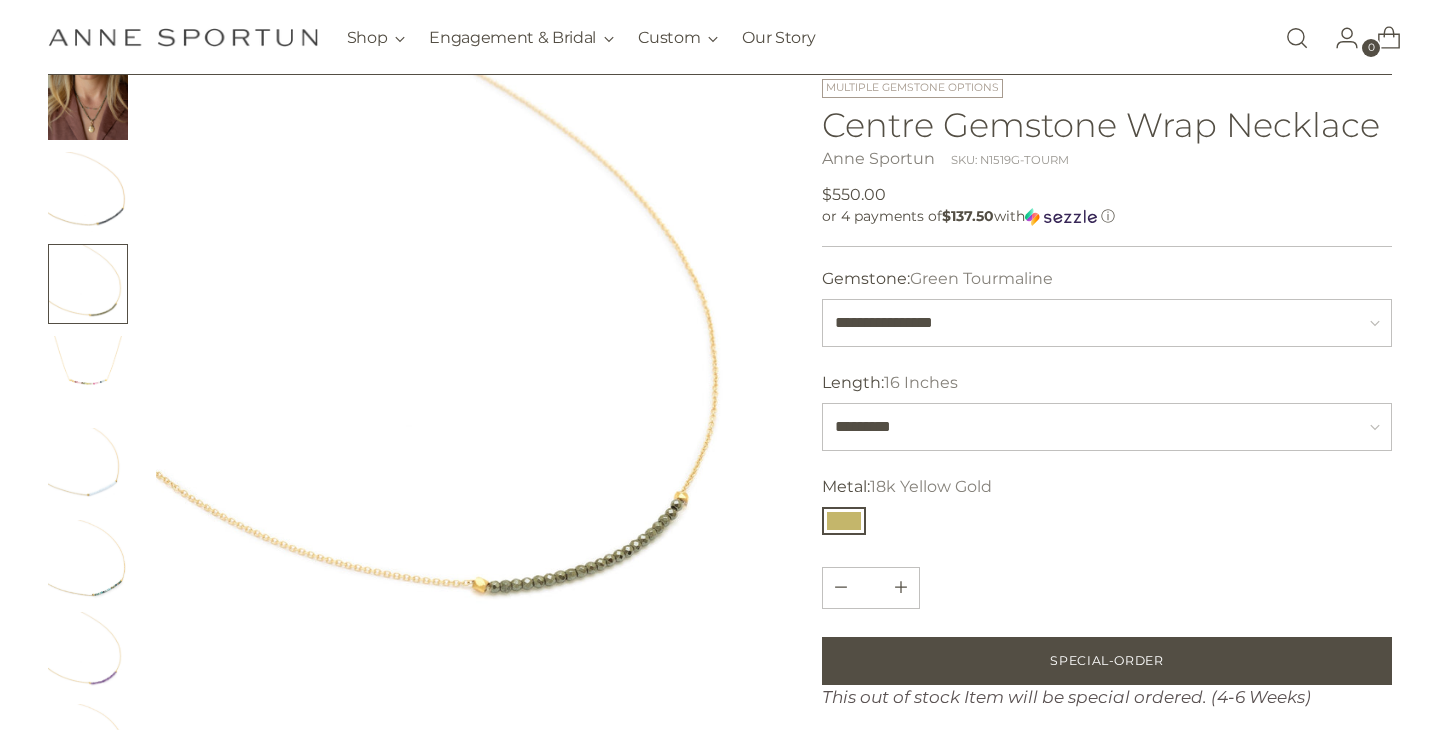 click at bounding box center [88, 376] 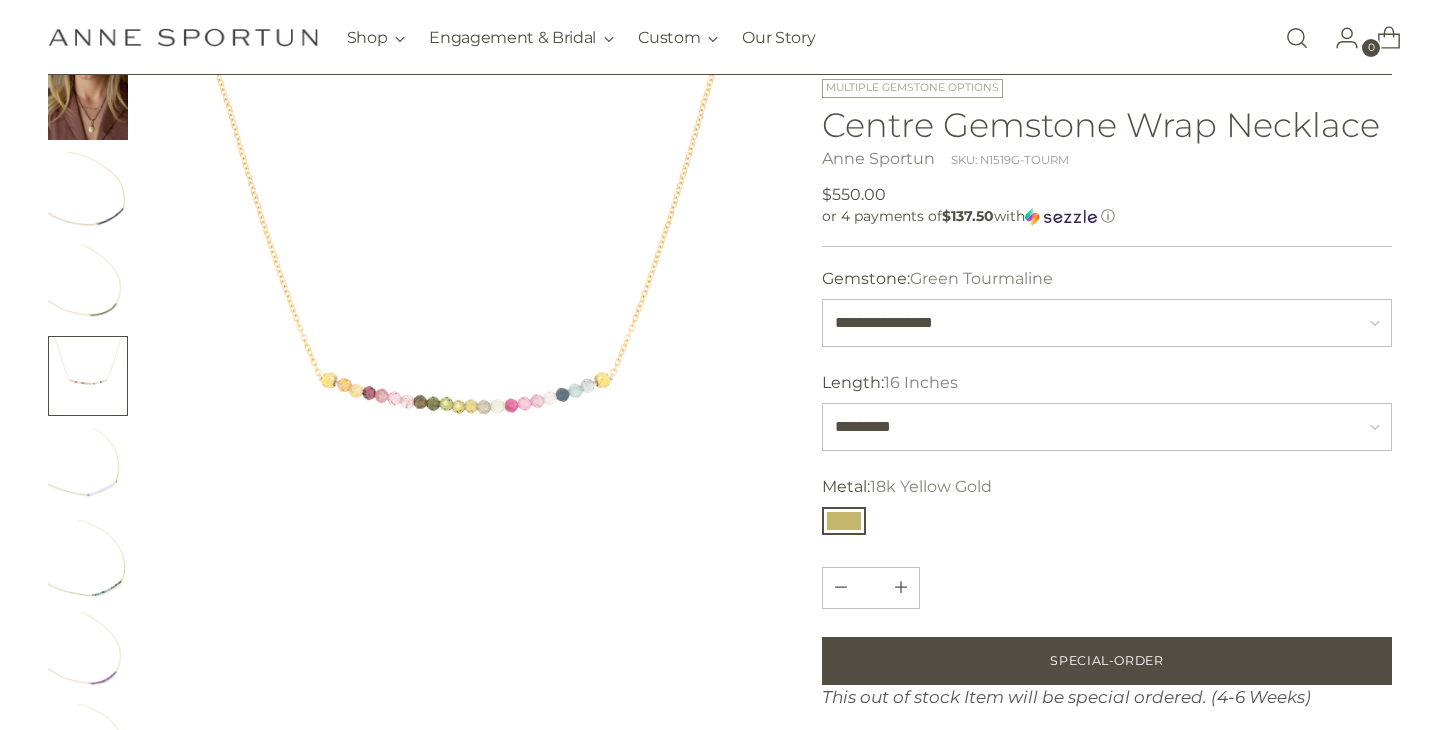 click at bounding box center [88, 1664] 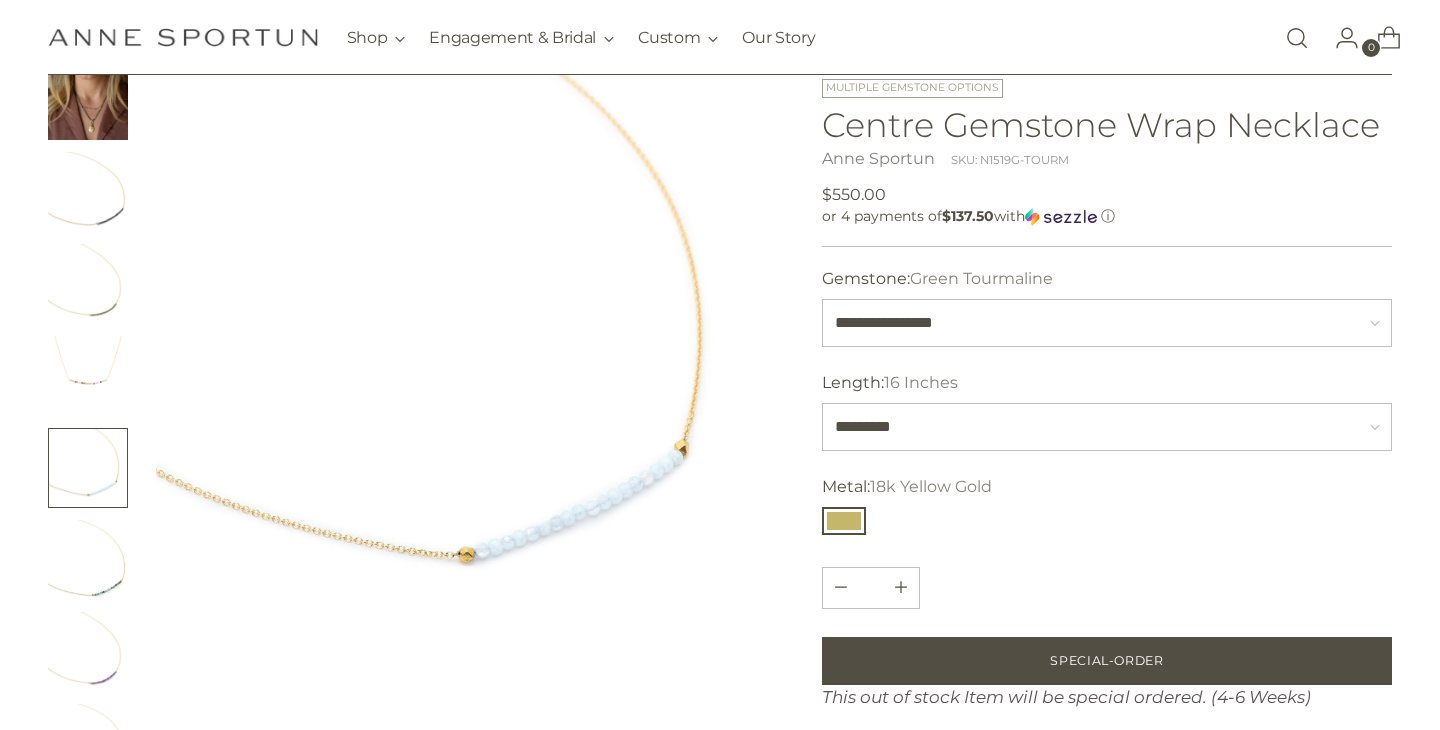 click at bounding box center (88, 560) 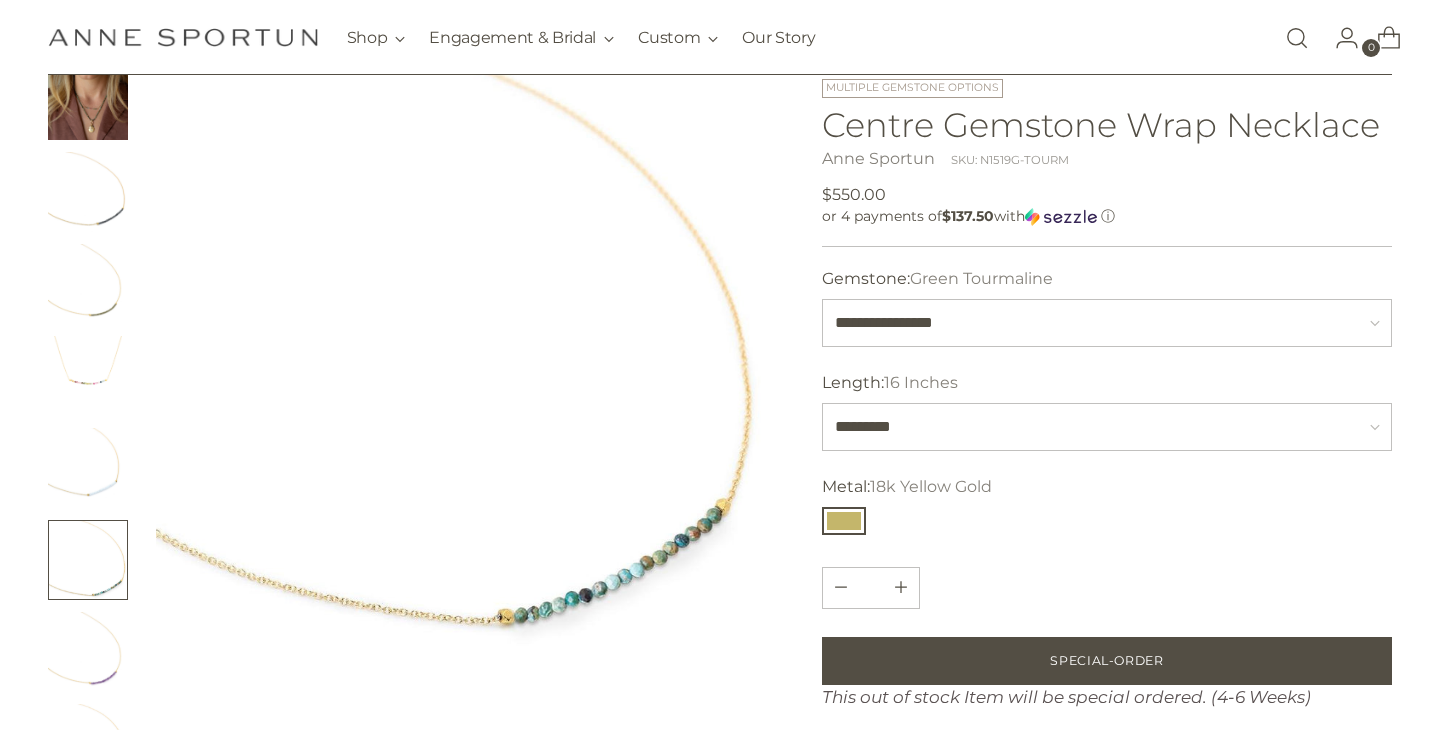 click at bounding box center (88, 652) 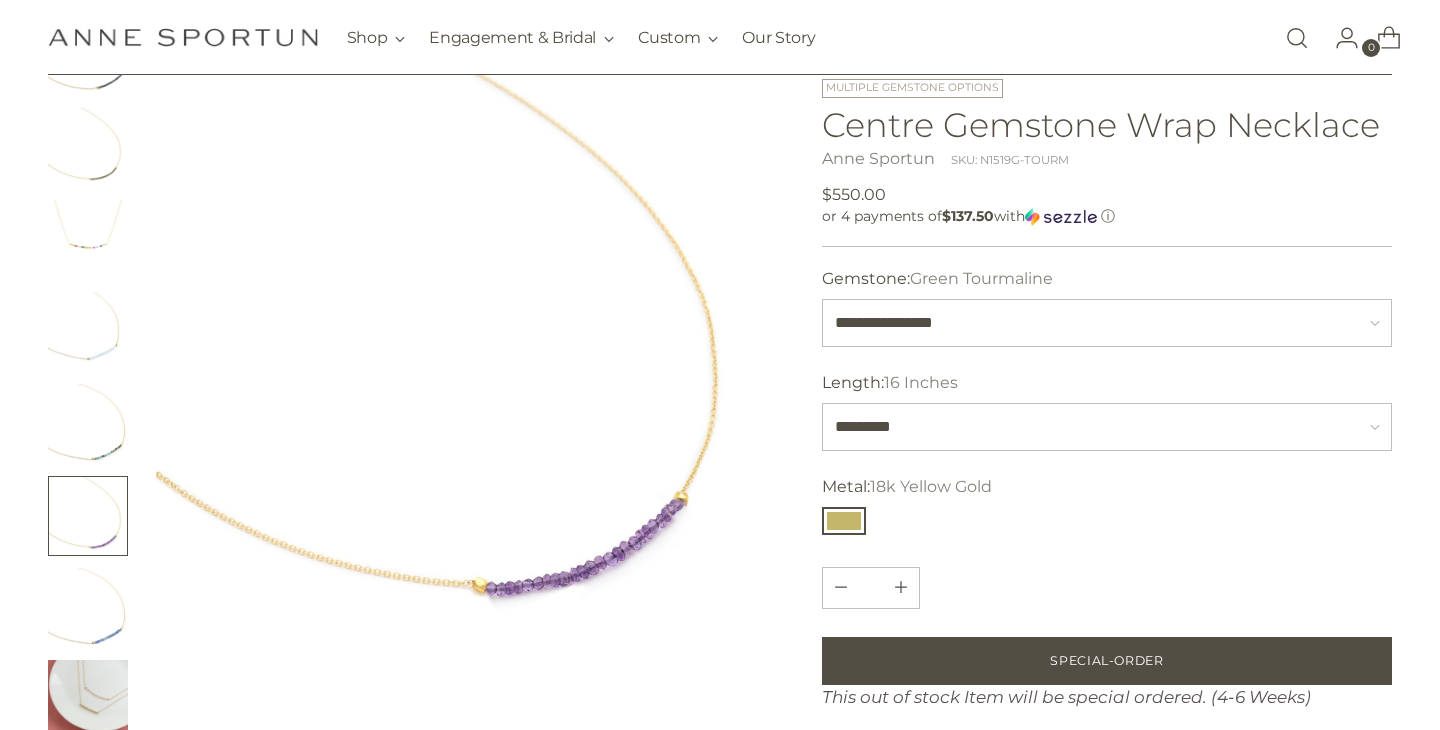 scroll, scrollTop: 209, scrollLeft: 0, axis: vertical 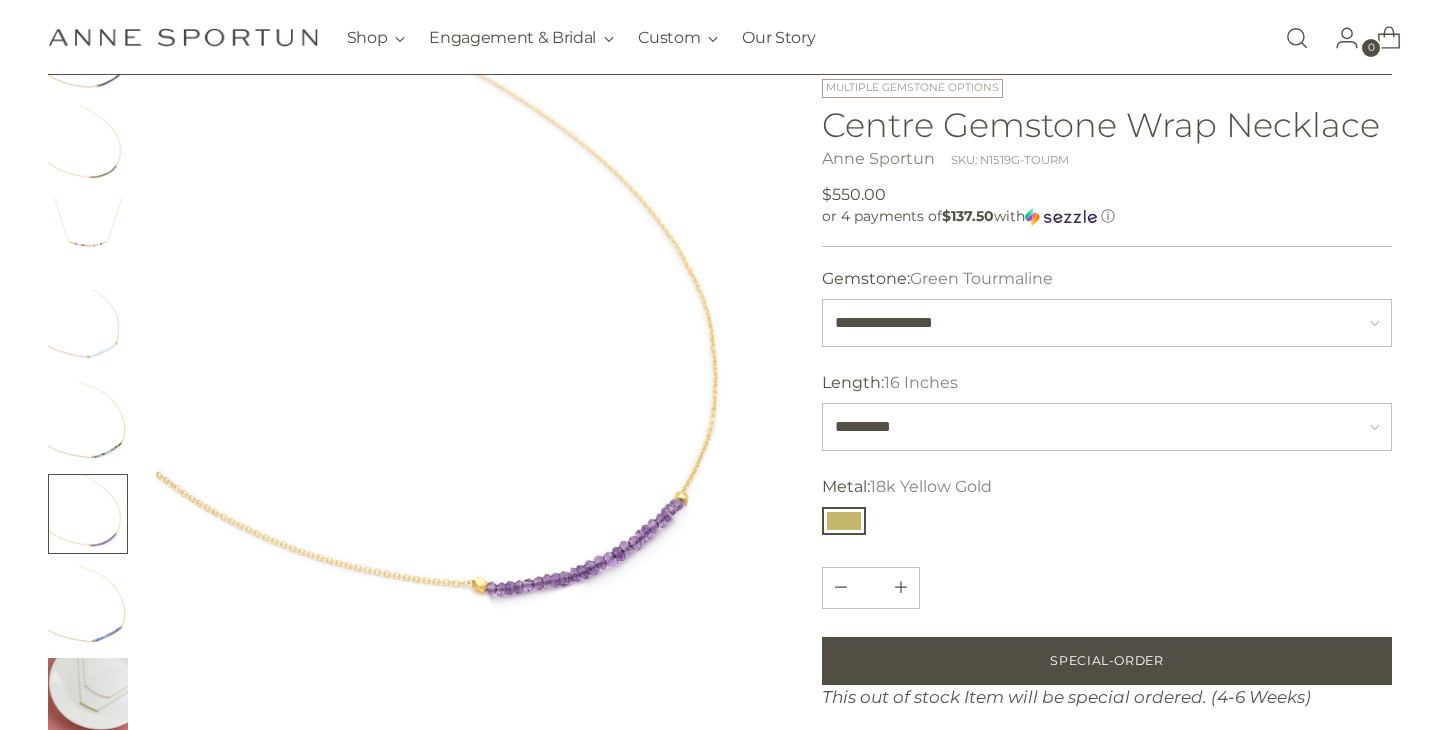click at bounding box center [88, 606] 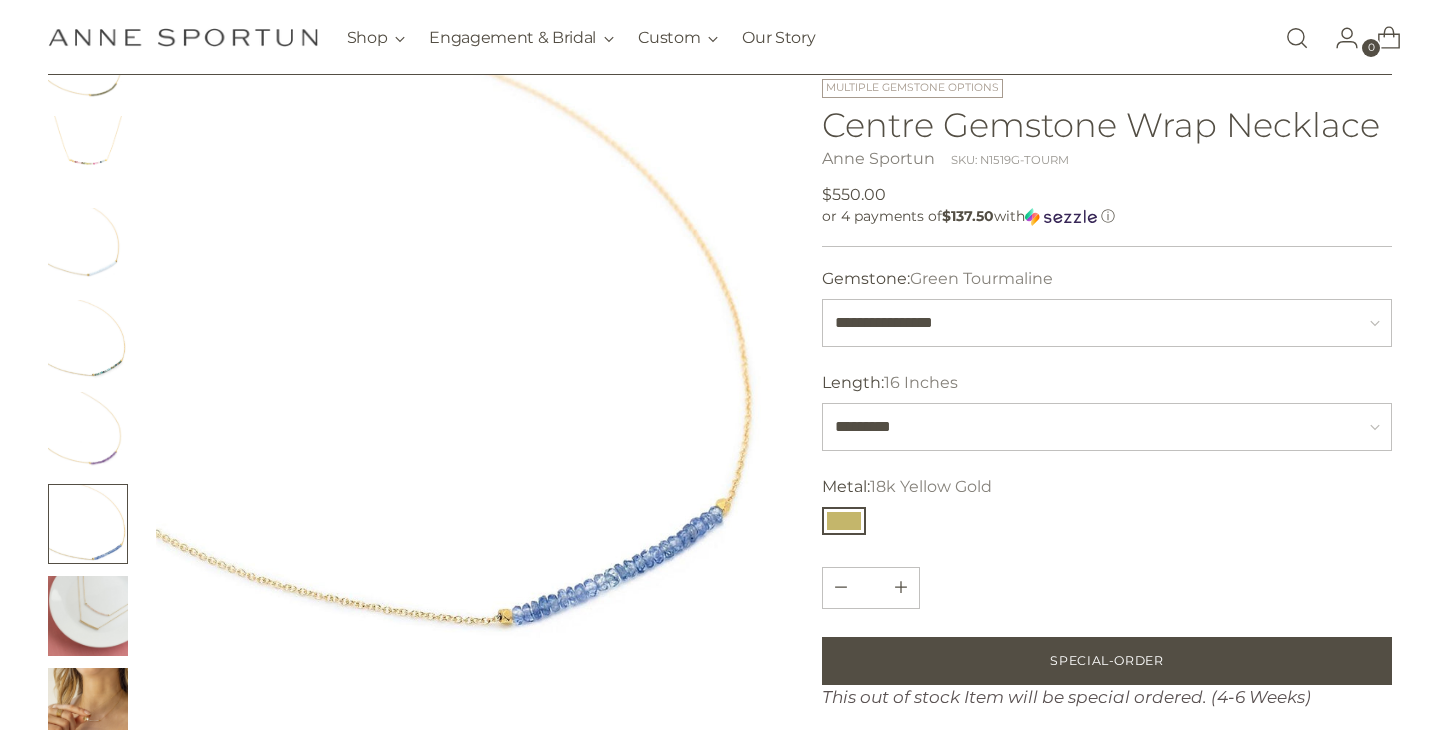 scroll, scrollTop: 305, scrollLeft: 0, axis: vertical 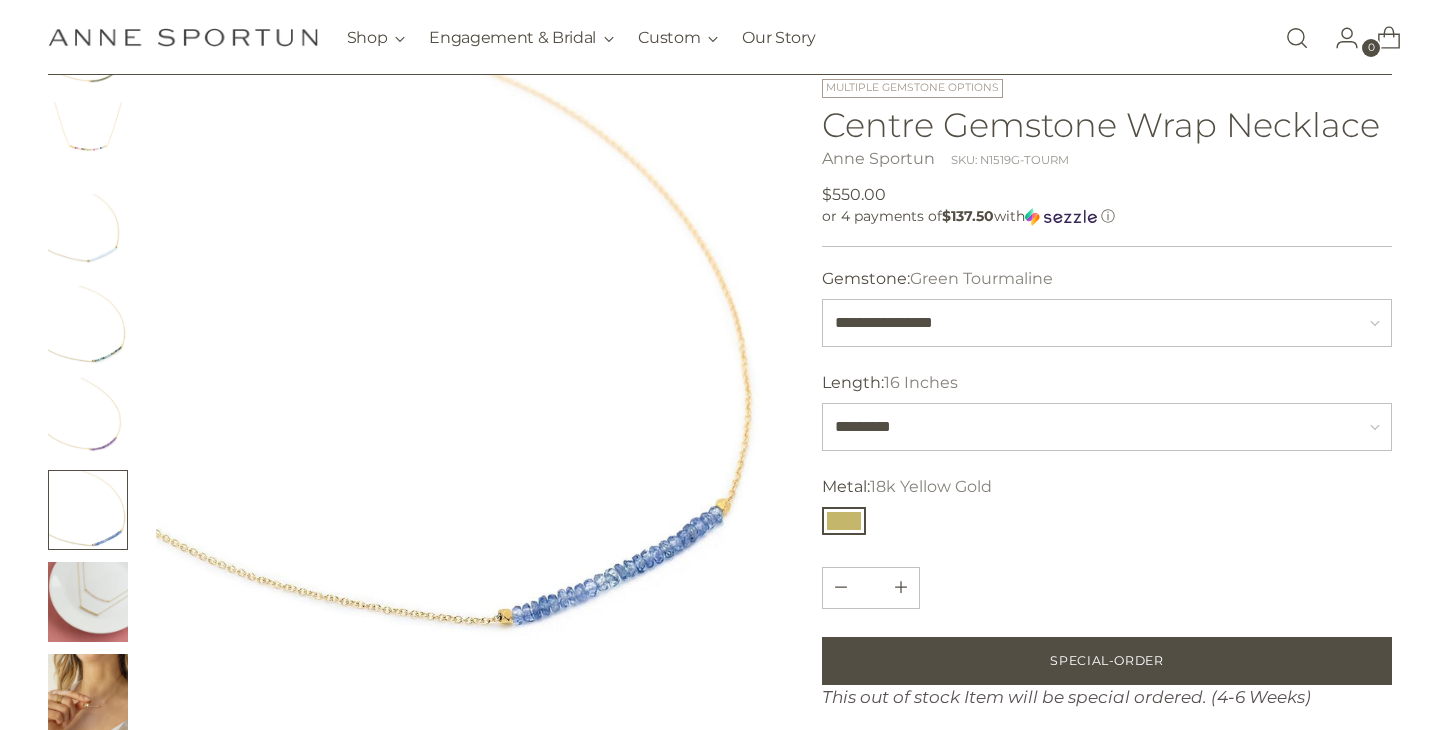click at bounding box center [88, 602] 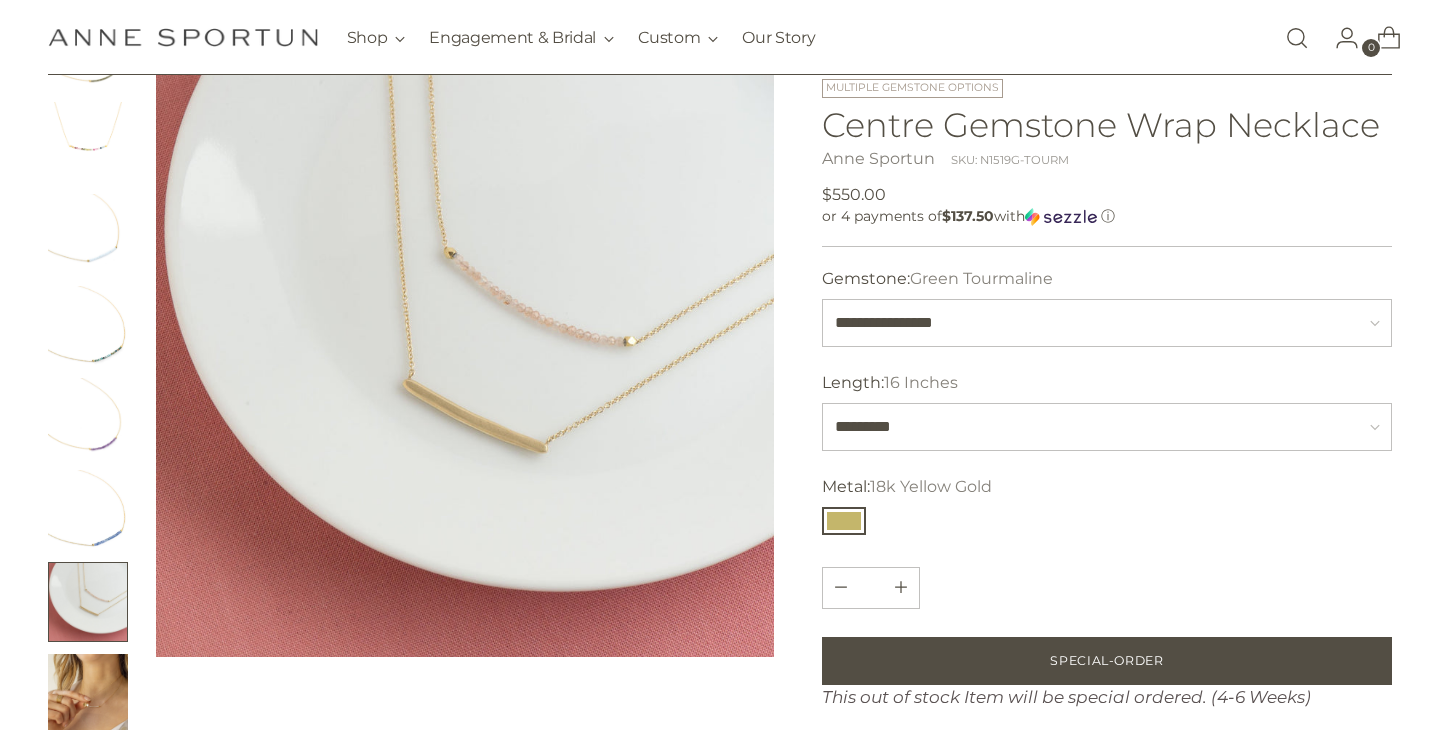 click at bounding box center (88, 694) 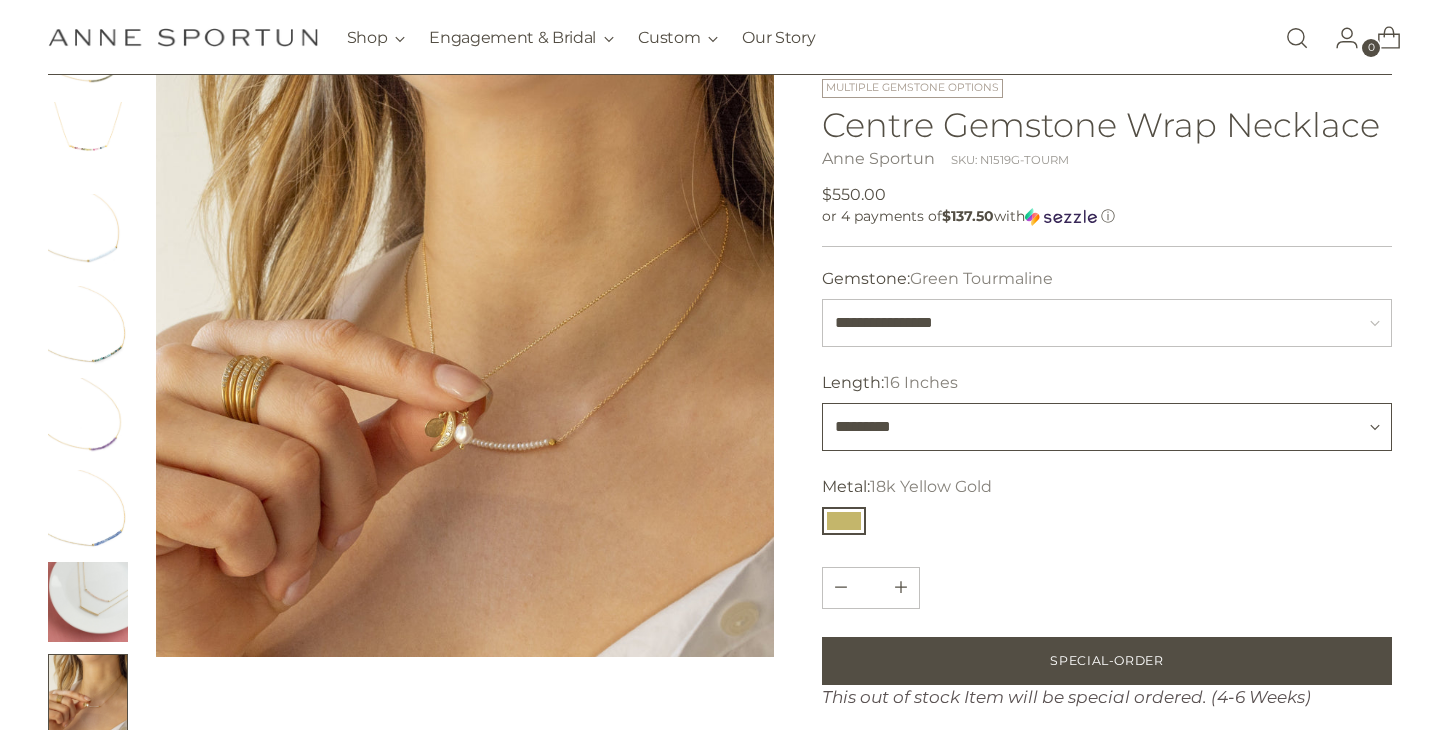 click on "**********" at bounding box center (1107, 427) 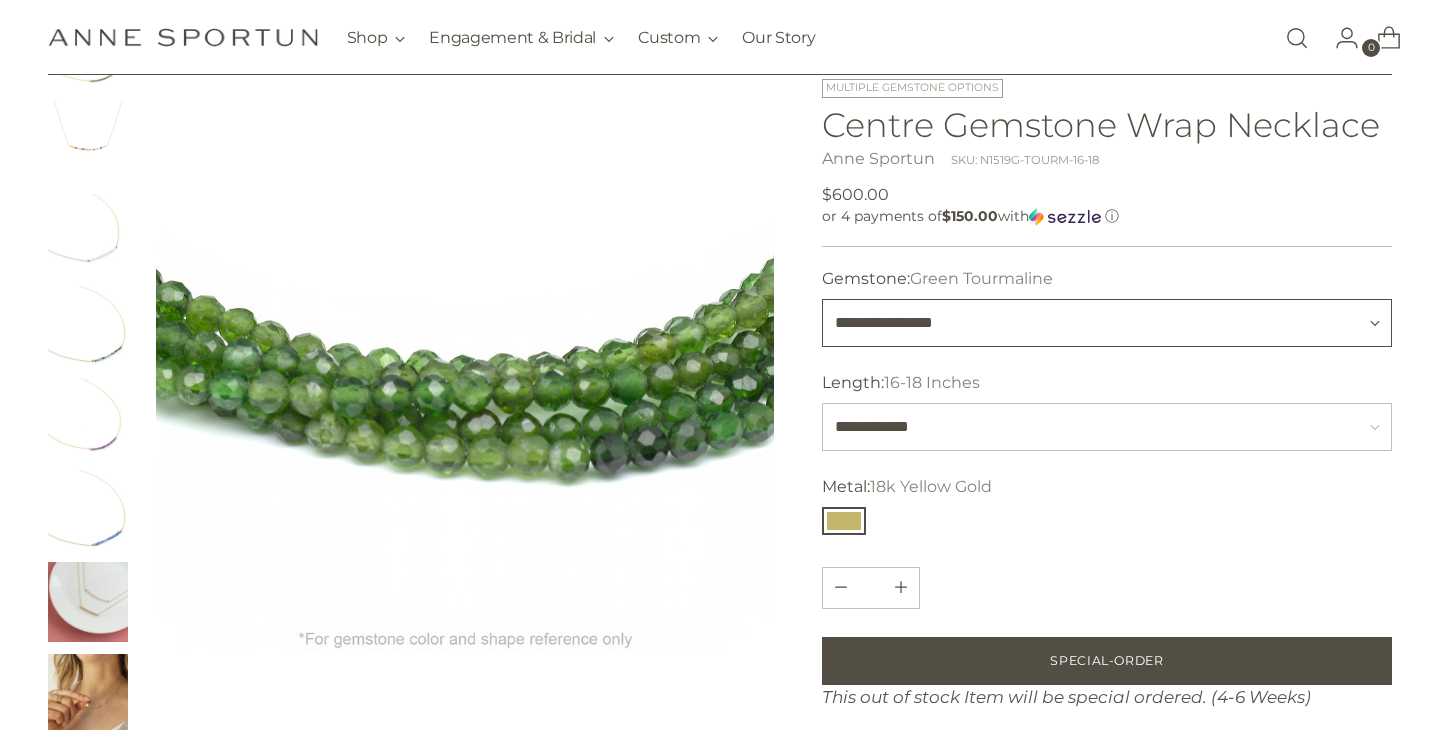 click on "**********" at bounding box center [1107, 323] 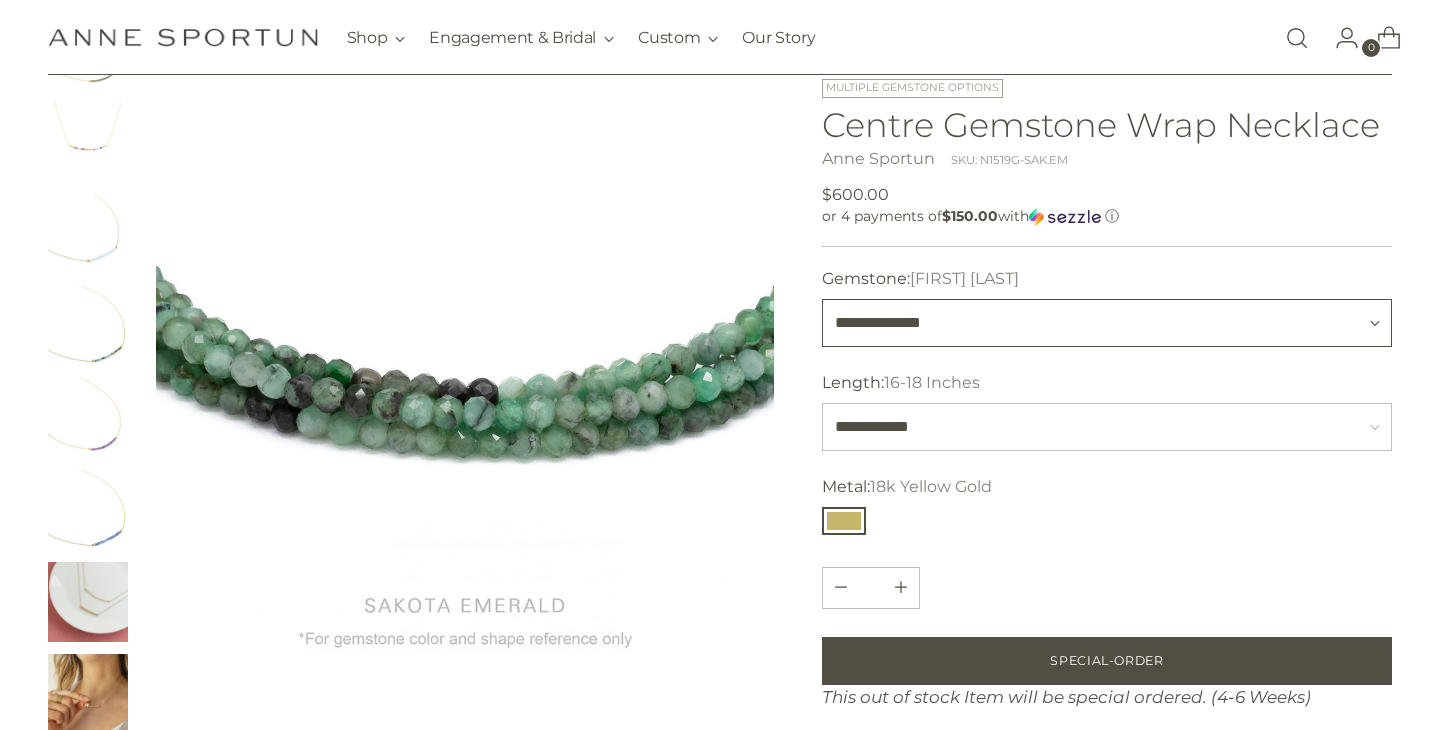 click on "**********" at bounding box center (1107, 323) 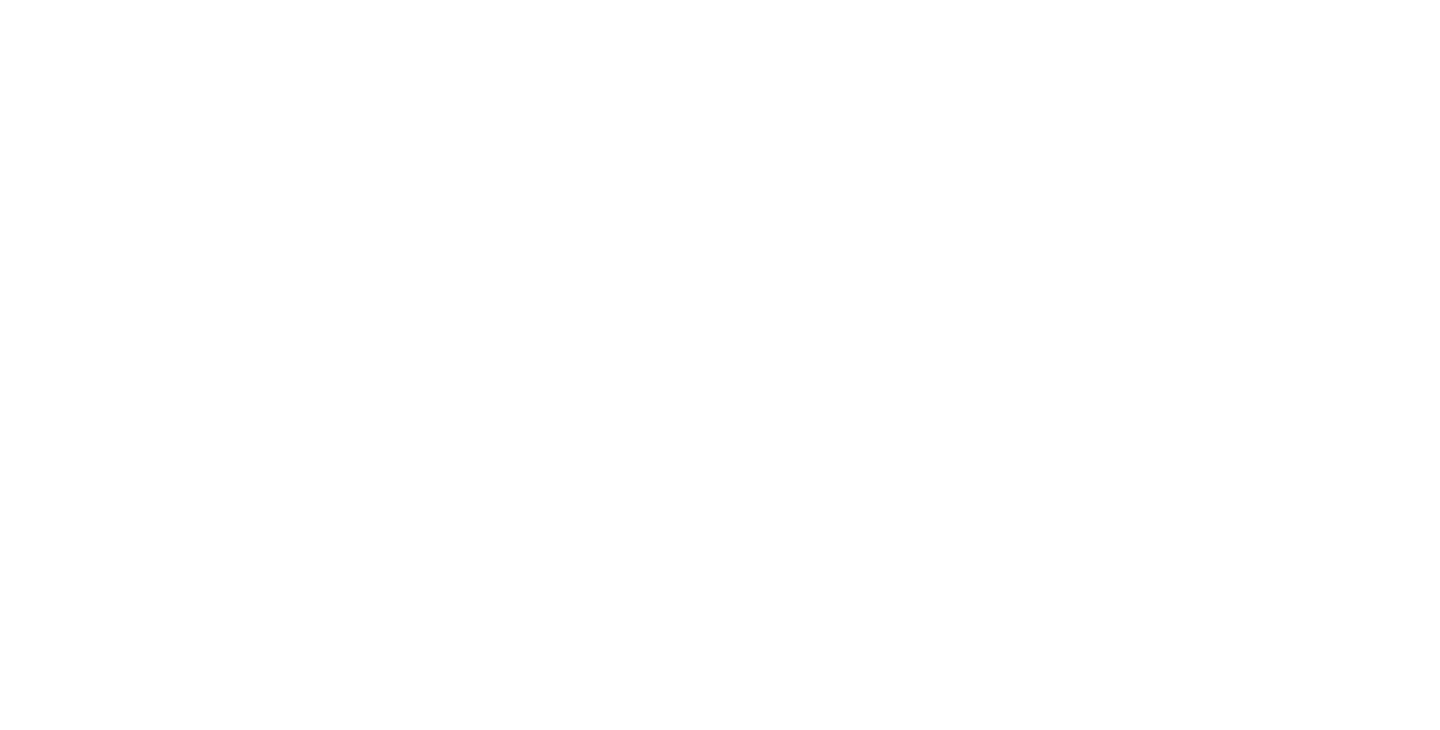 scroll, scrollTop: 0, scrollLeft: 0, axis: both 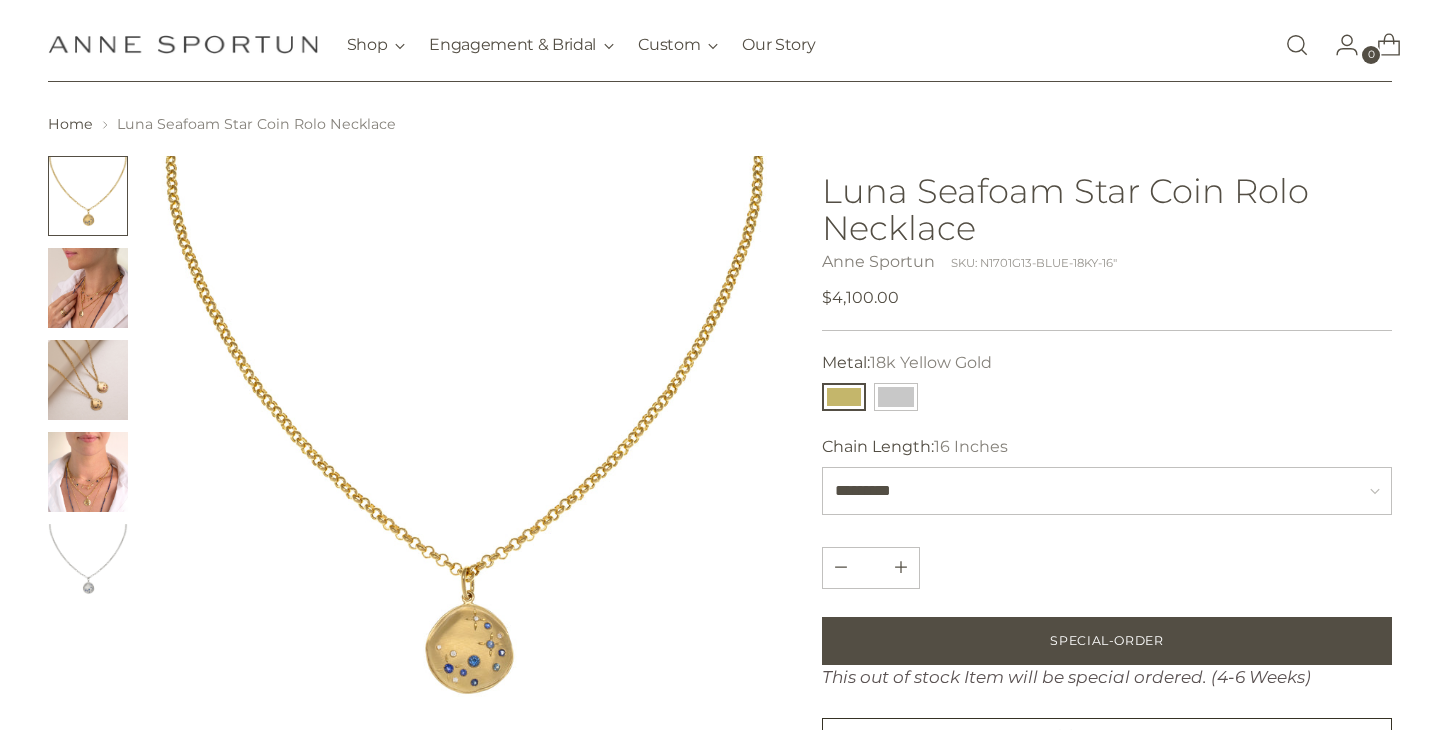 click at bounding box center [88, 288] 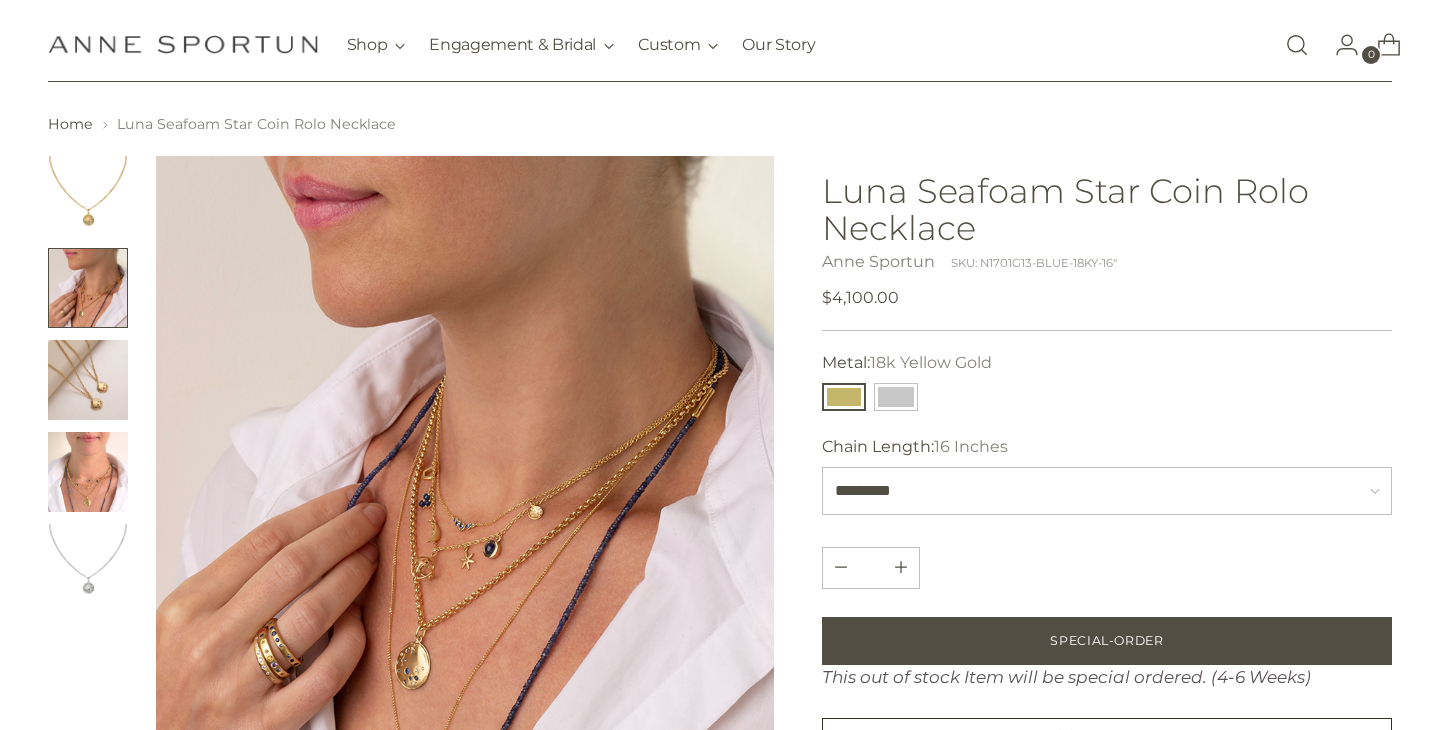 click at bounding box center [88, 380] 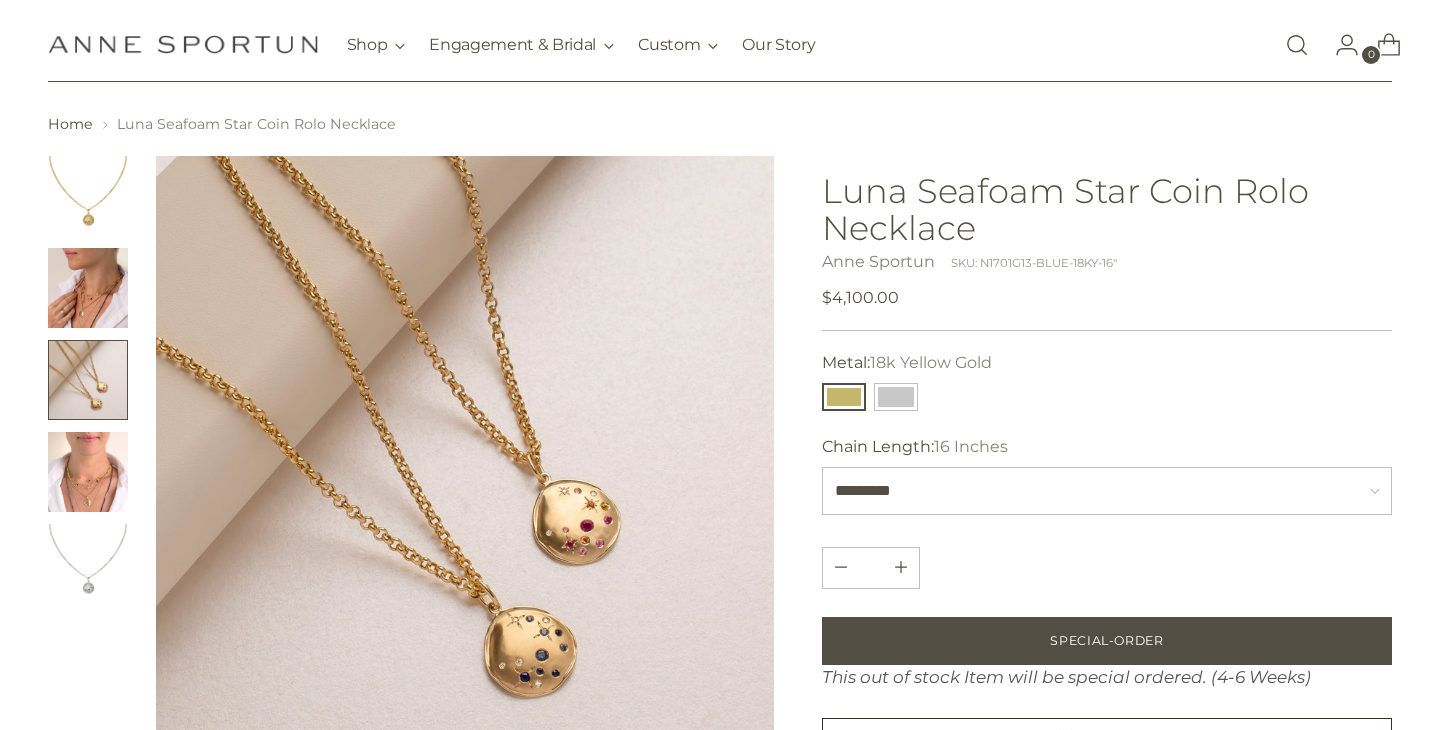 click at bounding box center (88, 472) 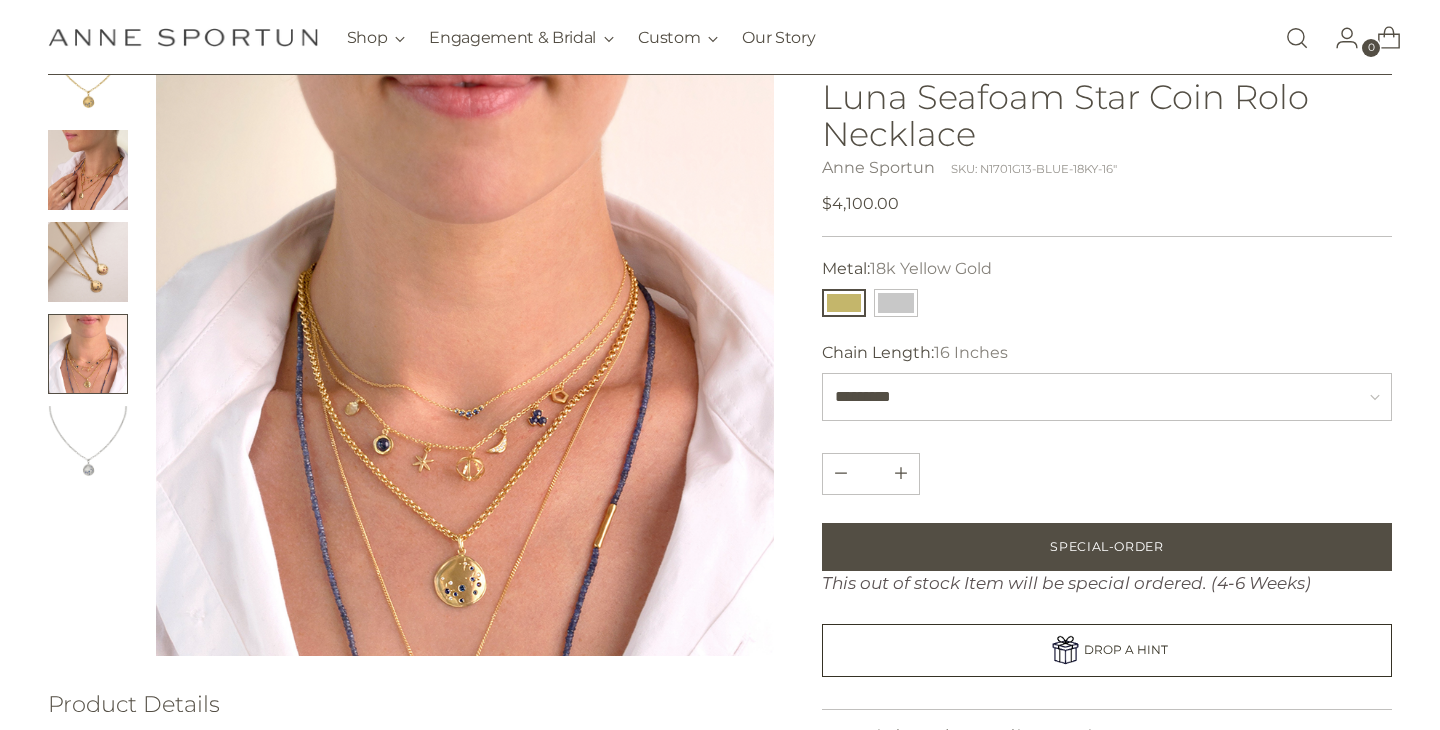 scroll, scrollTop: 158, scrollLeft: 0, axis: vertical 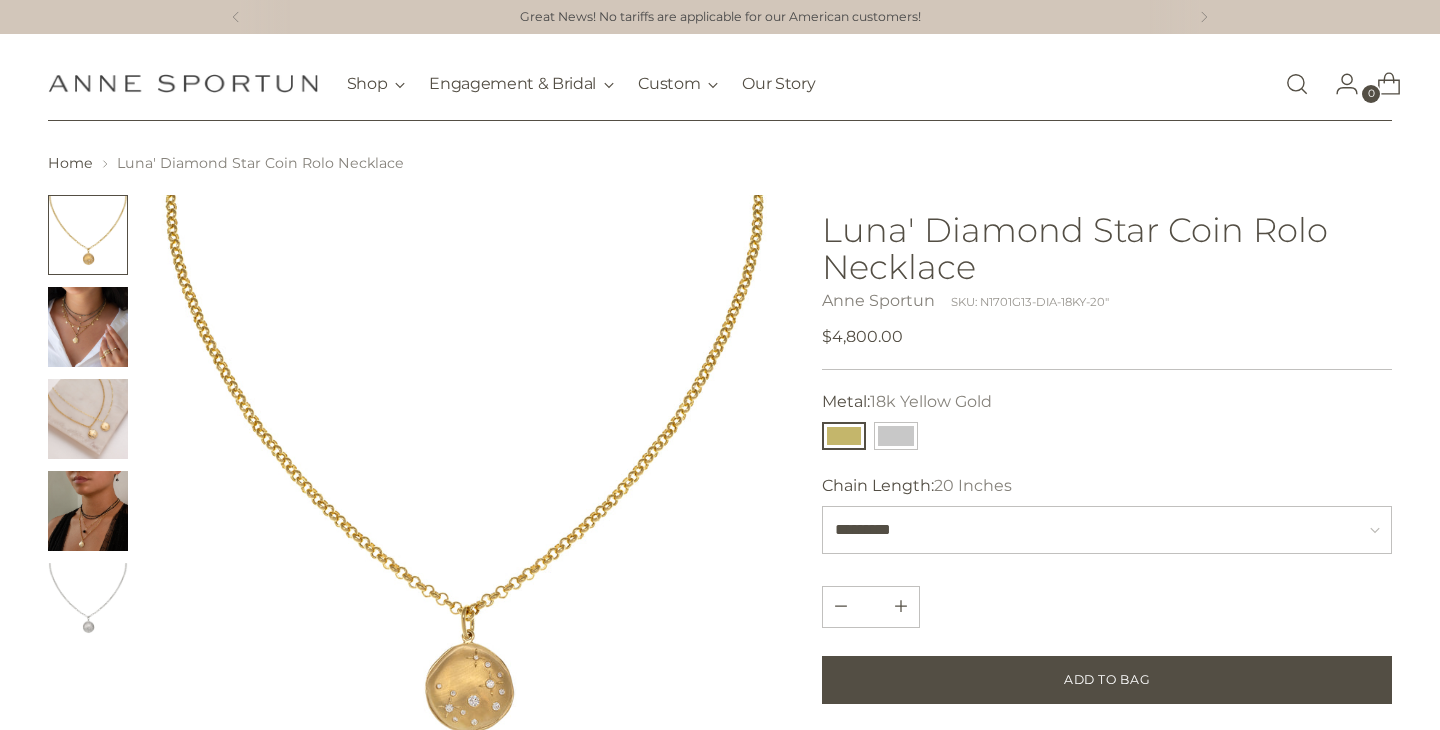 click at bounding box center (88, 327) 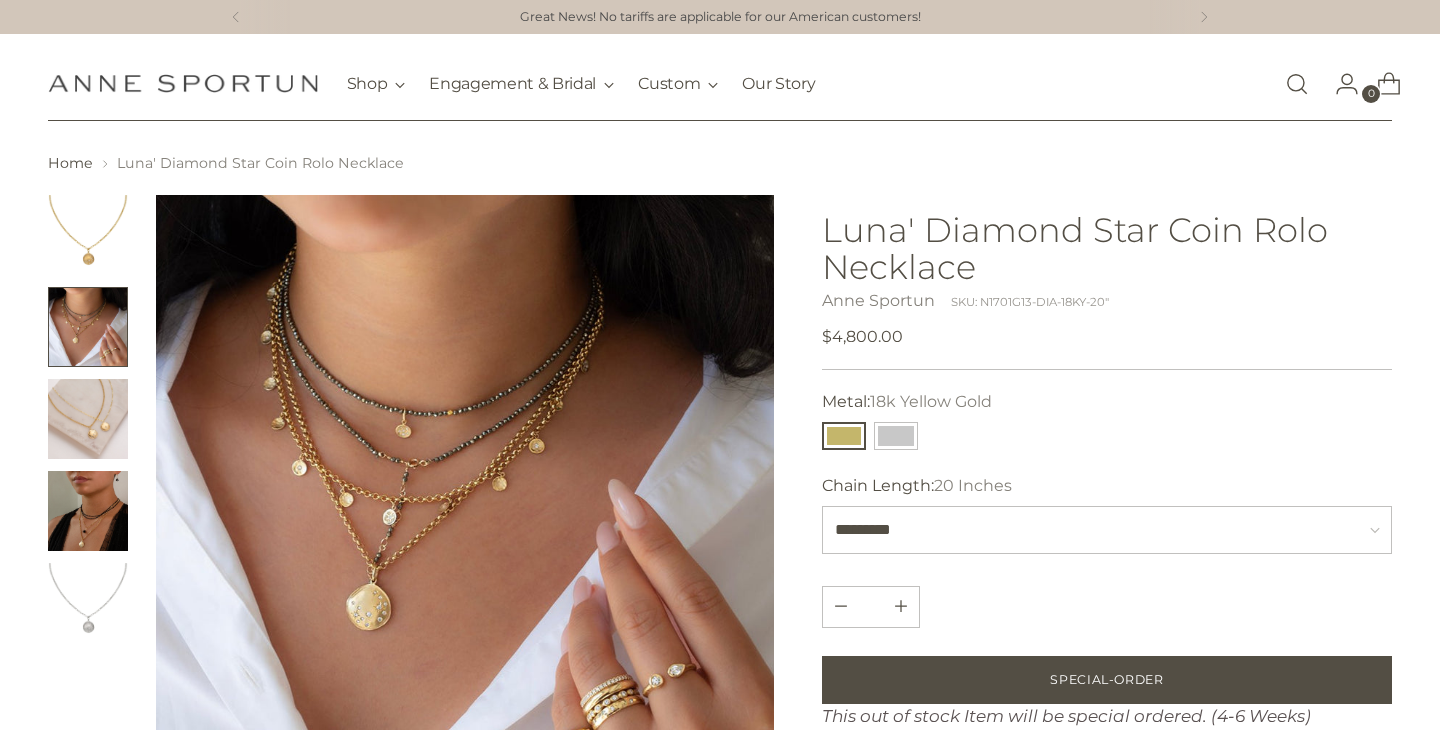scroll, scrollTop: 0, scrollLeft: 0, axis: both 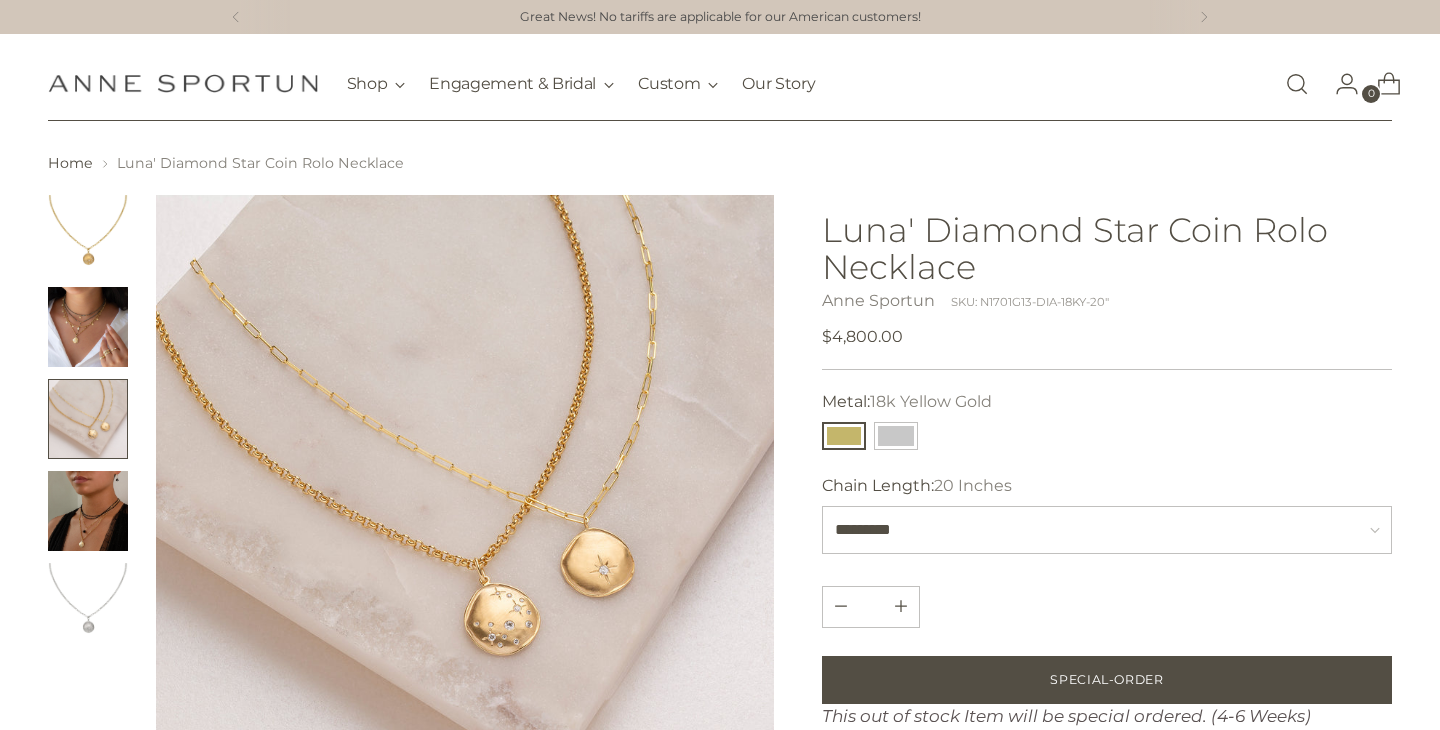 click at bounding box center (88, 511) 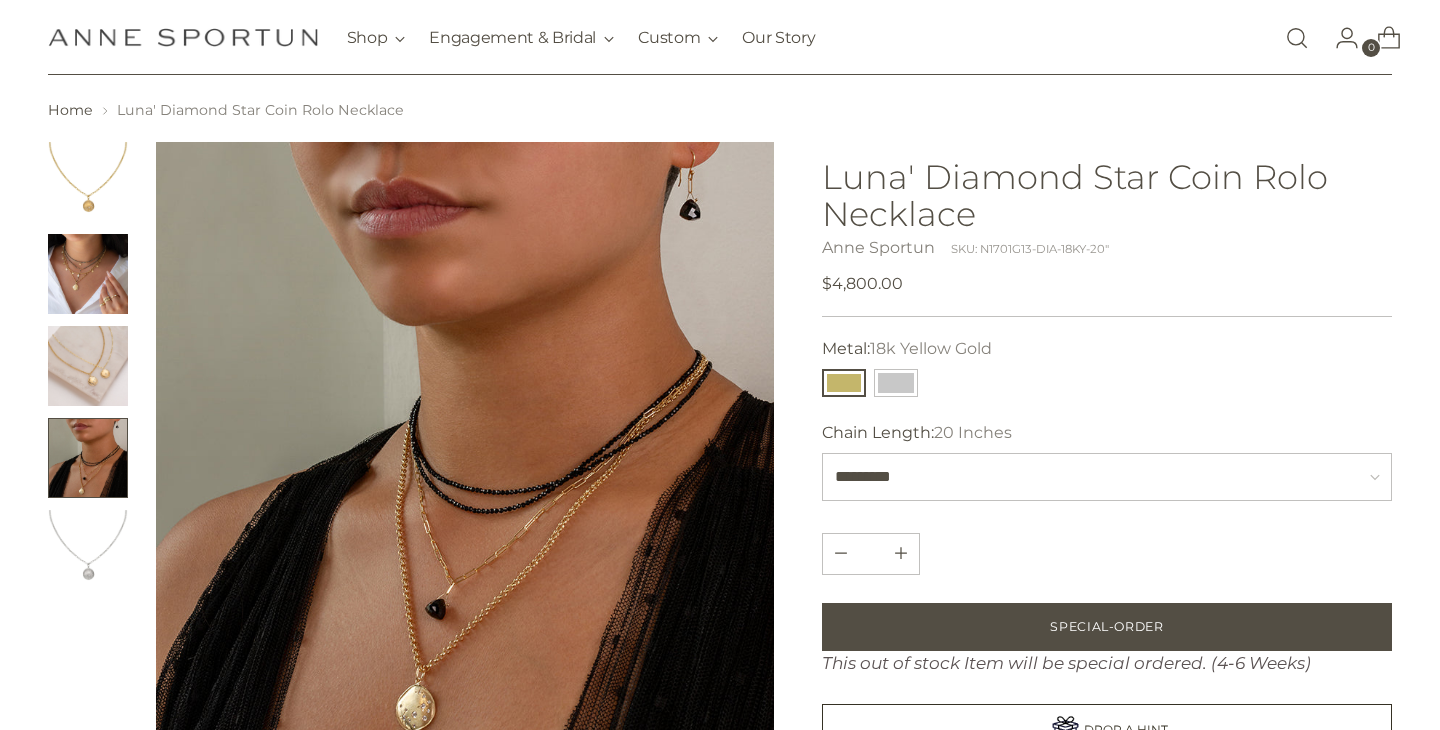 scroll, scrollTop: 0, scrollLeft: 0, axis: both 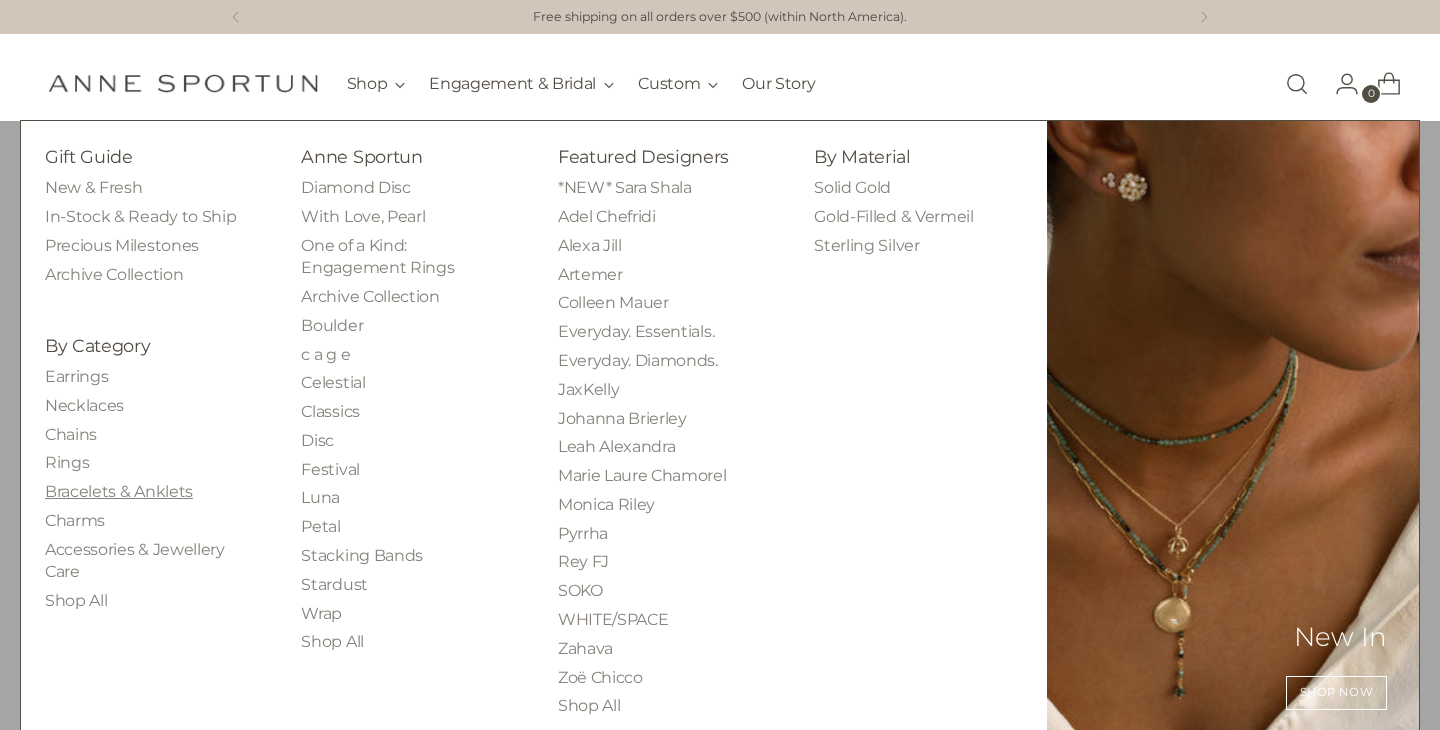click on "Bracelets & Anklets" at bounding box center (119, 491) 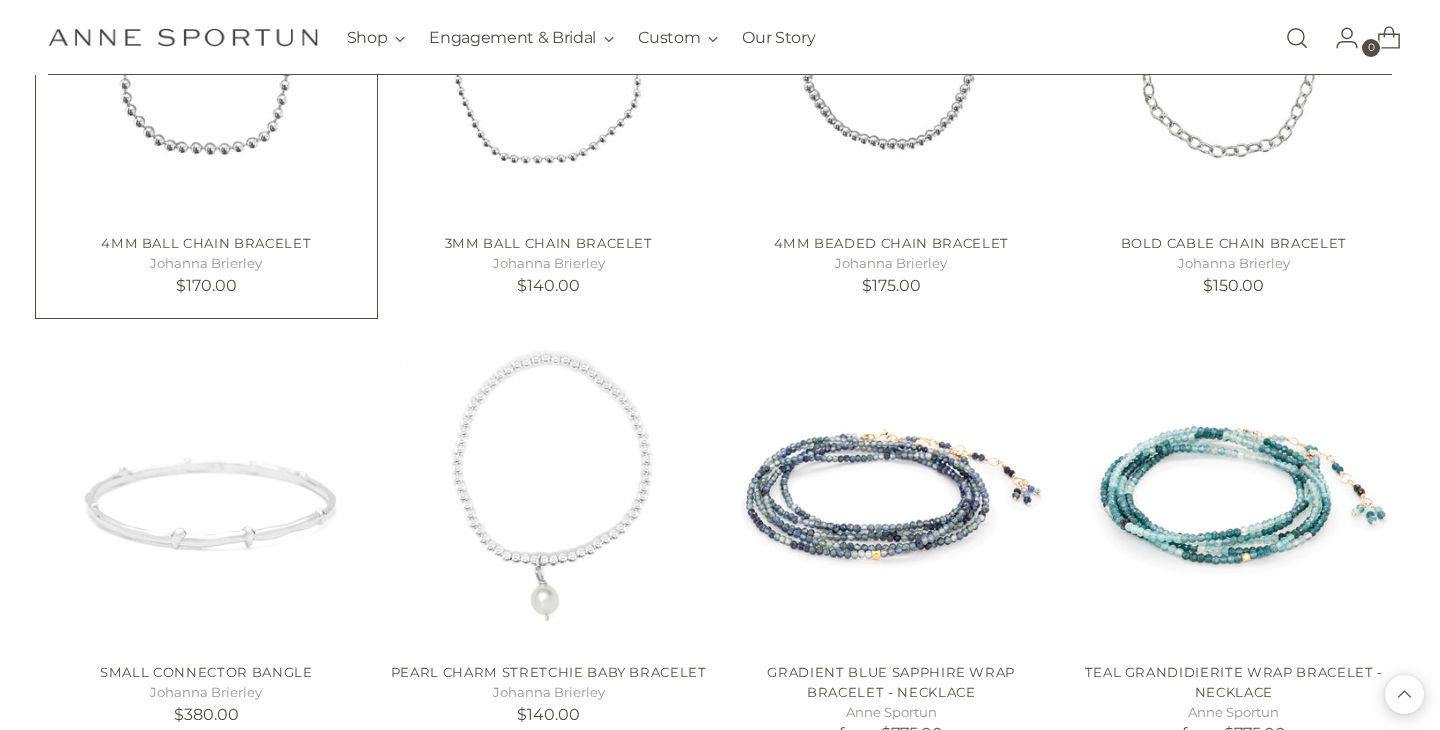 scroll, scrollTop: 1162, scrollLeft: 0, axis: vertical 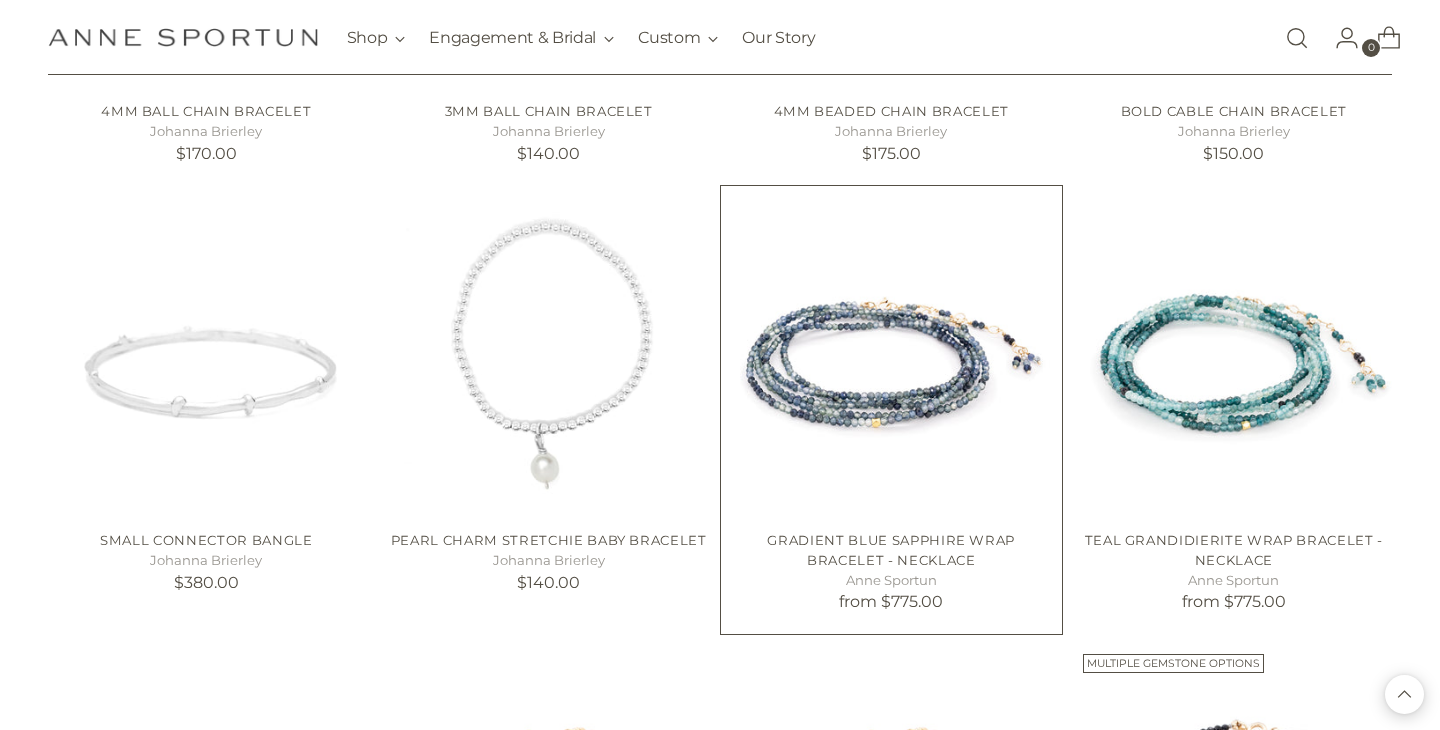 click at bounding box center [0, 0] 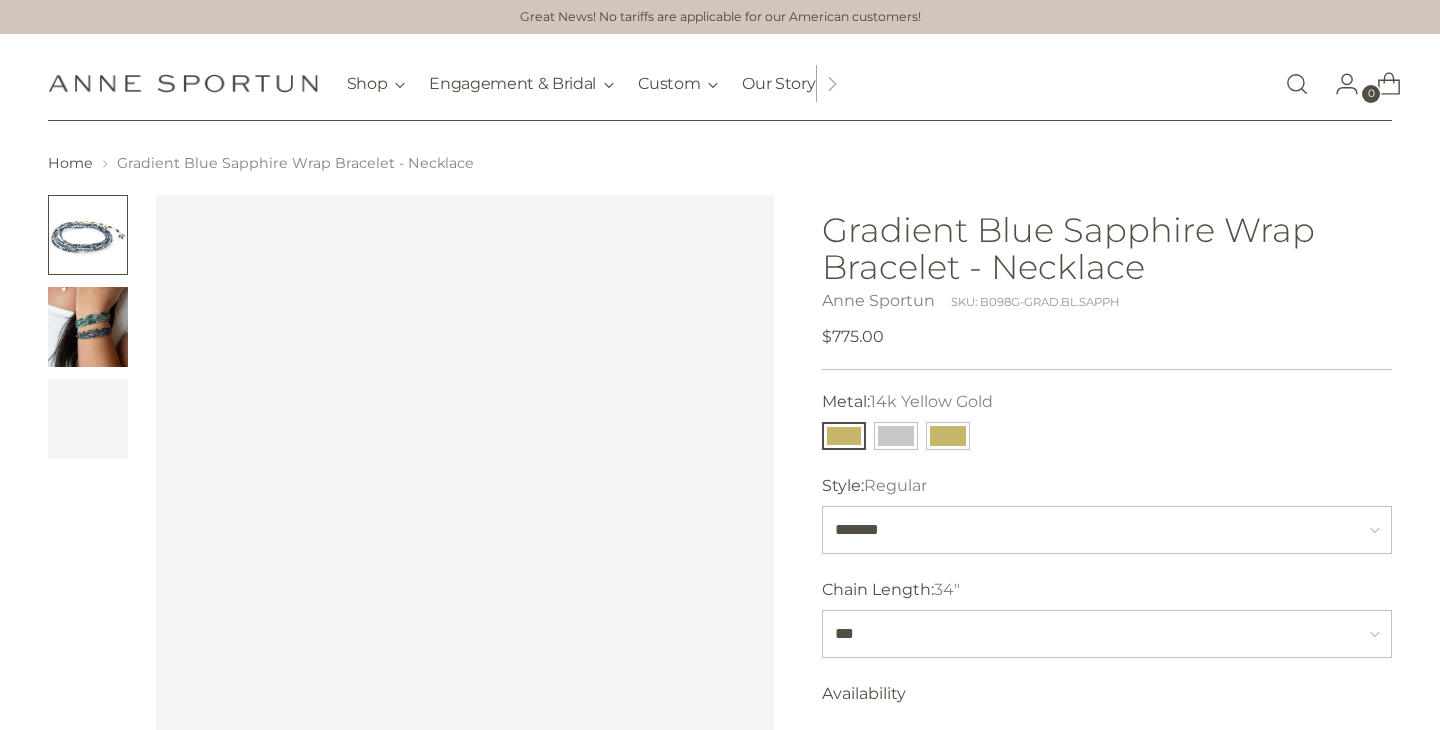 scroll, scrollTop: 0, scrollLeft: 0, axis: both 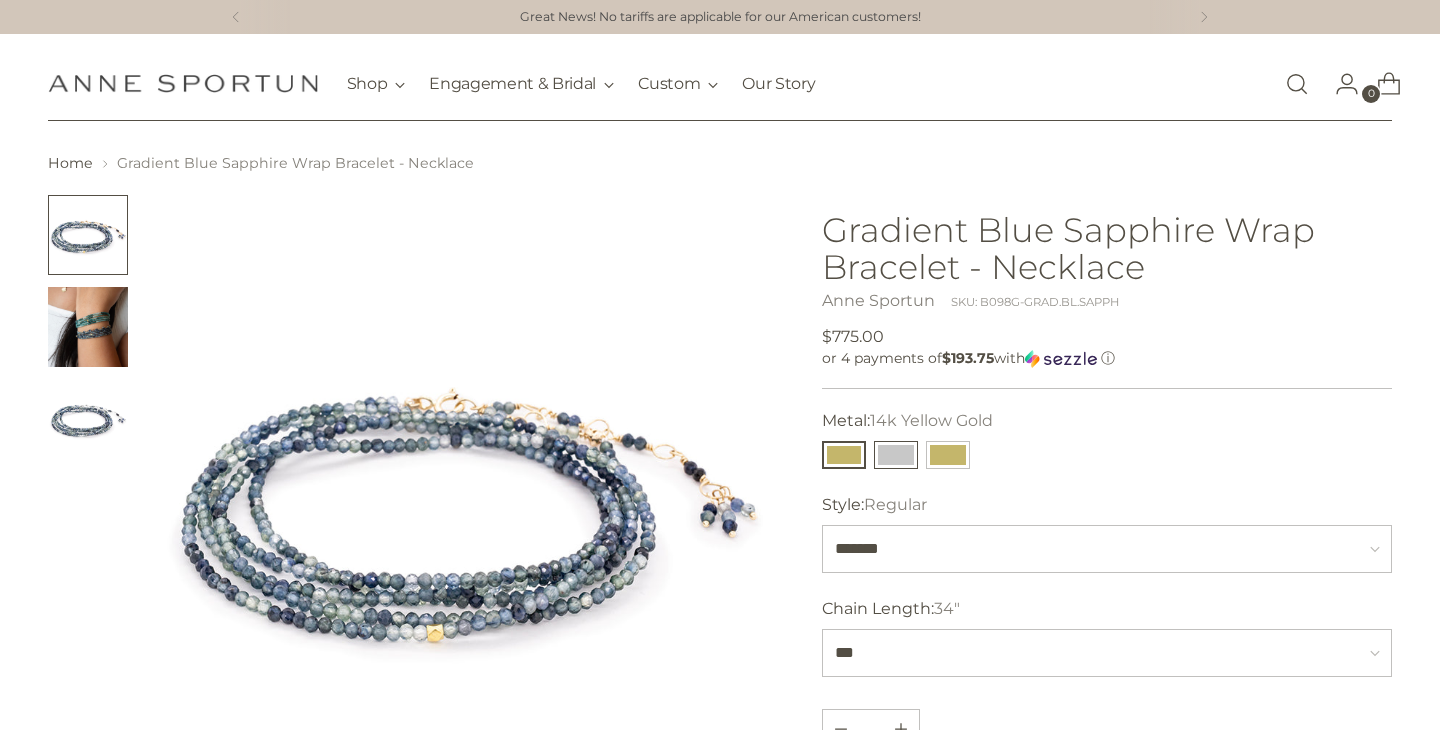 click at bounding box center (896, 455) 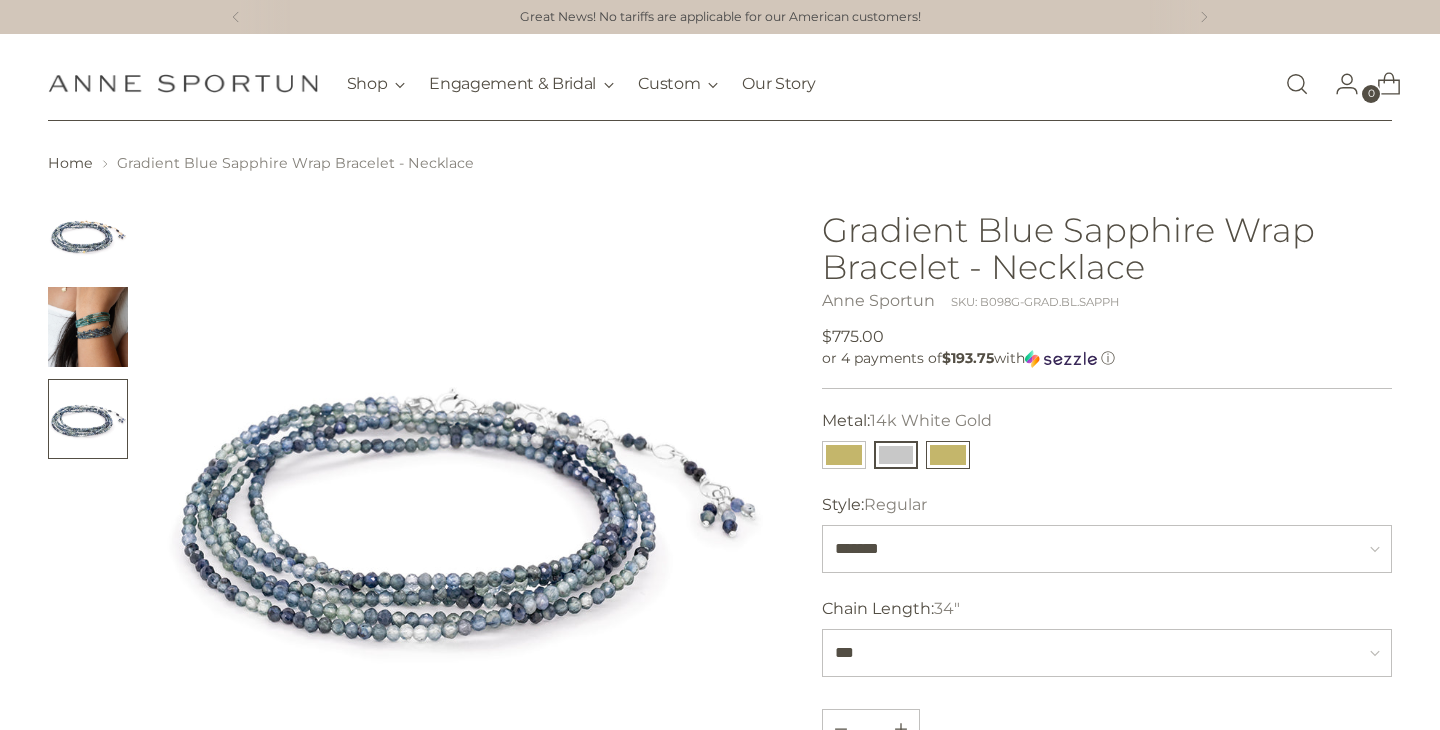 click at bounding box center (948, 455) 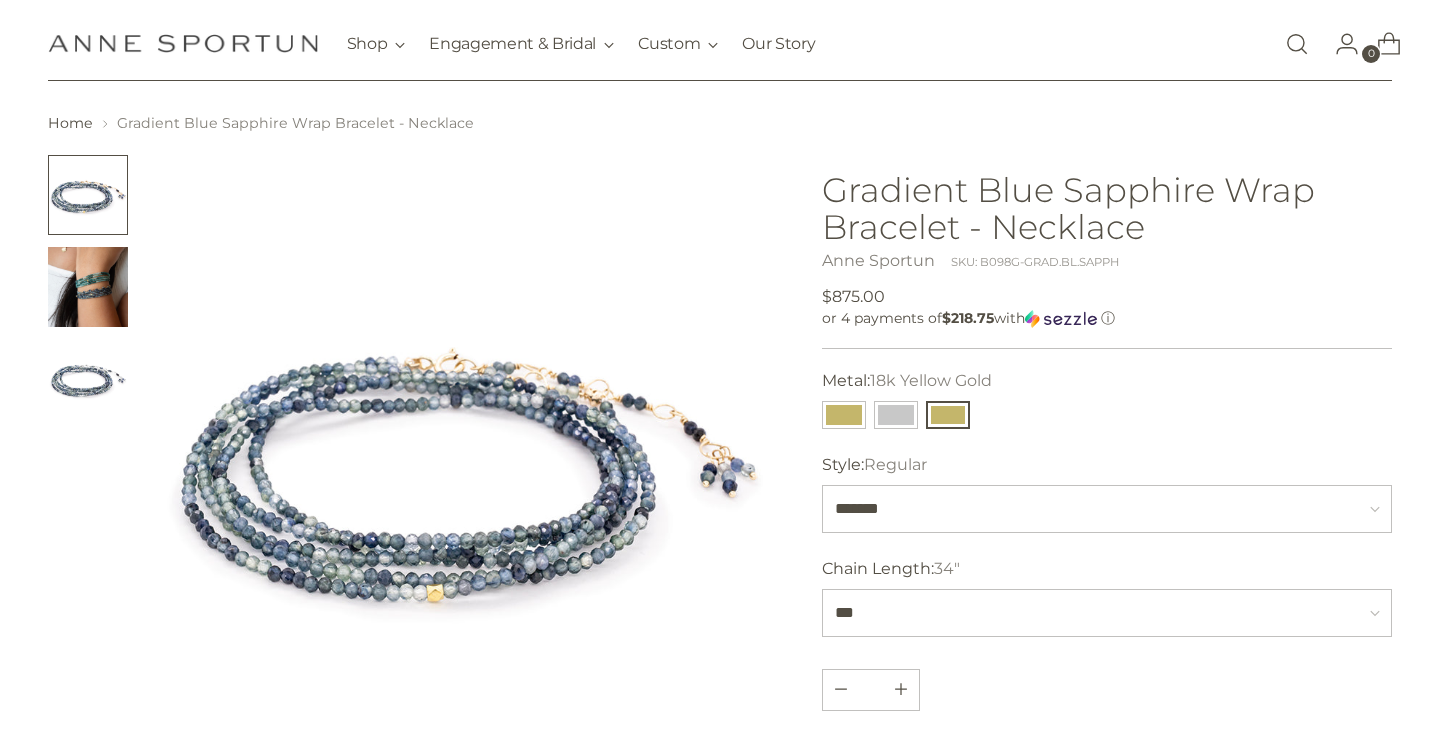 scroll, scrollTop: 38, scrollLeft: 0, axis: vertical 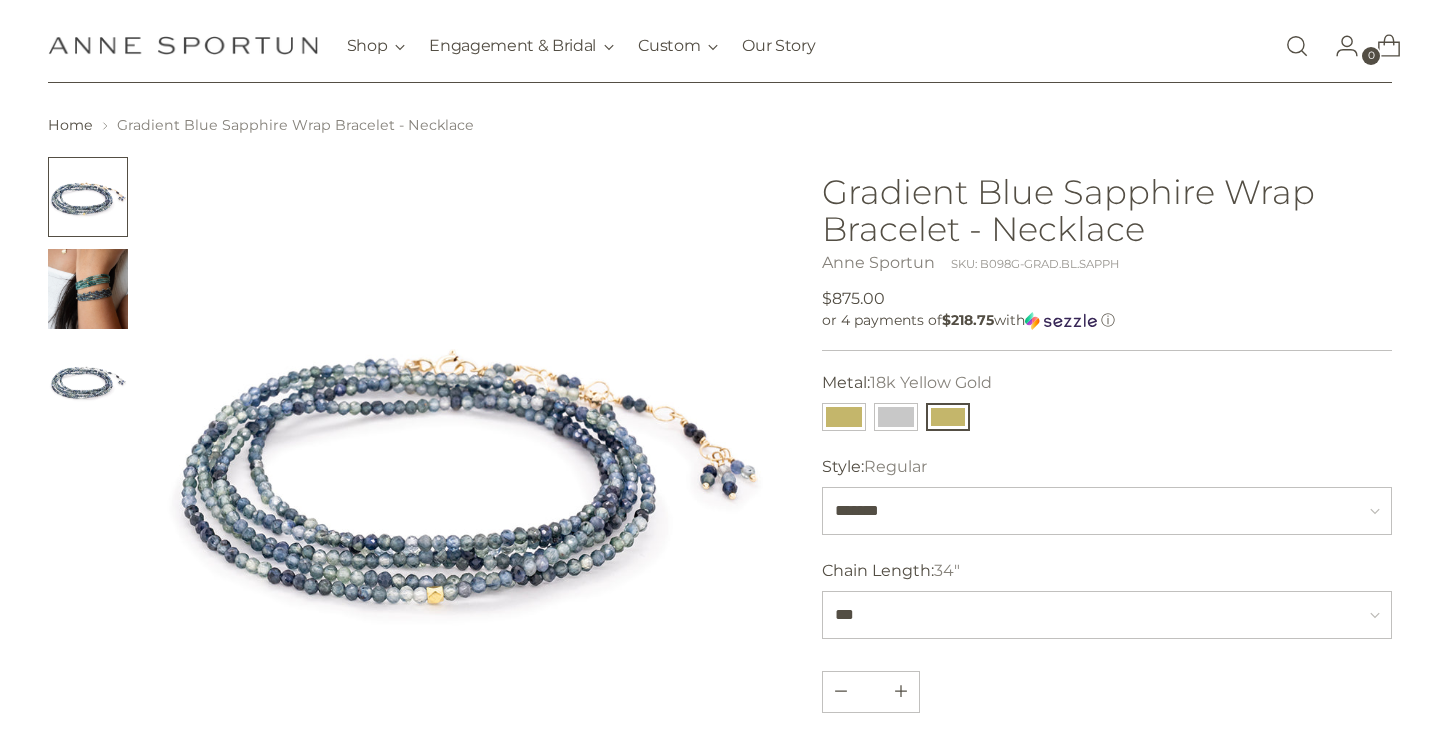 click at bounding box center (88, 289) 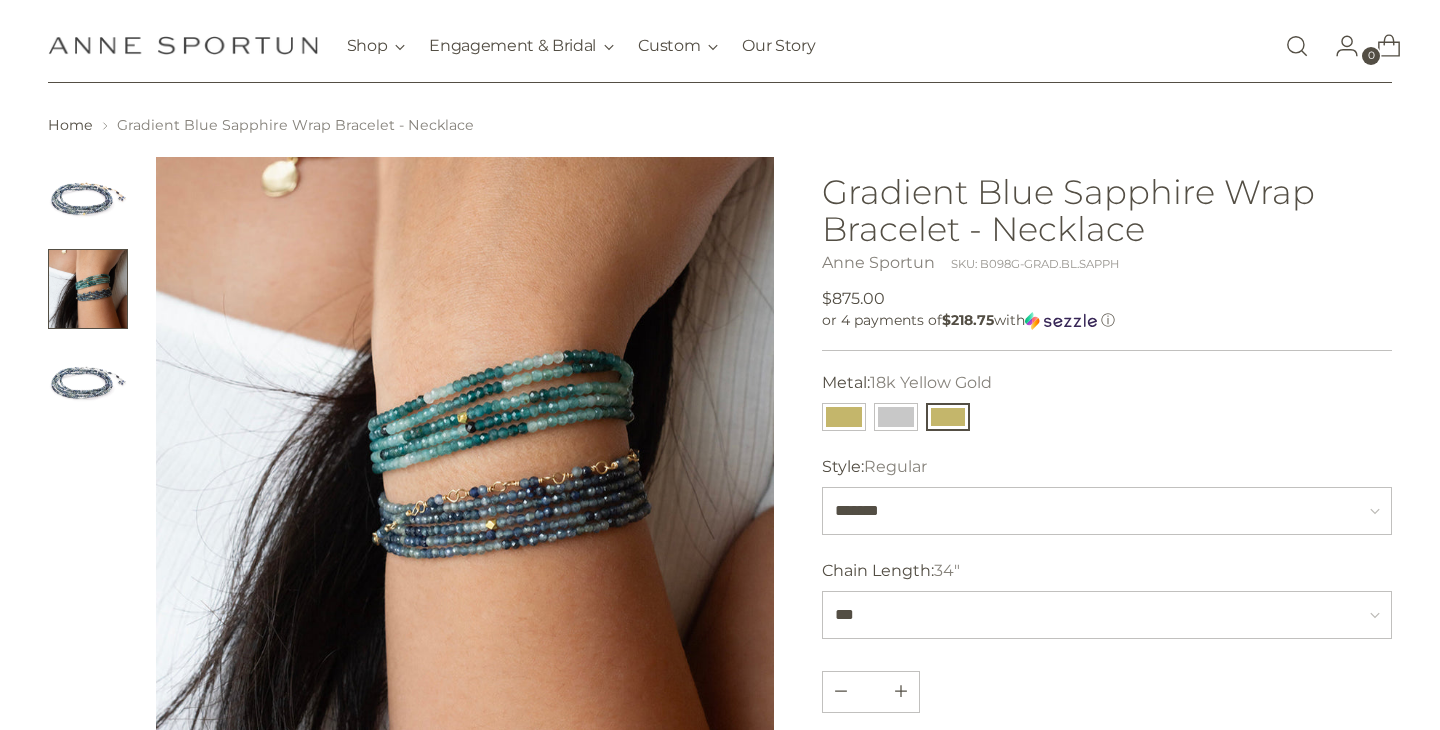 click at bounding box center (88, 381) 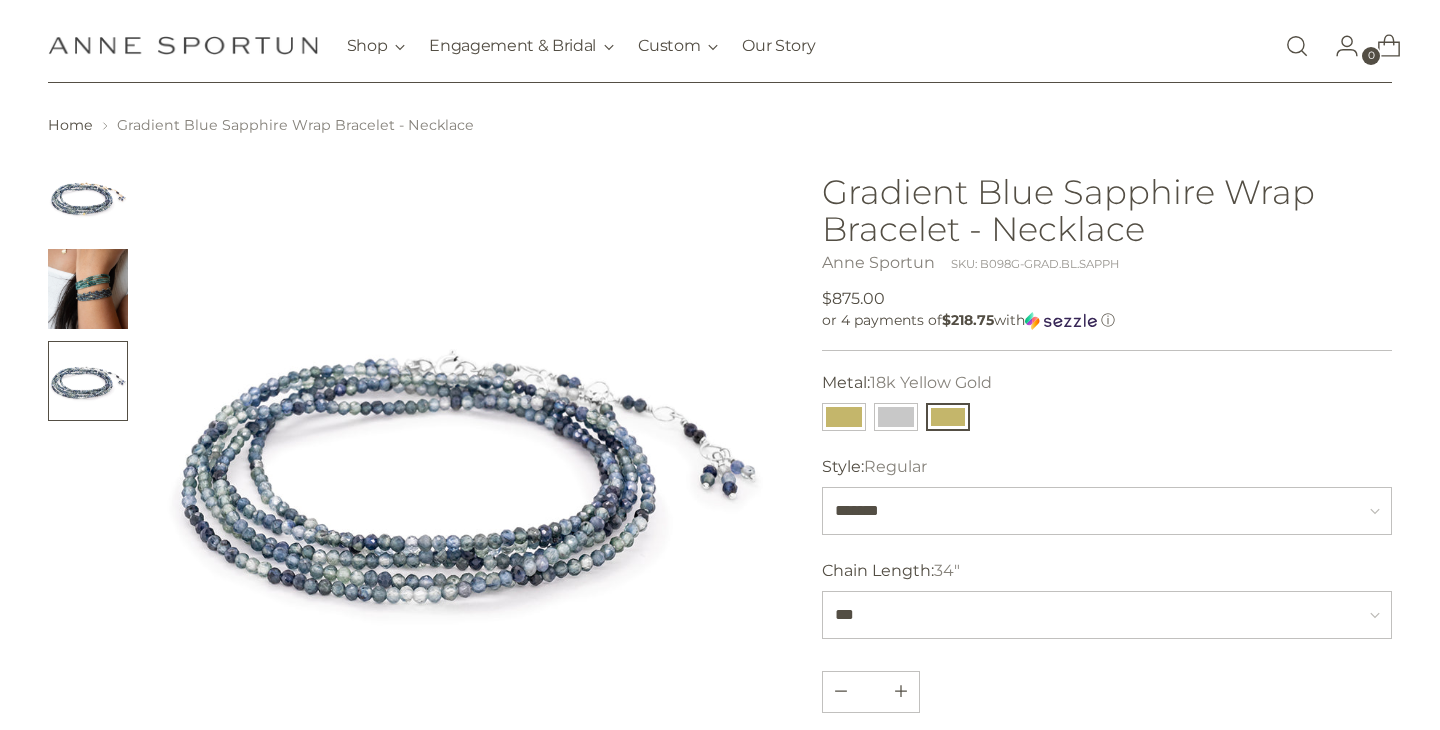 click at bounding box center [88, 289] 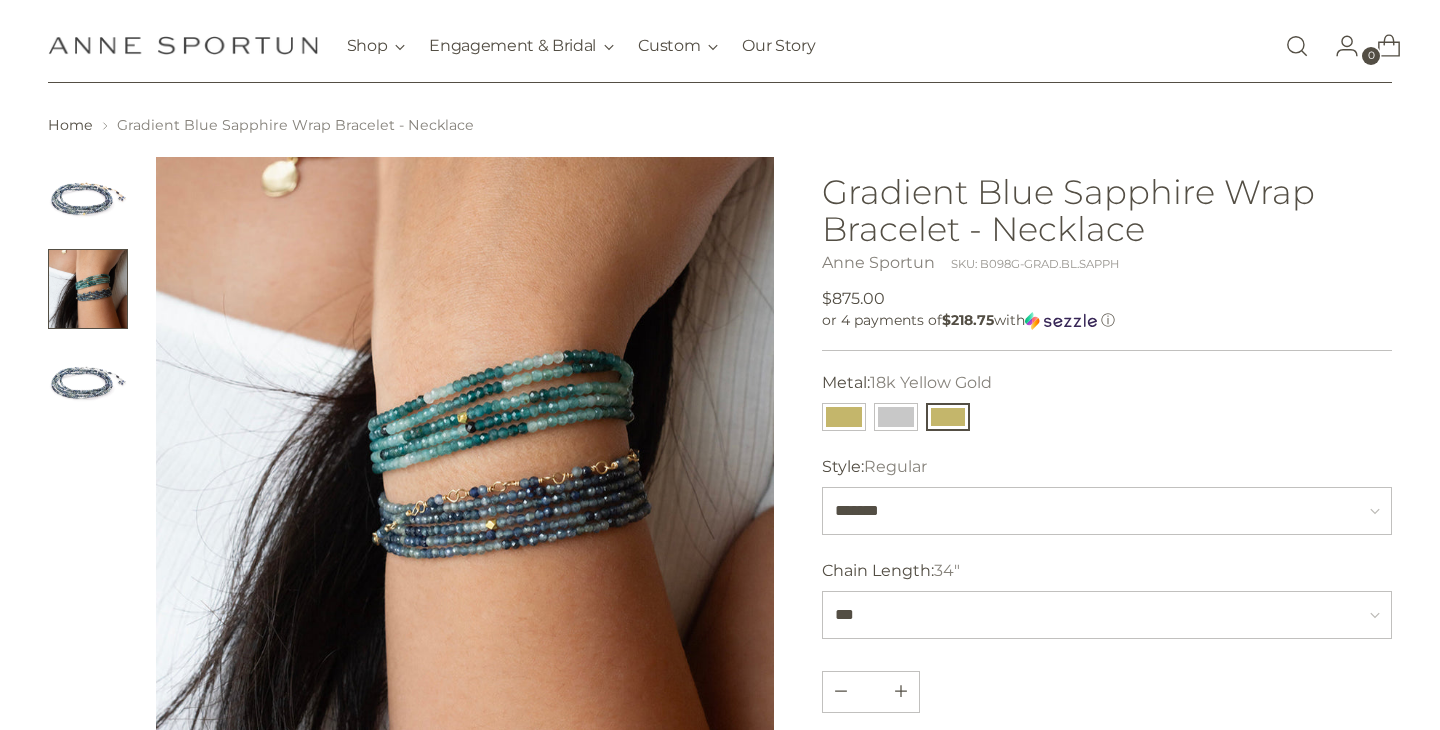 click at bounding box center (88, 197) 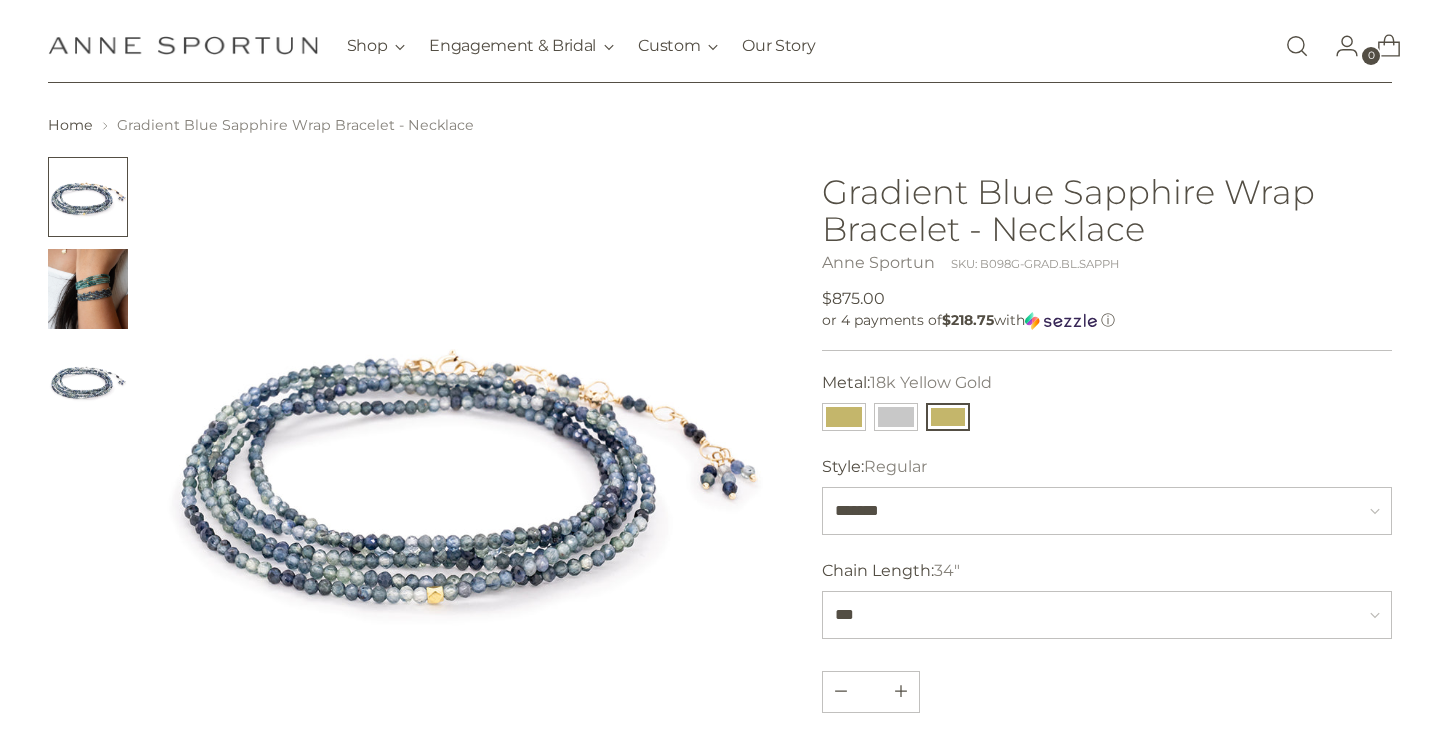 click at bounding box center (88, 289) 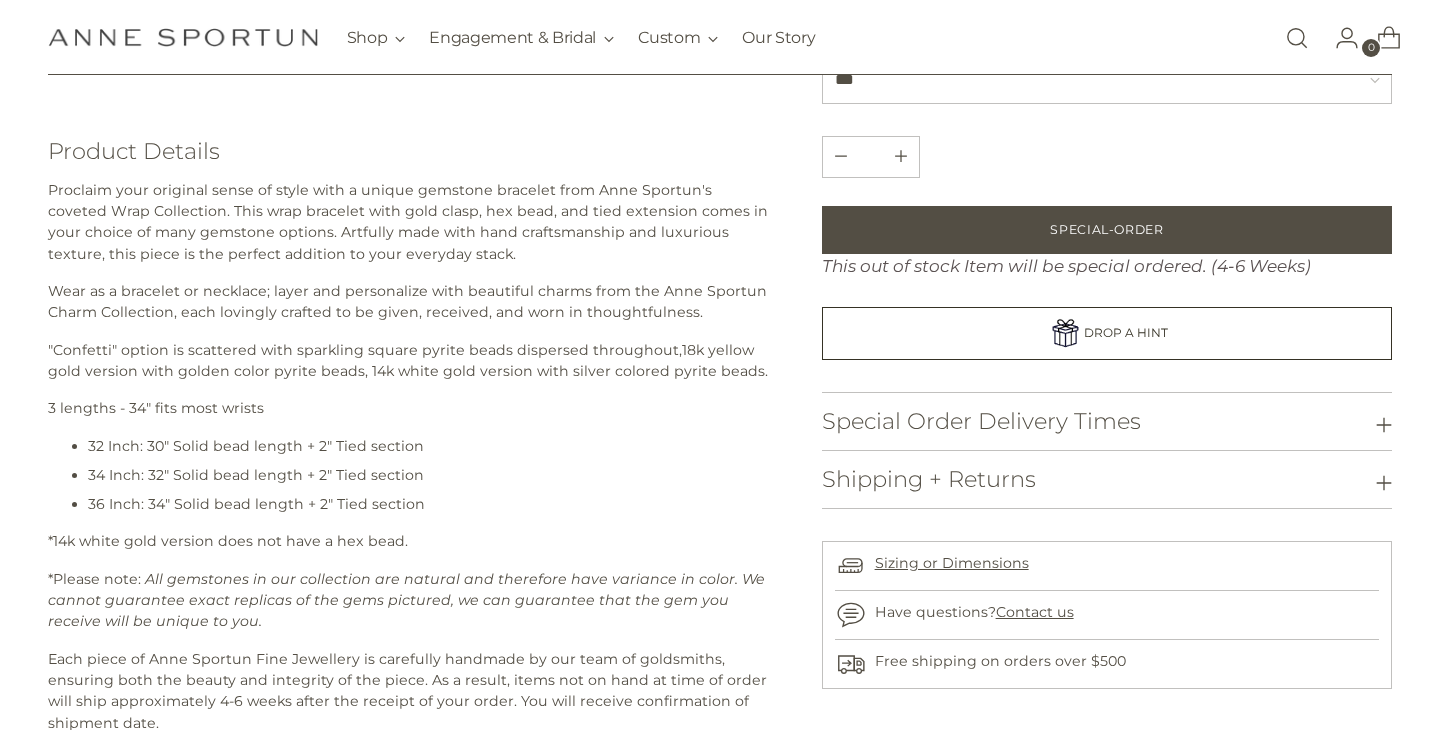 scroll, scrollTop: 709, scrollLeft: 0, axis: vertical 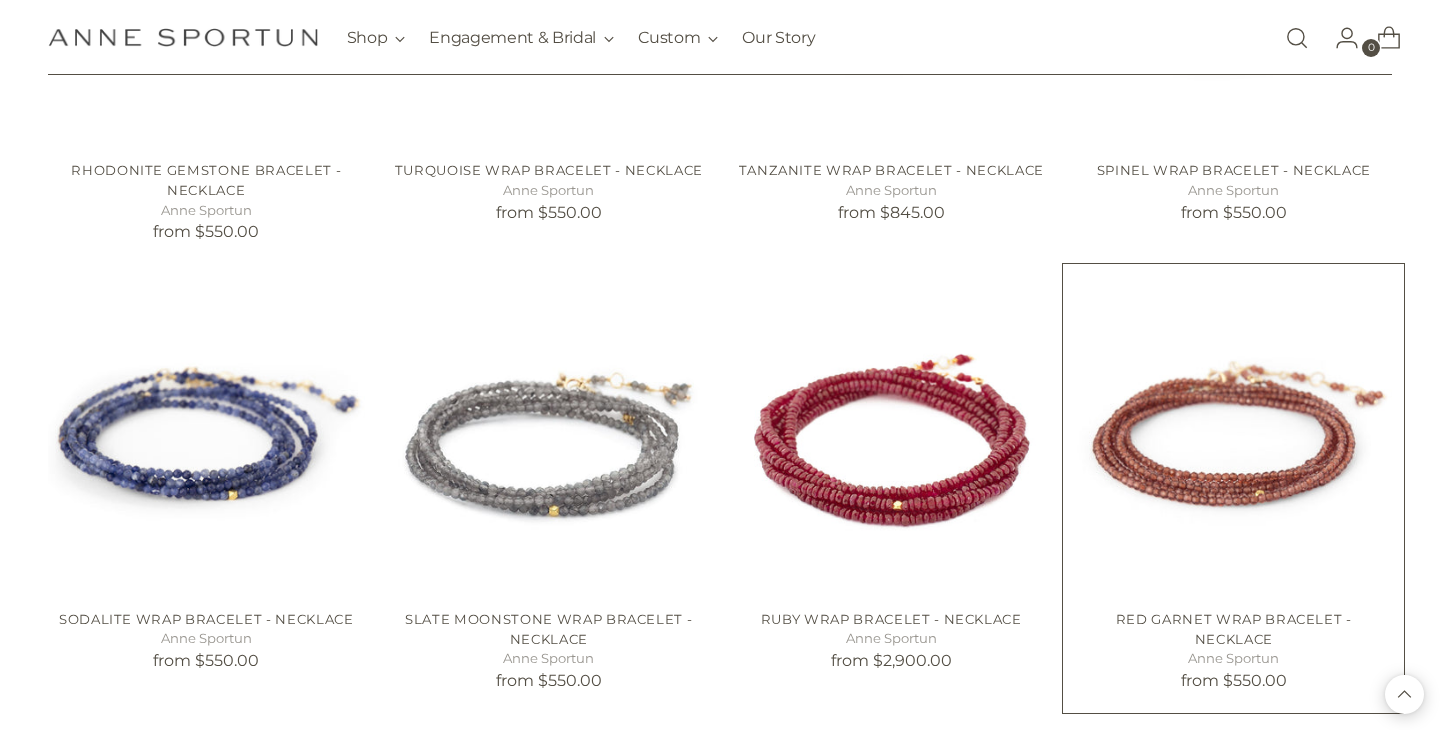 click at bounding box center [0, 0] 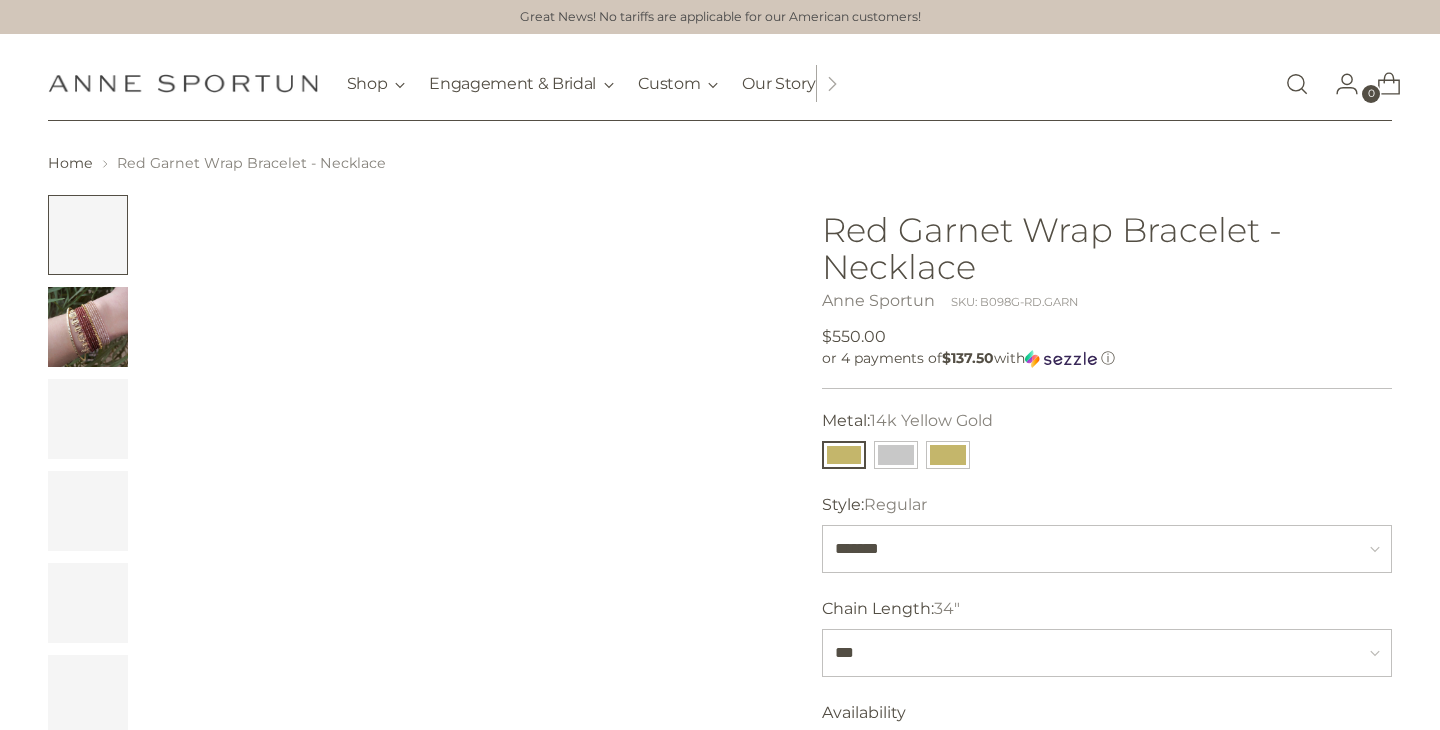 scroll, scrollTop: 0, scrollLeft: 0, axis: both 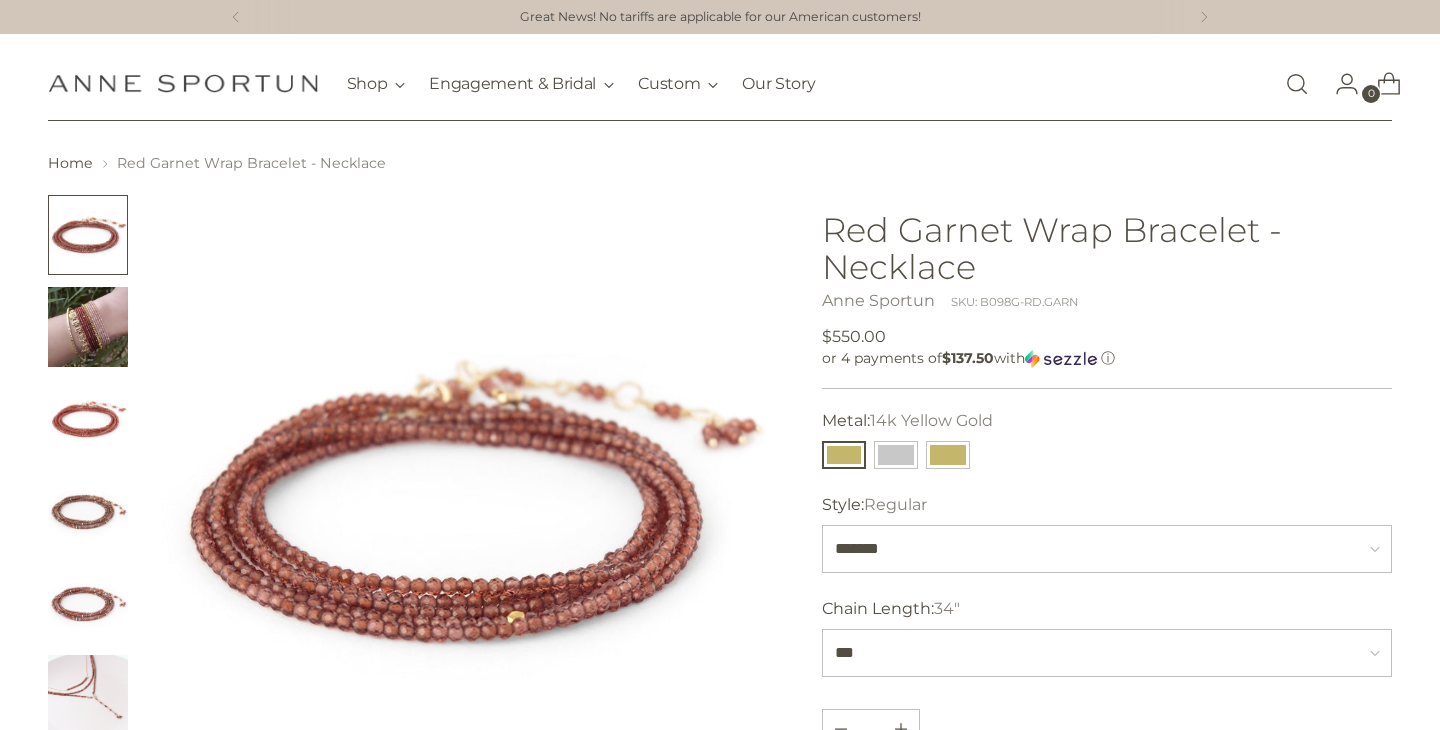 click at bounding box center (88, 327) 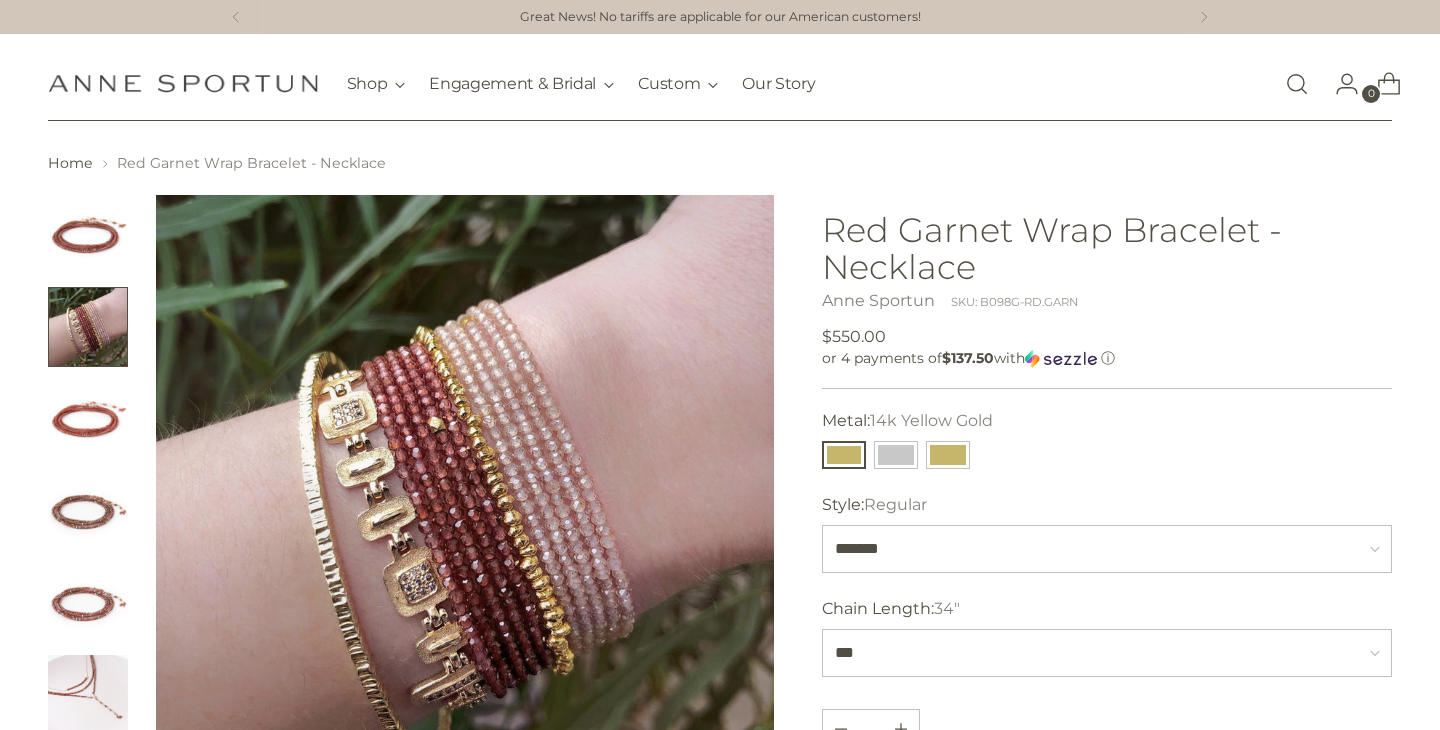 click at bounding box center [88, 419] 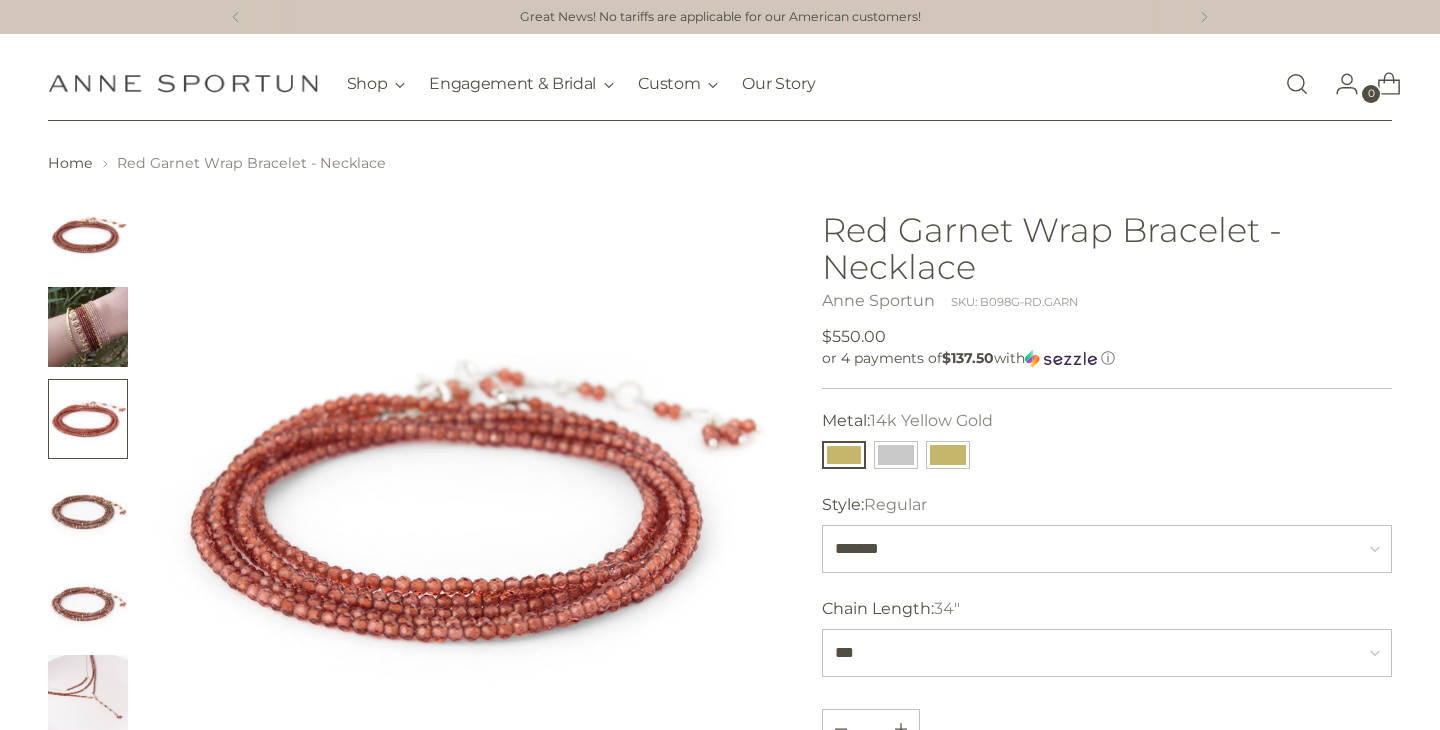 click at bounding box center (88, 511) 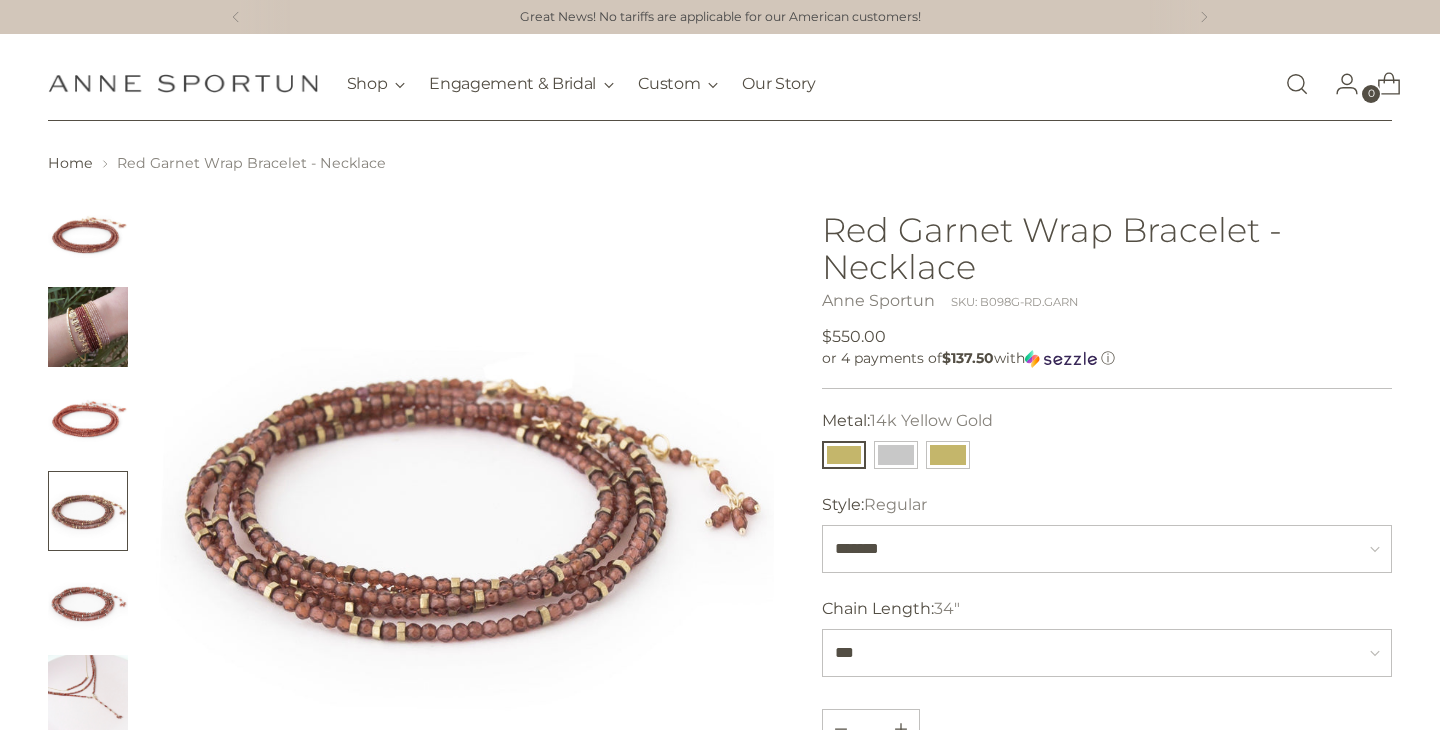 click at bounding box center (88, 603) 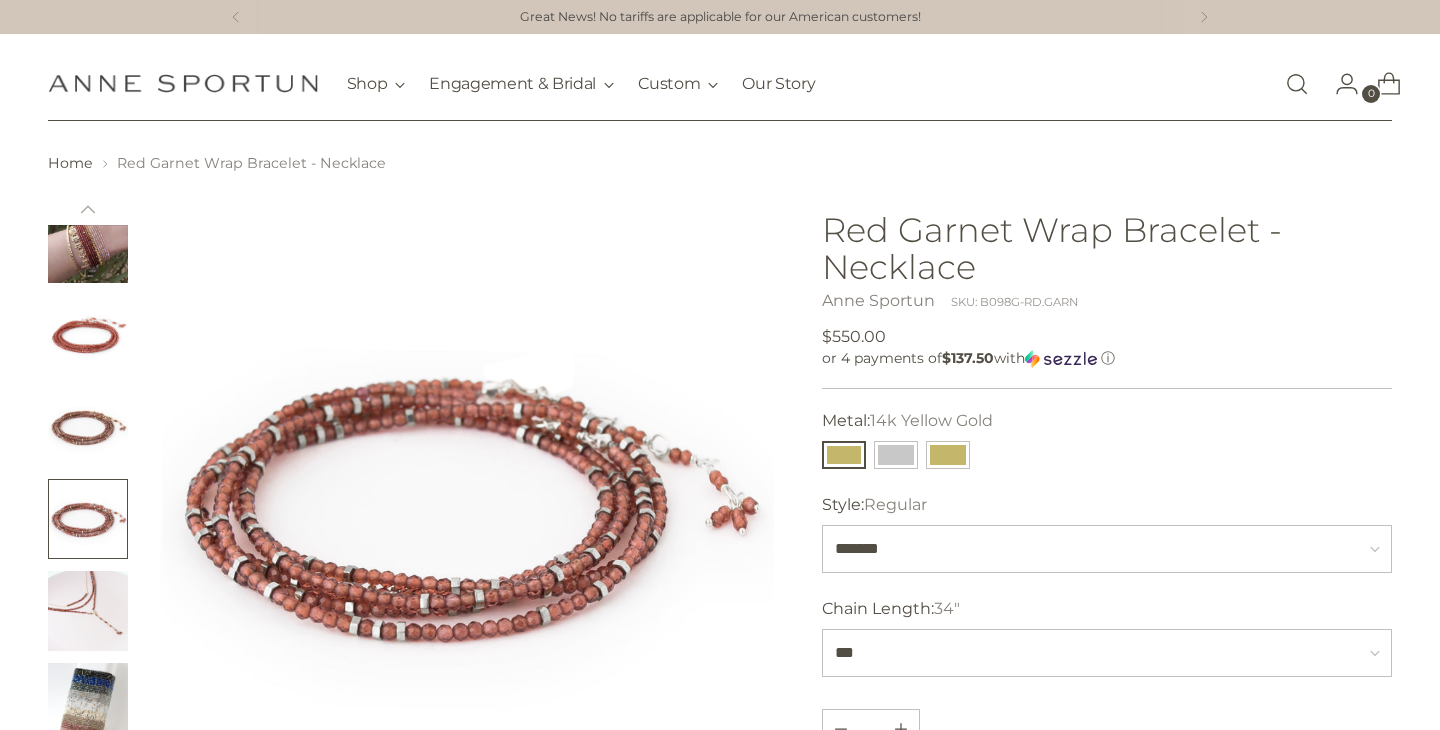 scroll, scrollTop: 85, scrollLeft: 0, axis: vertical 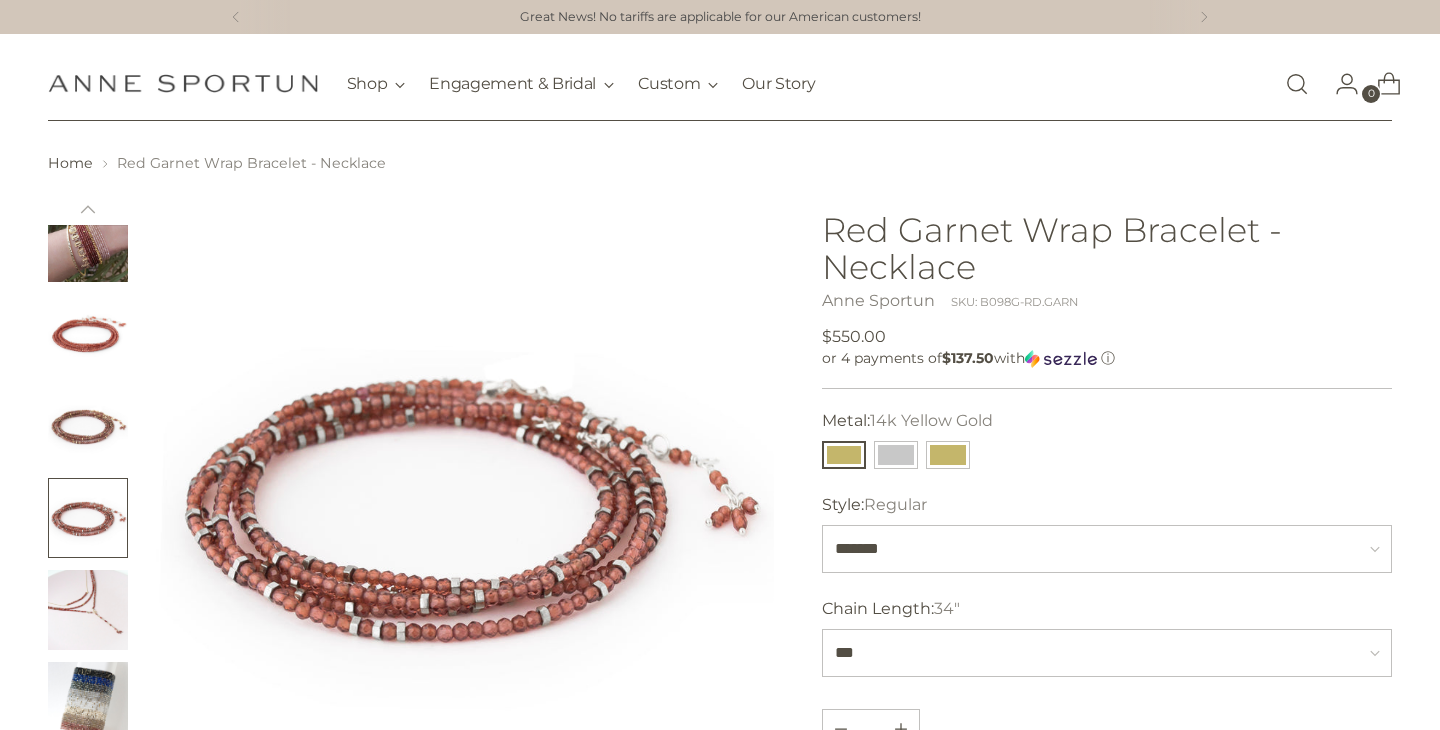 click at bounding box center [88, 610] 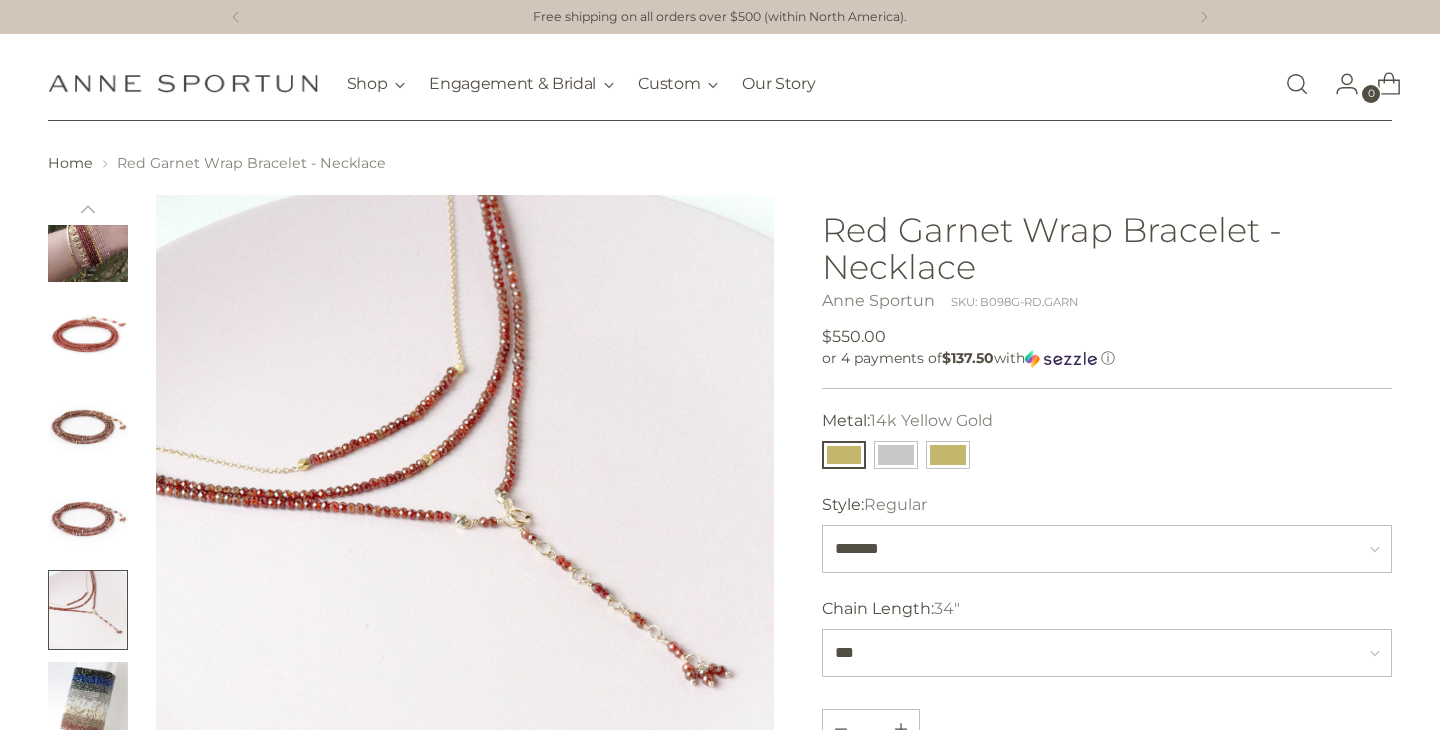 click at bounding box center (88, 702) 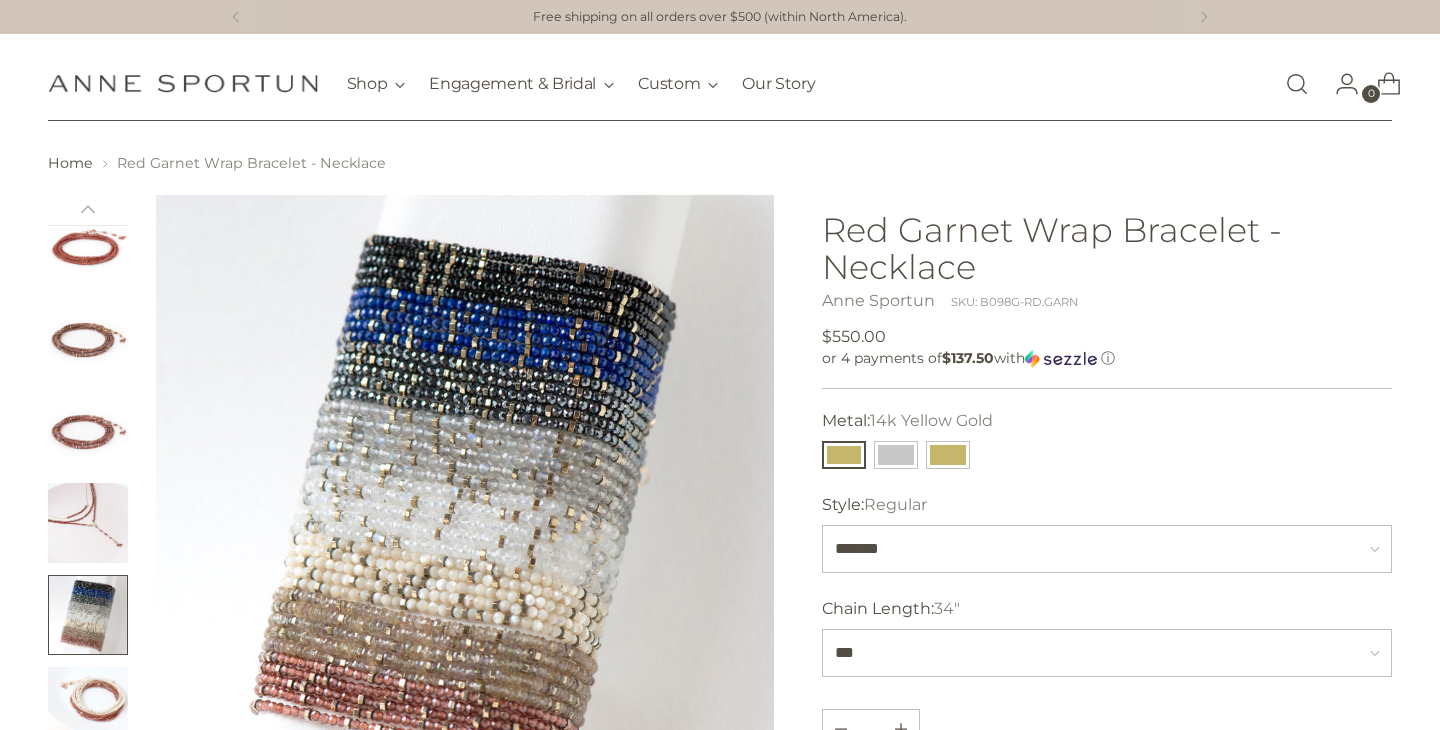 scroll, scrollTop: 178, scrollLeft: 0, axis: vertical 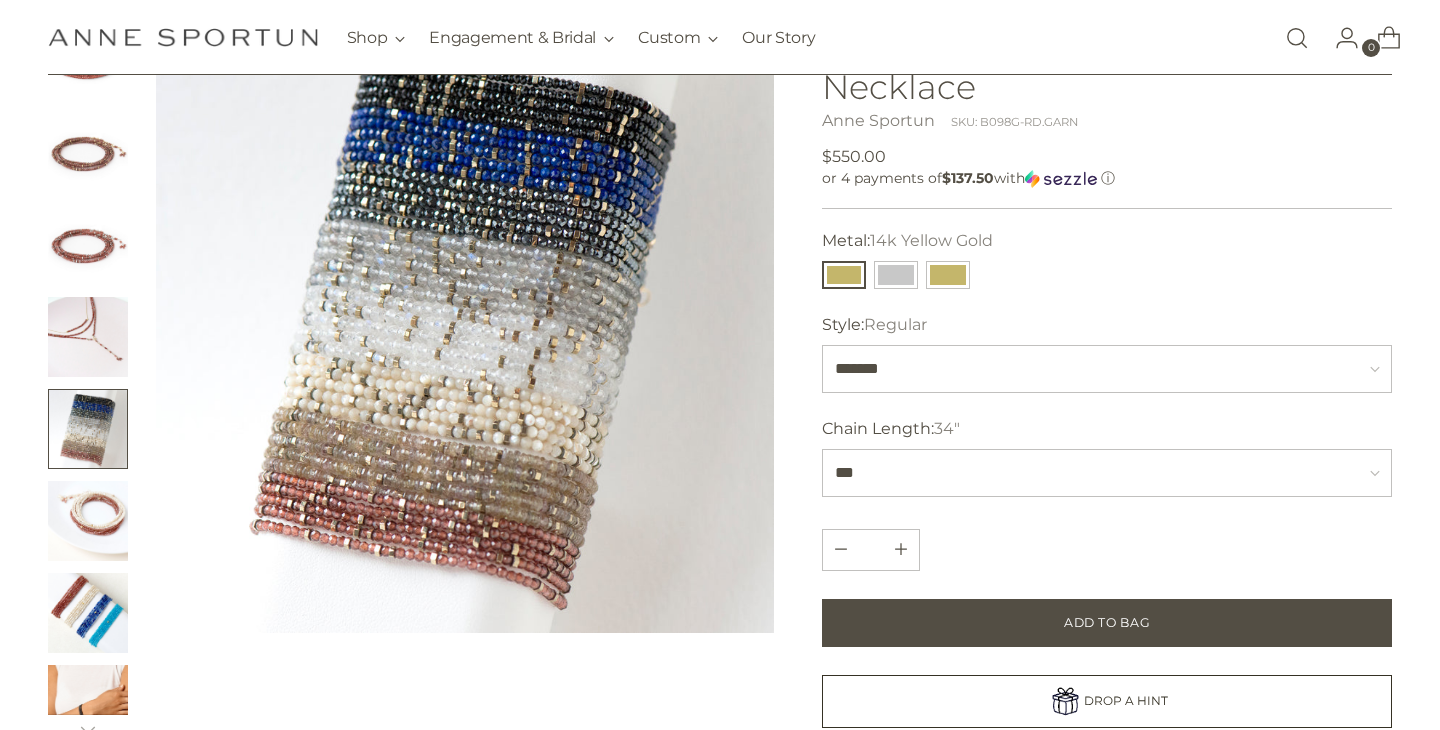 click at bounding box center (88, 705) 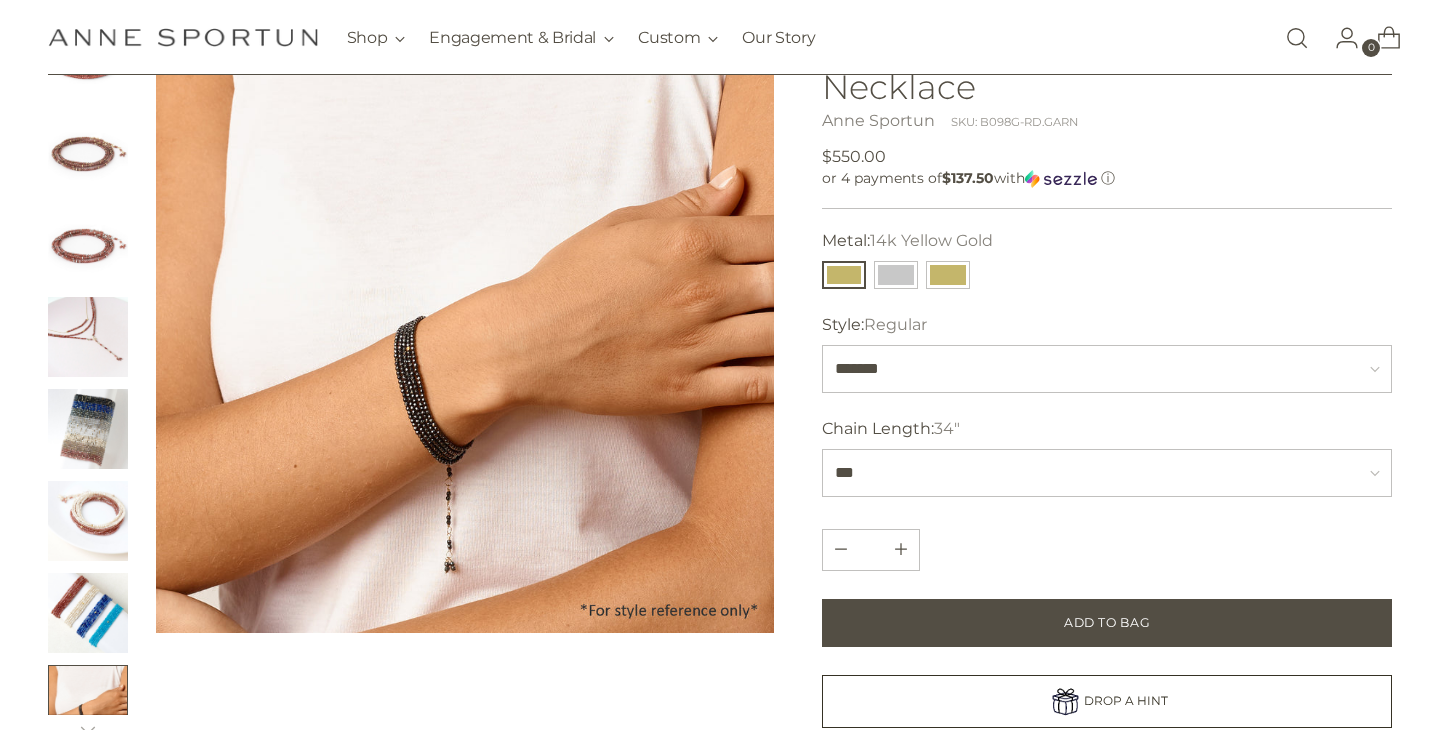 click at bounding box center (88, 613) 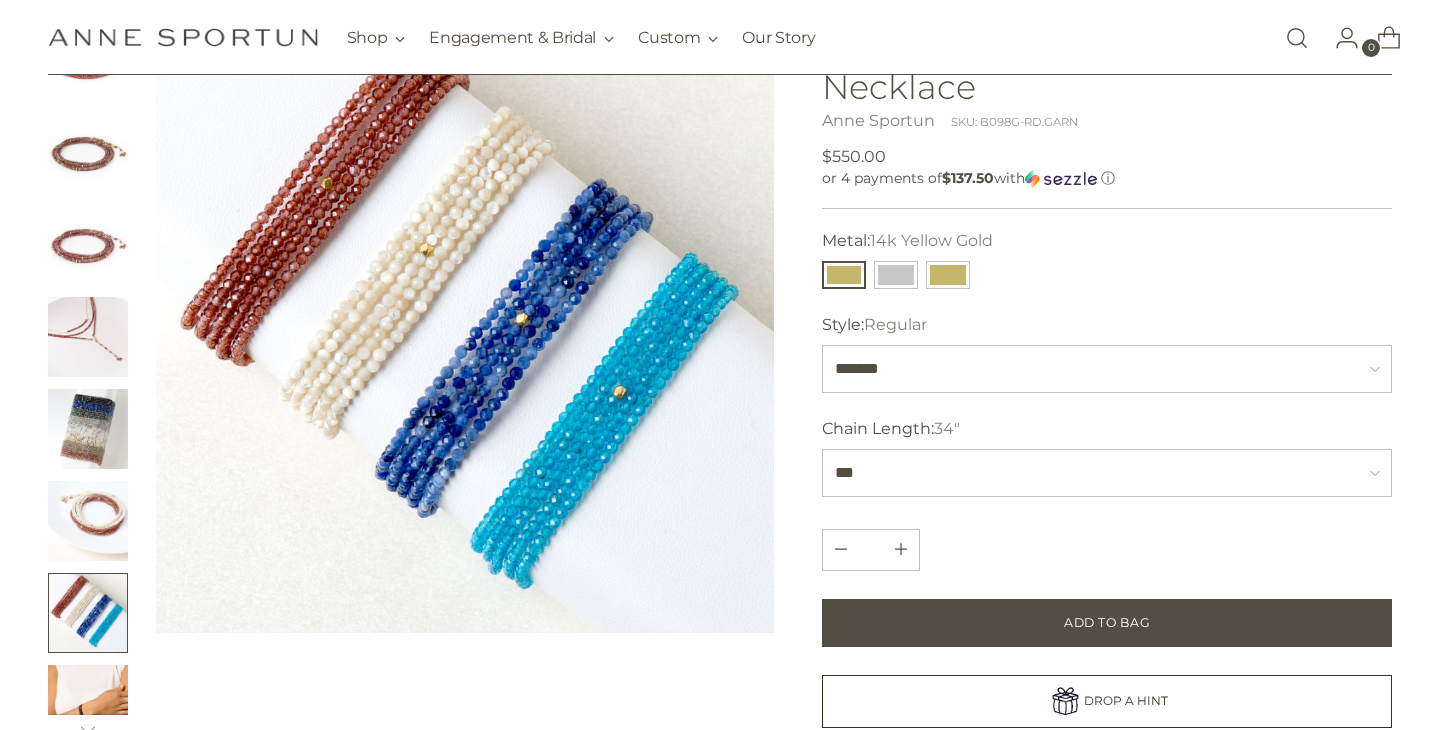 click at bounding box center [88, 521] 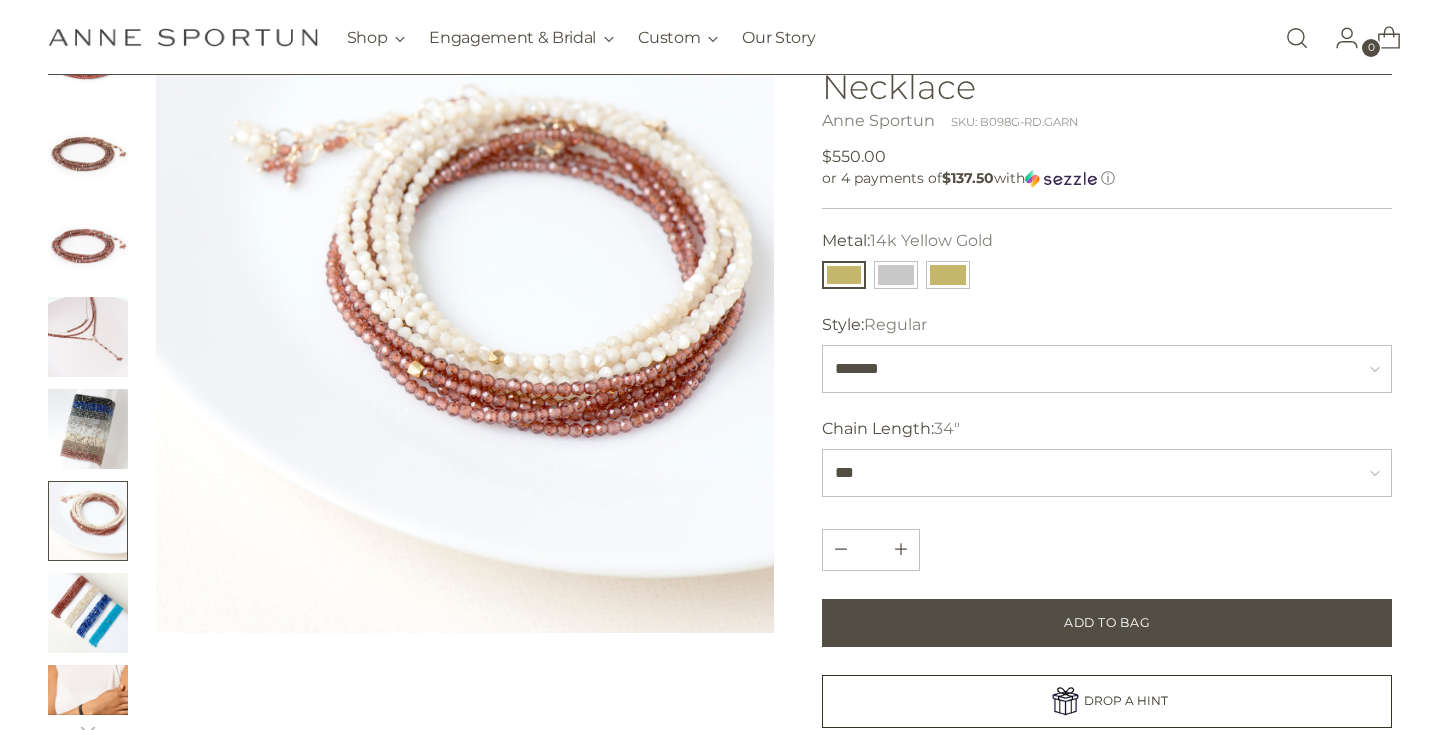 click at bounding box center (88, 429) 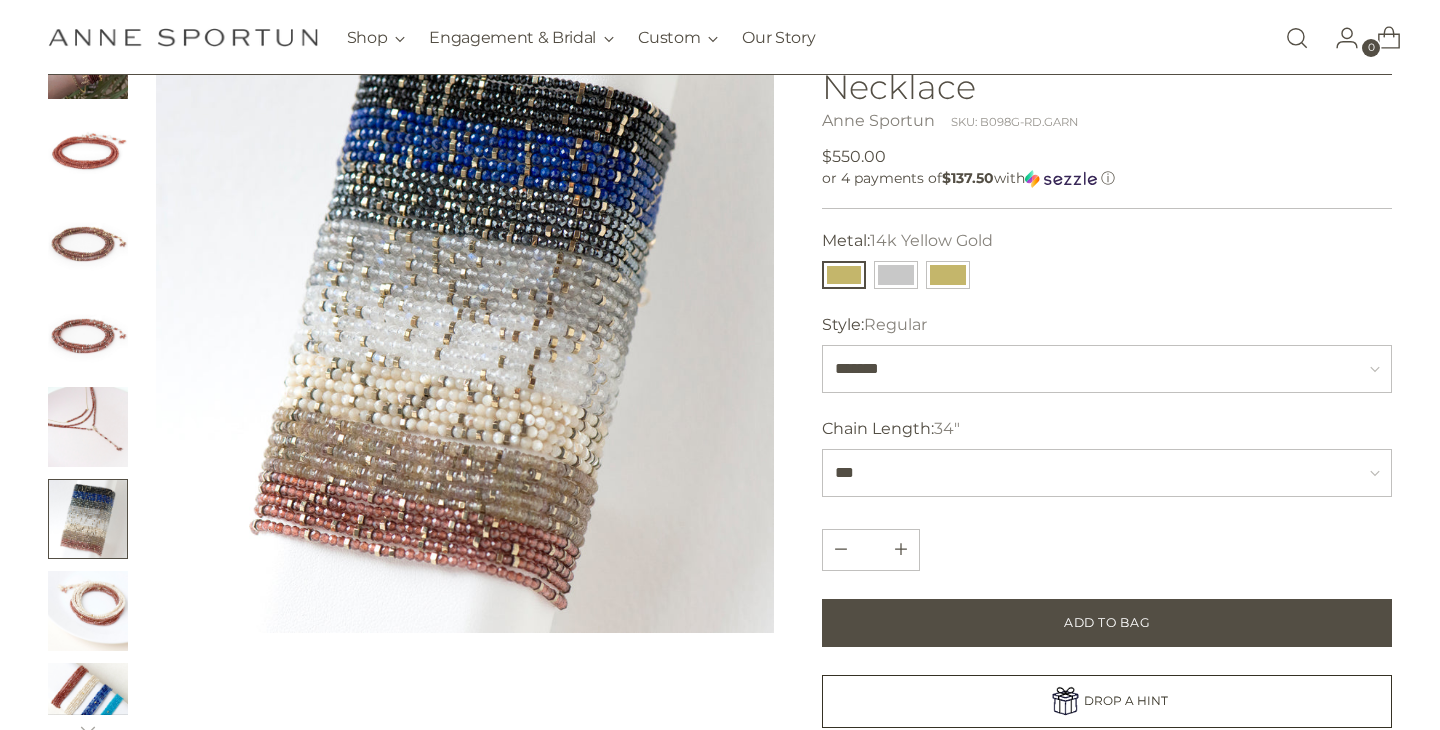 scroll, scrollTop: 85, scrollLeft: 0, axis: vertical 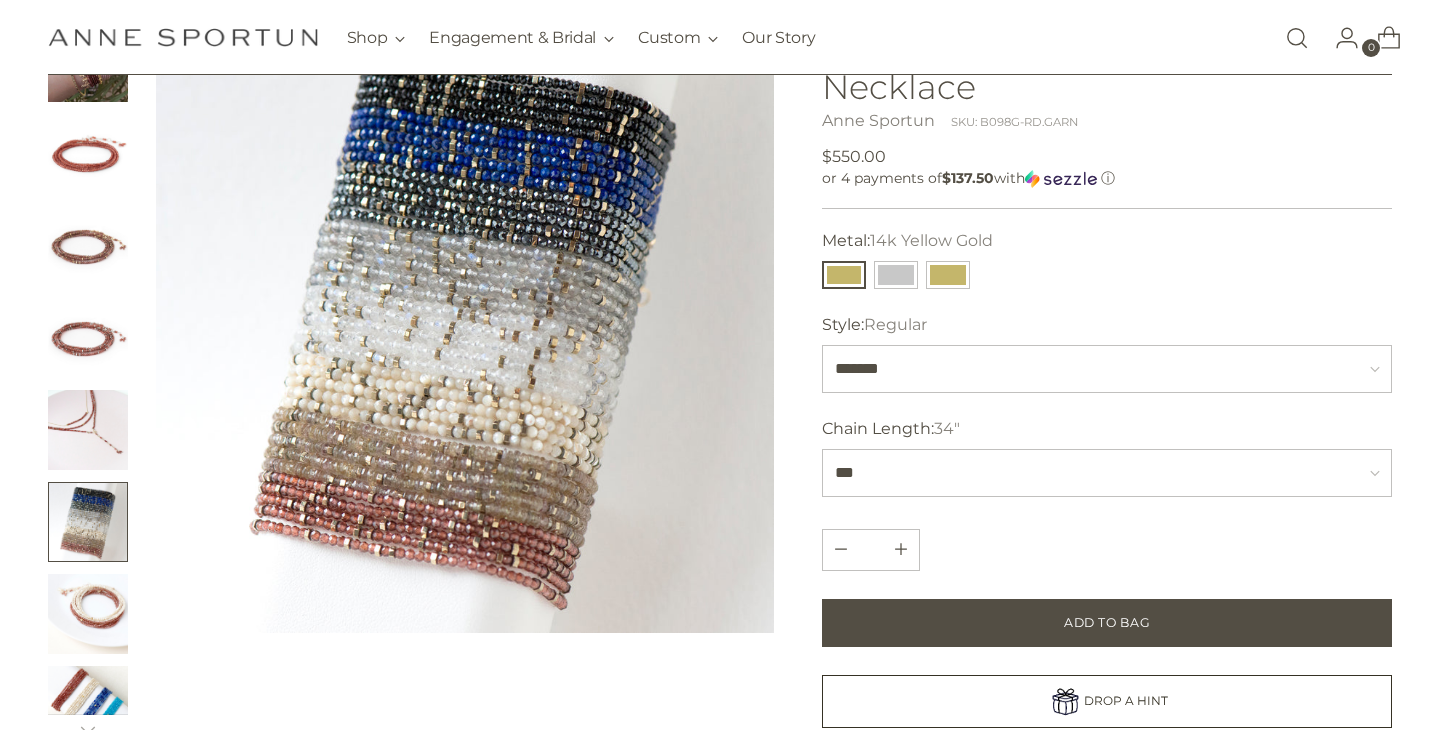 click at bounding box center [88, 522] 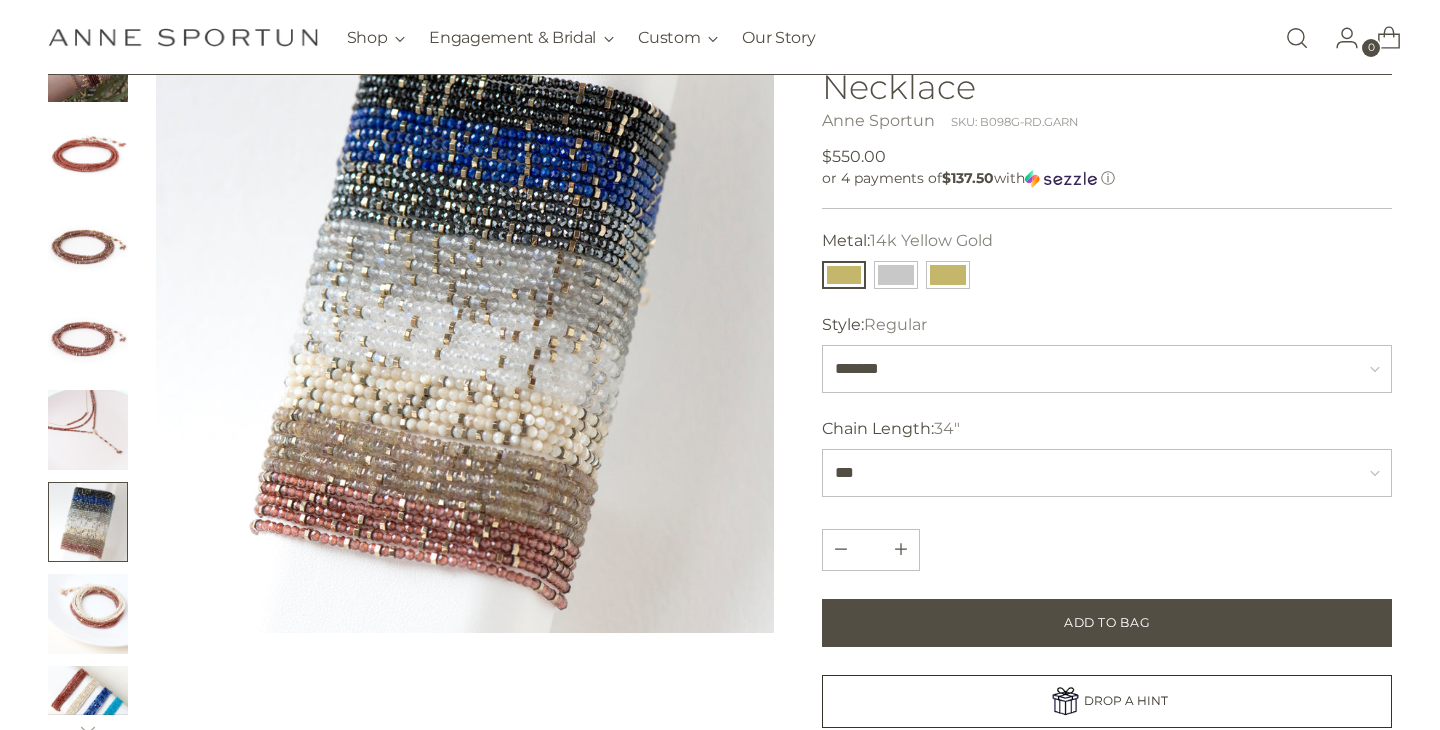 click at bounding box center [88, 430] 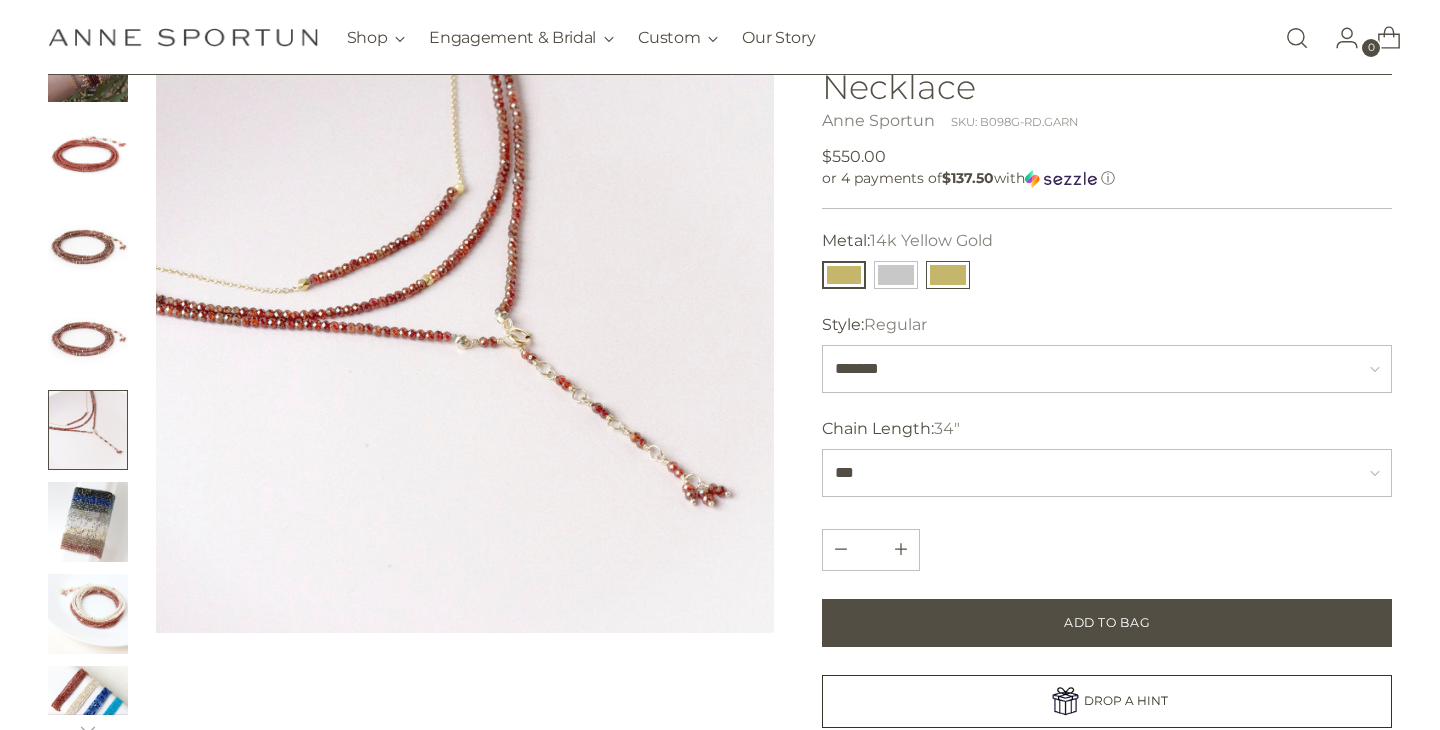 click at bounding box center (948, 275) 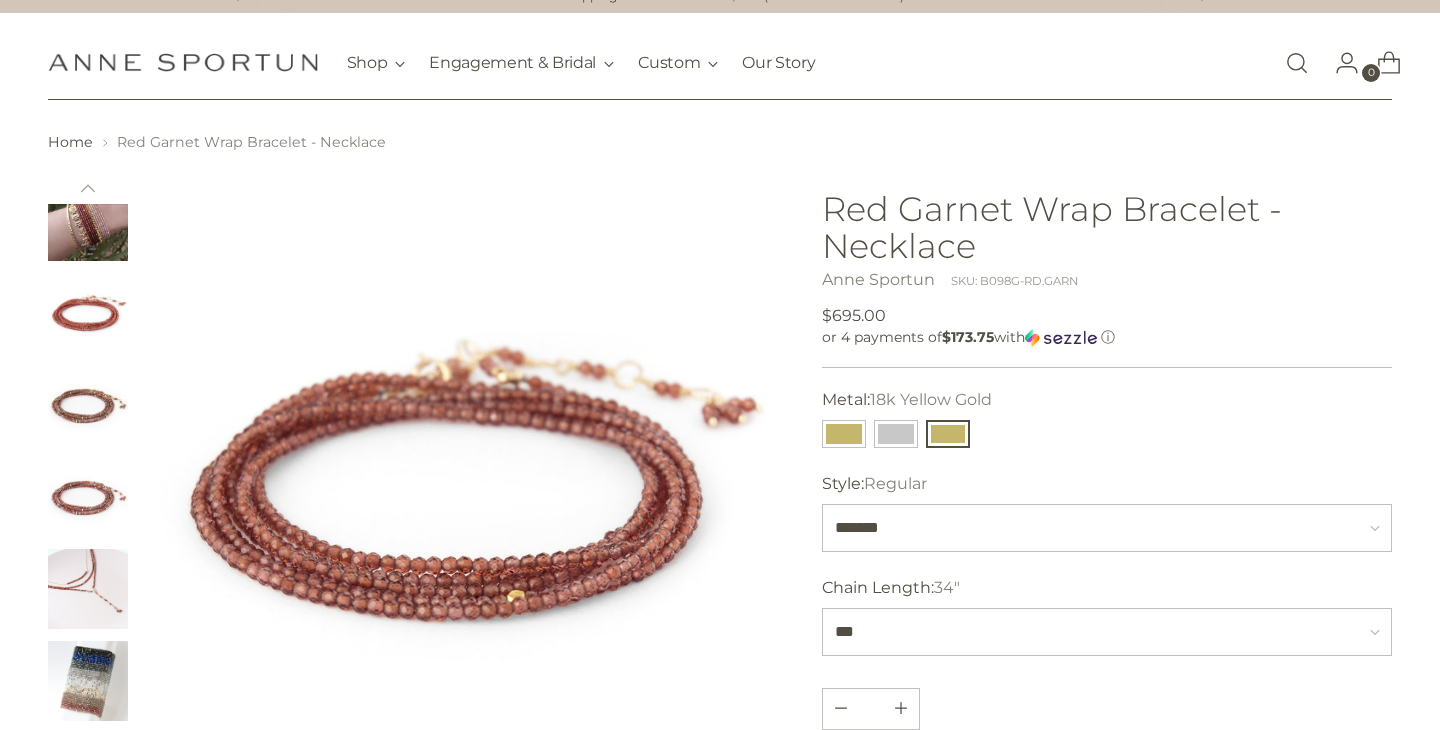 scroll, scrollTop: 0, scrollLeft: 0, axis: both 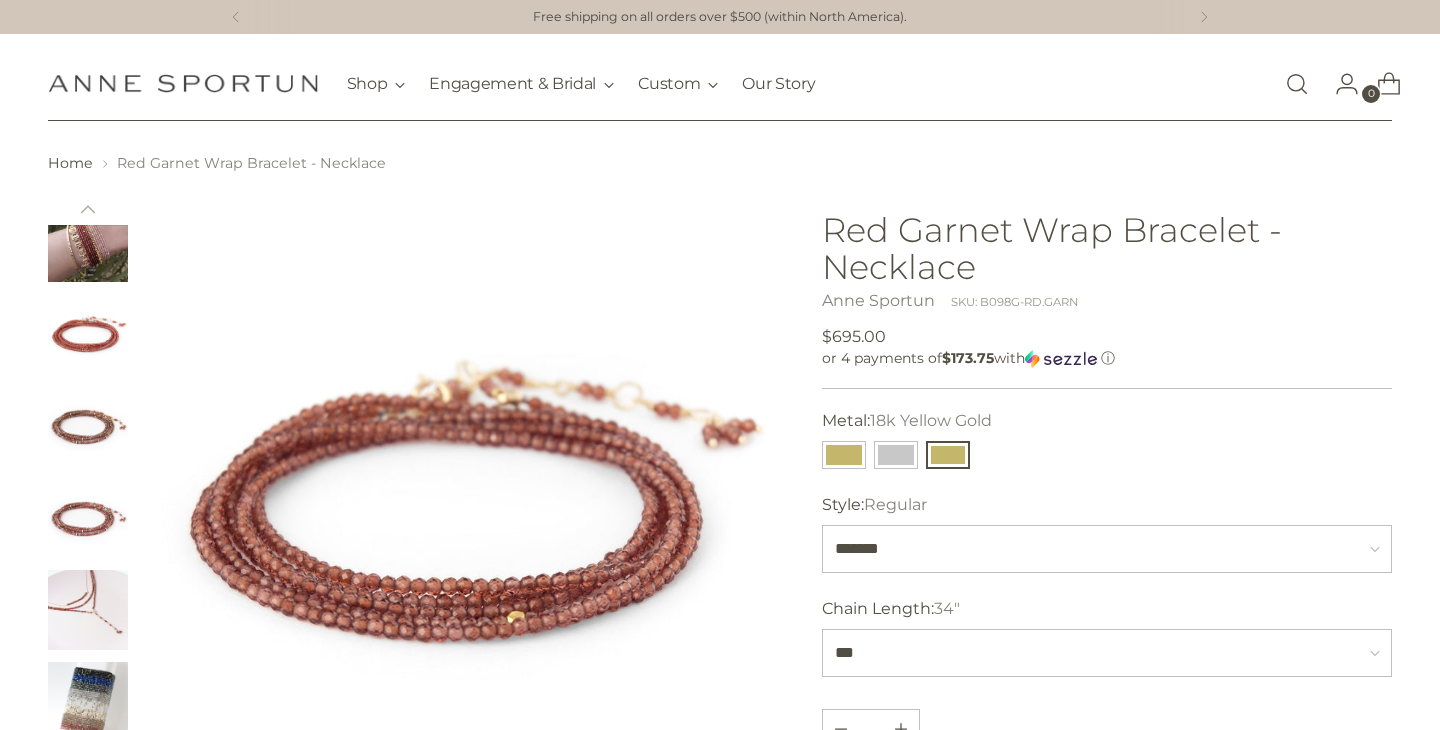 click at bounding box center [88, 242] 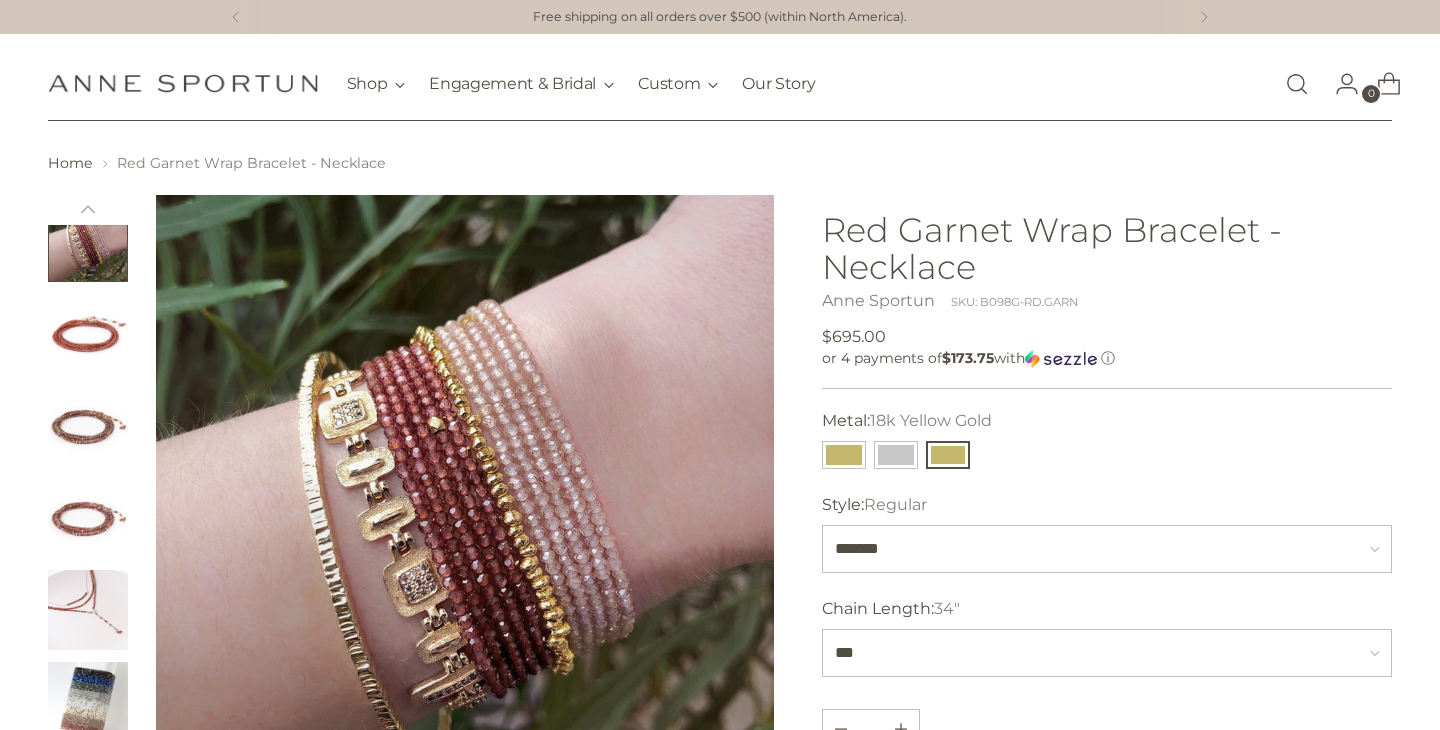 click at bounding box center (88, 334) 